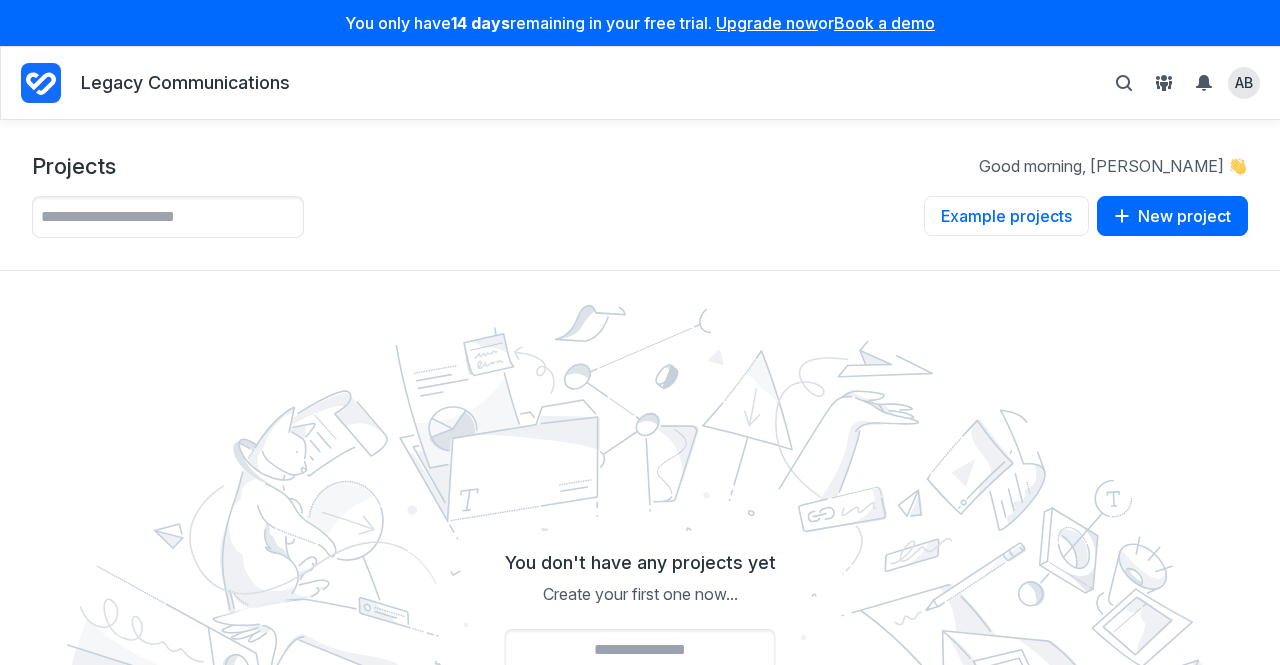 scroll, scrollTop: 0, scrollLeft: 0, axis: both 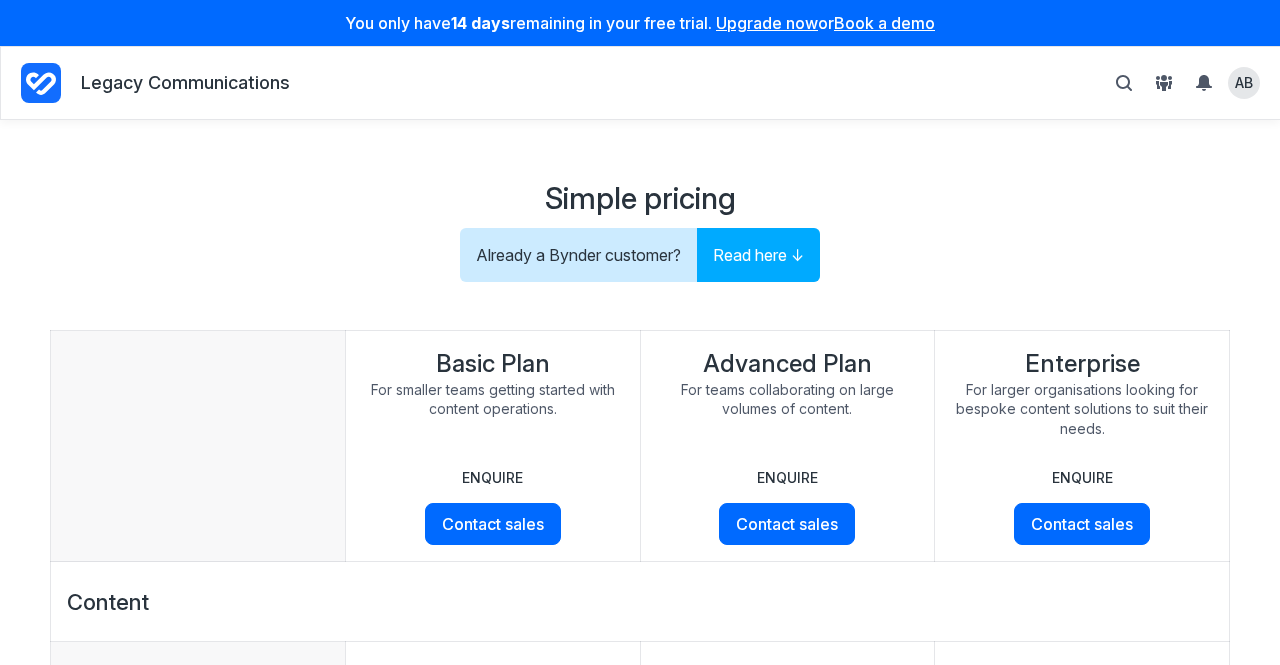 click 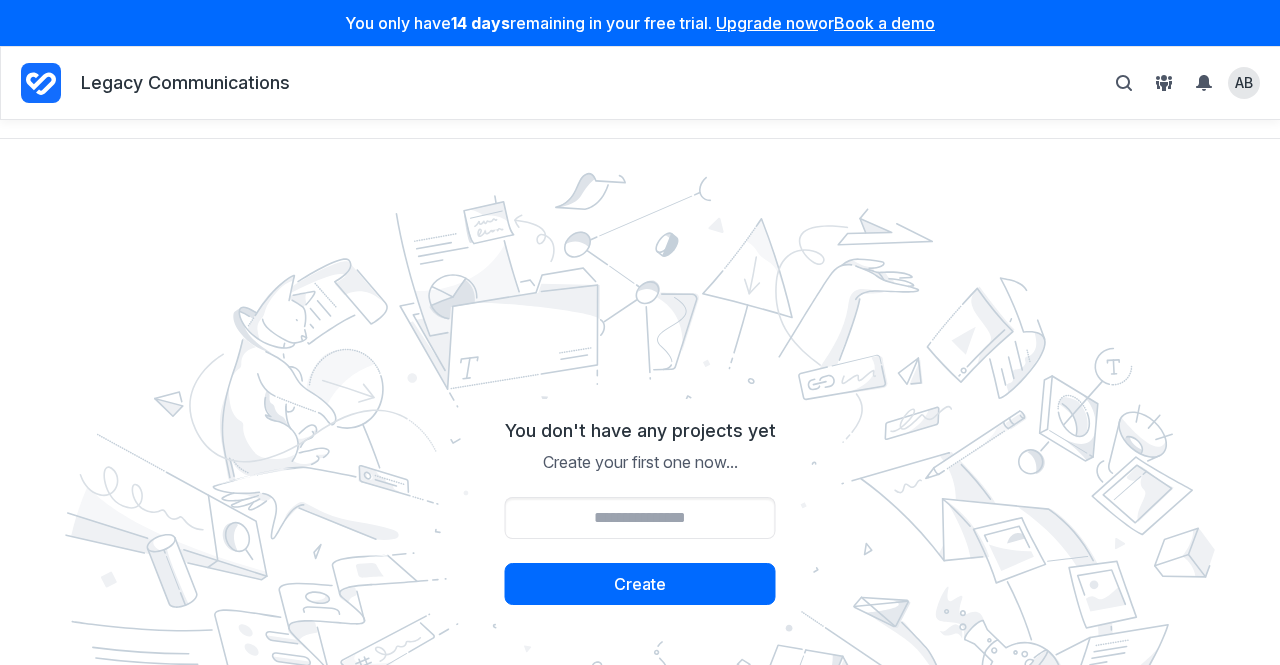 scroll, scrollTop: 331, scrollLeft: 0, axis: vertical 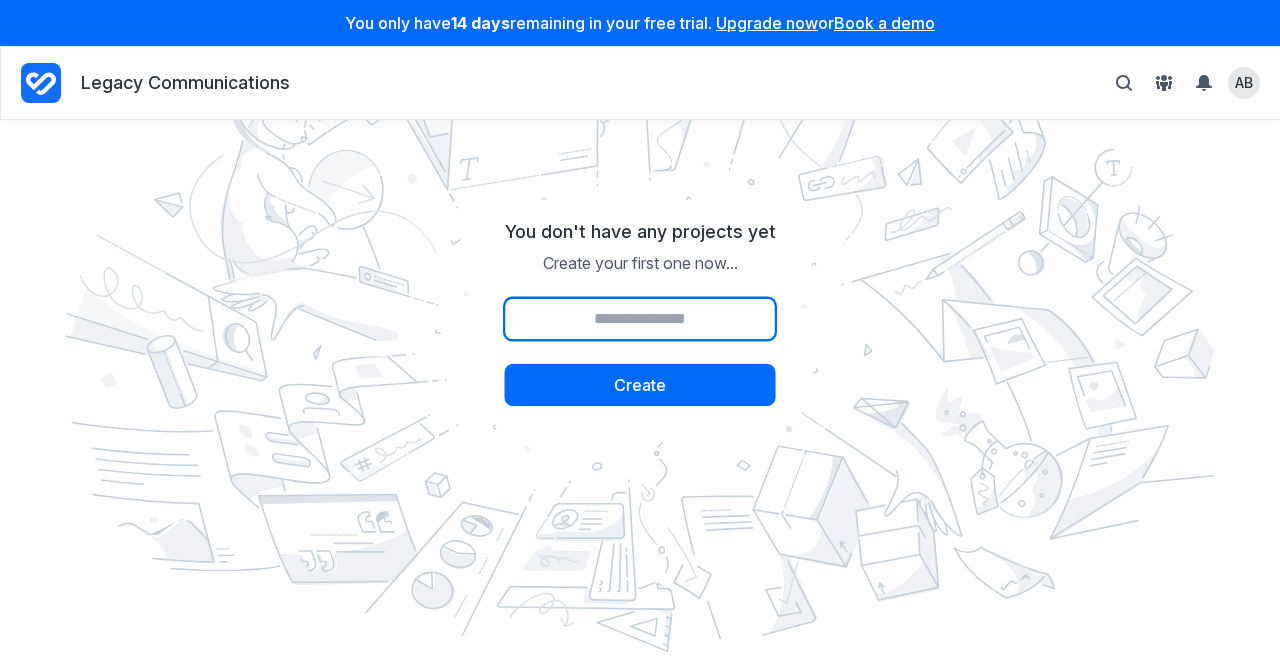 click on "Project name" at bounding box center (640, 319) 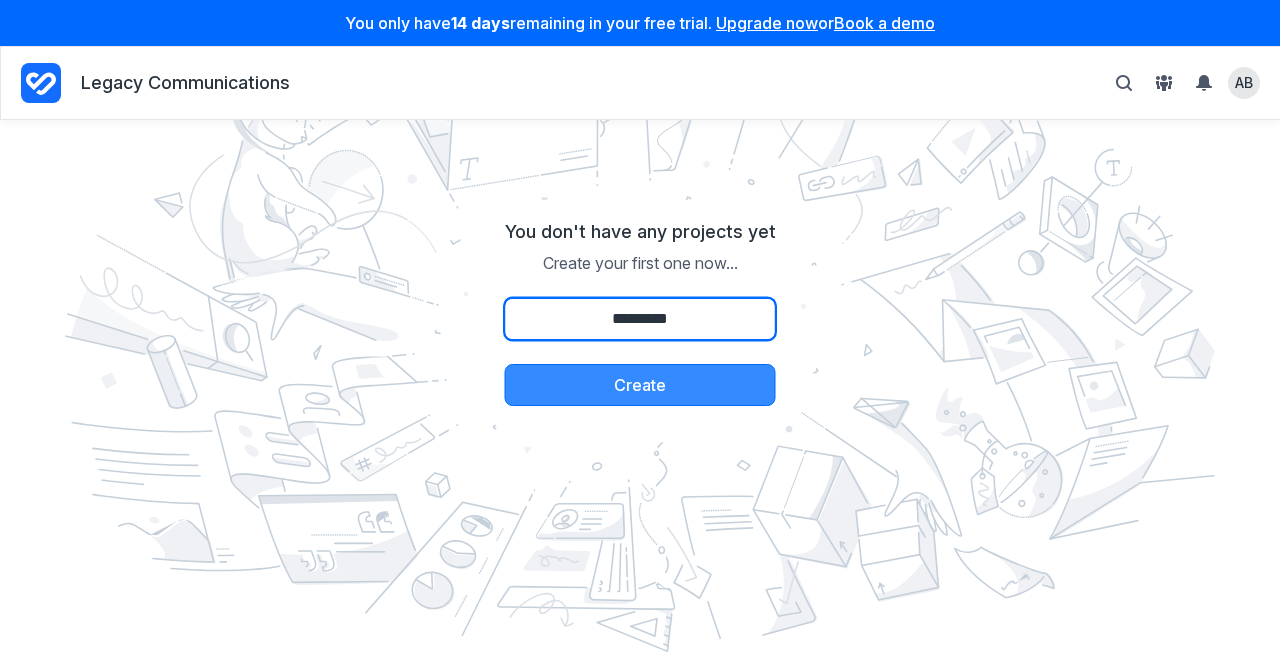 type on "*********" 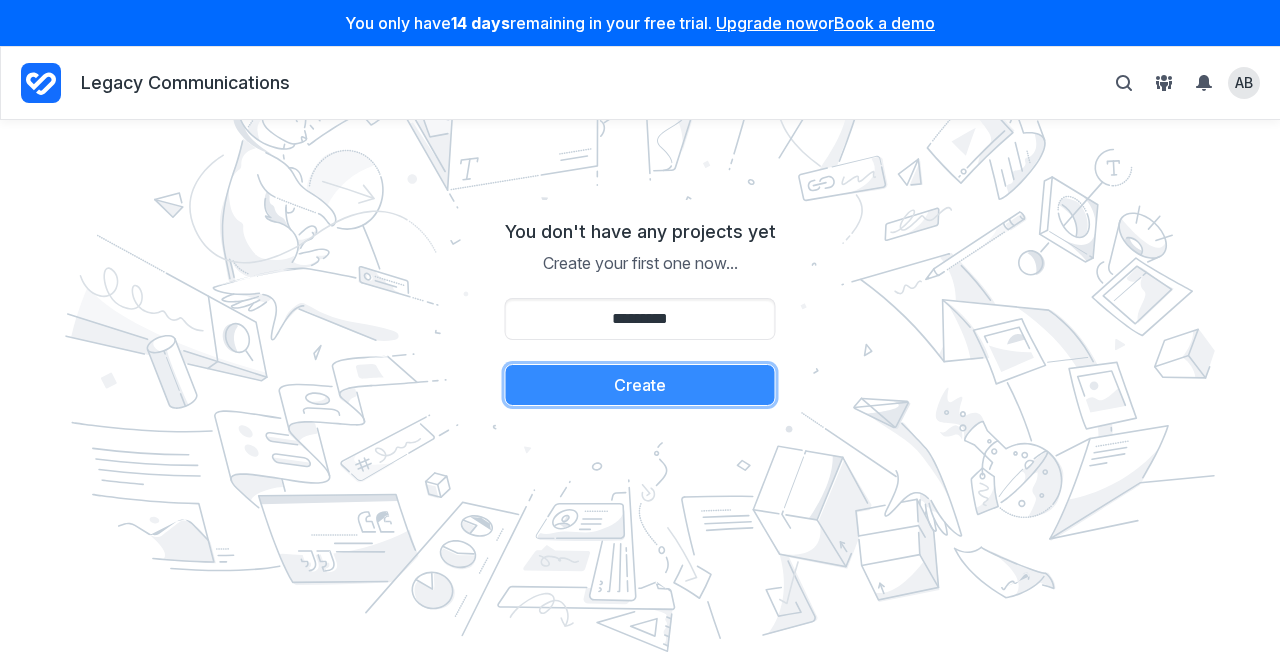 click on "Create" at bounding box center (640, 385) 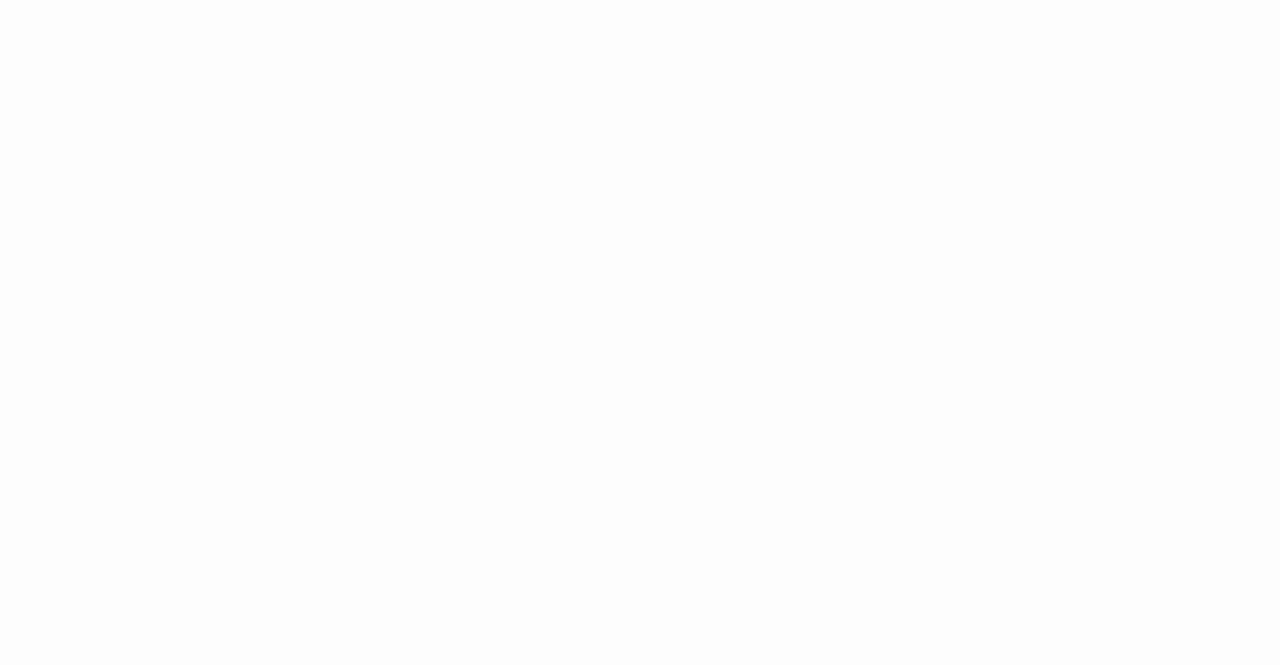 scroll, scrollTop: 0, scrollLeft: 0, axis: both 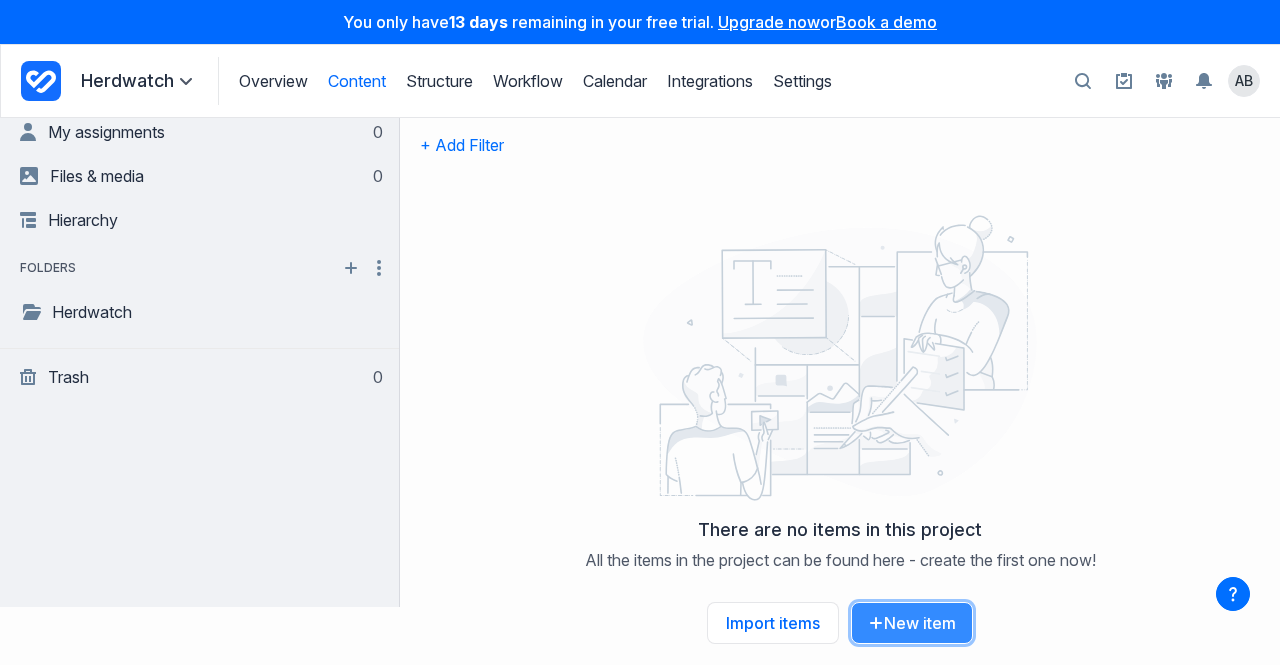 click on "New item" at bounding box center [912, 623] 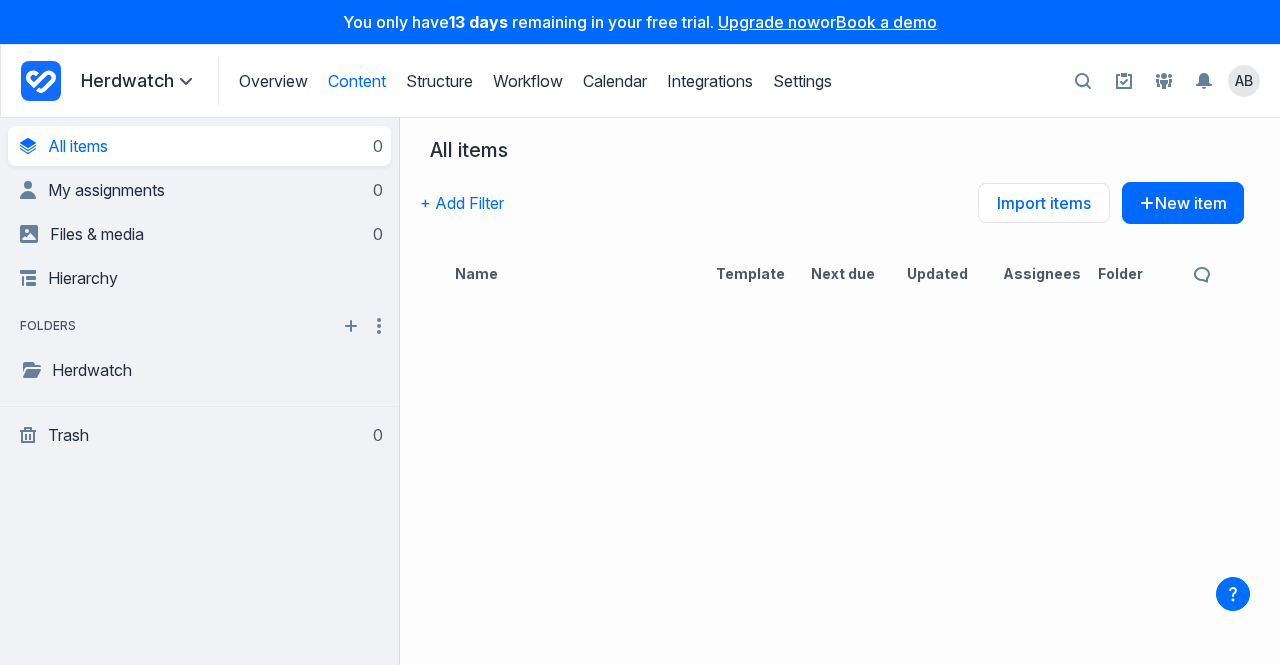 scroll, scrollTop: 0, scrollLeft: 0, axis: both 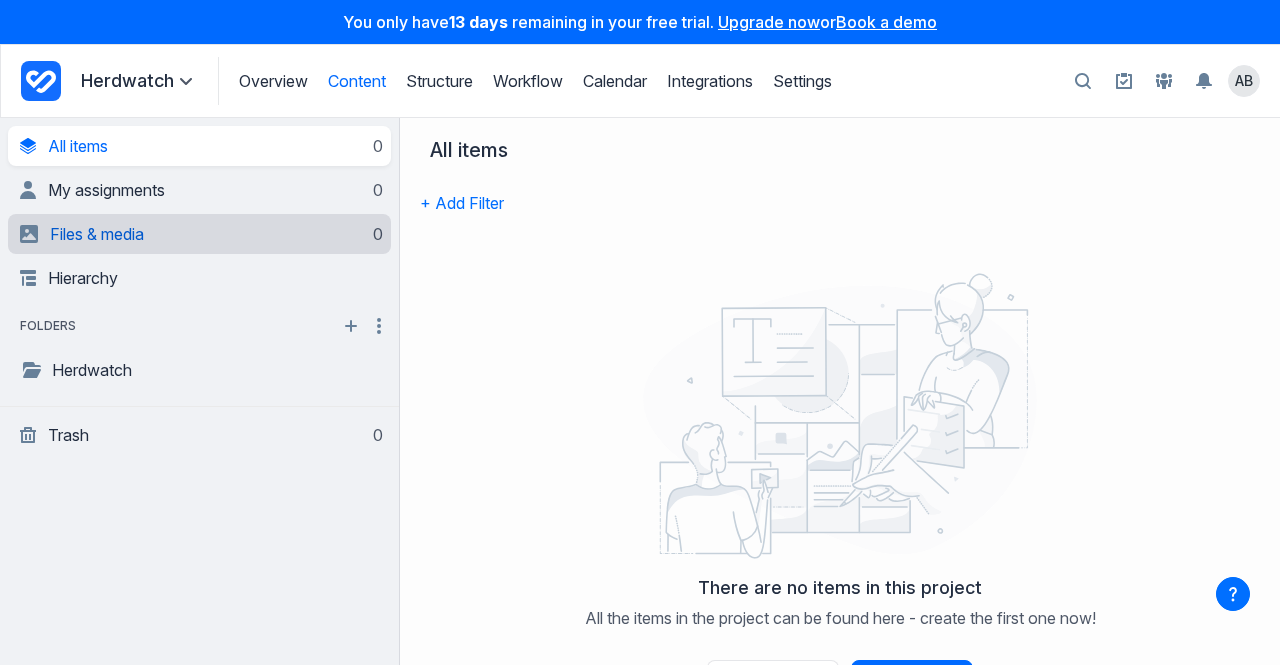 click on "Files & media 0" at bounding box center [201, 234] 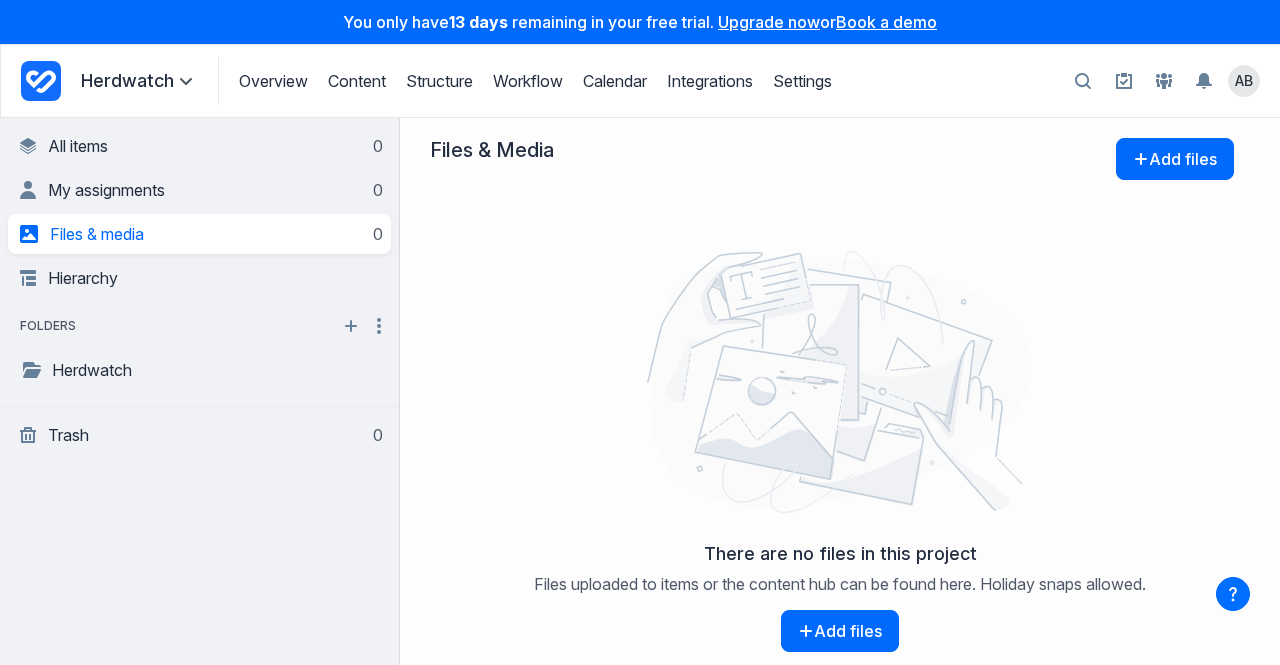 scroll, scrollTop: 0, scrollLeft: 0, axis: both 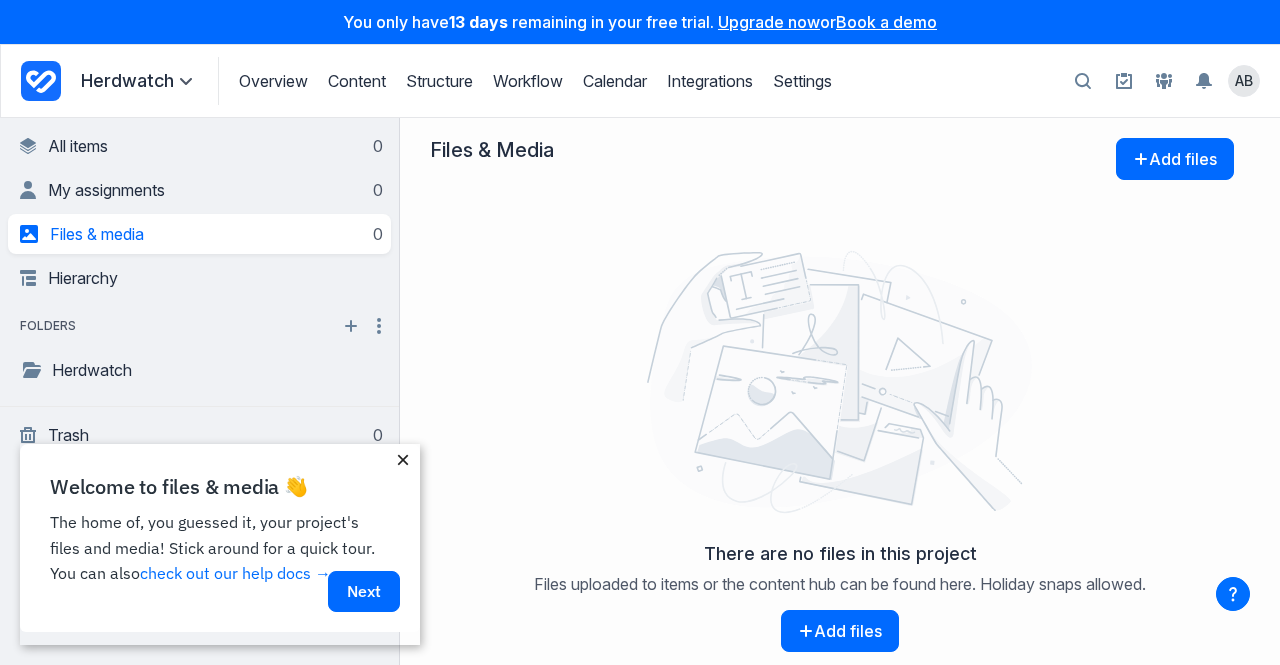 click on "×" at bounding box center [403, 460] 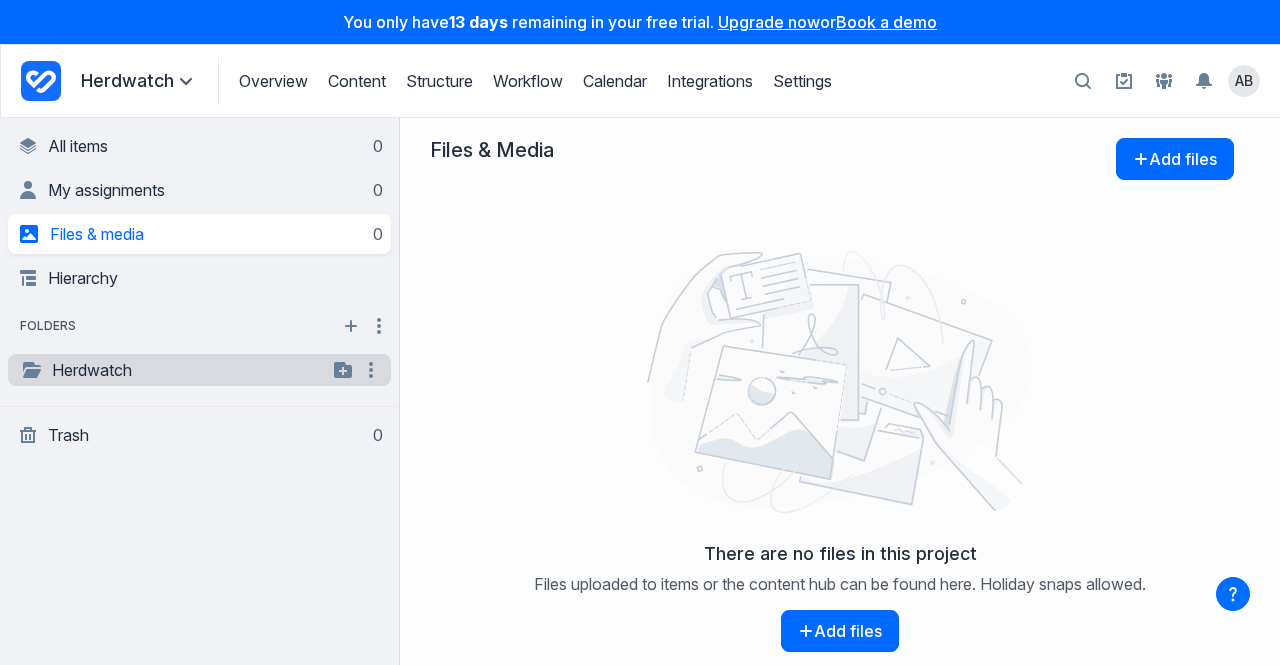 click on "Herdwatch" at bounding box center [173, 370] 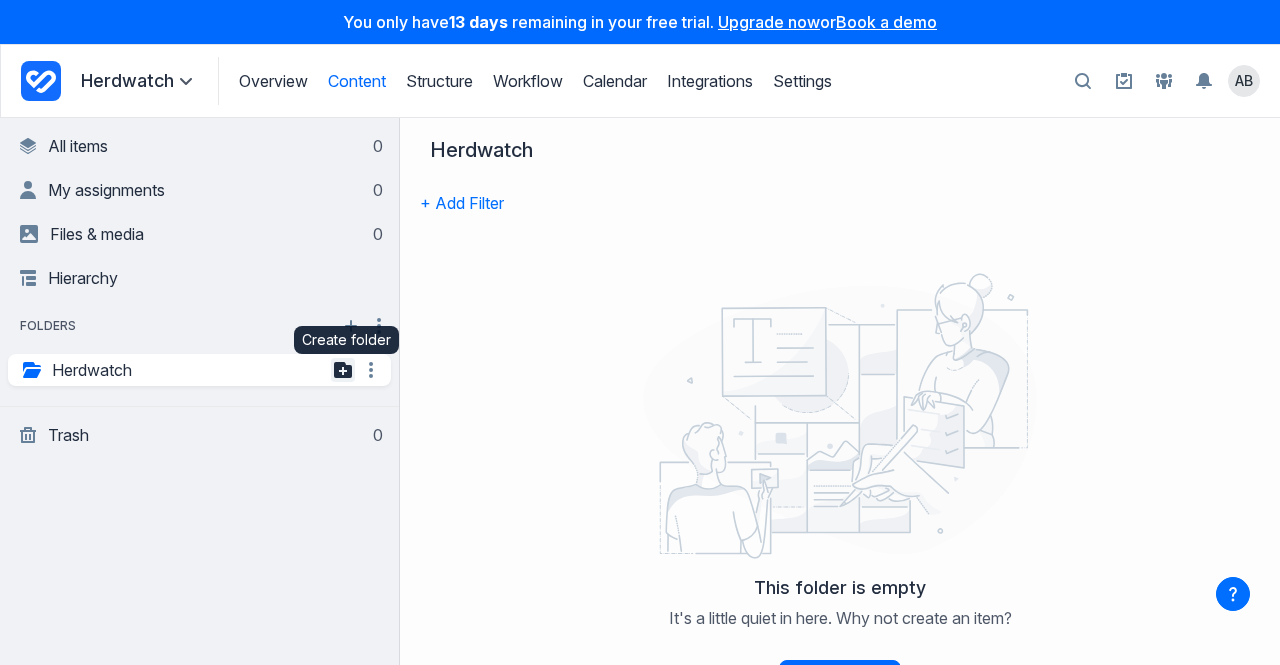 click 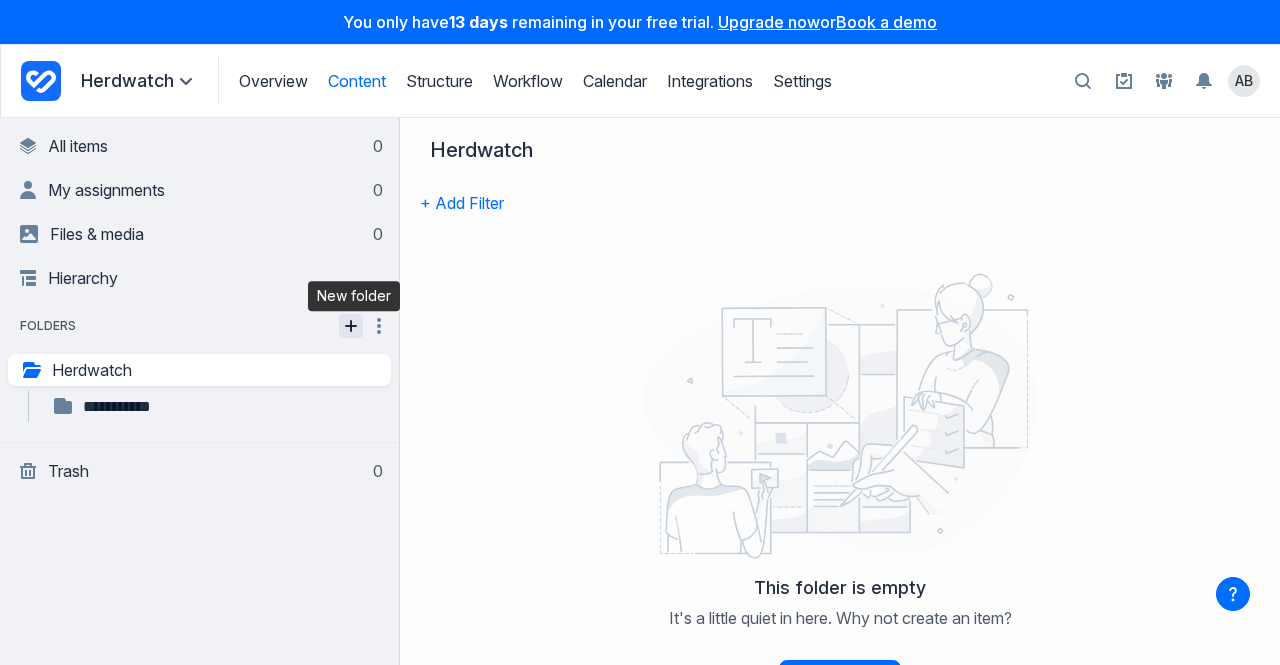 type on "**********" 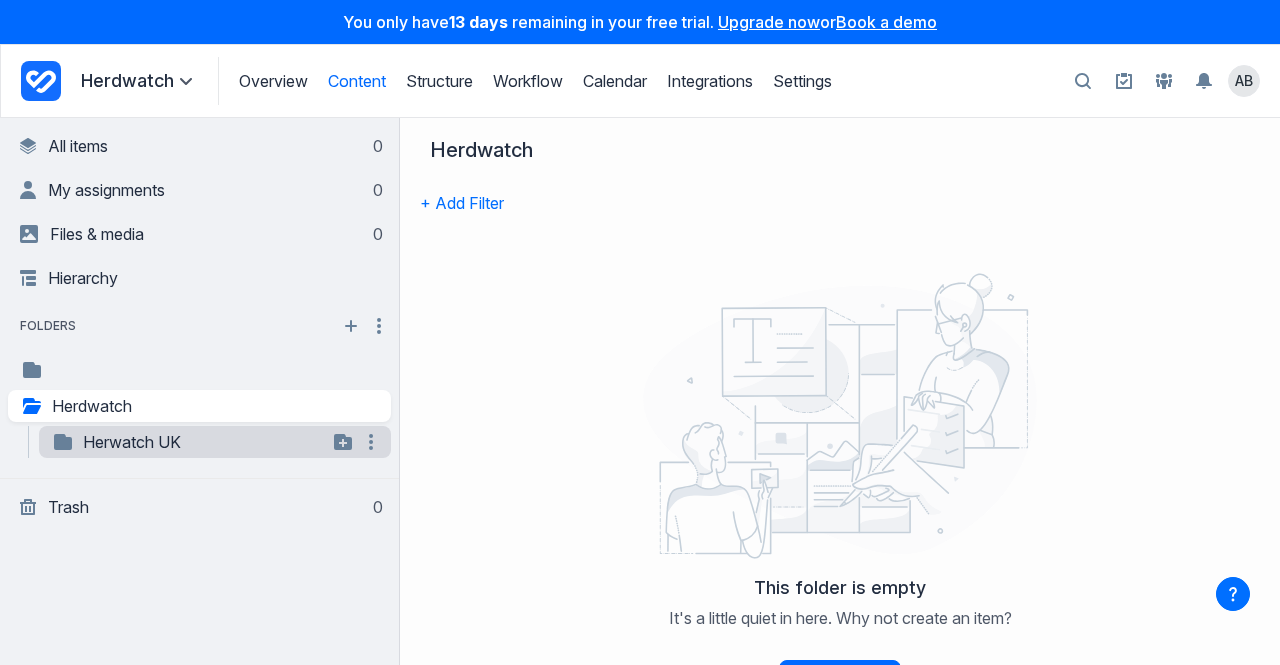 click on "Herwatch UK" at bounding box center (189, 442) 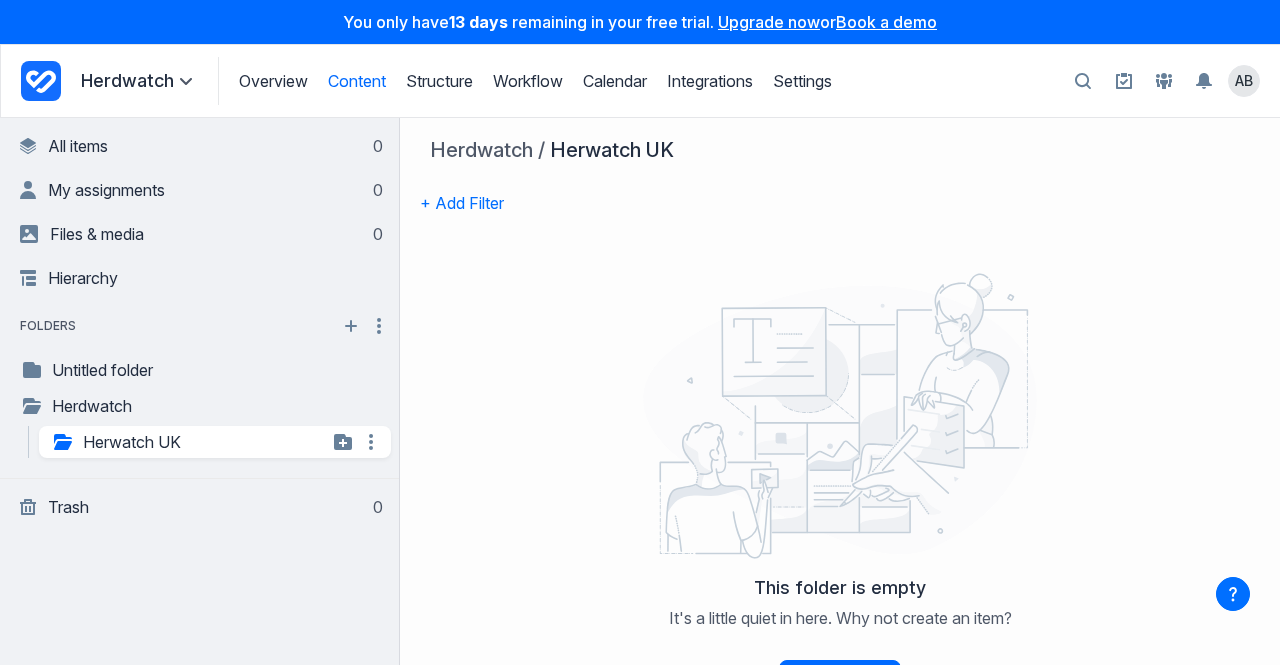 click on "Herwatch UK" at bounding box center (189, 442) 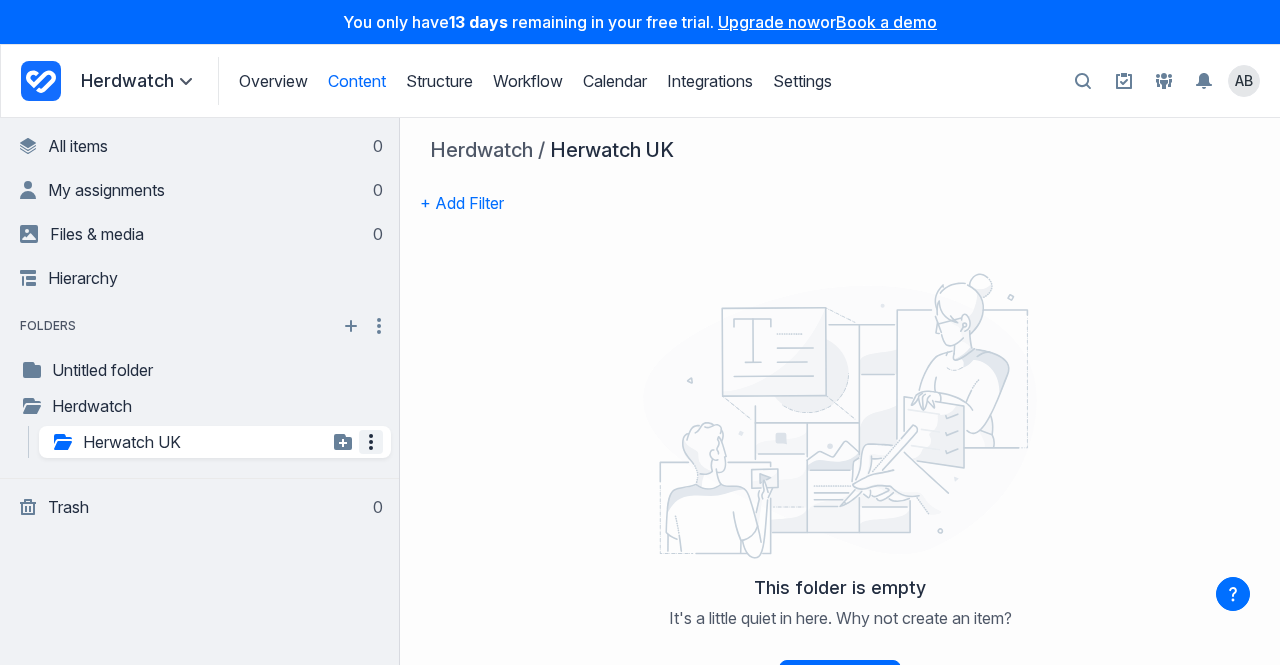 click 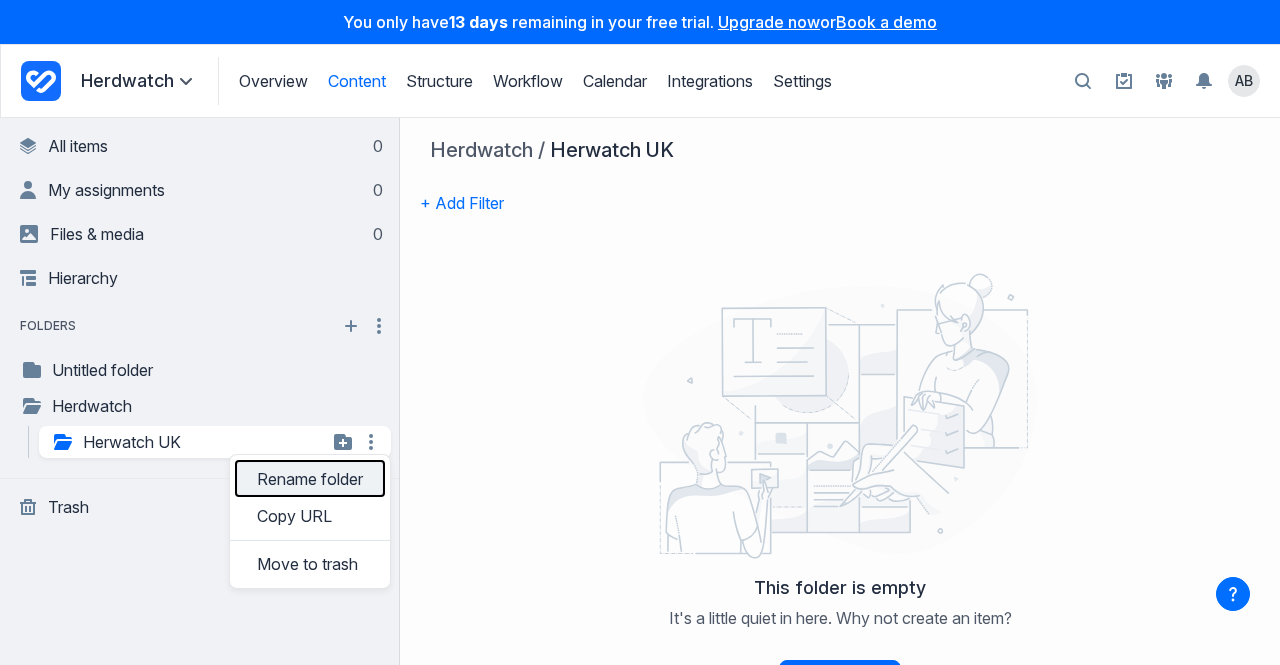 click on "Rename folder" at bounding box center [310, 478] 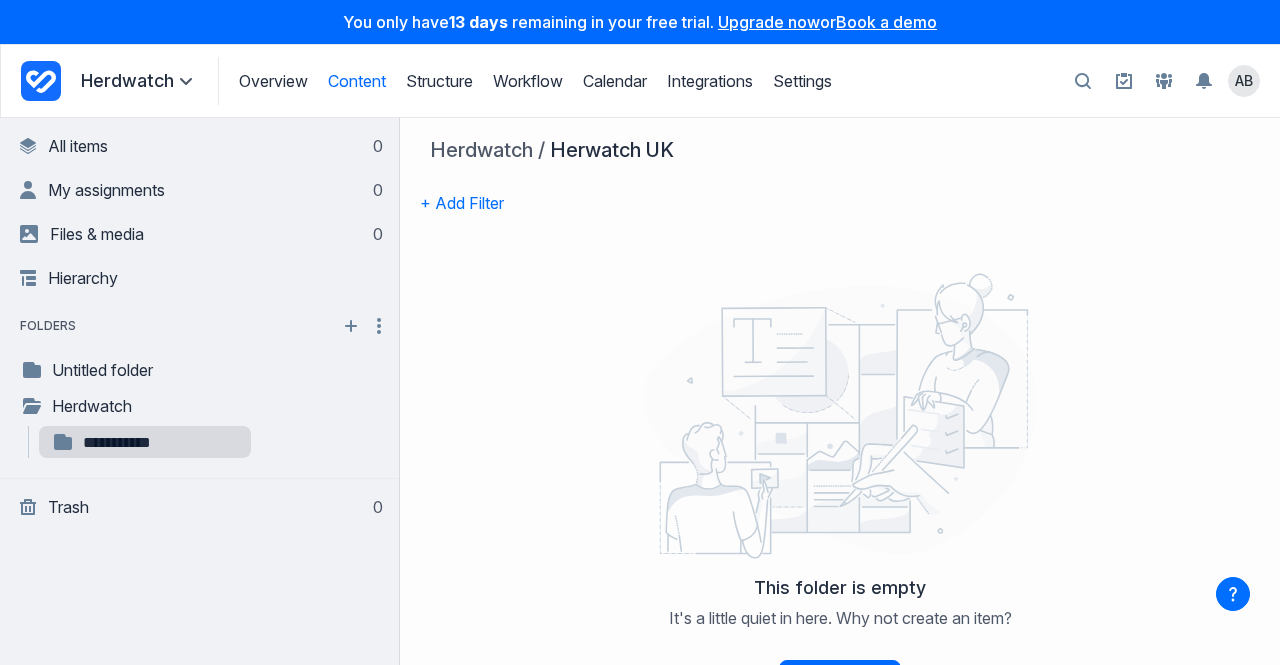 click on "**********" at bounding box center [159, 443] 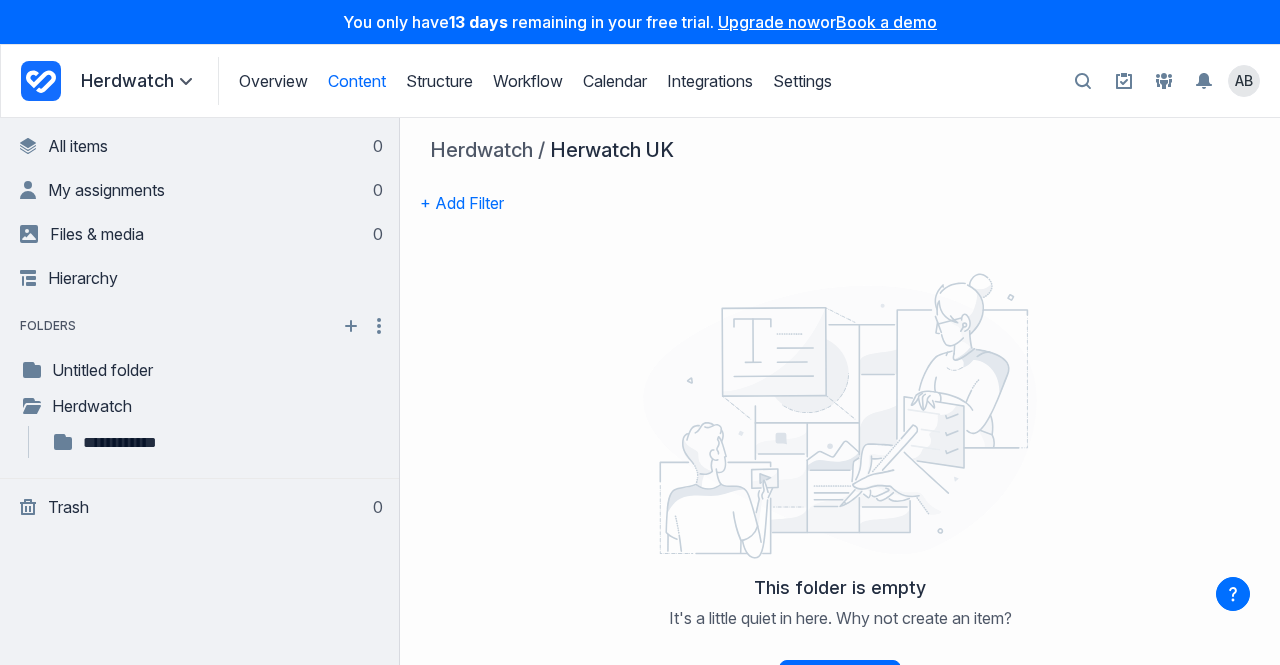 click on "**********" at bounding box center [200, 391] 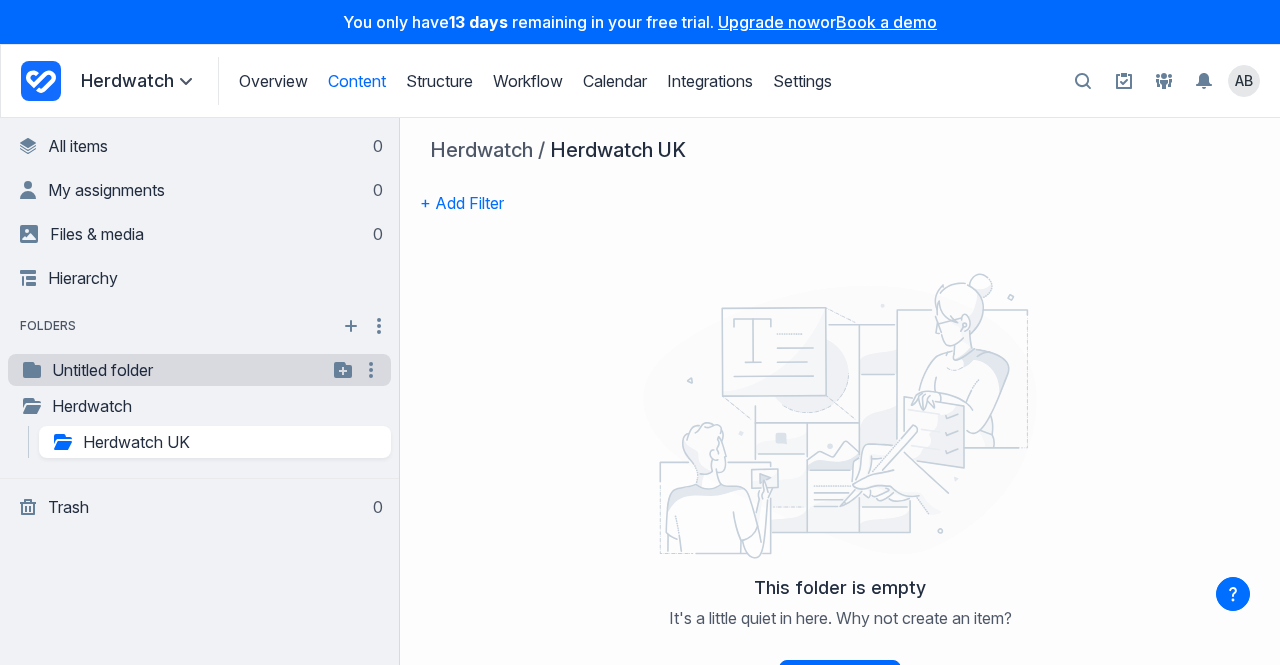 click on "Untitled folder" at bounding box center [173, 370] 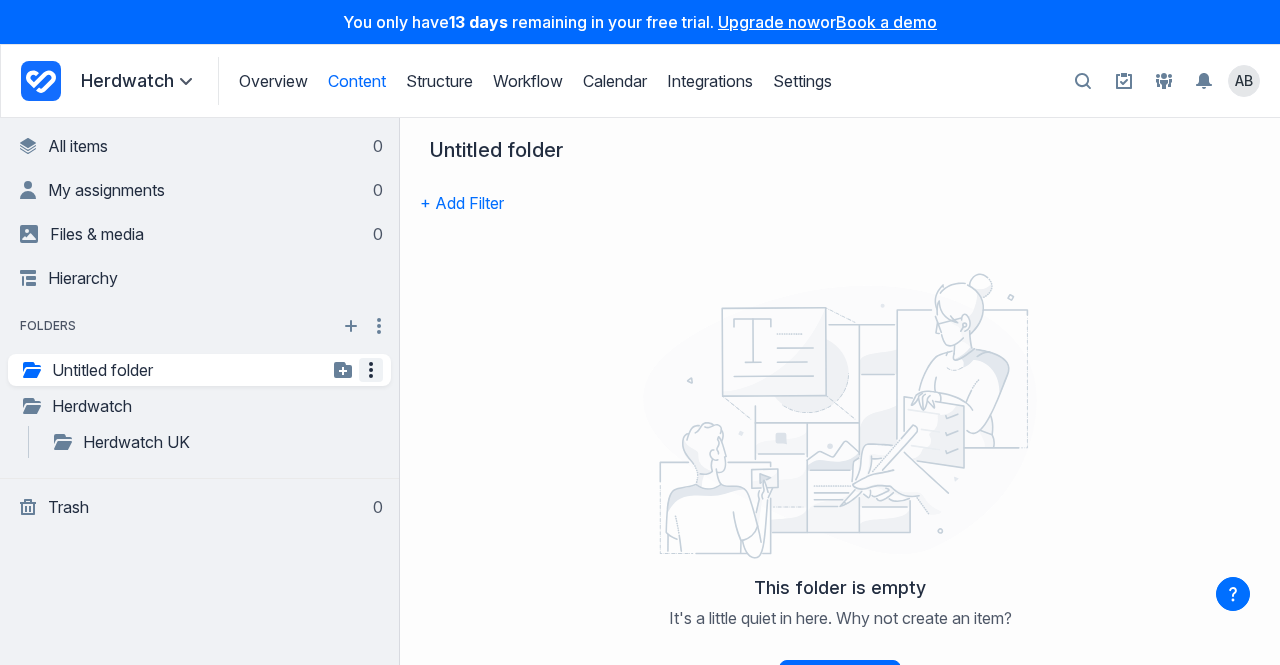 click 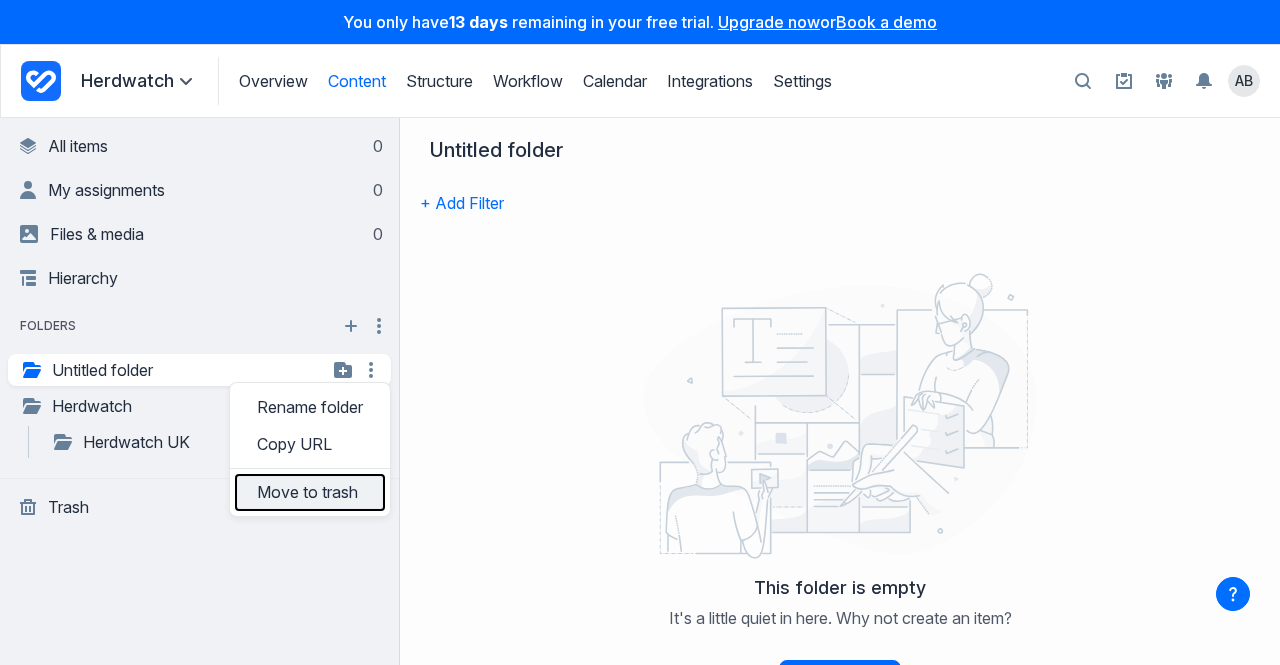 click on "Move to trash" at bounding box center [310, 492] 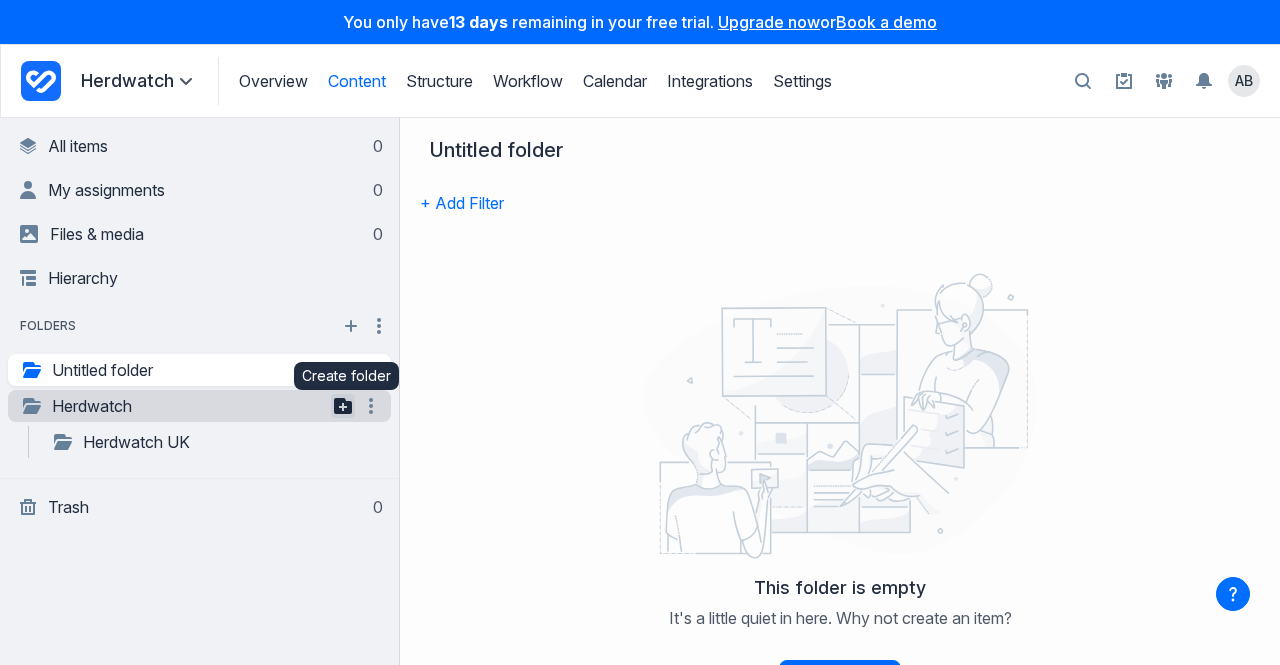 click 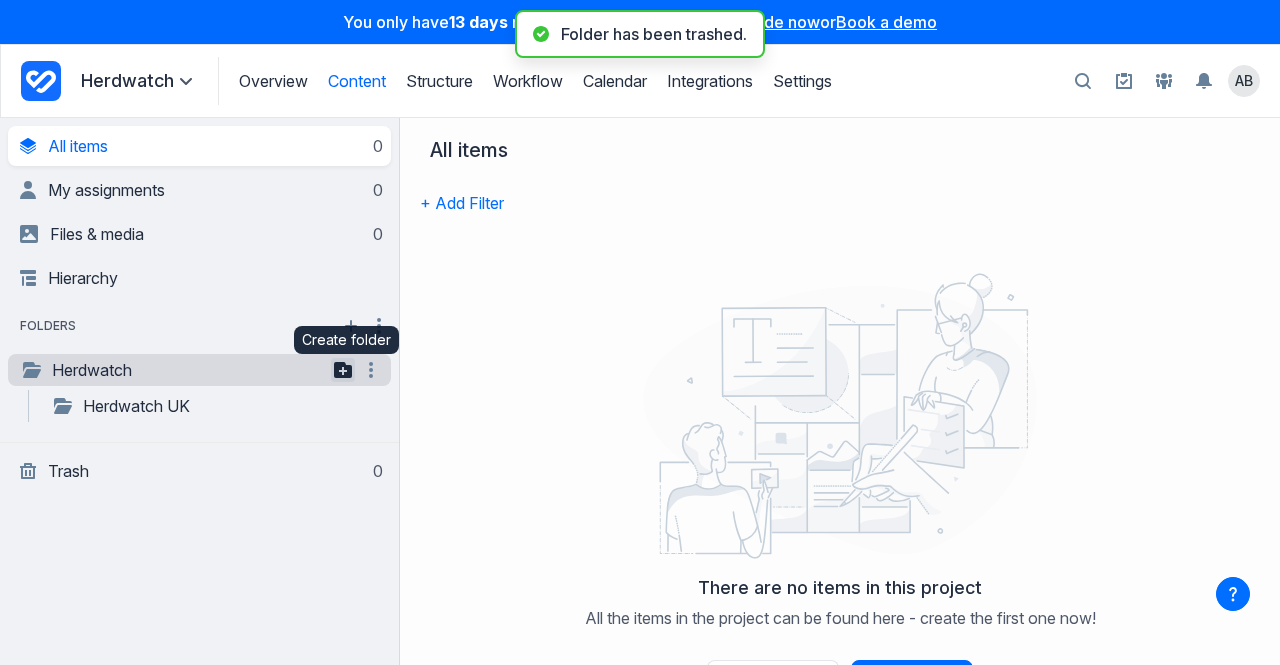 click at bounding box center (343, 370) 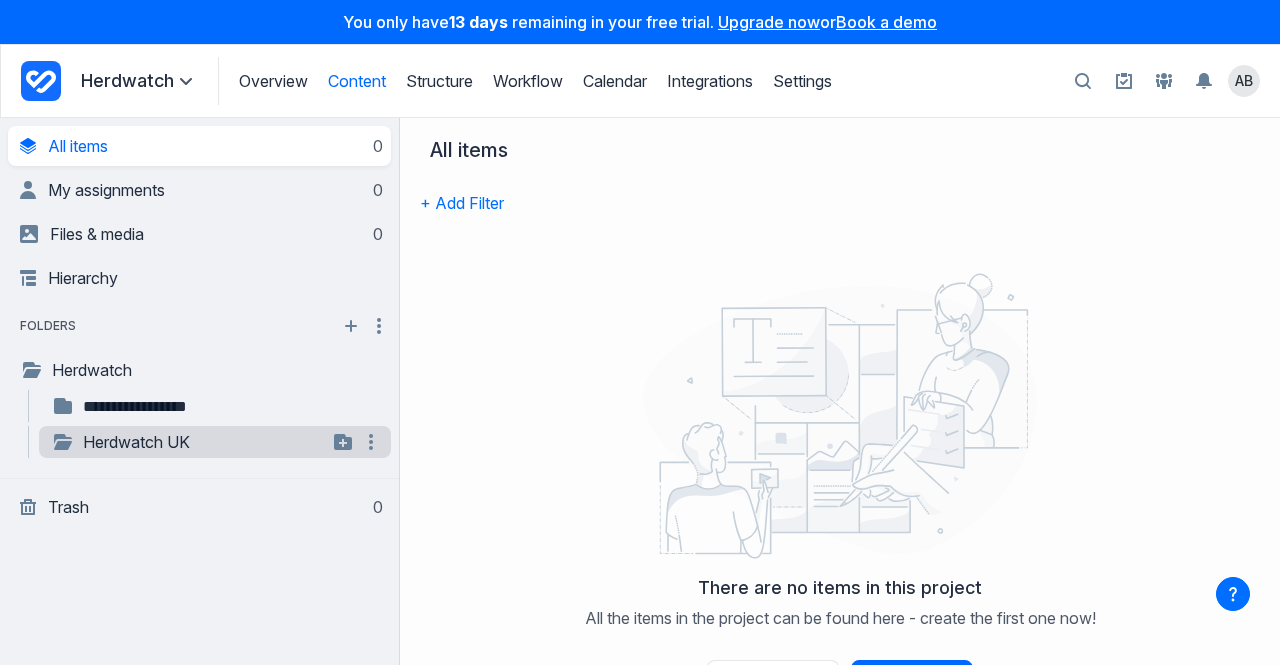 type on "**********" 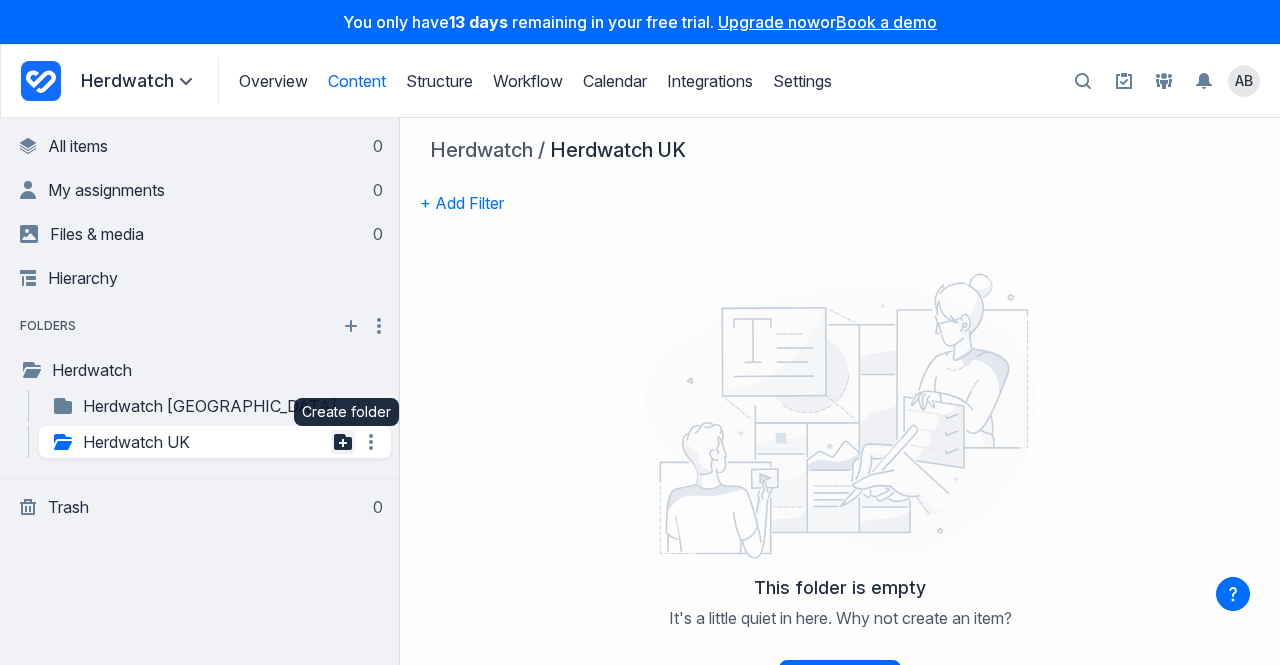 click 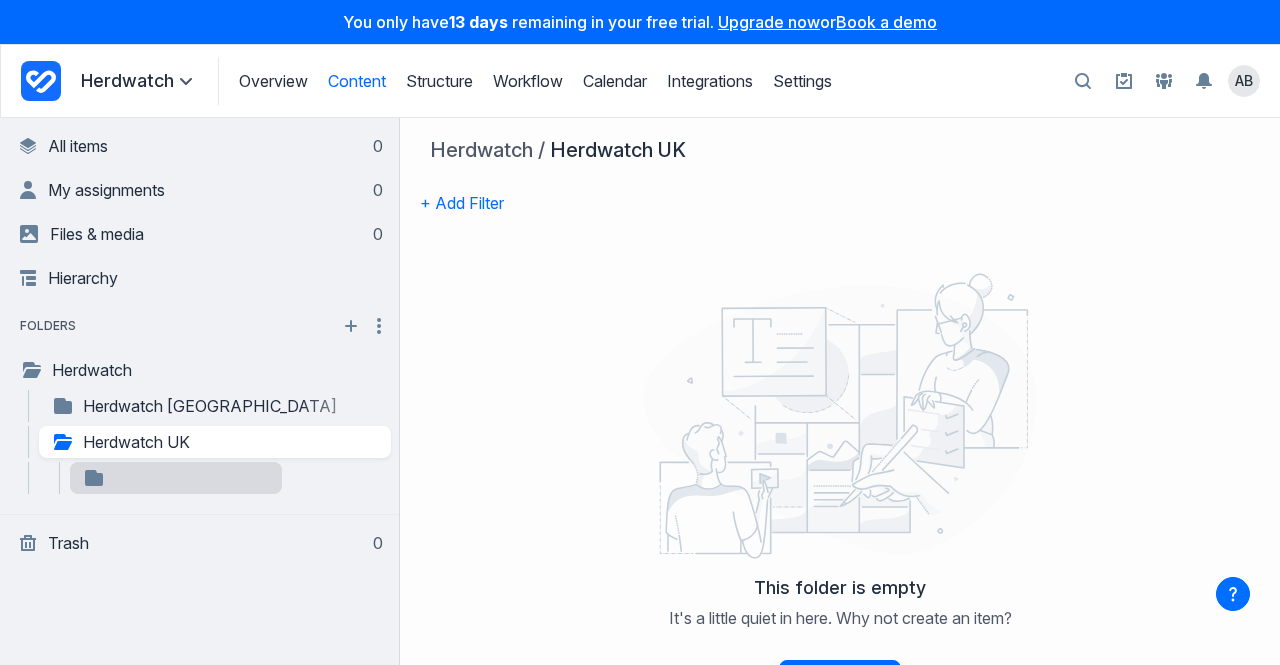 click on "Folder name" at bounding box center (190, 479) 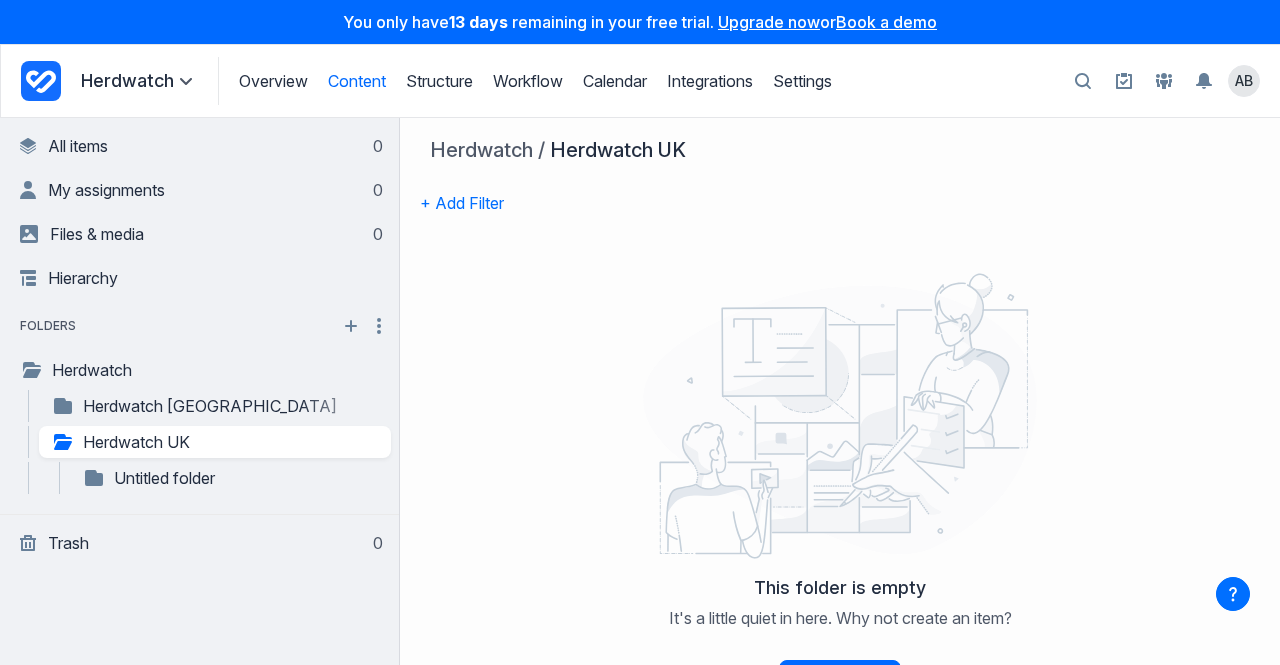 scroll, scrollTop: 58, scrollLeft: 0, axis: vertical 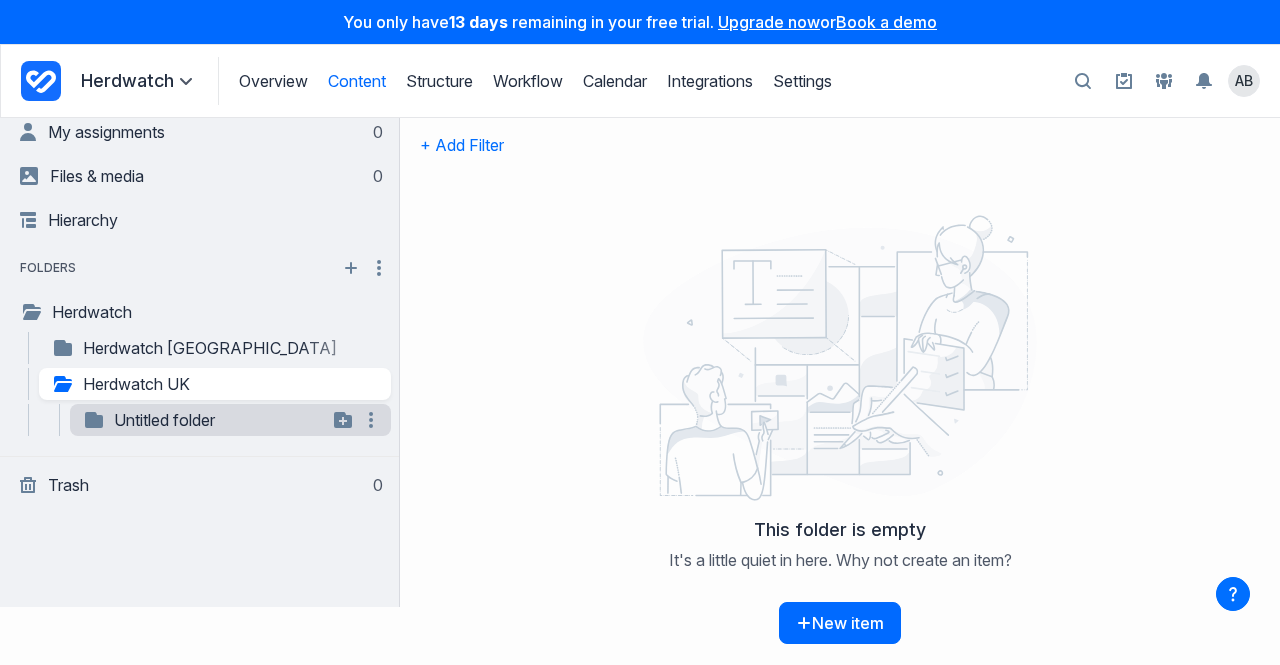 click on "Untitled folder" at bounding box center [204, 420] 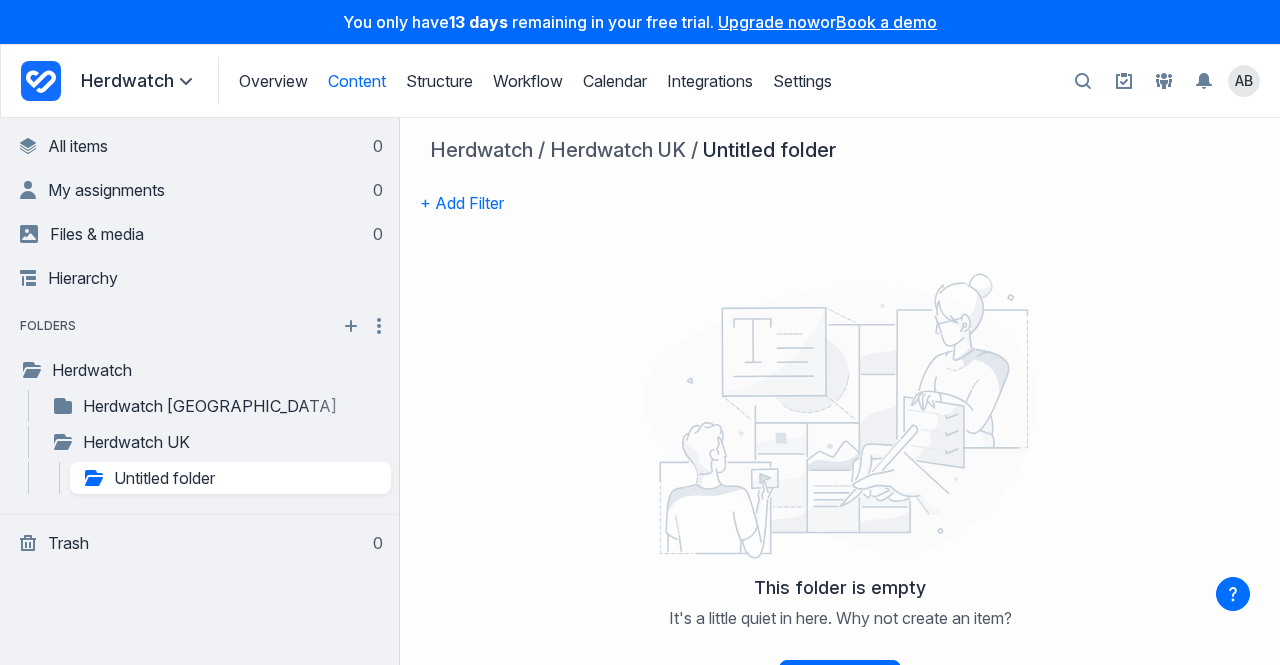 scroll, scrollTop: 58, scrollLeft: 0, axis: vertical 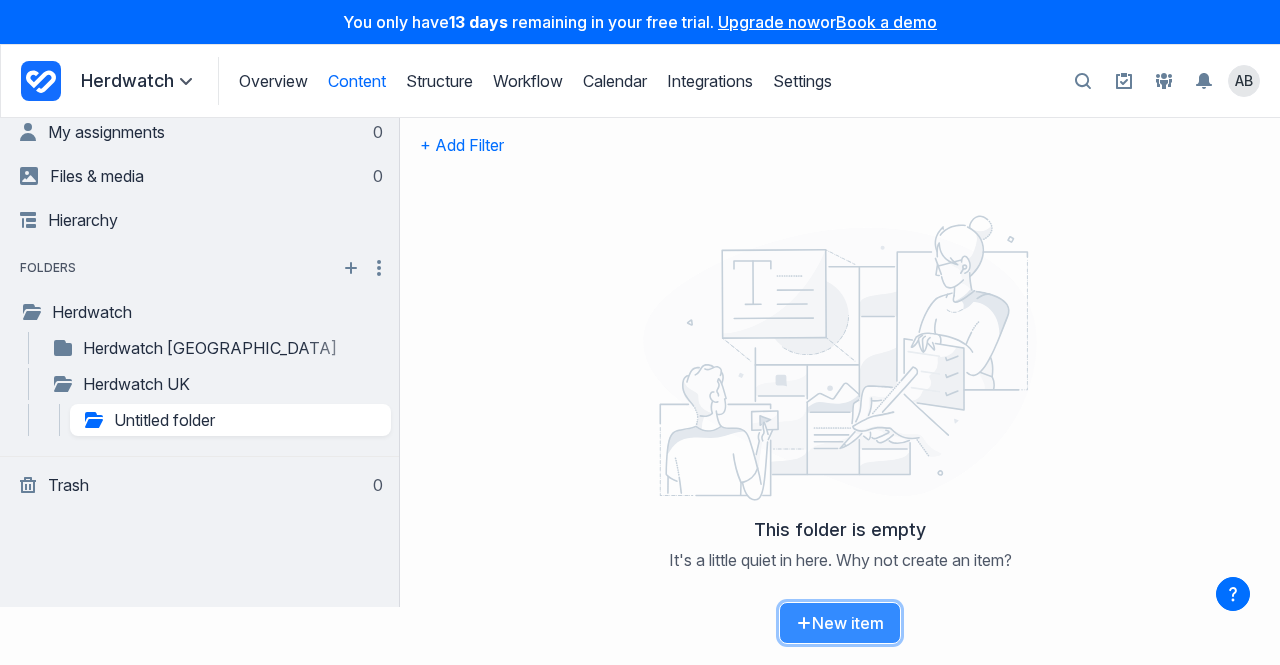 click on "New item" at bounding box center (840, 623) 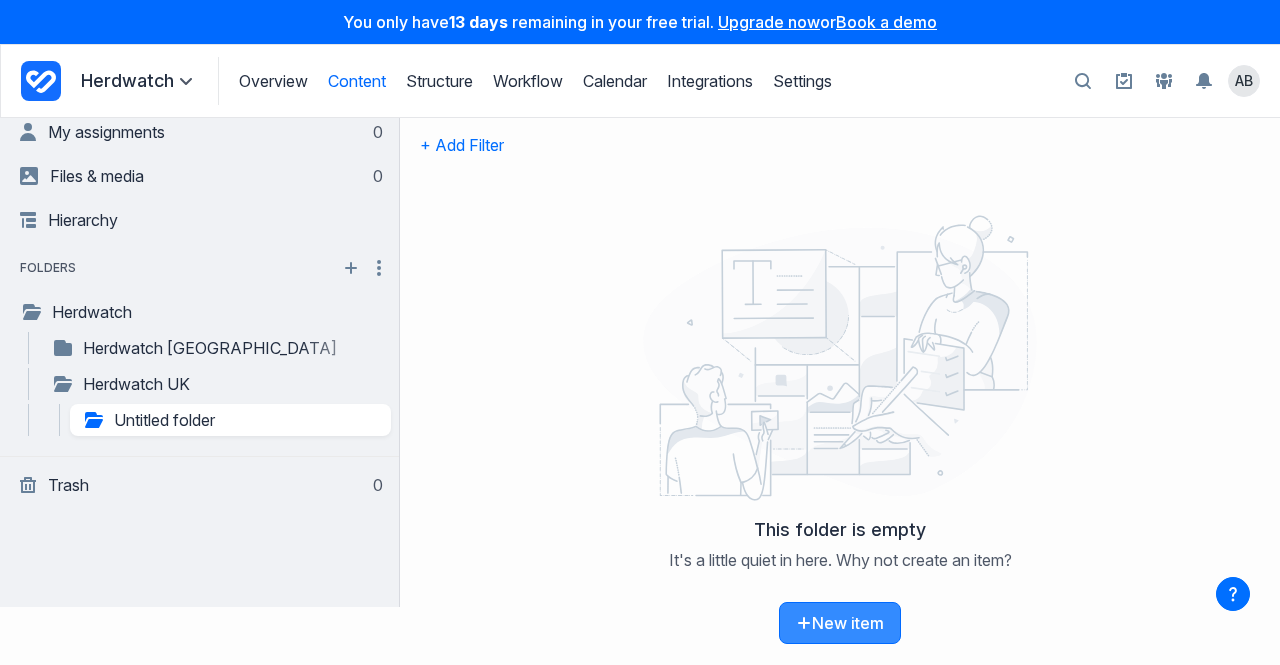 scroll, scrollTop: 0, scrollLeft: 0, axis: both 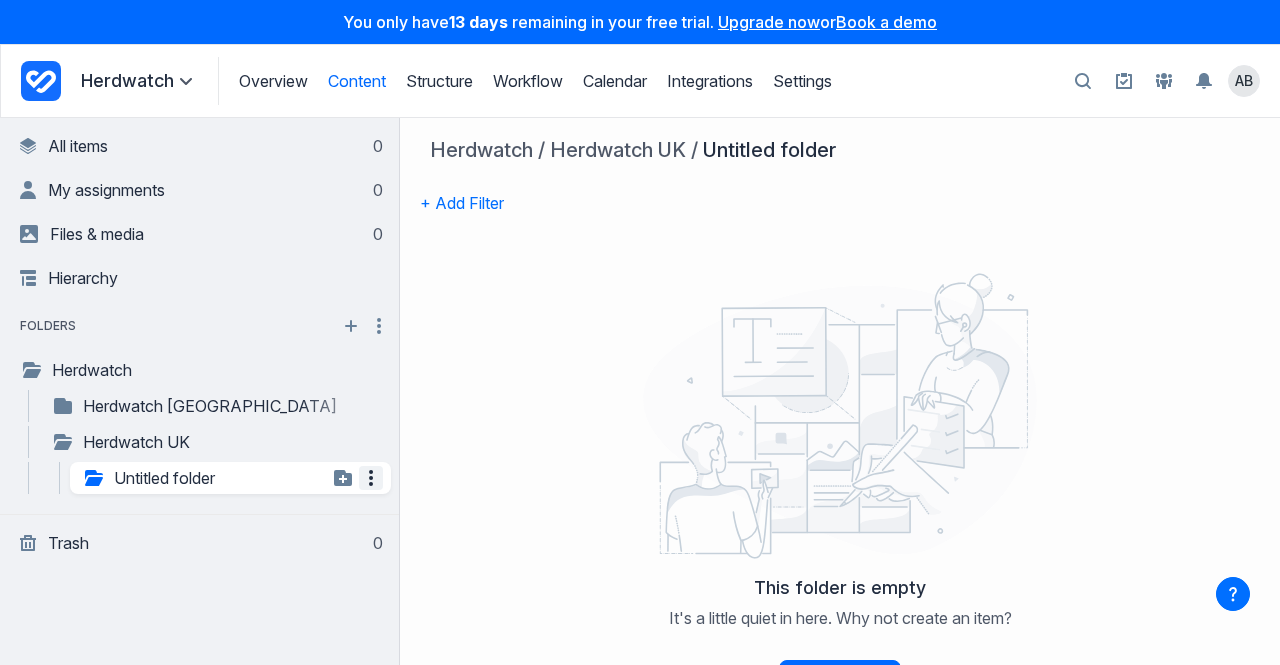 click 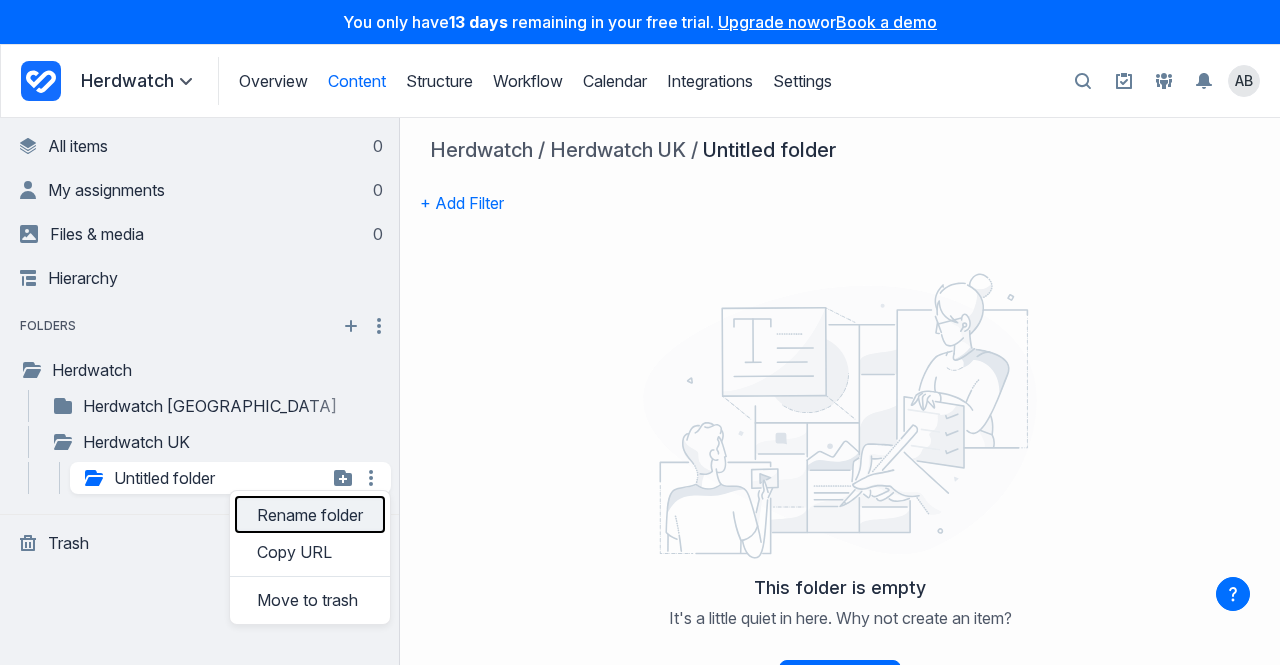 click on "Rename folder" at bounding box center [310, 514] 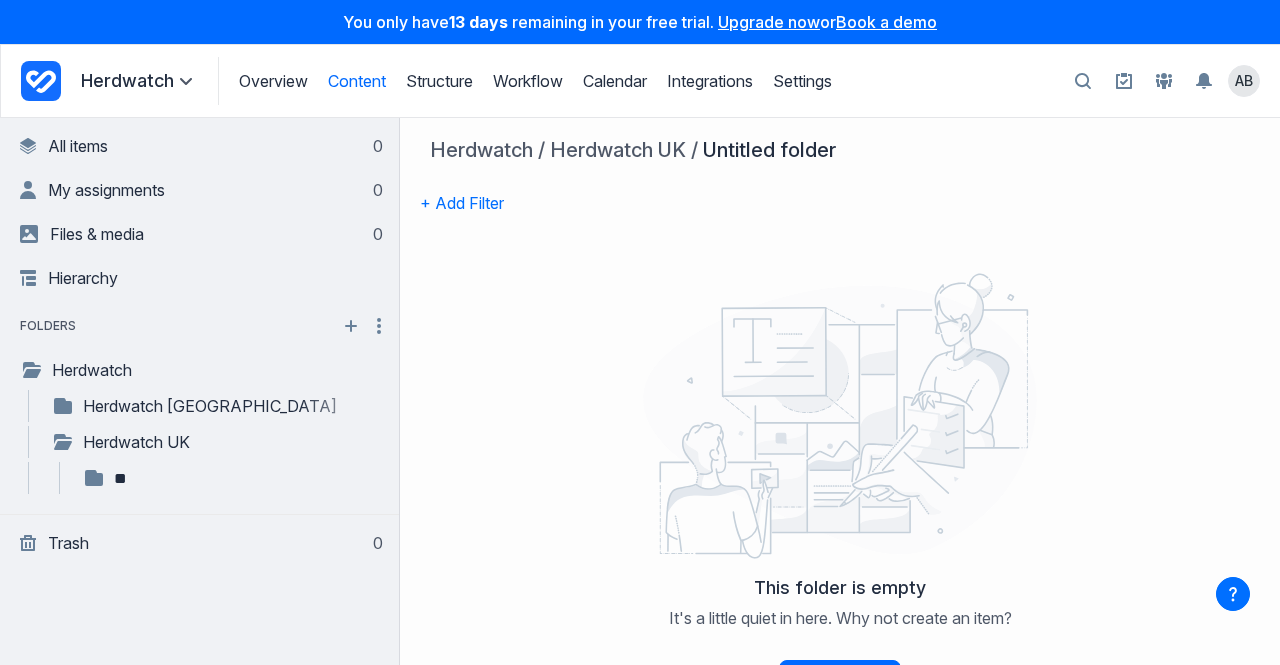 type on "*" 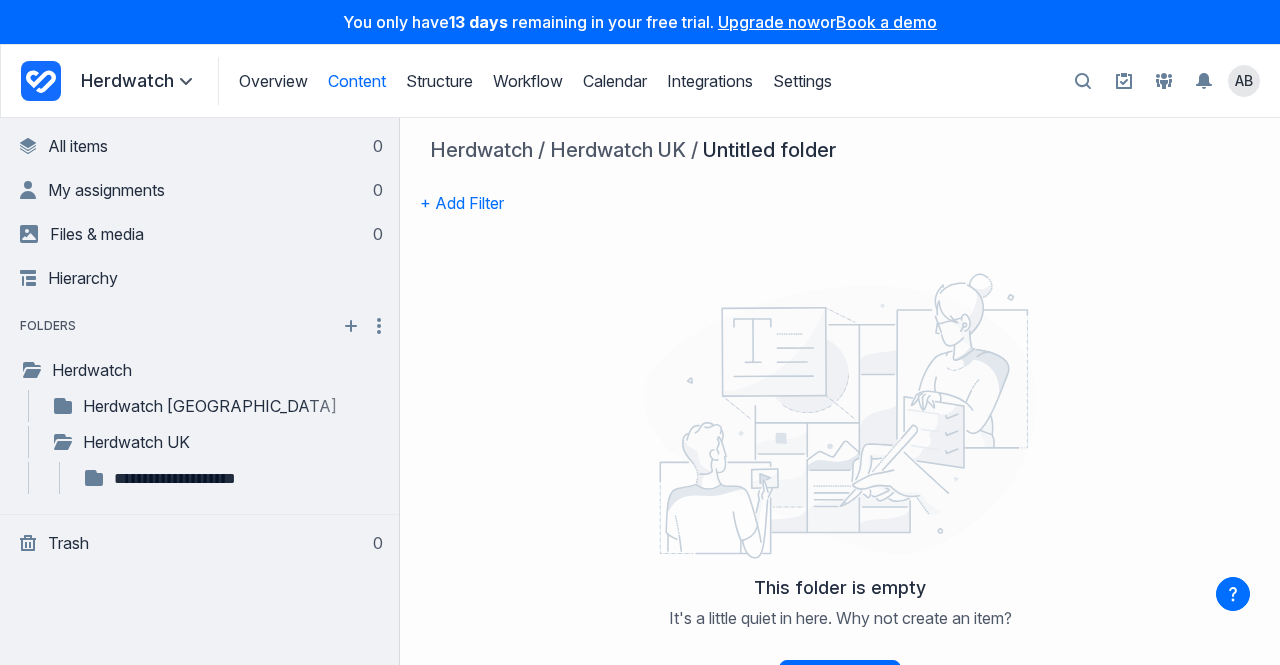 type on "**********" 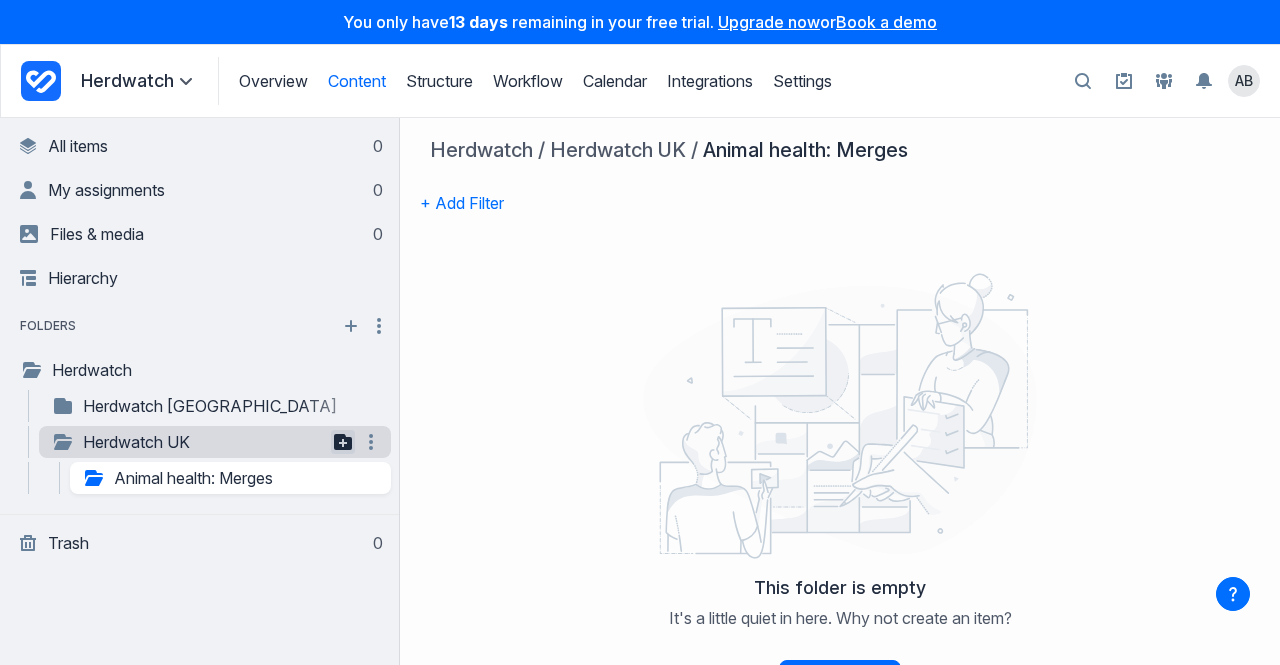 click 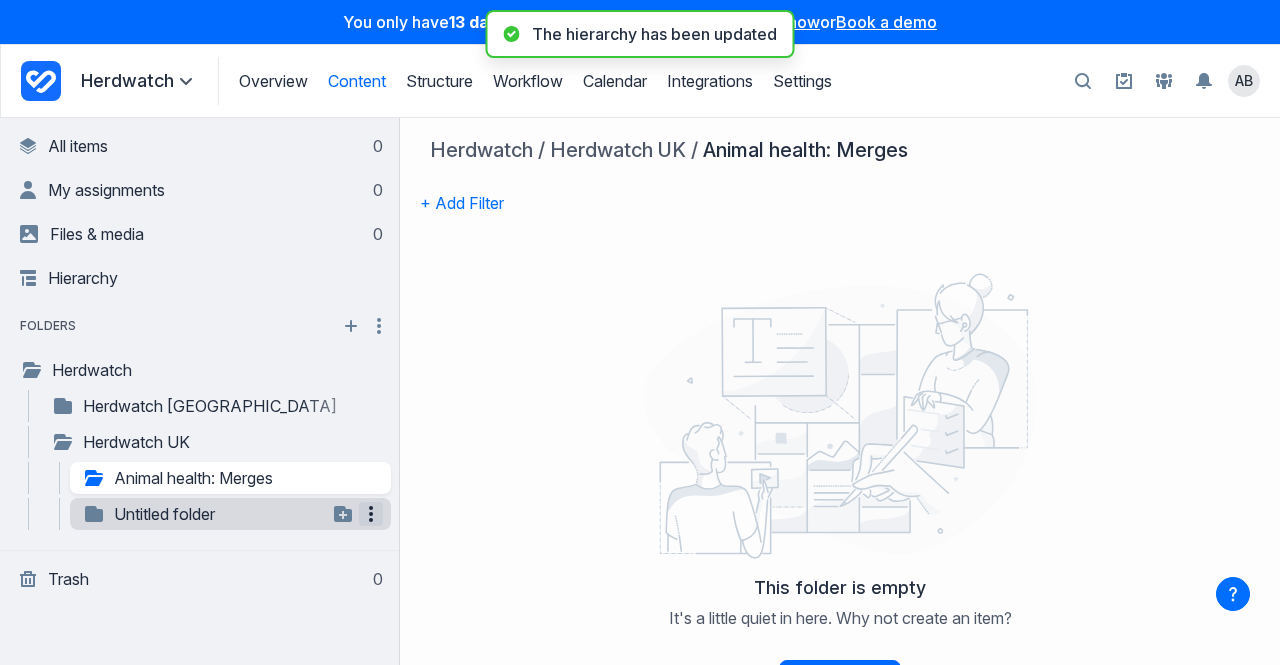 click 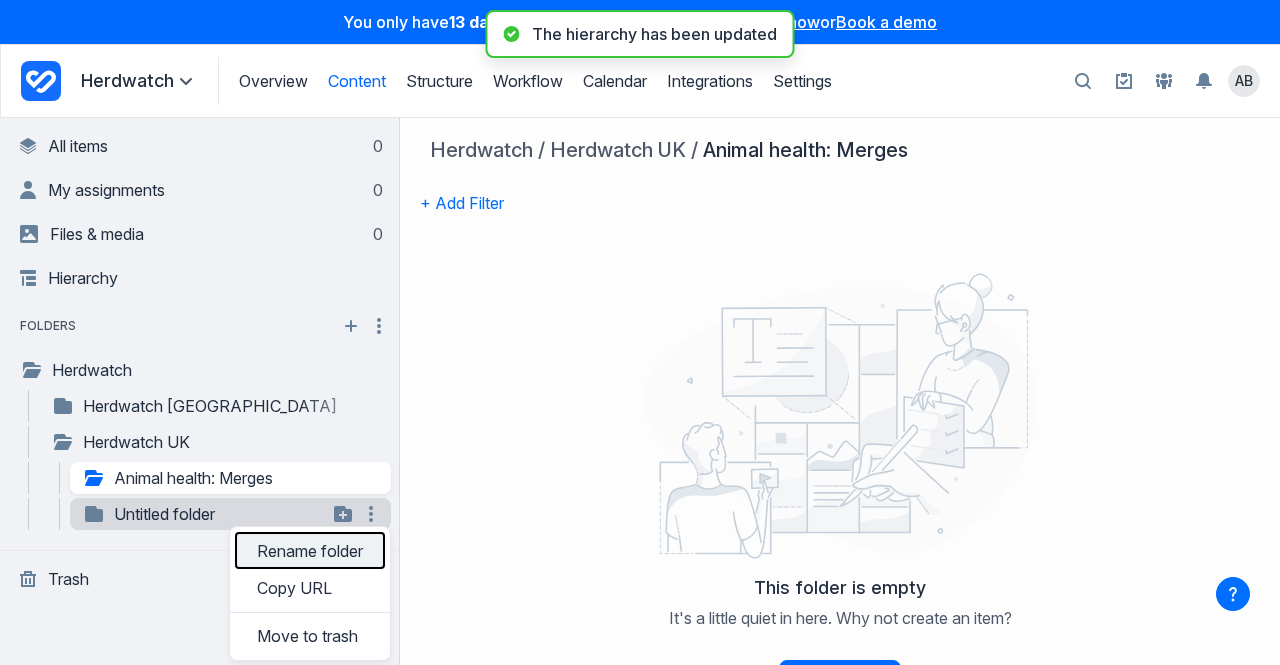 click on "Rename folder" at bounding box center [310, 550] 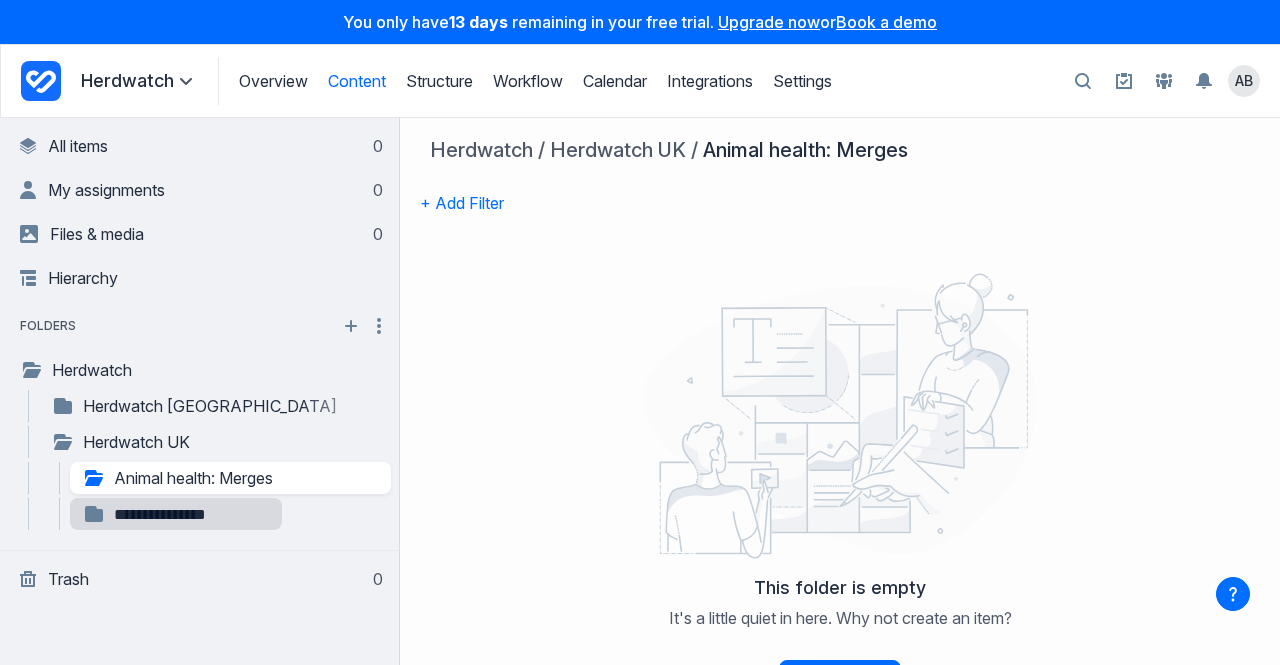 drag, startPoint x: 235, startPoint y: 514, endPoint x: 108, endPoint y: 515, distance: 127.00394 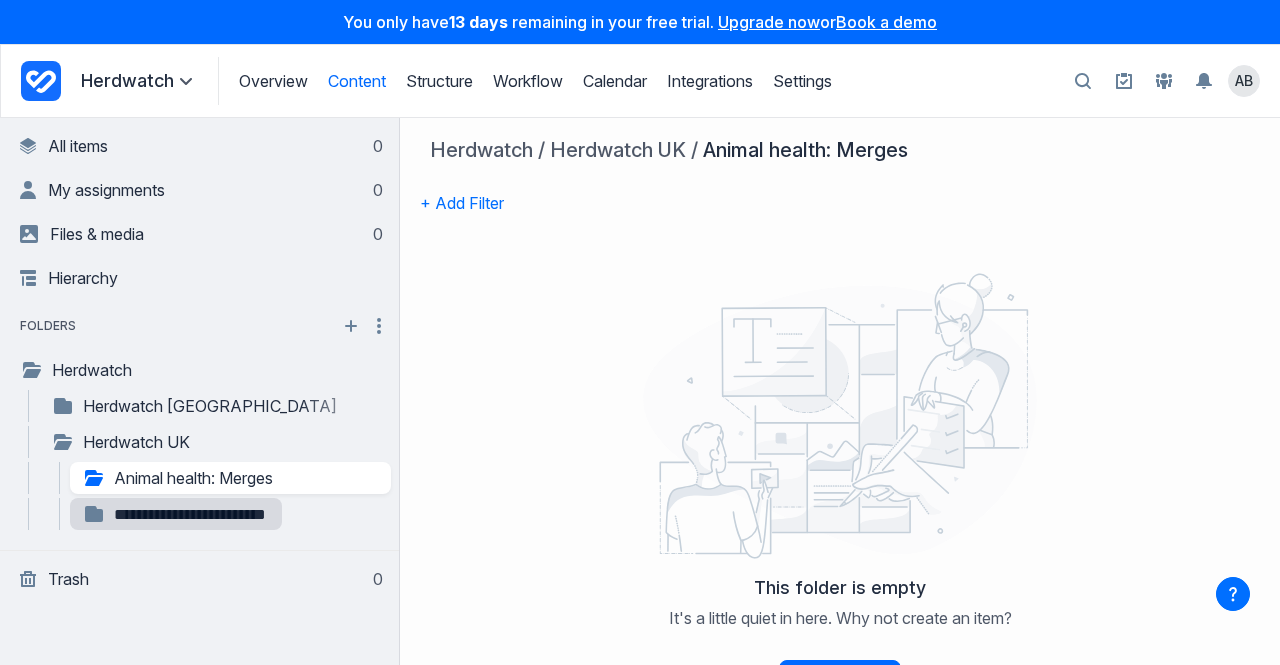 type on "**********" 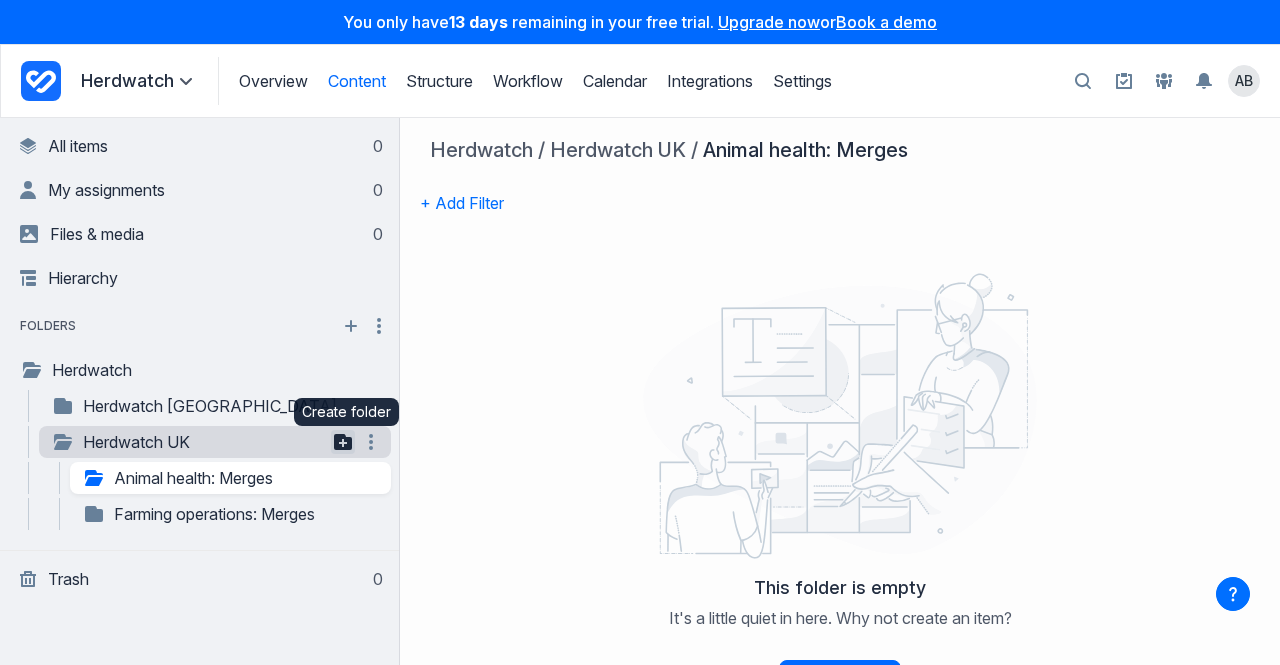 click 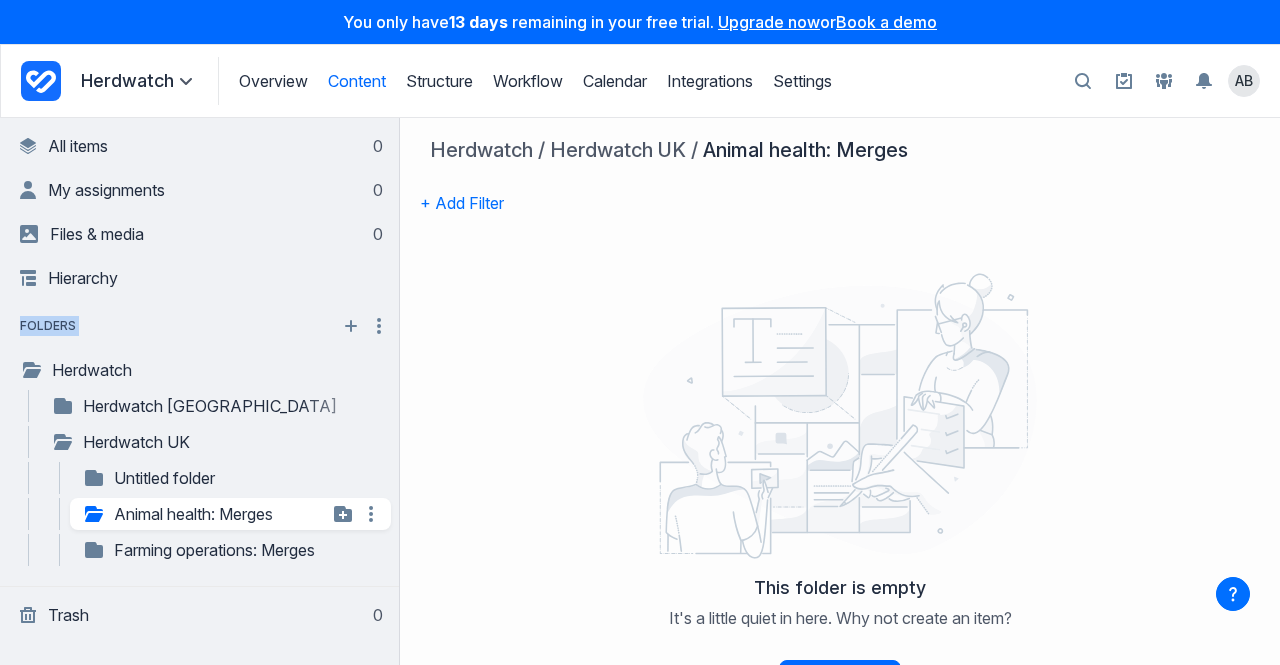 drag, startPoint x: 96, startPoint y: 483, endPoint x: 108, endPoint y: 499, distance: 20 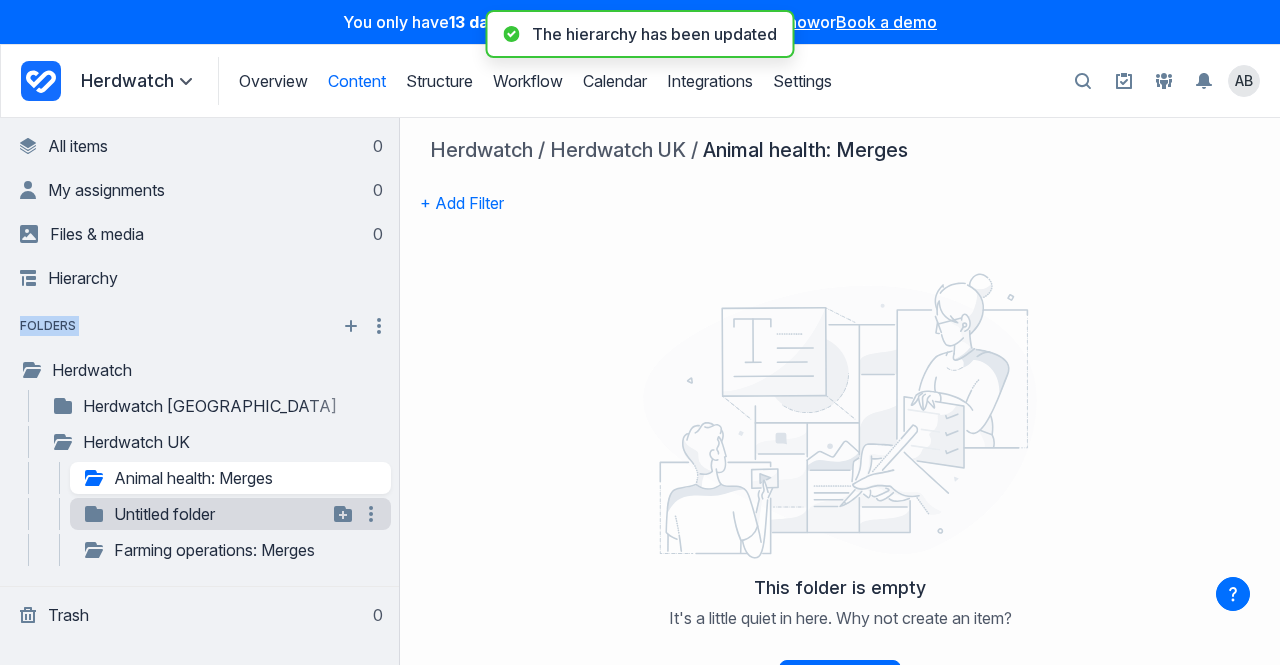 click on "Untitled folder" at bounding box center [204, 514] 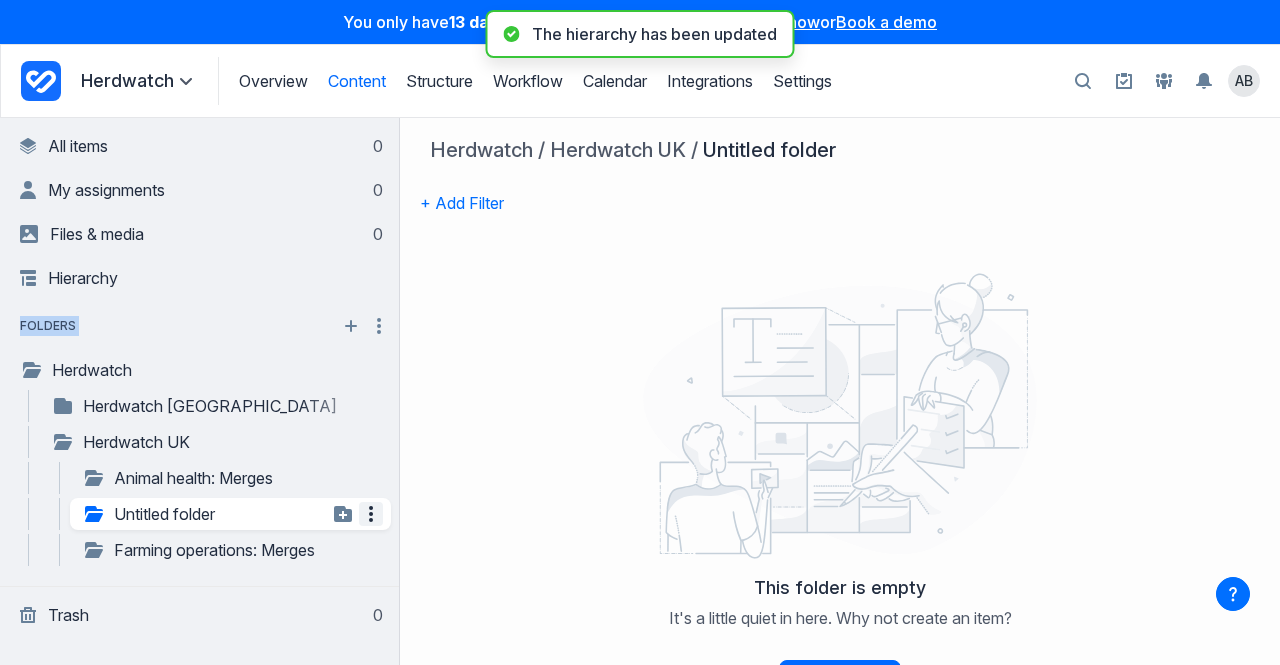 click 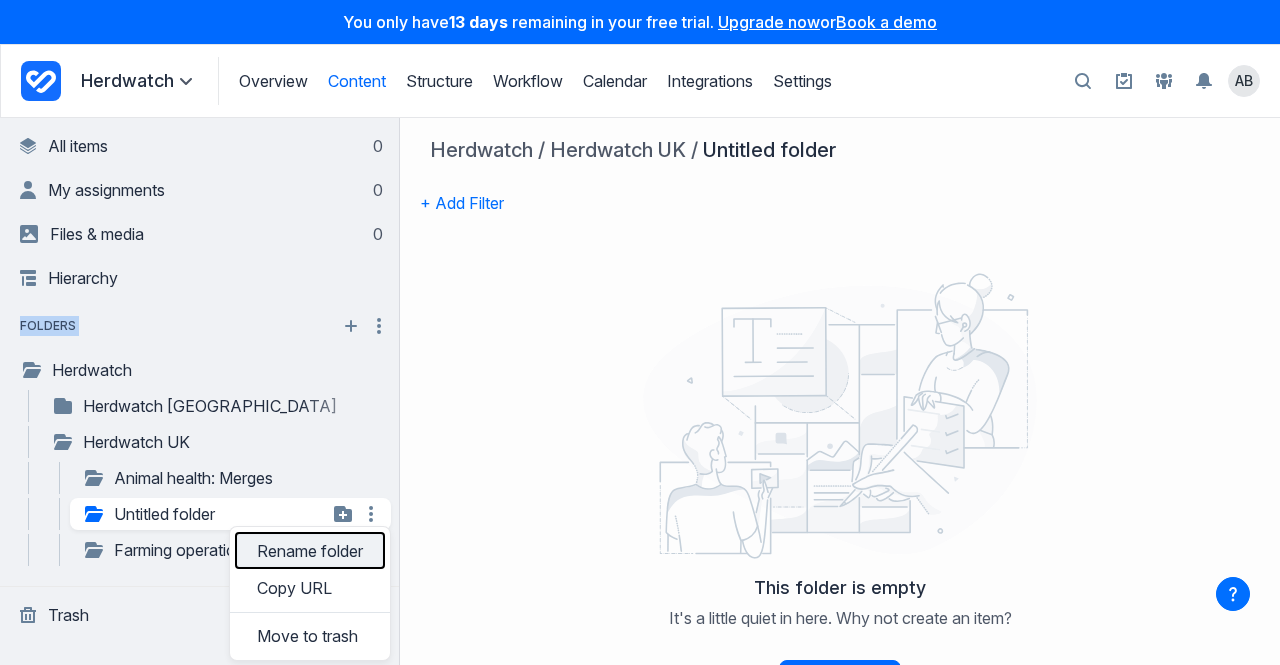 click on "Rename folder" at bounding box center (310, 550) 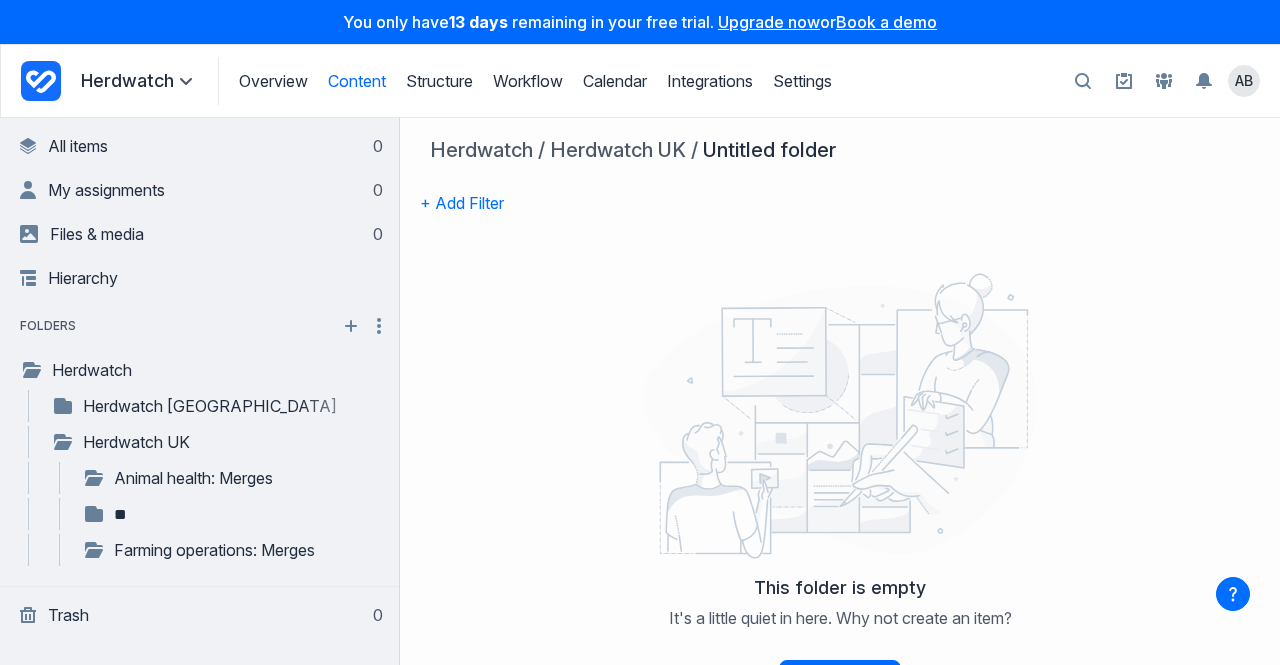 type on "*" 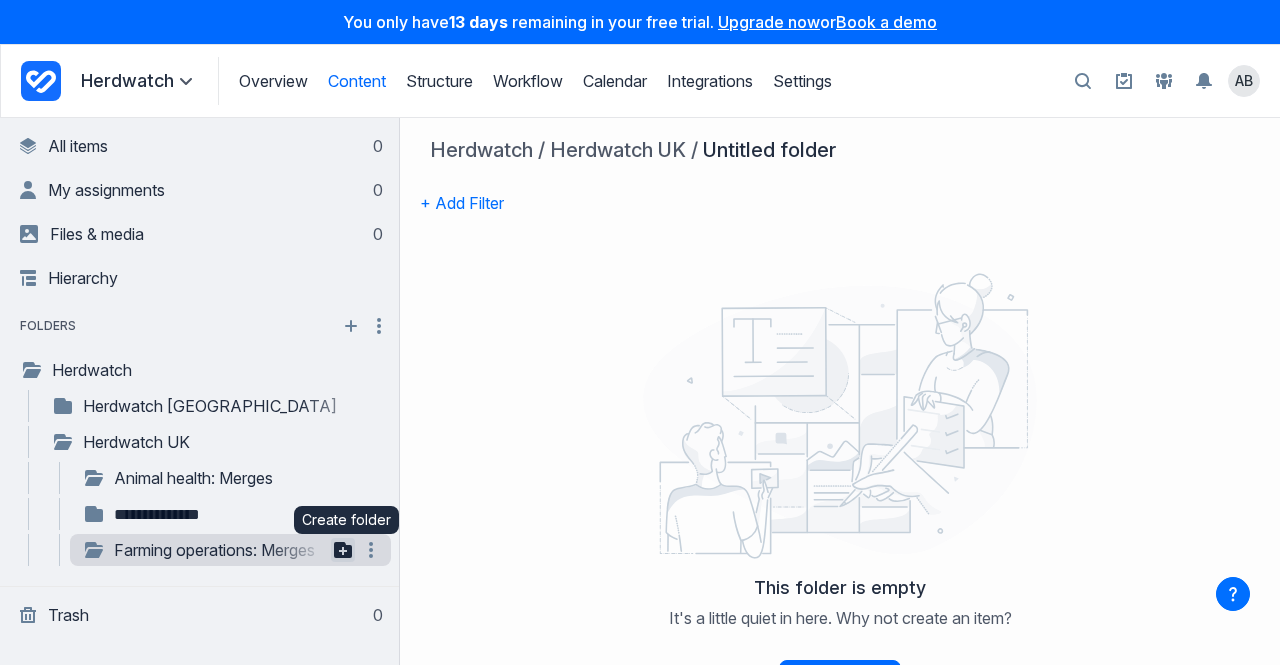 type on "**********" 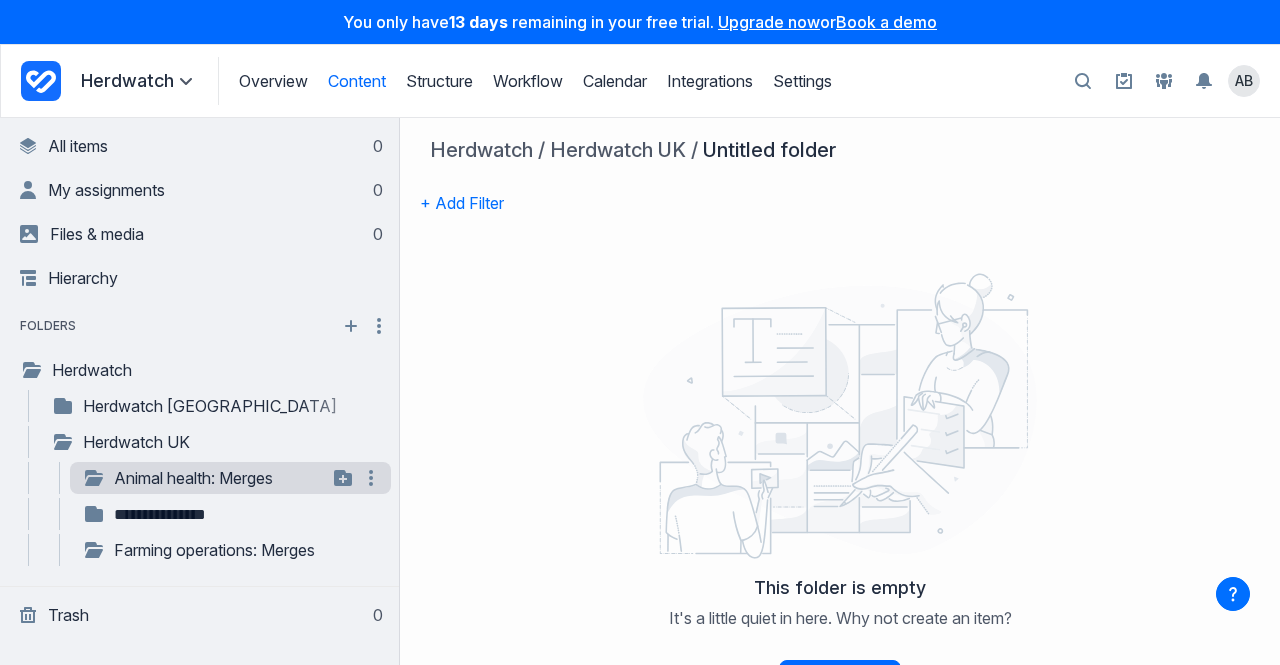 click on "Animal health: Merges" at bounding box center (204, 478) 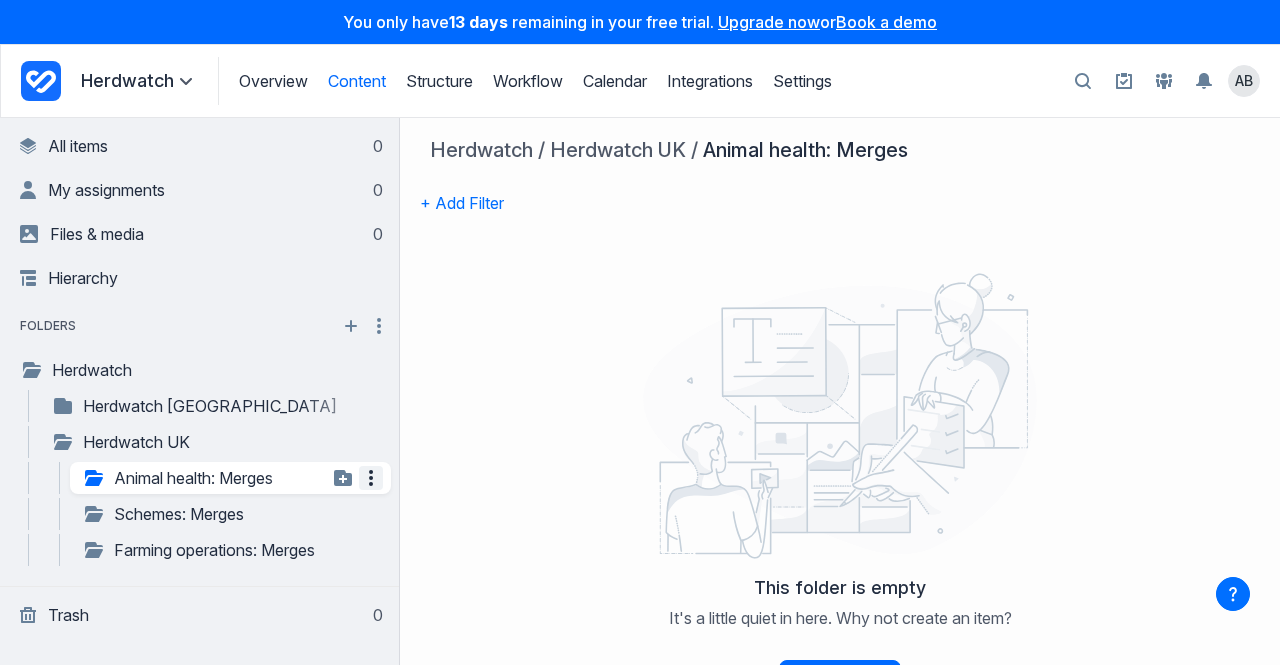 click 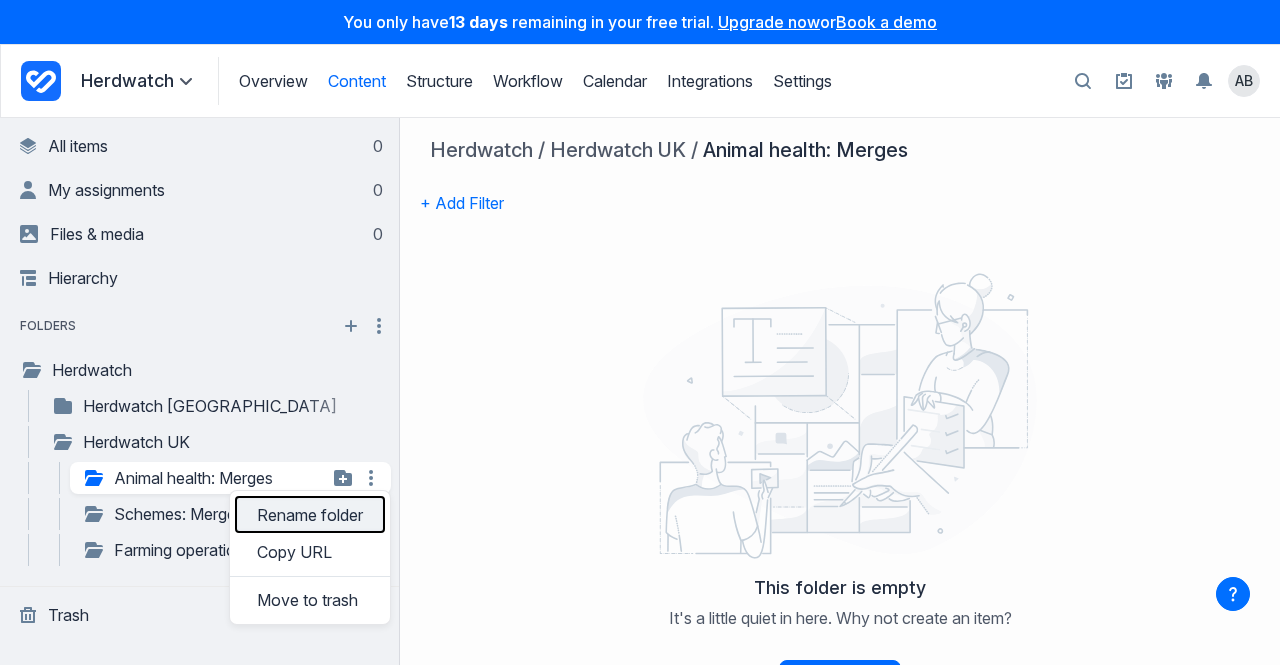click on "Rename folder" at bounding box center (310, 514) 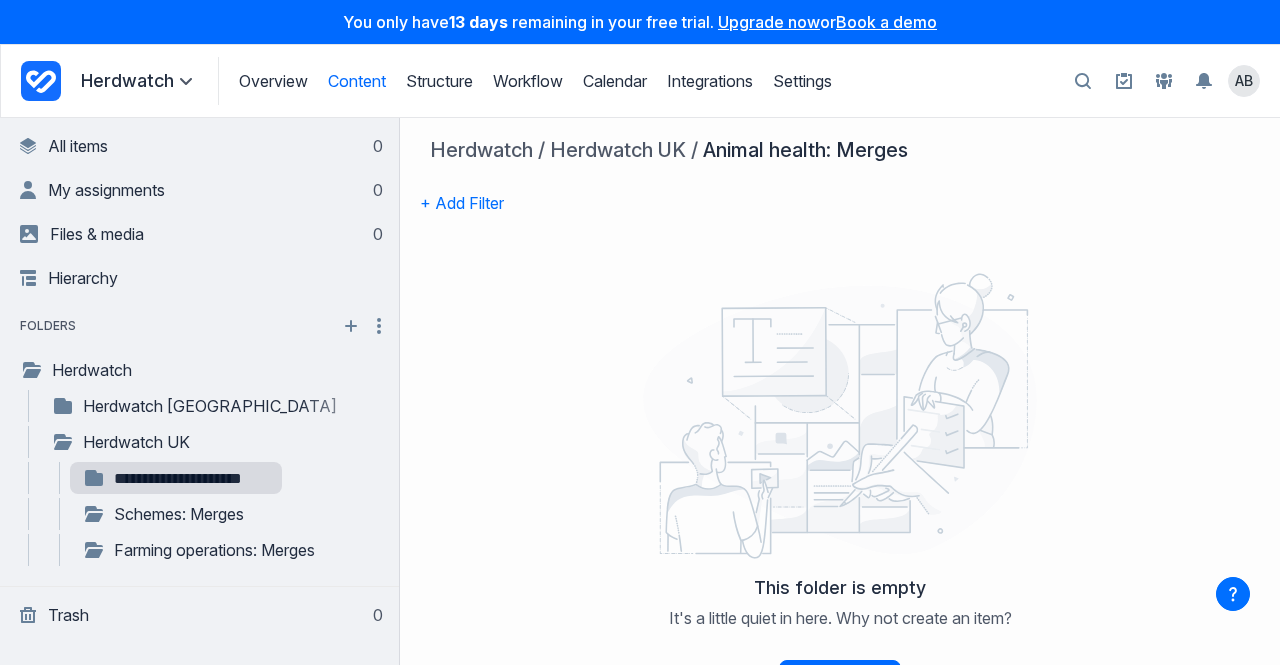 click on "**********" at bounding box center (190, 479) 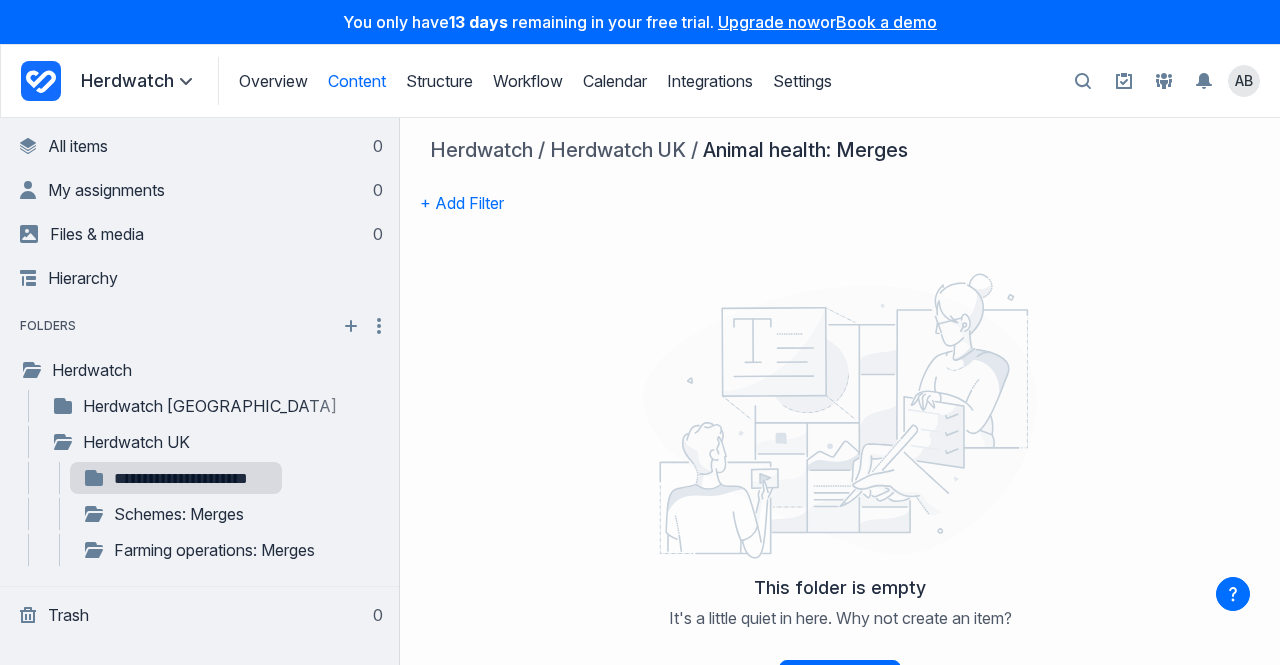 click on "**********" at bounding box center (190, 479) 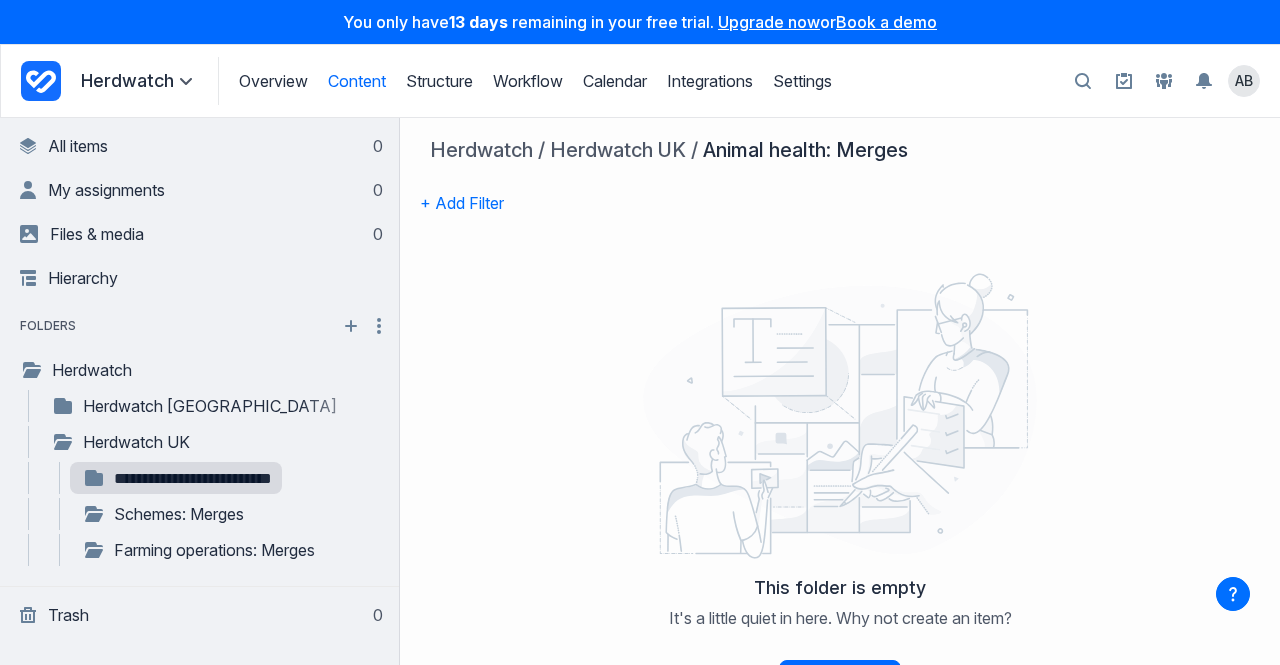 type on "**********" 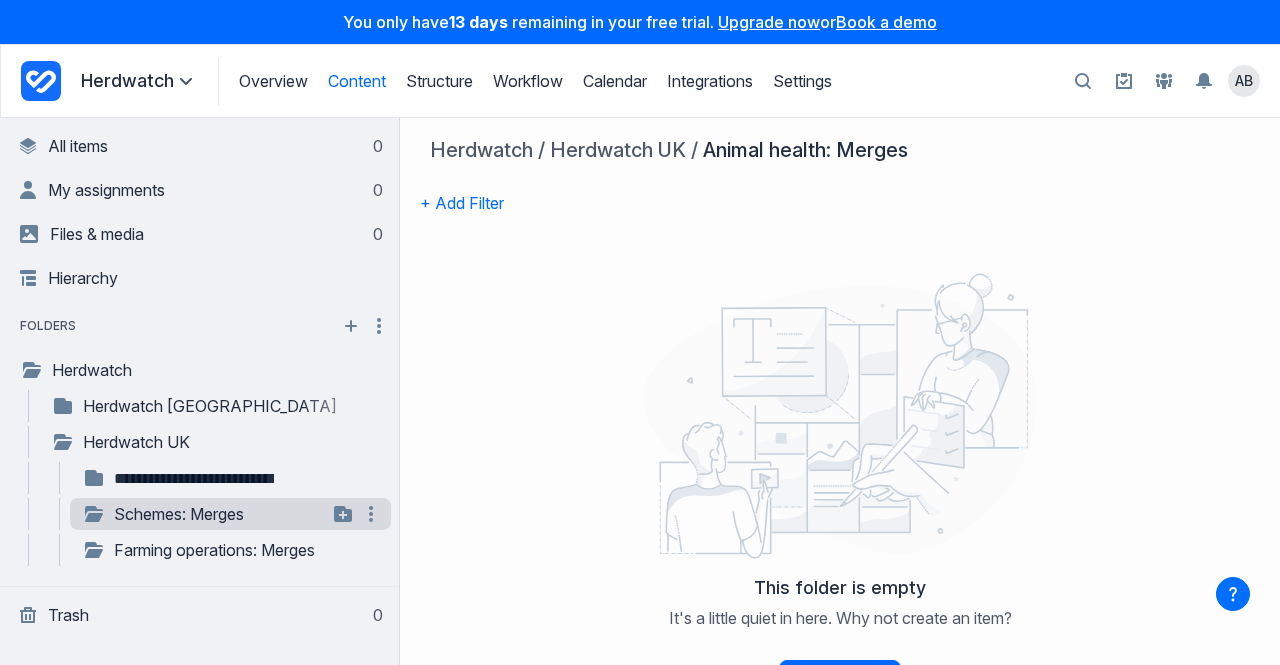 click on "Schemes: Merges" at bounding box center (204, 514) 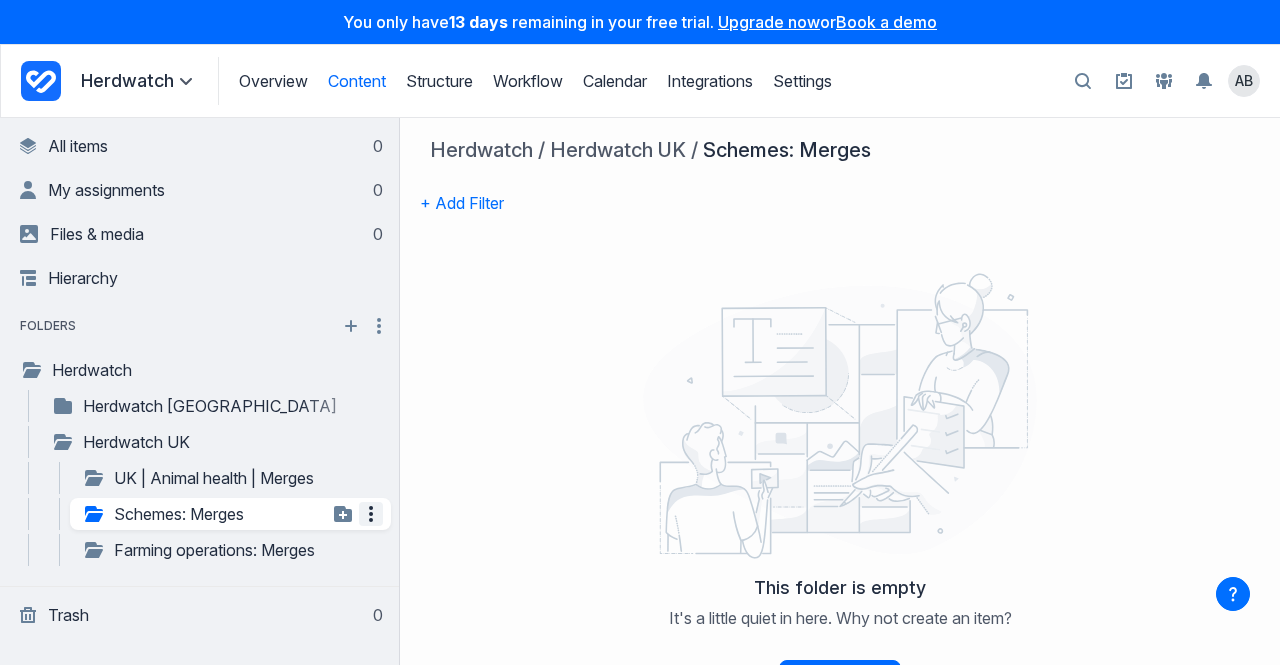 click 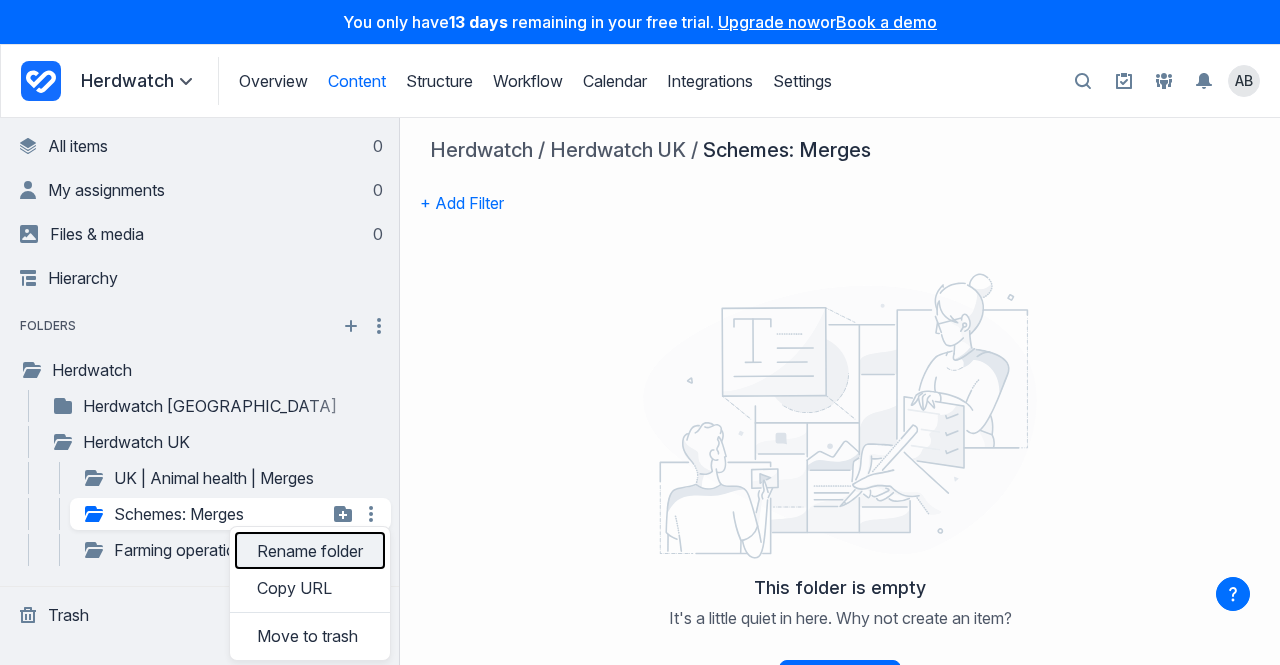 click on "Rename folder" at bounding box center [310, 550] 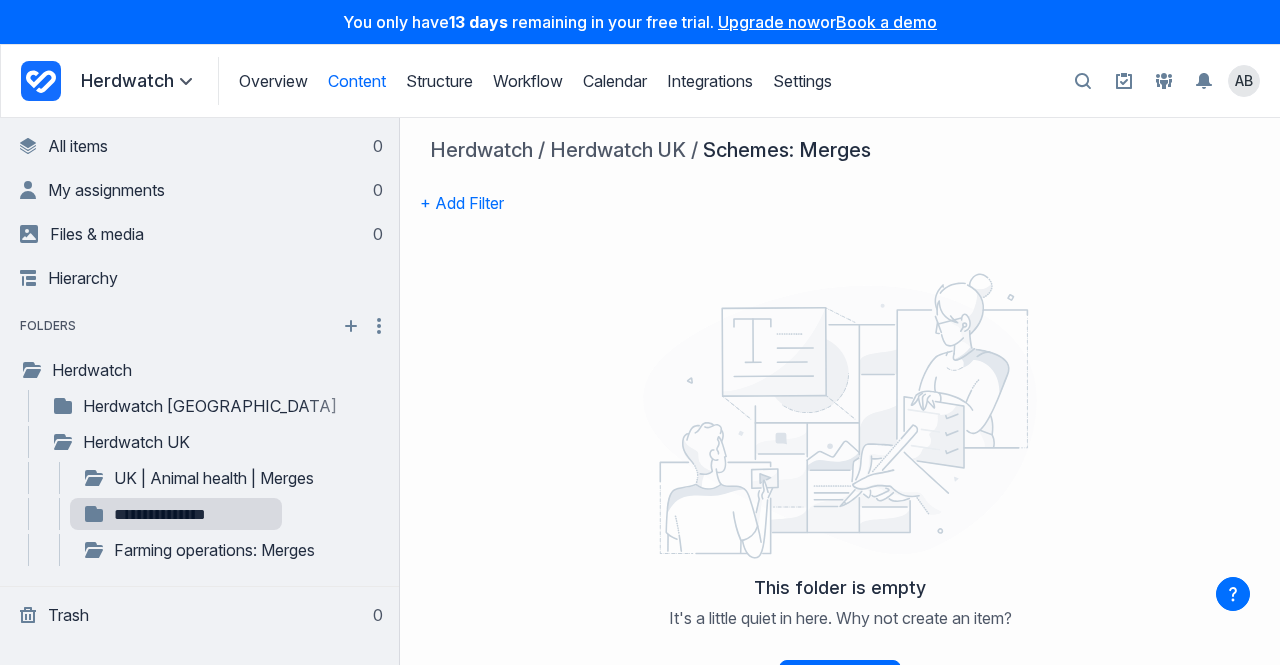 click on "**********" at bounding box center [190, 515] 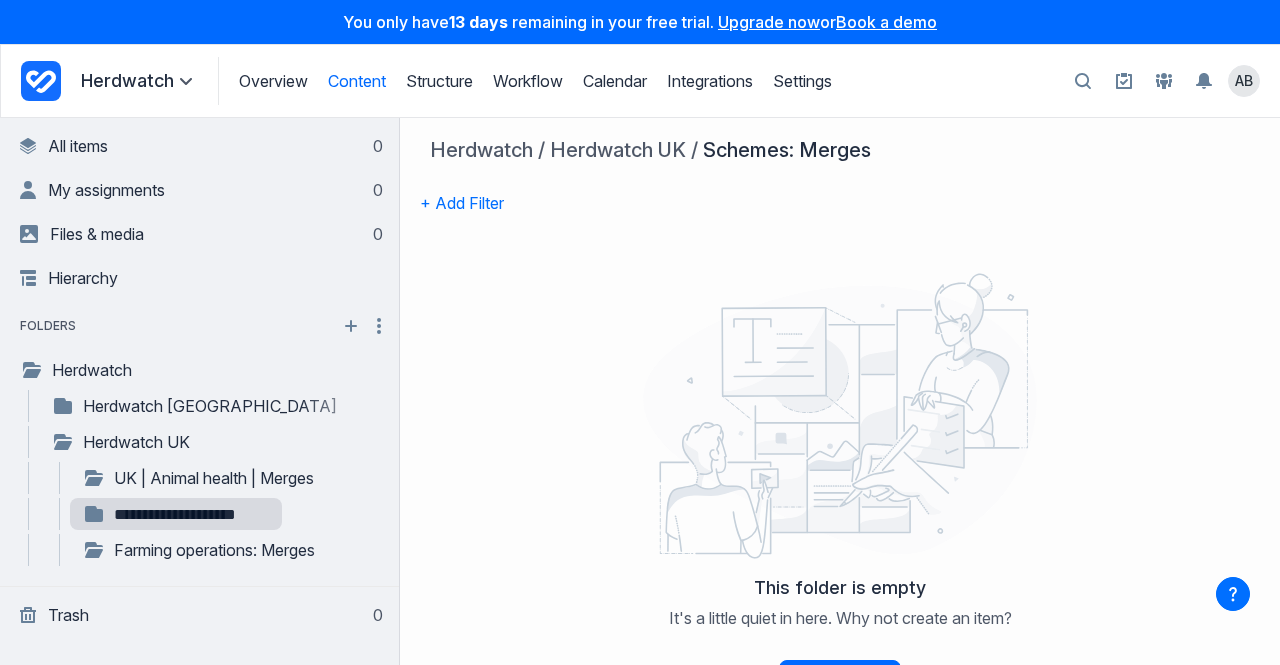 click on "**********" at bounding box center [190, 515] 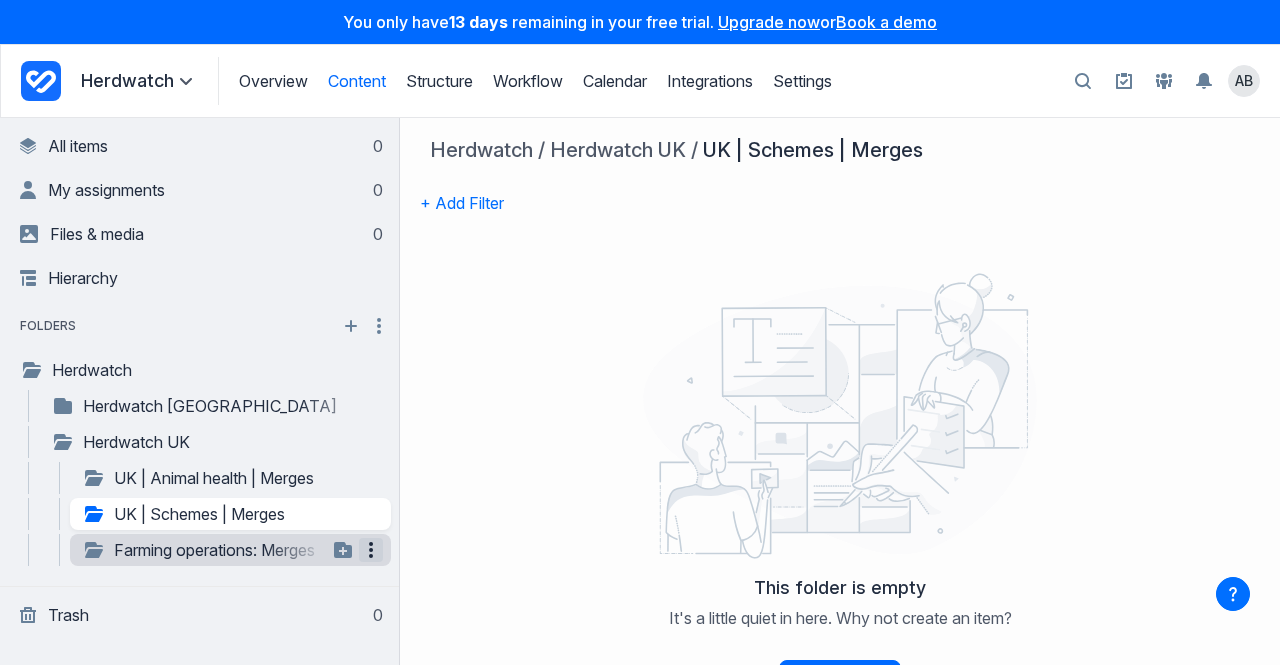 click 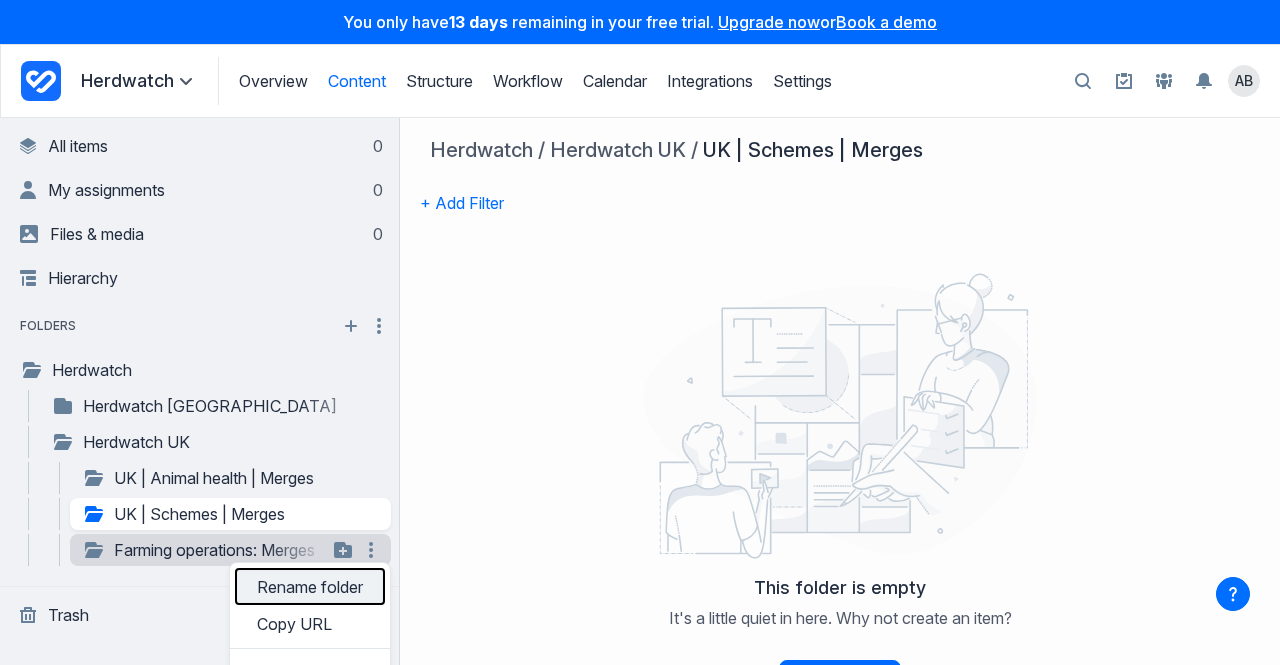 click on "Rename folder" at bounding box center (310, 586) 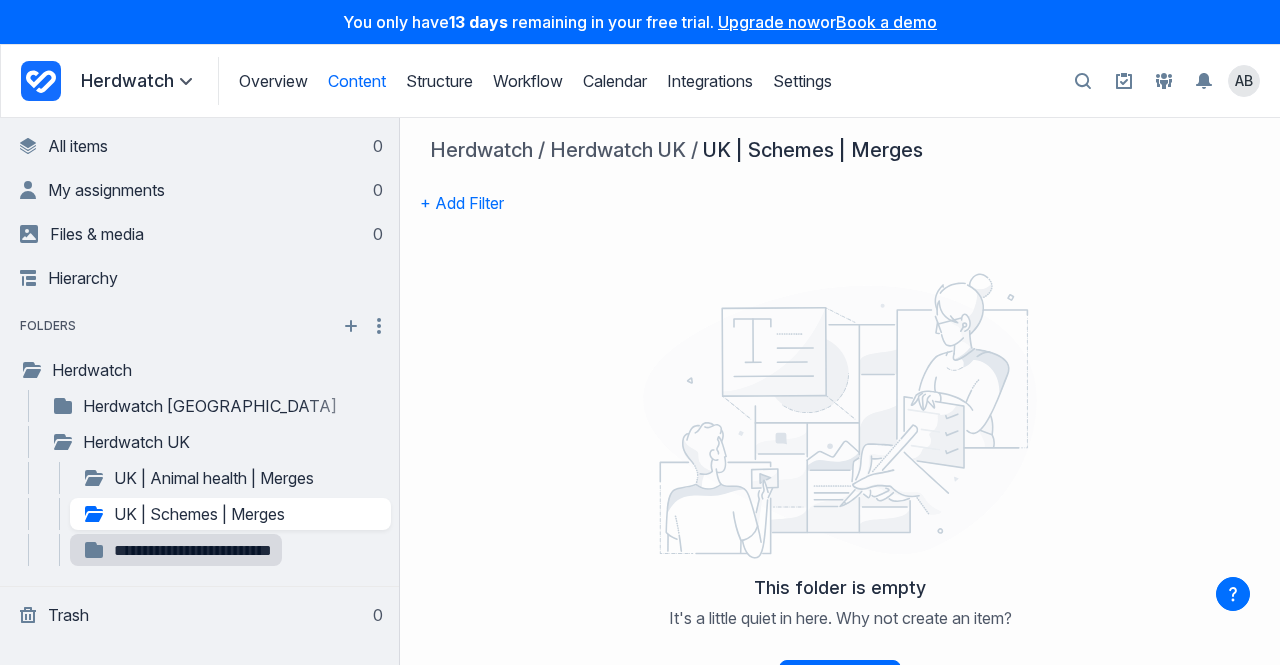 click on "**********" at bounding box center [190, 551] 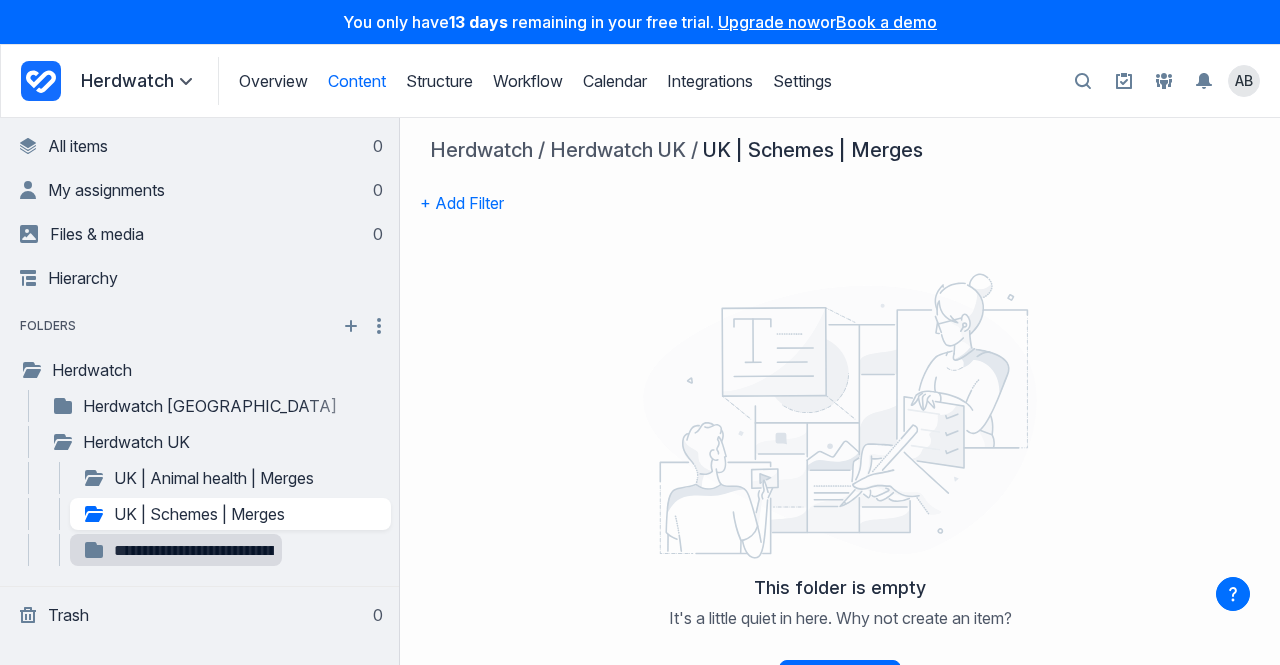 click on "**********" at bounding box center [190, 551] 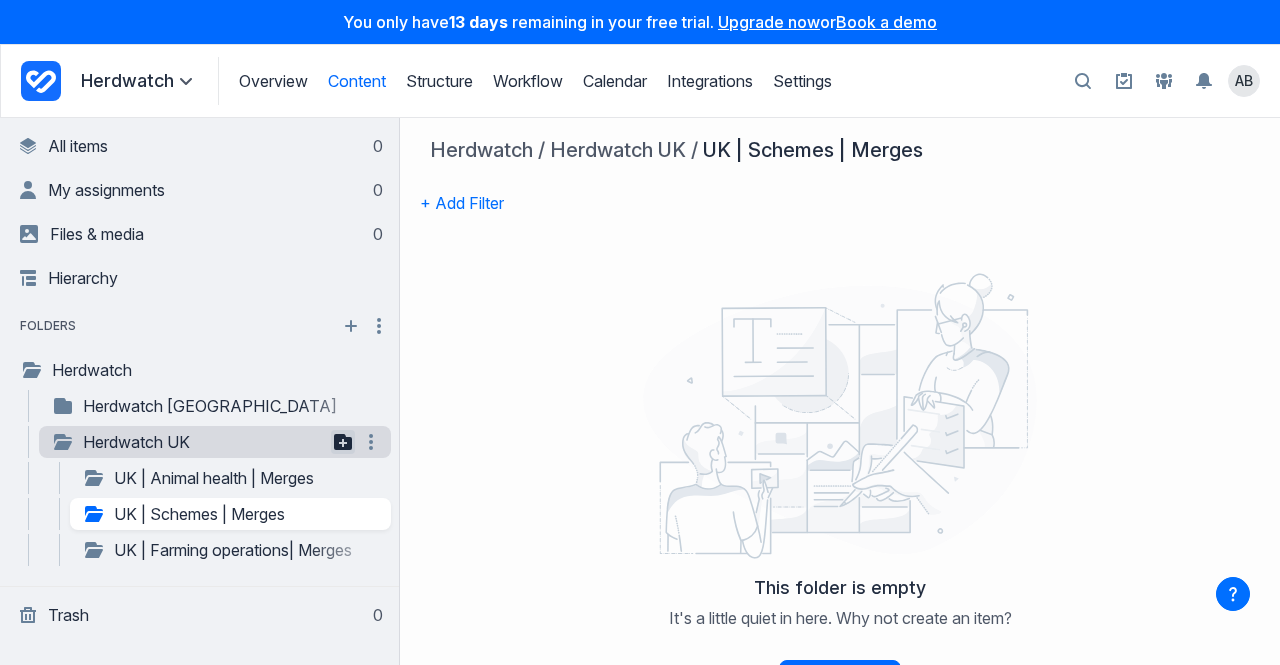click 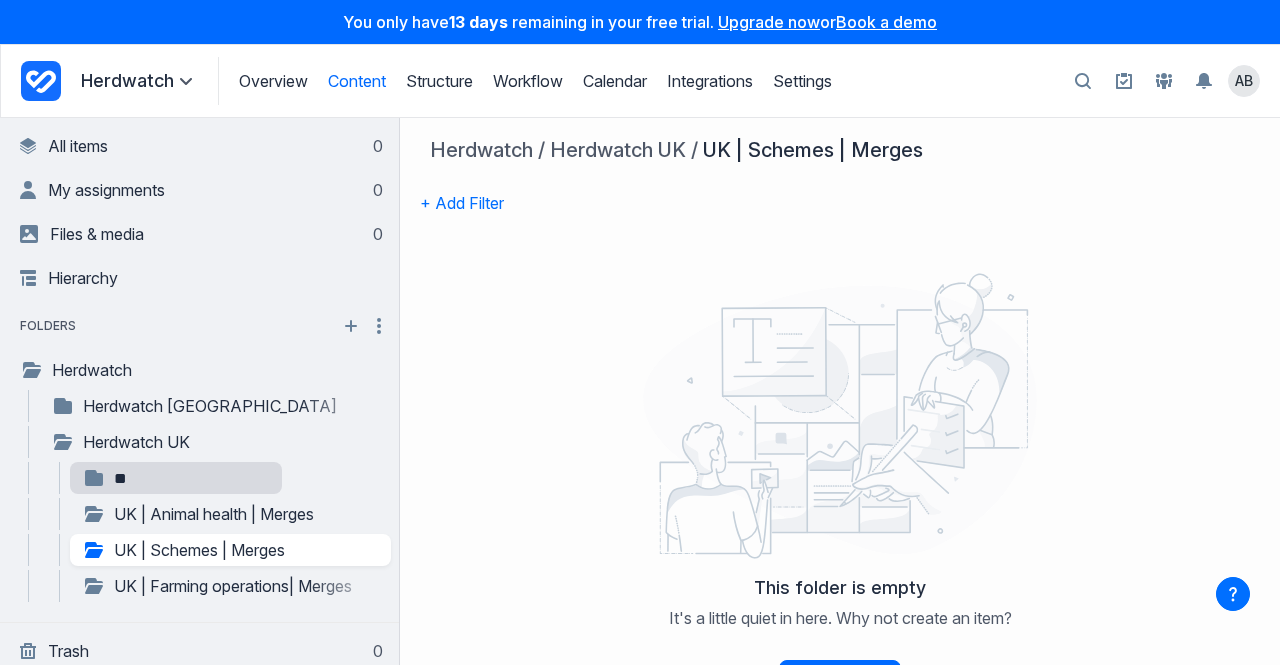 type on "*" 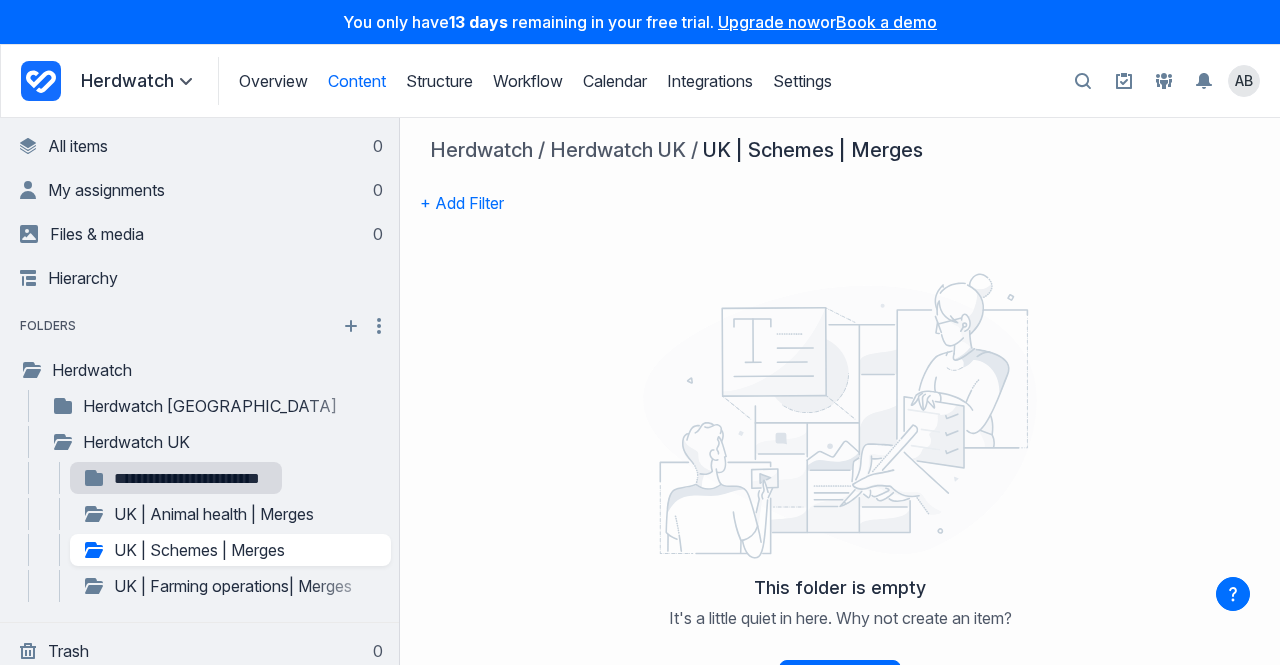 type on "**********" 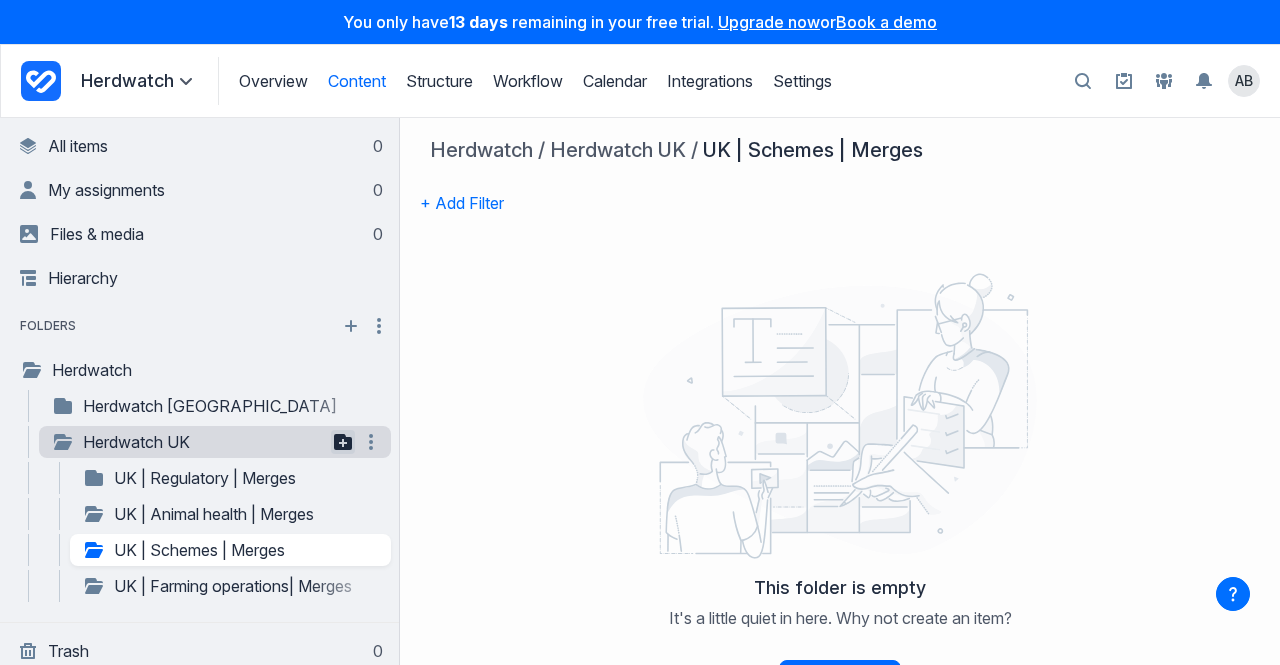 click 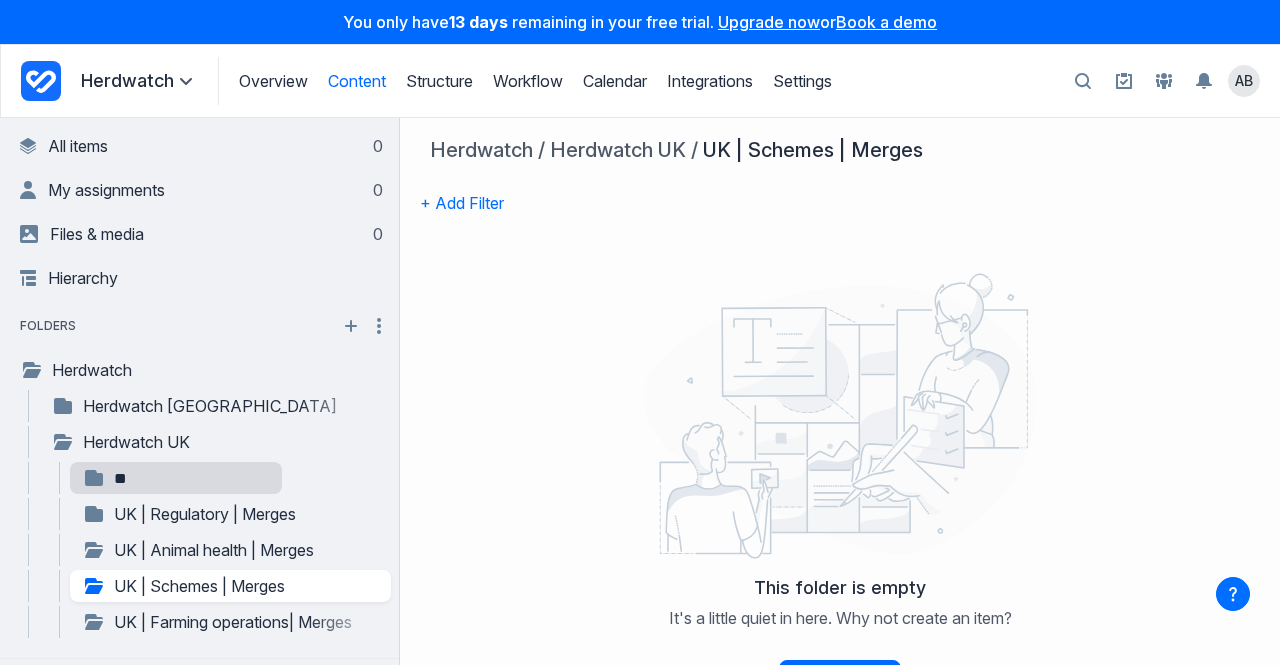 type on "*" 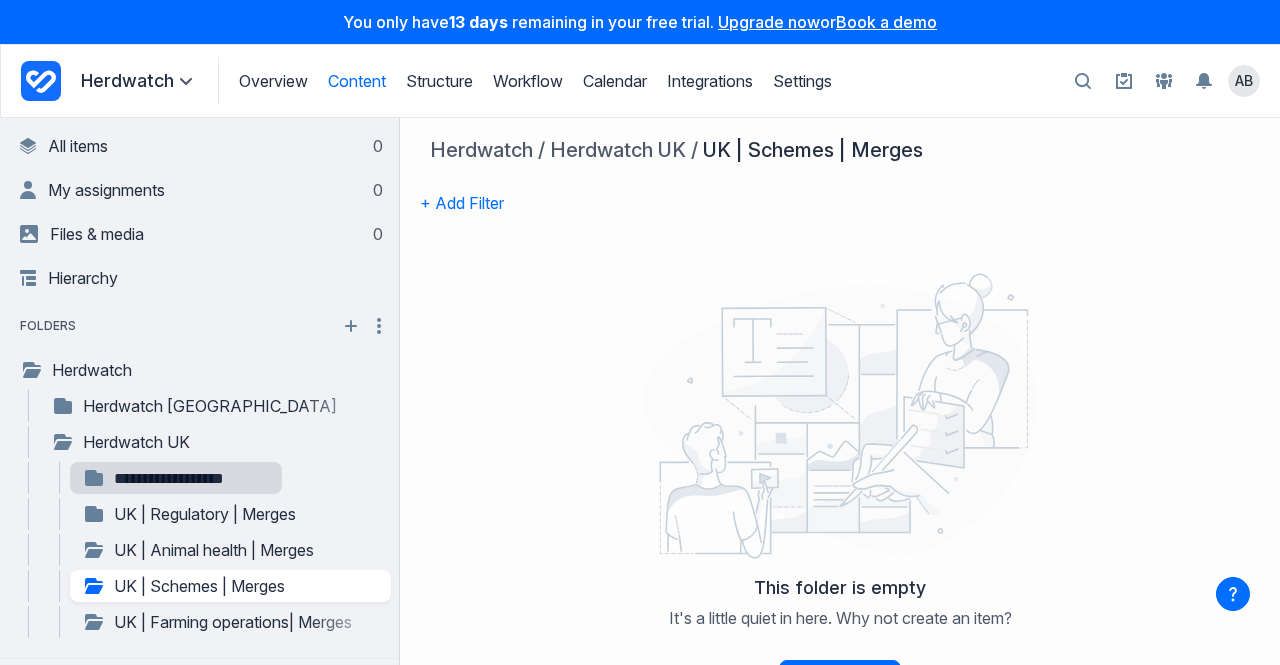 type on "**********" 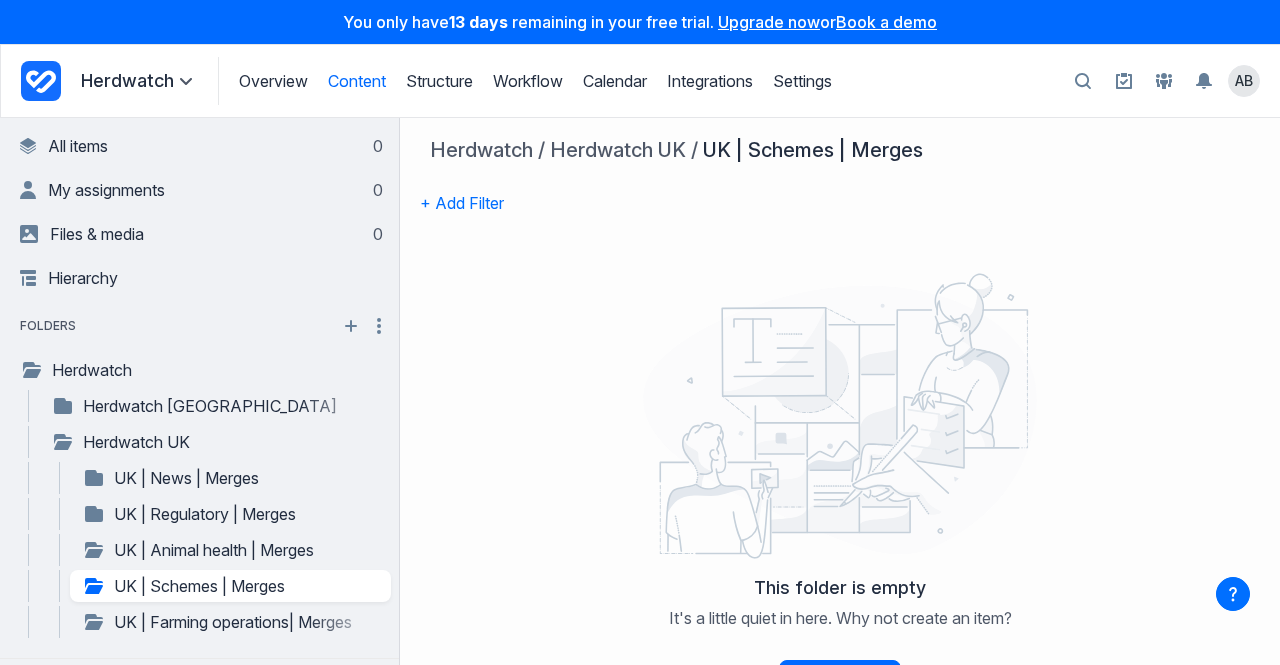 scroll, scrollTop: 57, scrollLeft: 0, axis: vertical 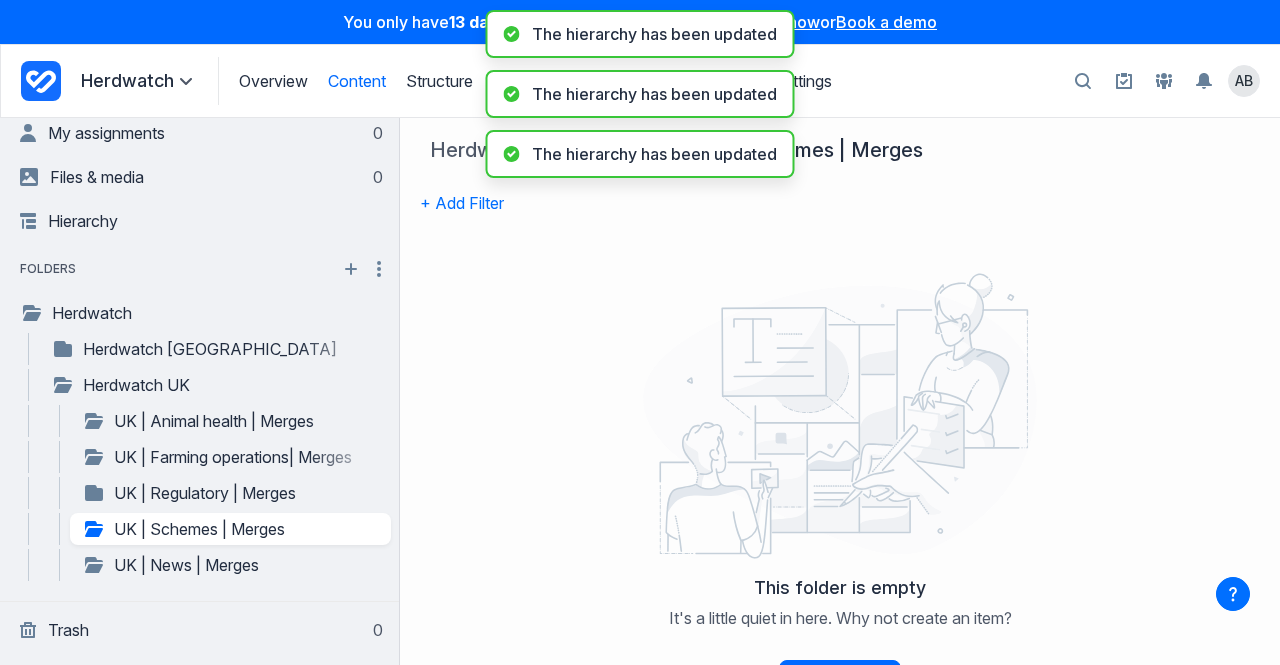 click on "**********" at bounding box center (199, 531) 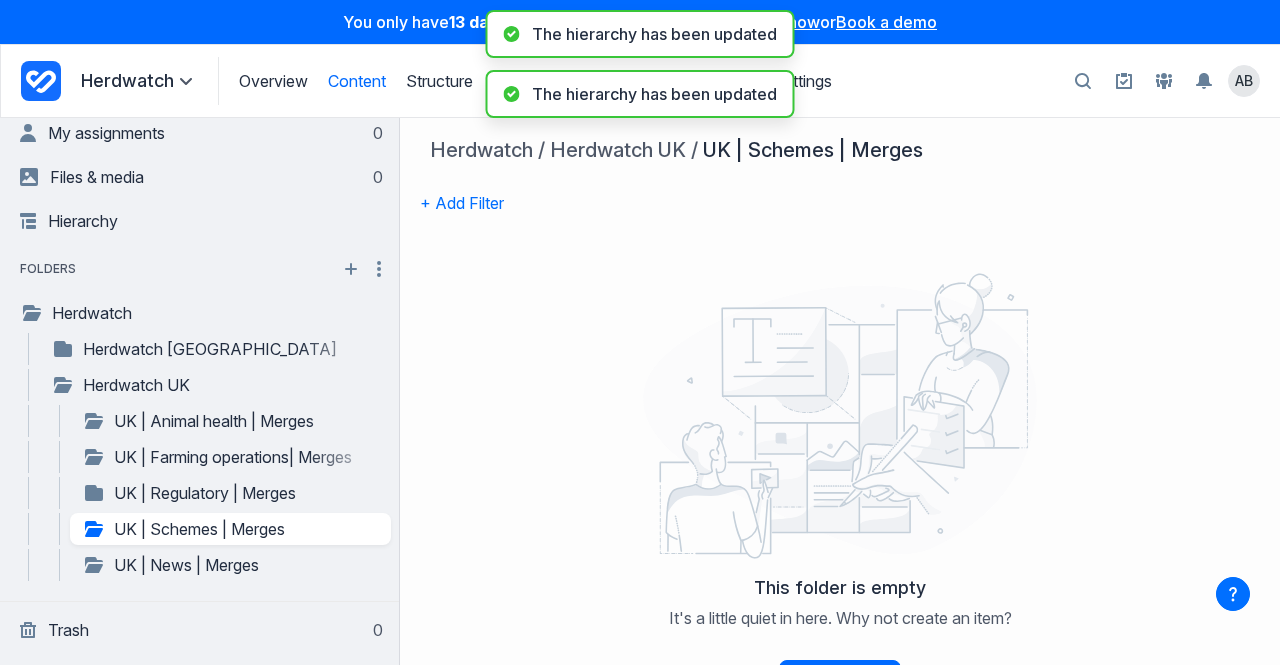 click at bounding box center (840, 416) 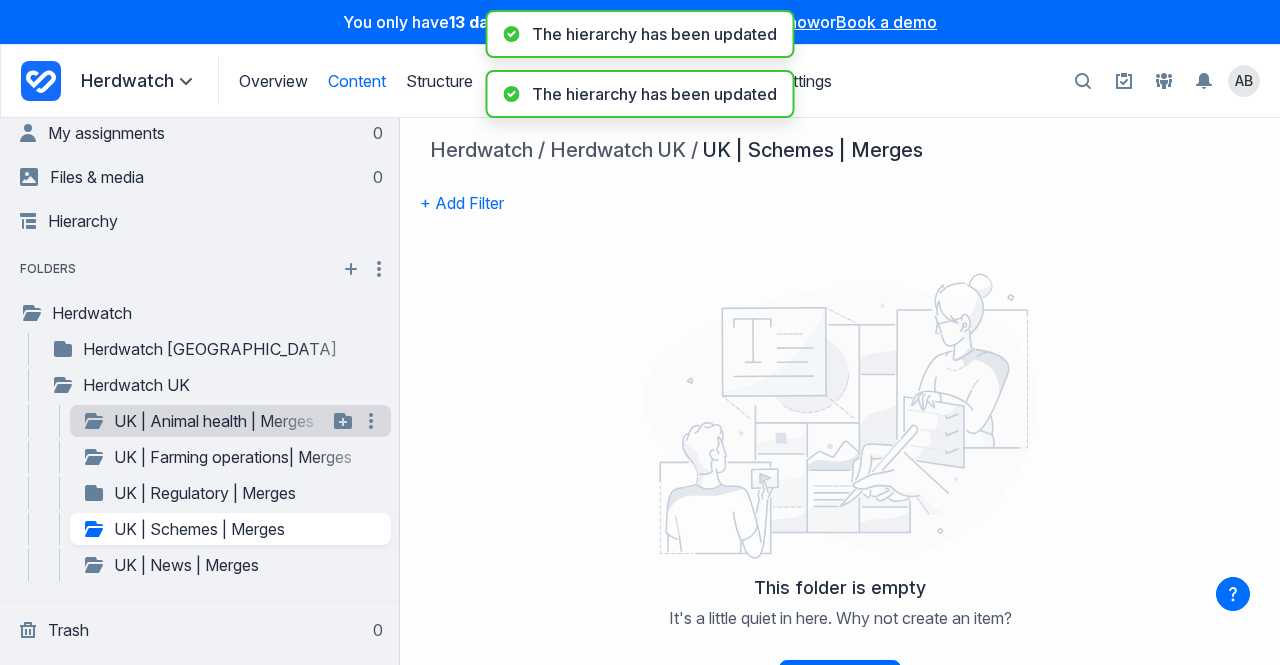 click on "UK | Animal health | Merges" at bounding box center [204, 421] 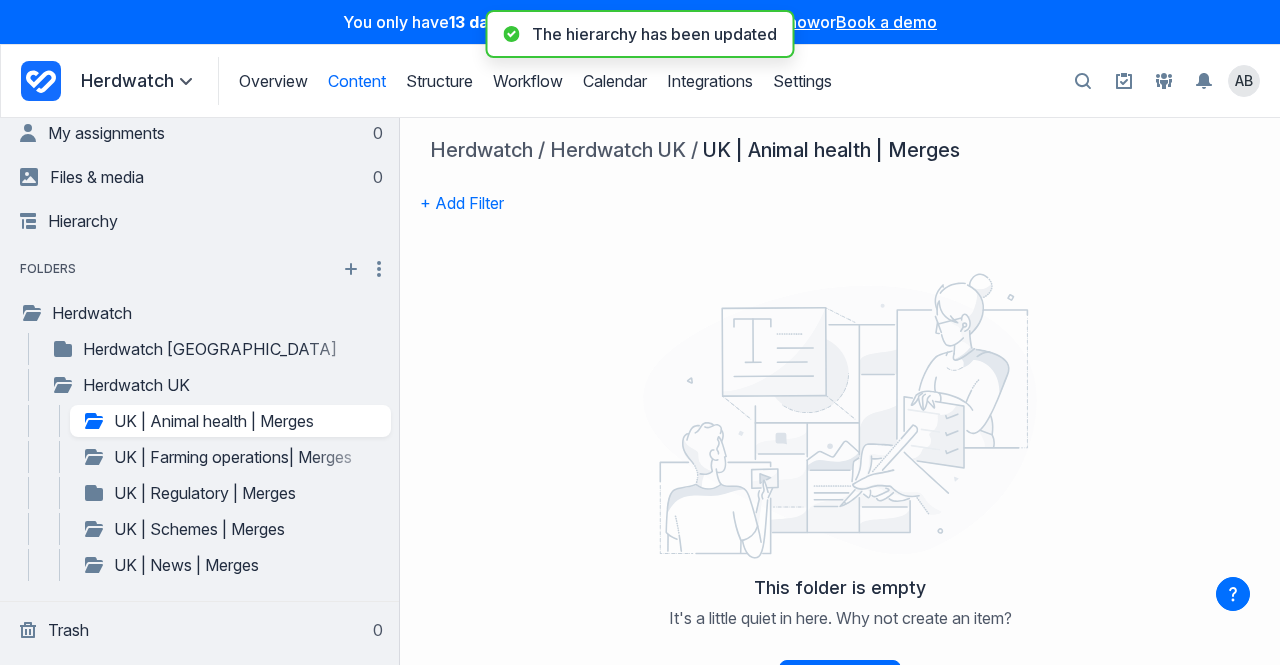 scroll, scrollTop: 58, scrollLeft: 0, axis: vertical 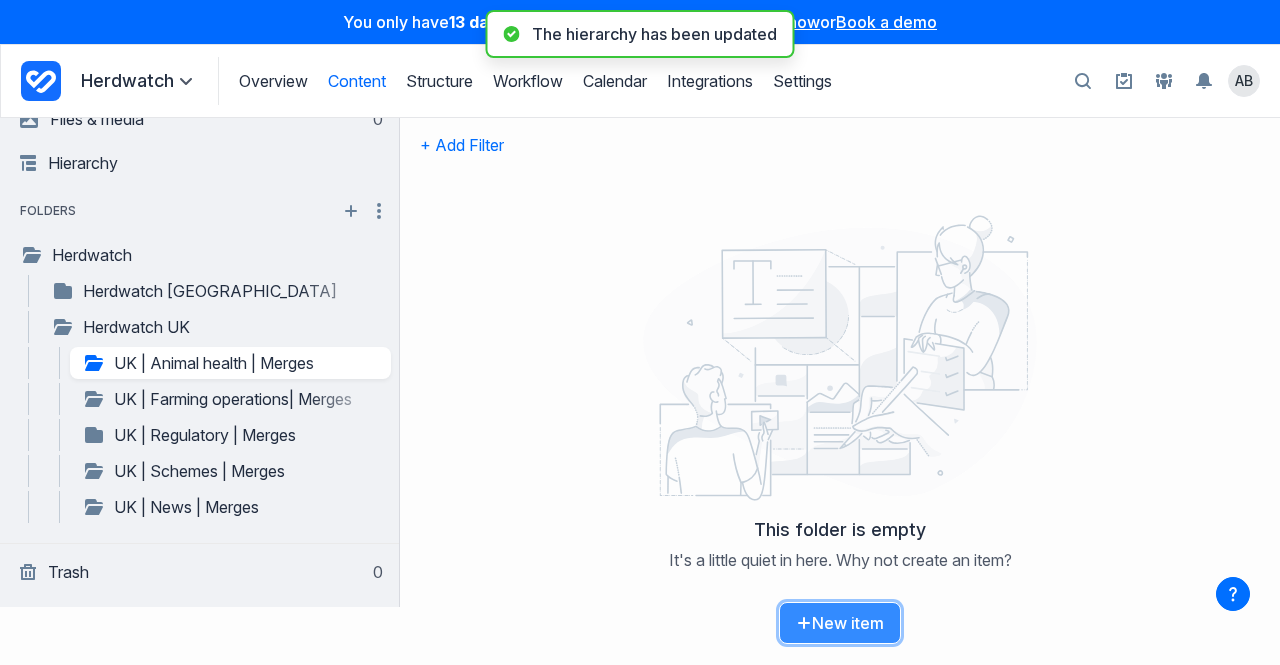 click on "New item" at bounding box center [840, 623] 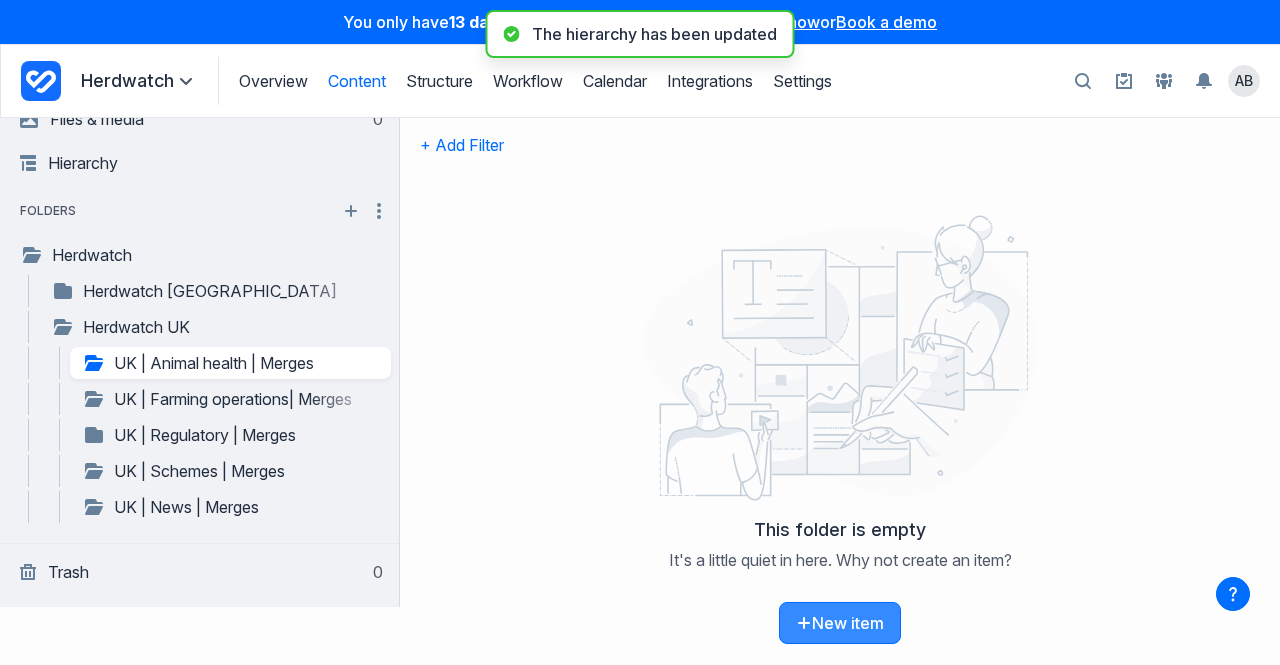scroll, scrollTop: 0, scrollLeft: 0, axis: both 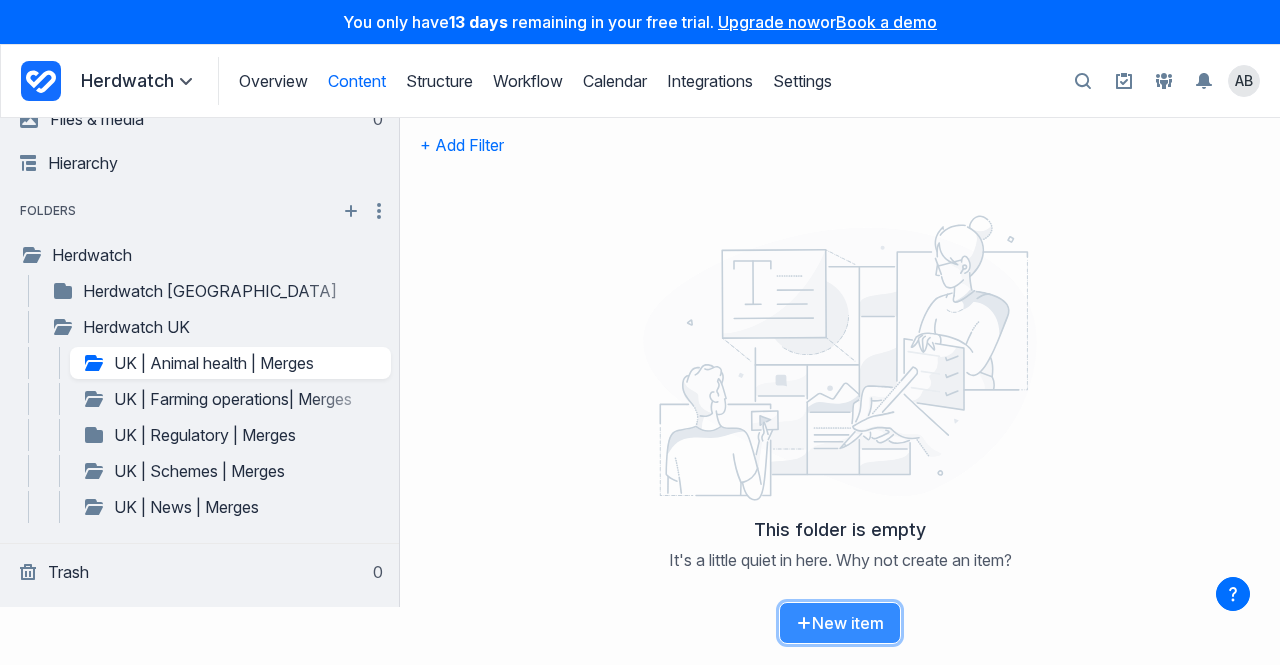 click on "New item" at bounding box center [840, 623] 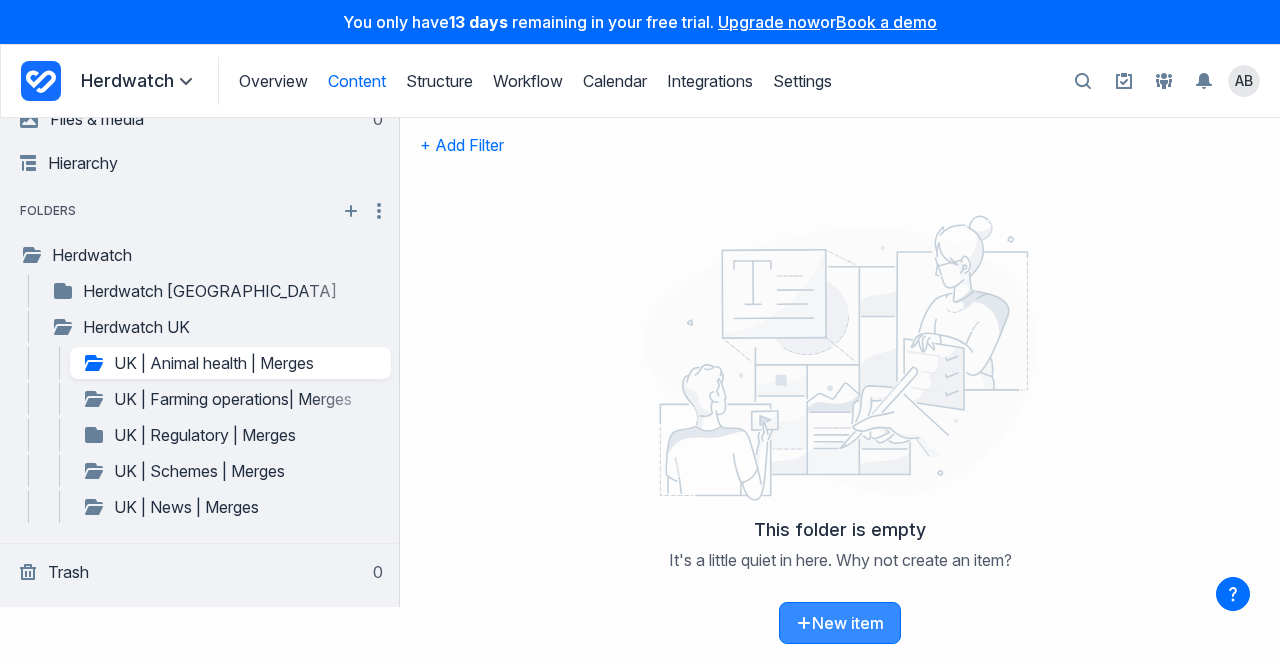 scroll, scrollTop: 0, scrollLeft: 0, axis: both 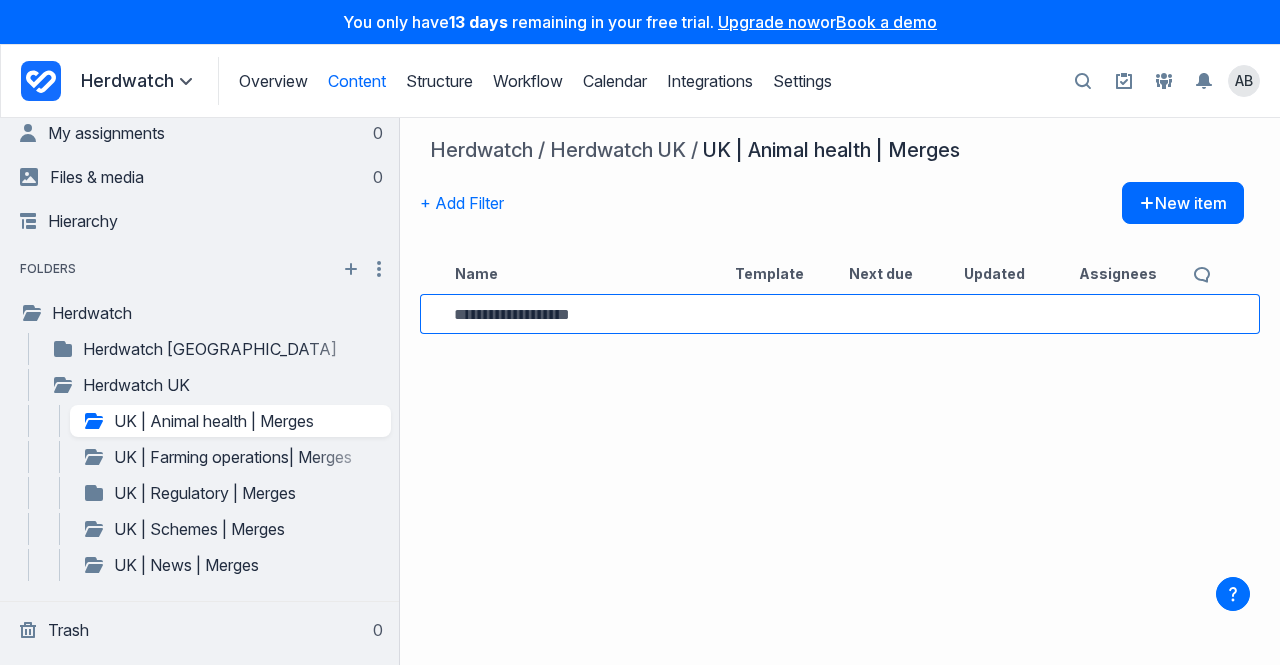 click at bounding box center (572, 314) 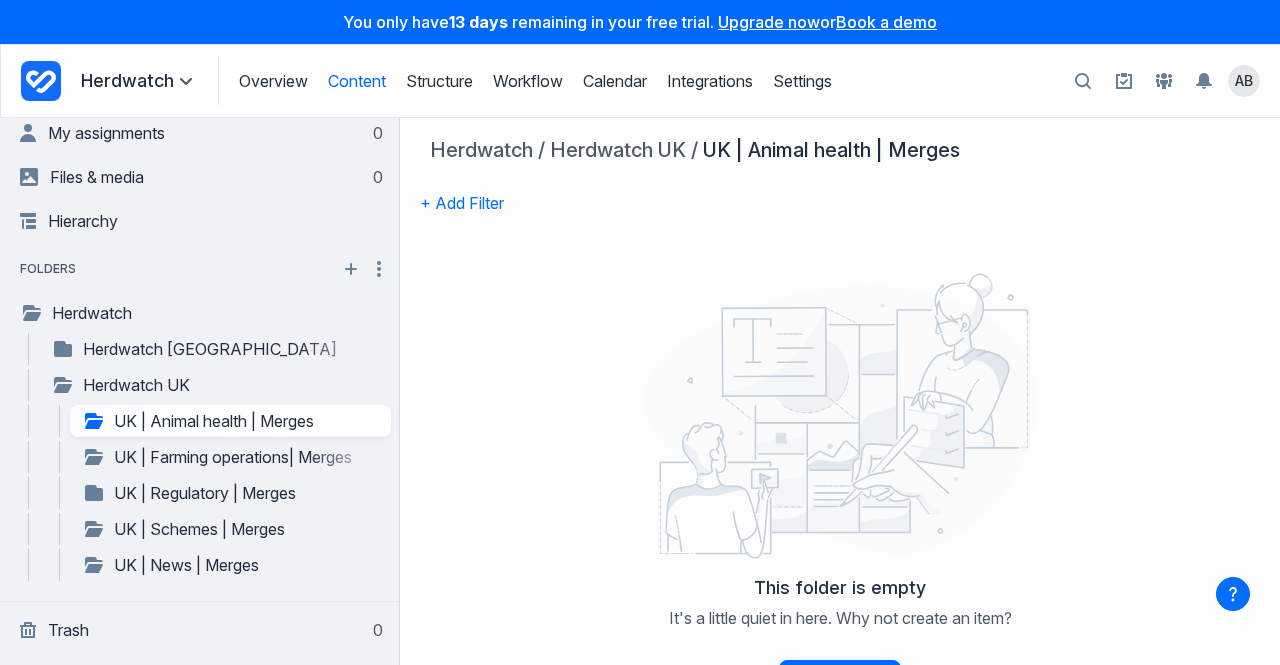 scroll, scrollTop: 58, scrollLeft: 0, axis: vertical 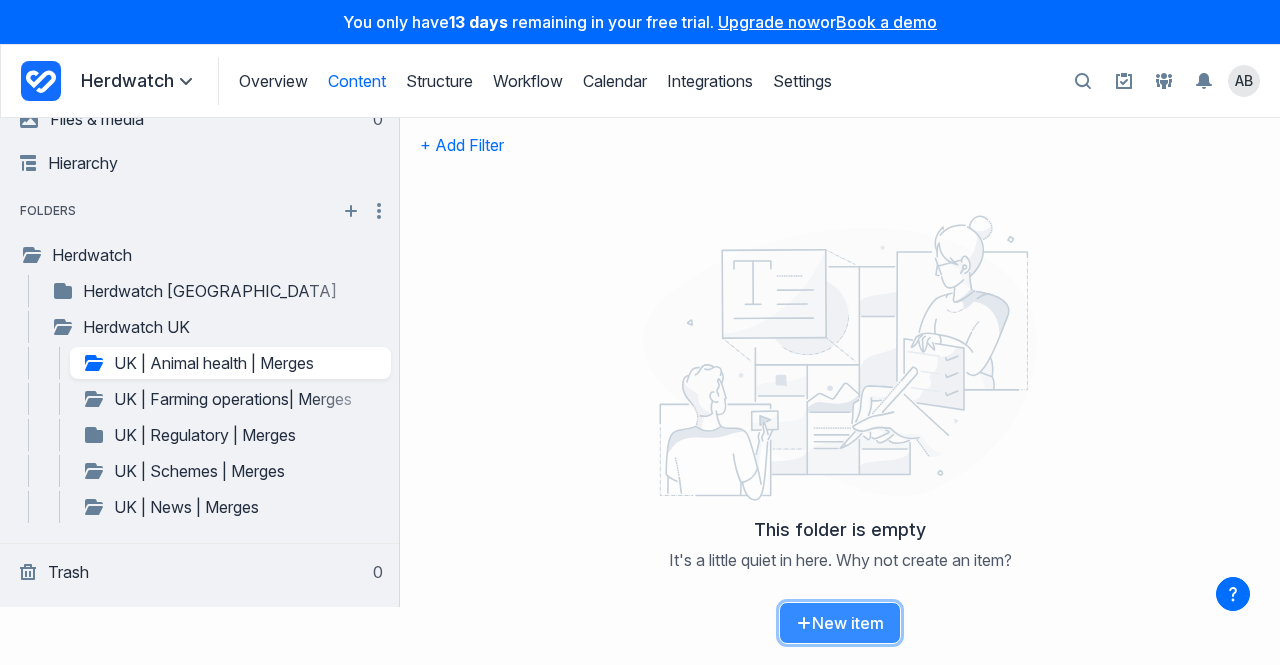 click on "New item" at bounding box center [840, 623] 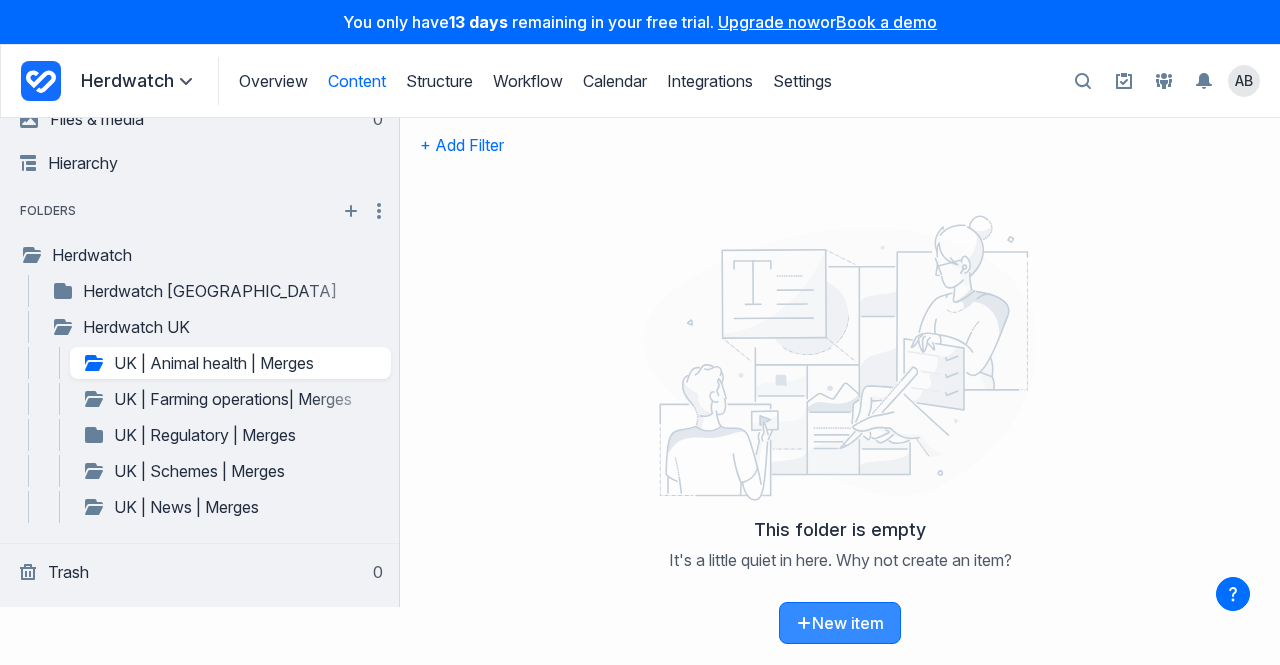 scroll, scrollTop: 0, scrollLeft: 0, axis: both 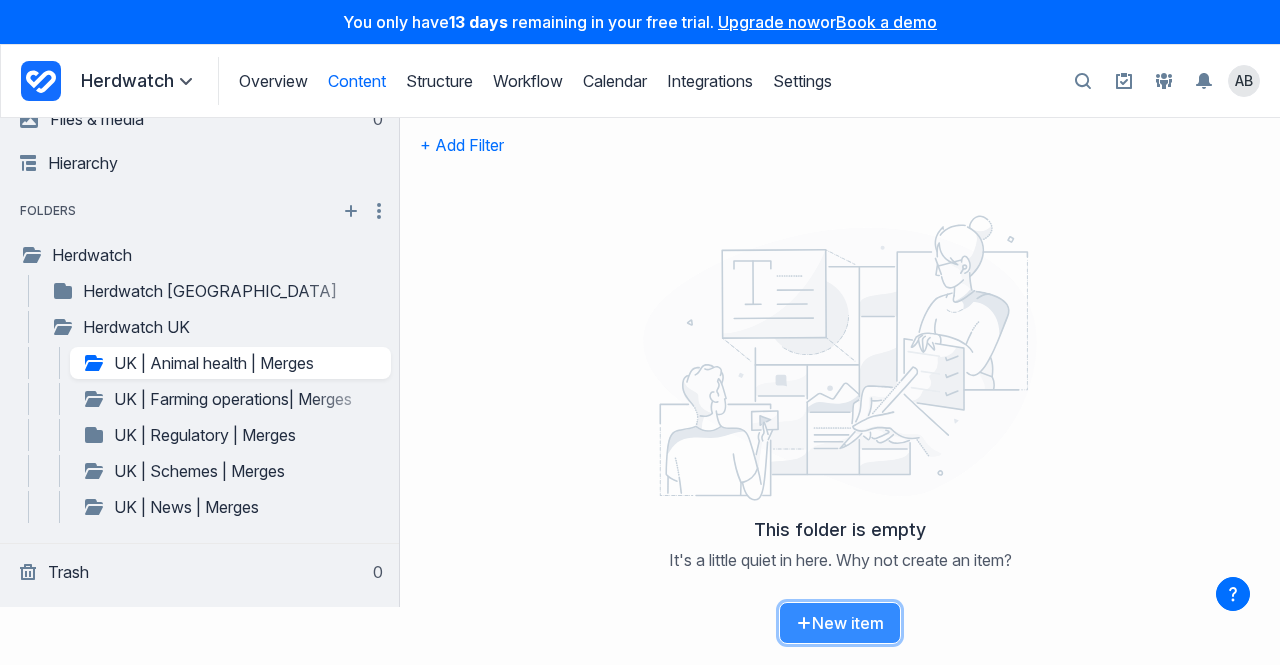 click on "New item" at bounding box center [840, 623] 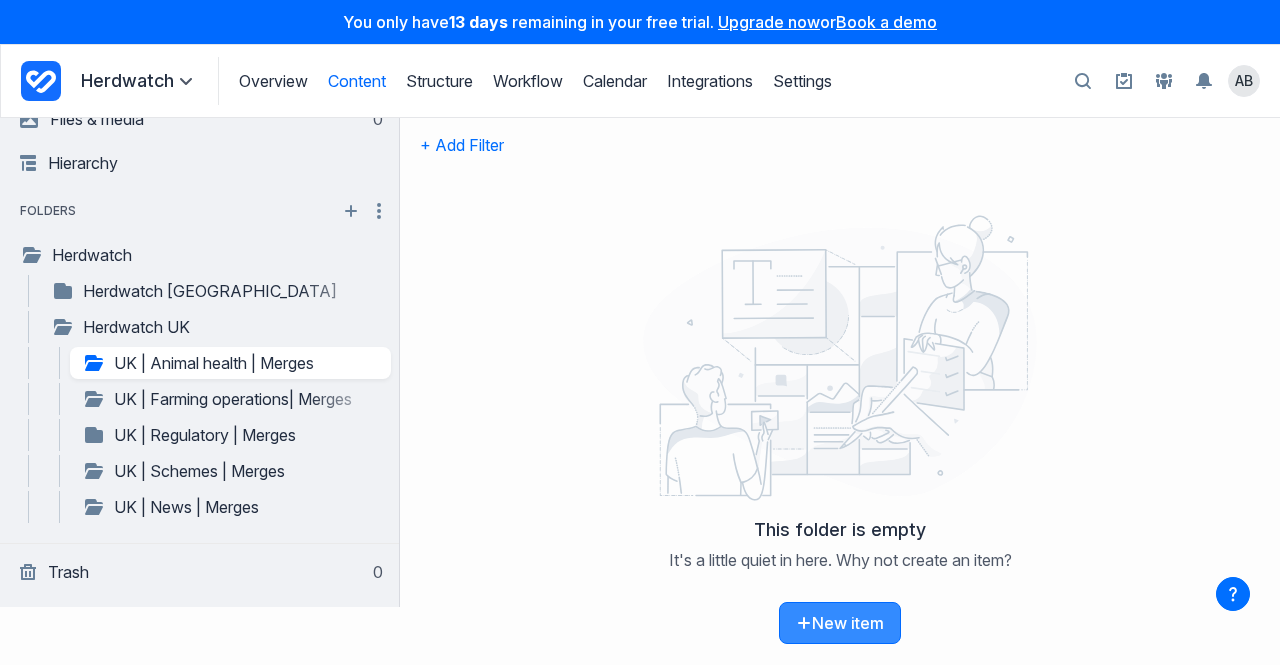 scroll, scrollTop: 0, scrollLeft: 0, axis: both 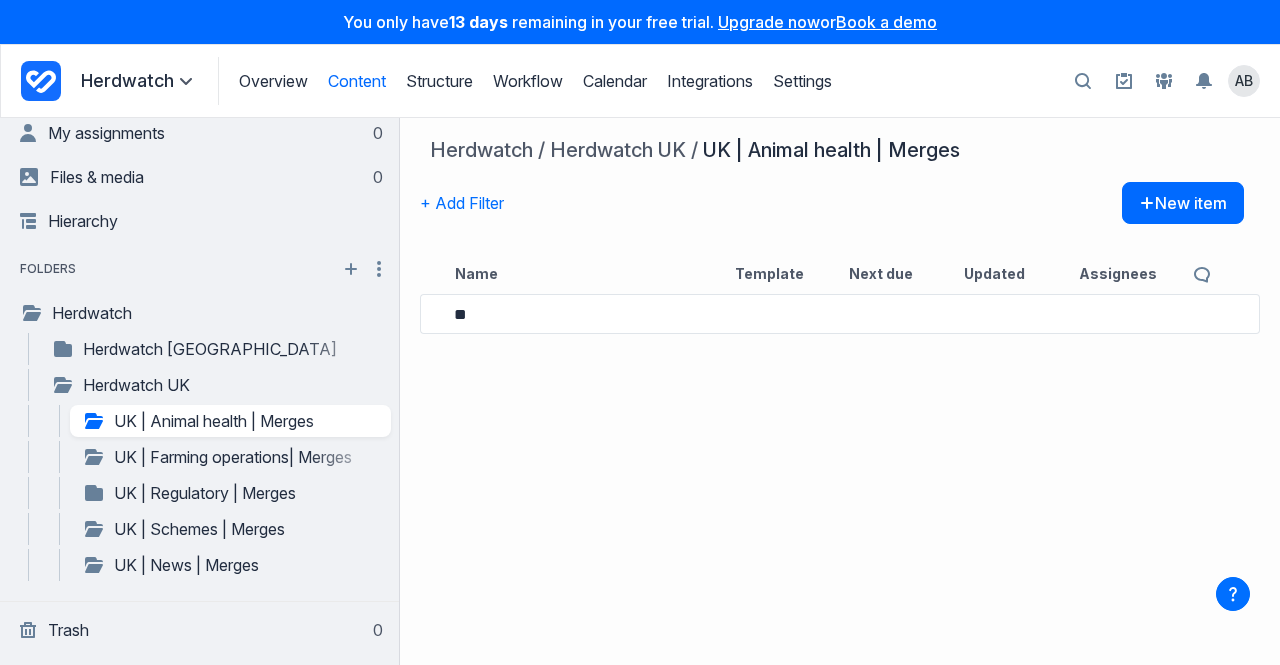 type on "*" 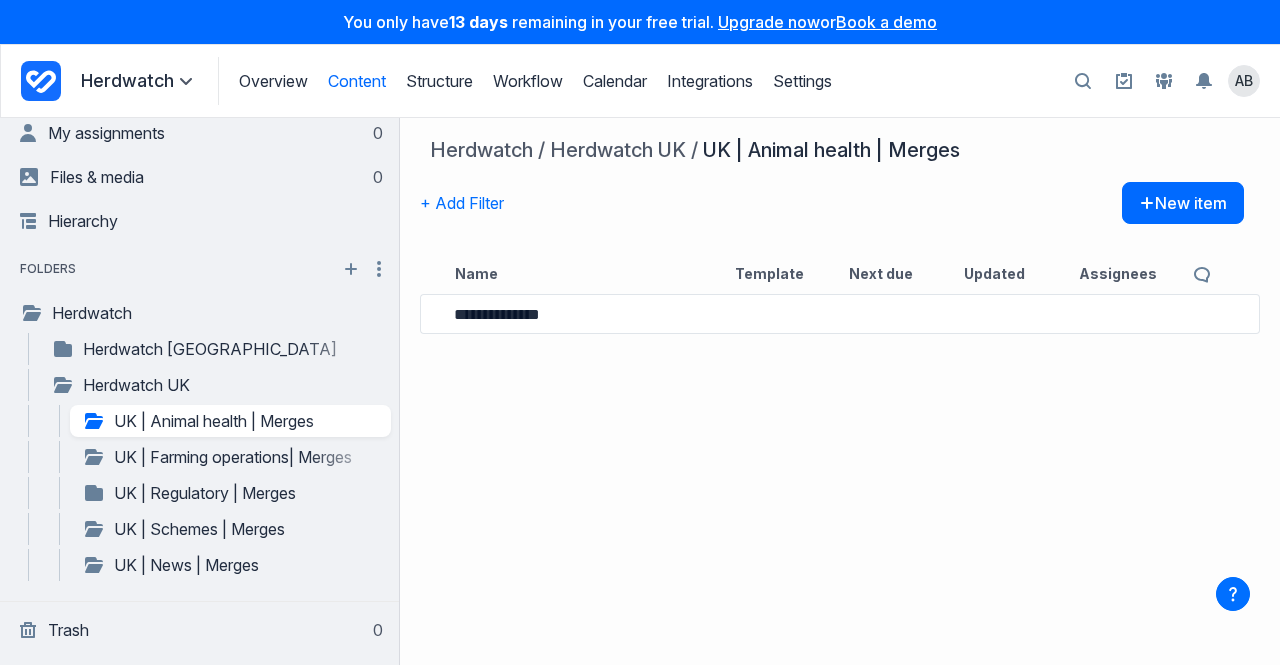 type on "**********" 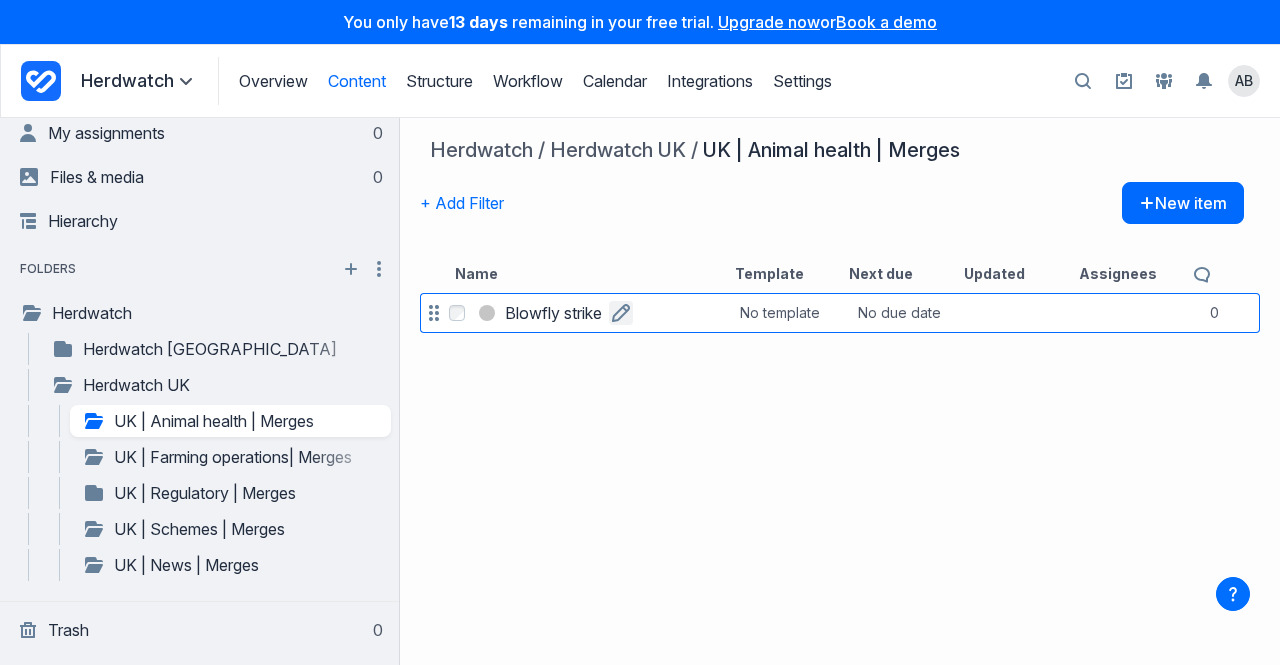 click 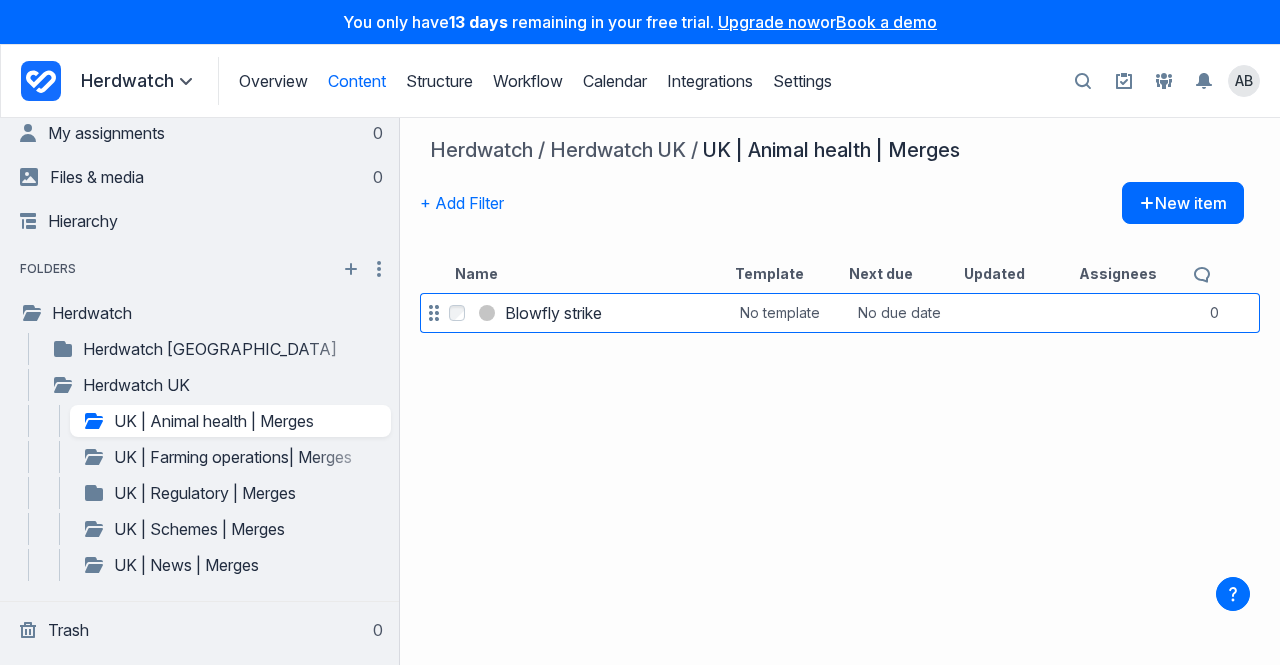 click on "Select  Blowfly strike Blowfly strike No template No due date 0  comments" at bounding box center [840, 313] 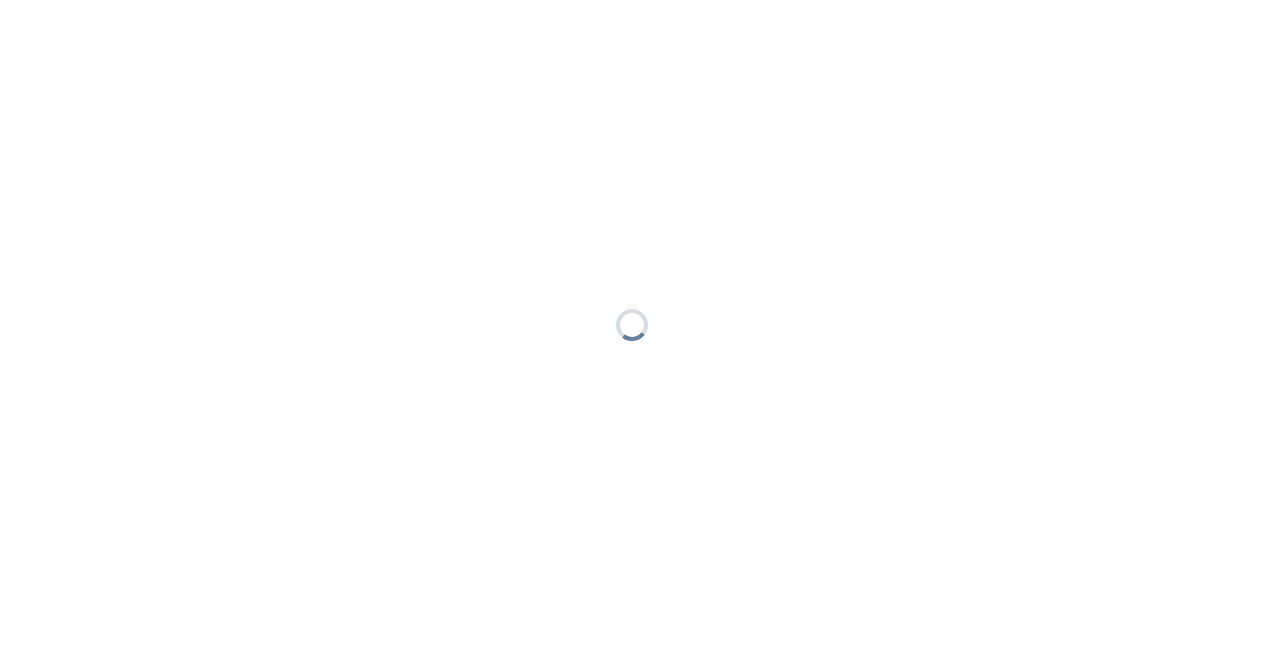 scroll, scrollTop: 0, scrollLeft: 0, axis: both 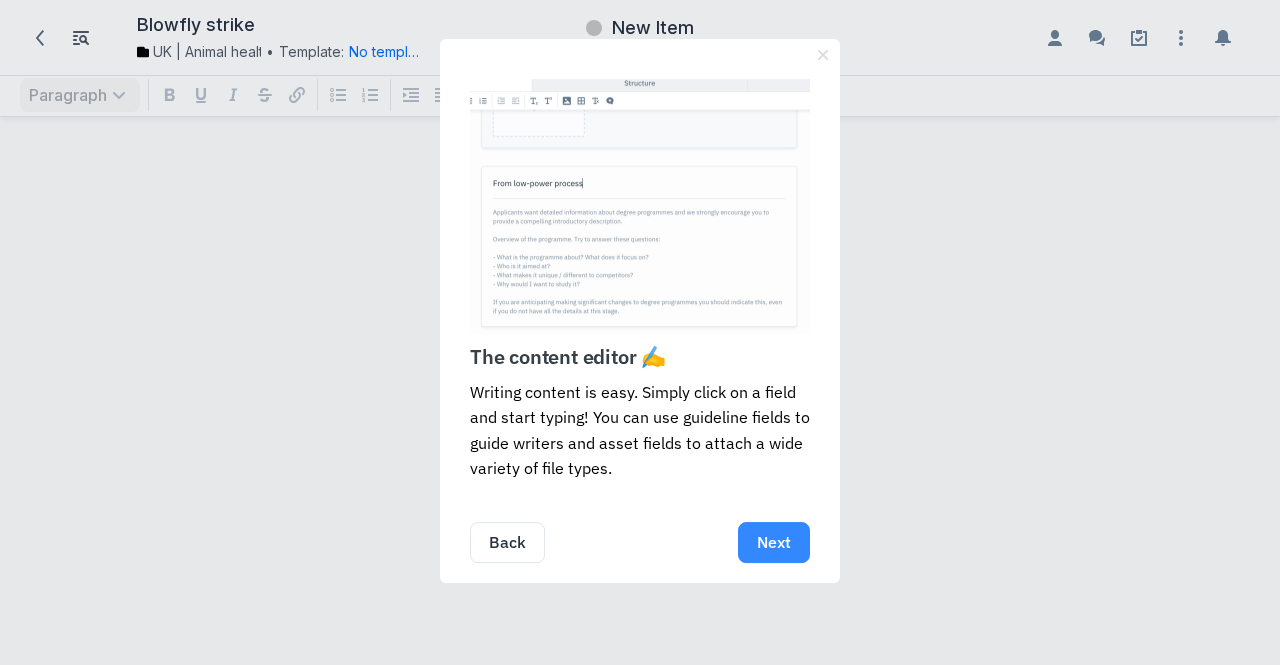 click on "Next" at bounding box center (774, 542) 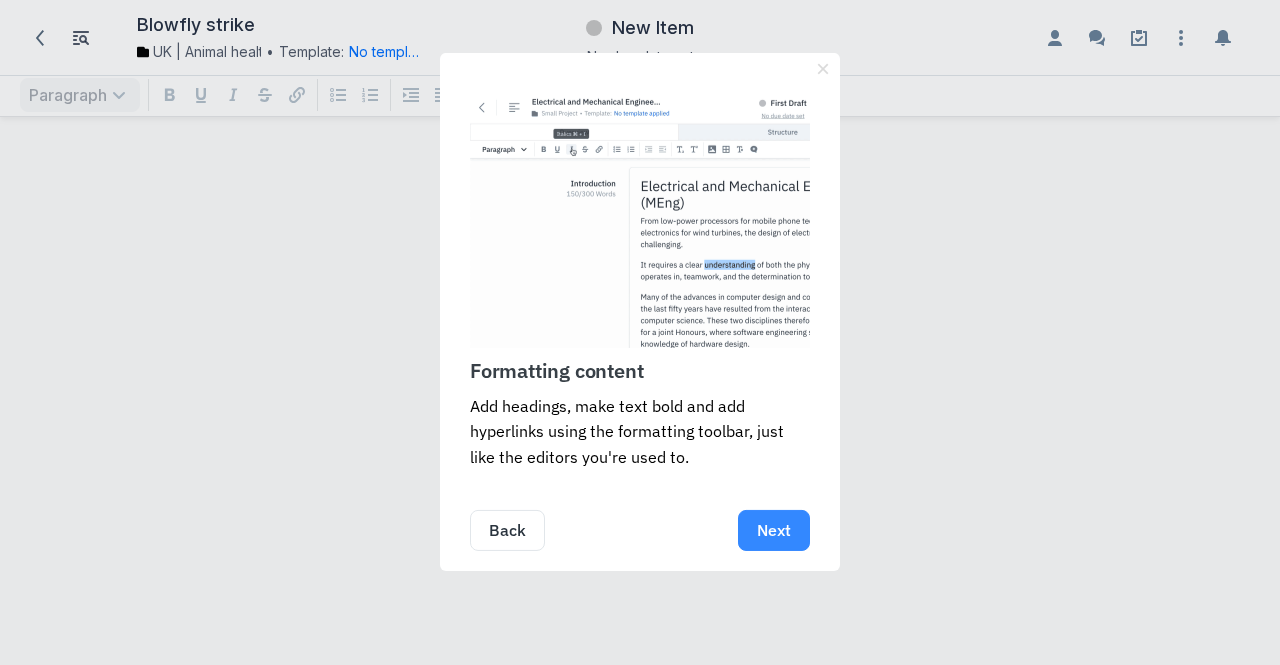 click on "Next" at bounding box center (774, 530) 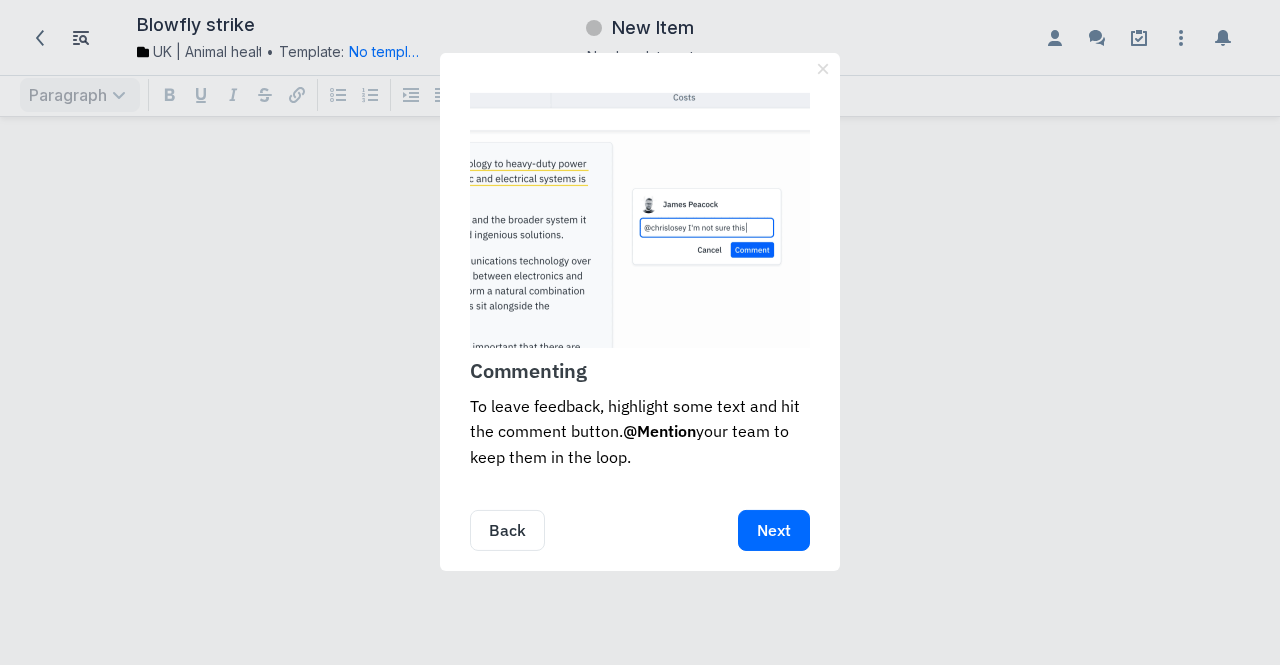 click on "Next" at bounding box center [774, 530] 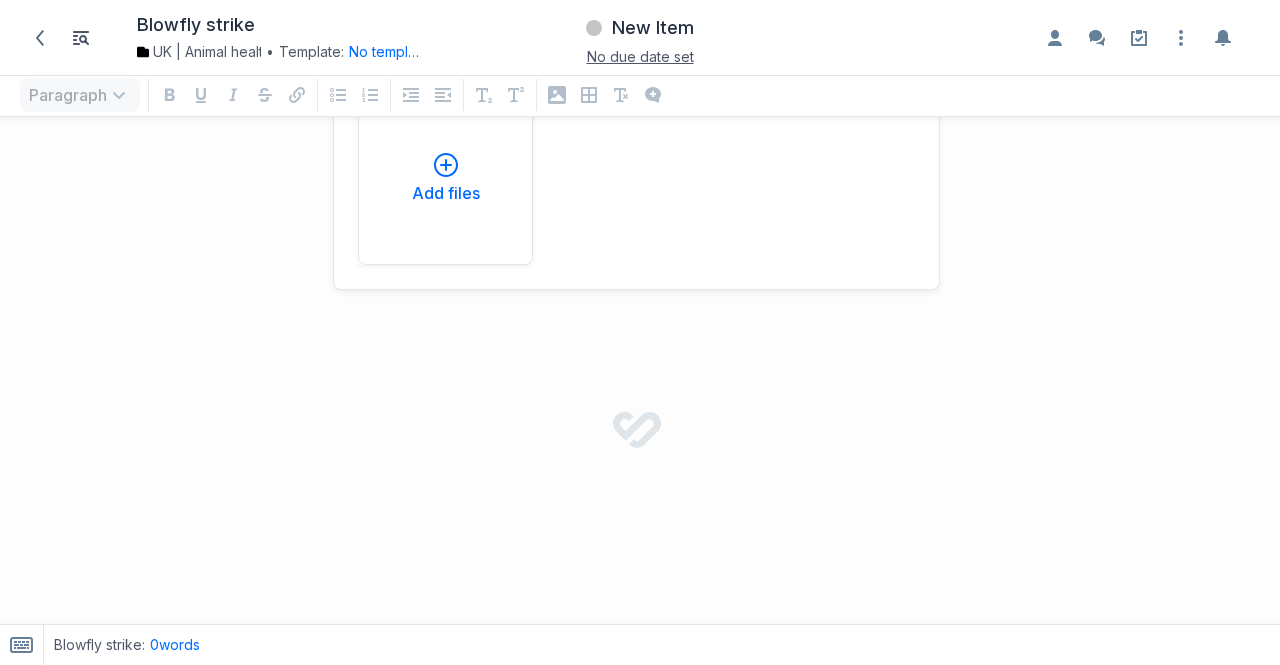 scroll, scrollTop: 0, scrollLeft: 0, axis: both 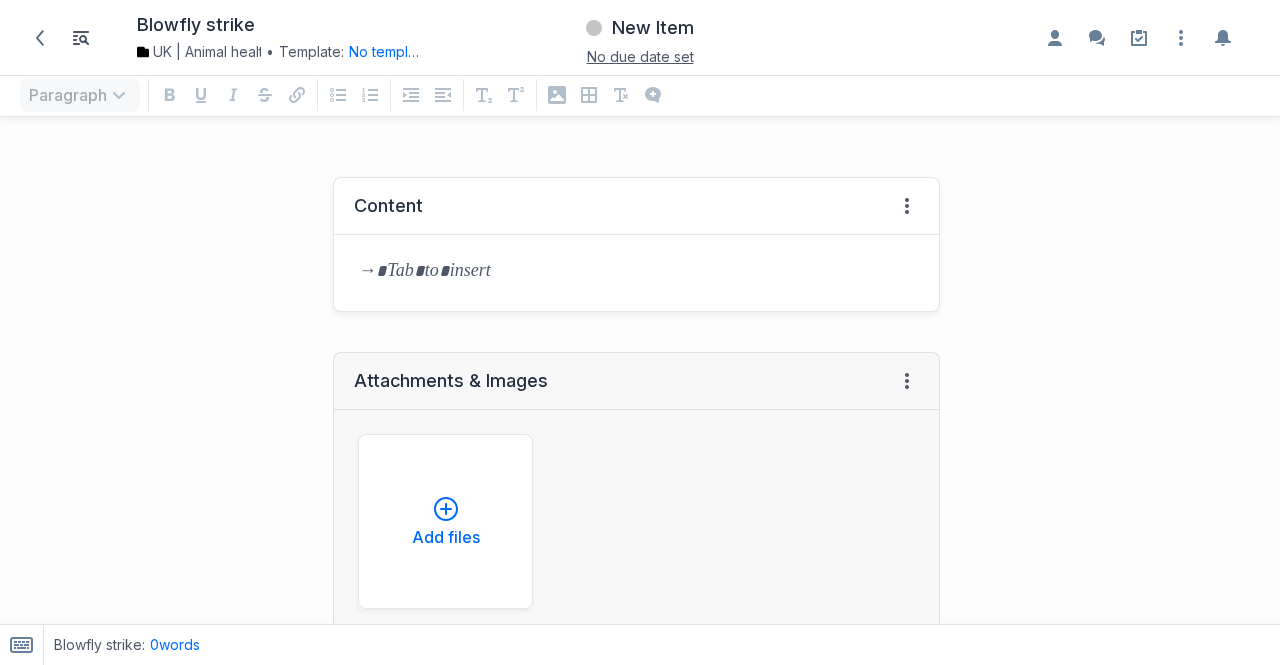 click at bounding box center (636, 273) 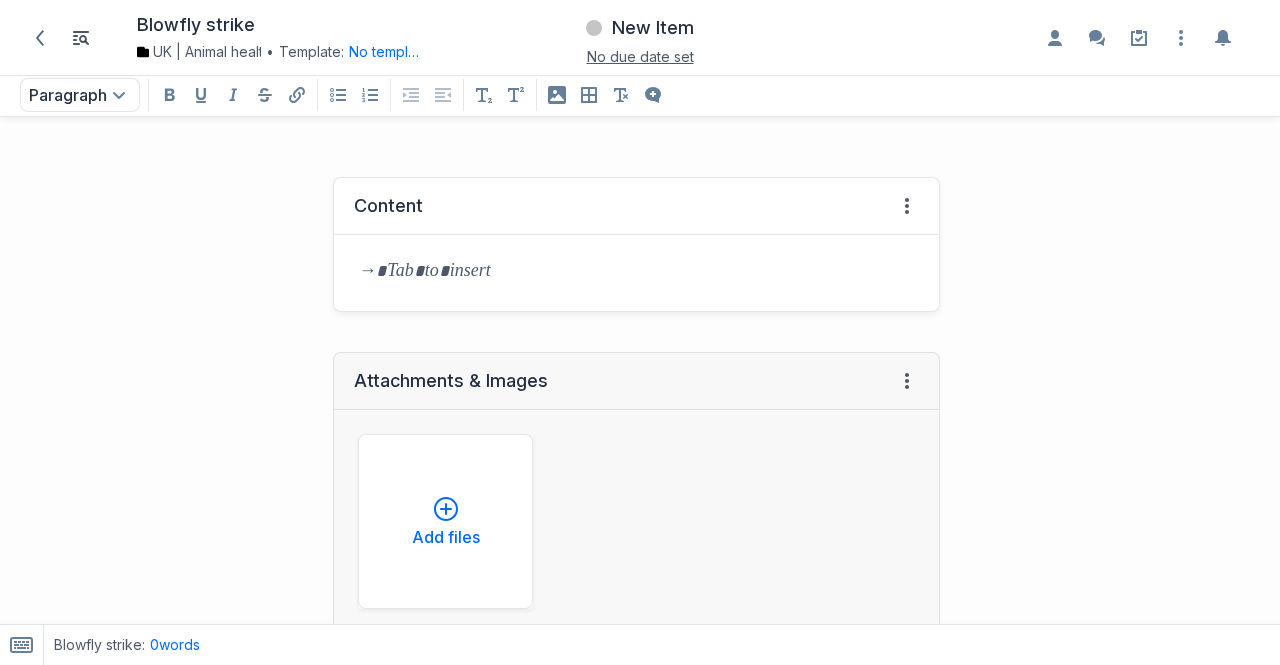 scroll, scrollTop: 7, scrollLeft: 0, axis: vertical 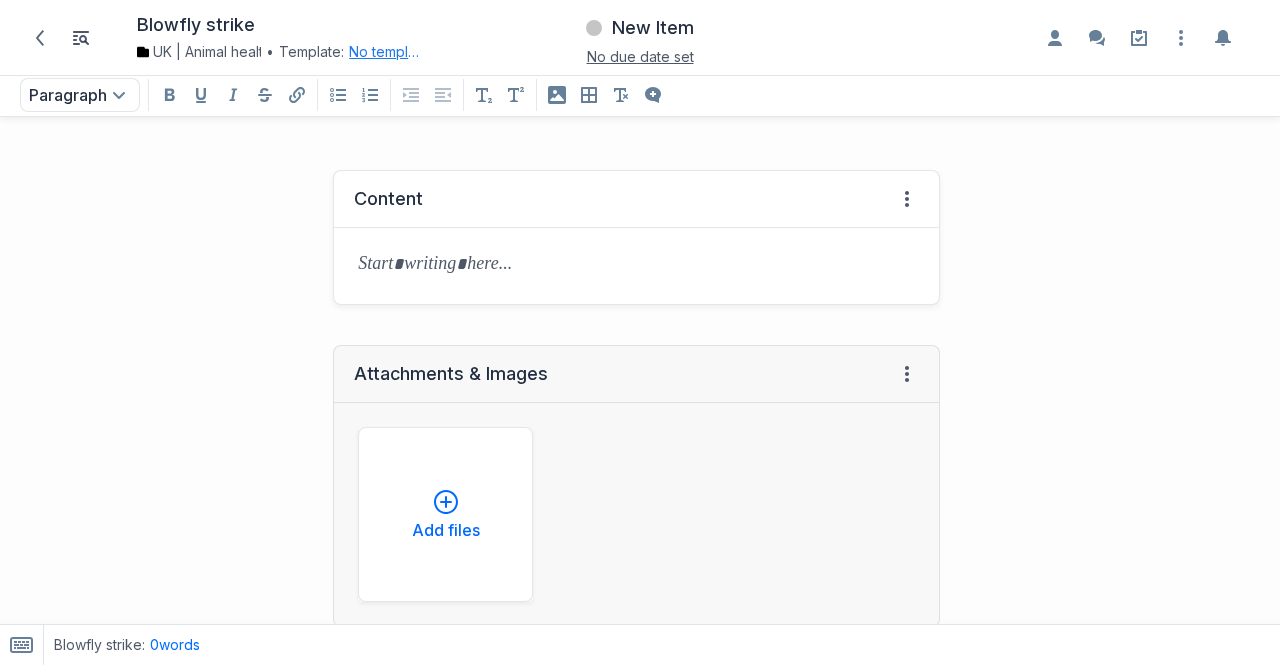click on "No template applied" at bounding box center (385, 52) 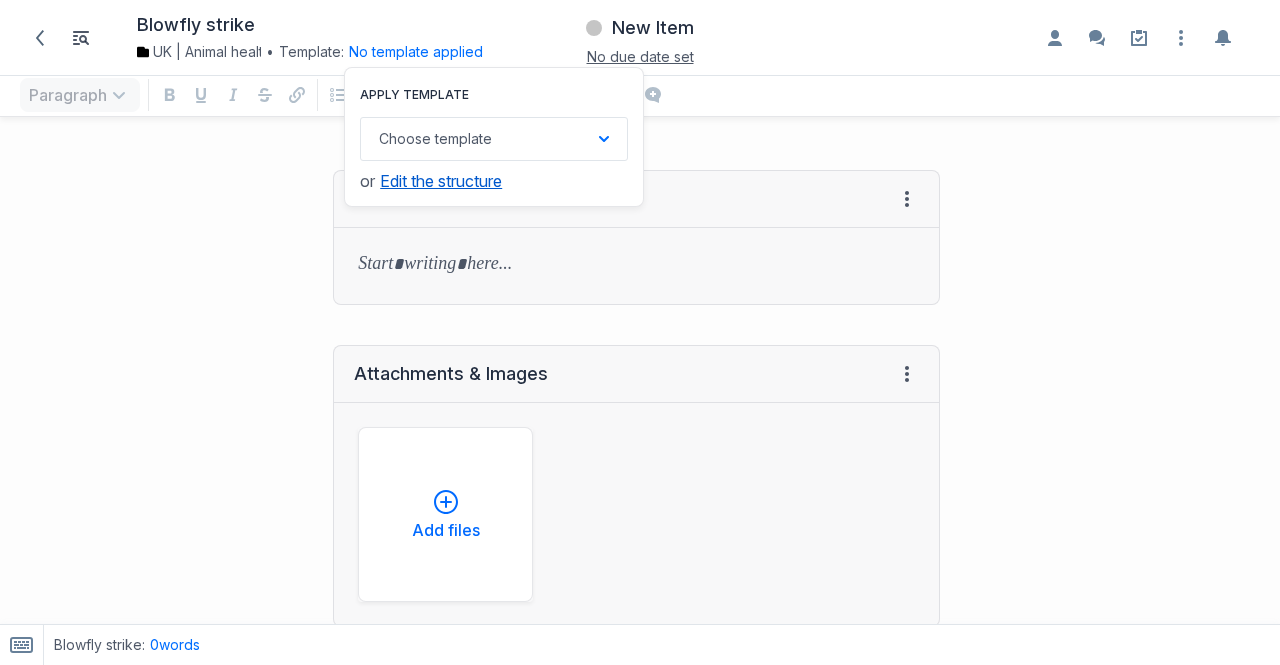 click on "Edit the structure" at bounding box center [441, 181] 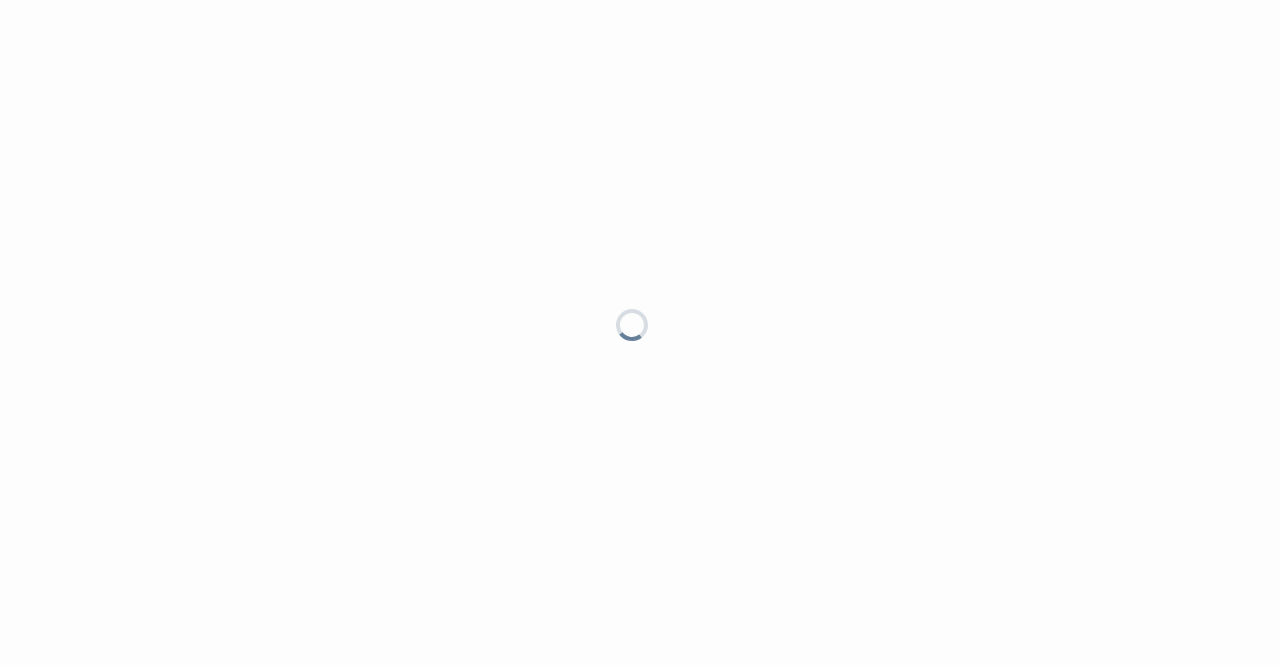 scroll, scrollTop: 0, scrollLeft: 0, axis: both 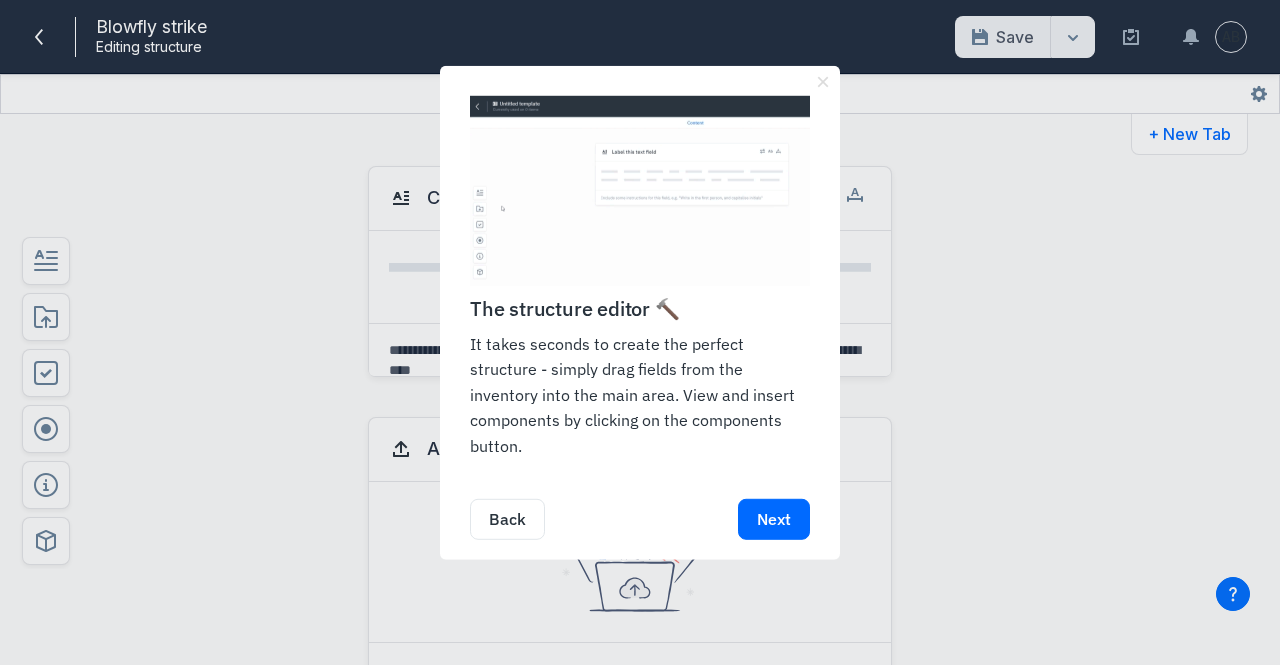 click on "Next" at bounding box center [725, 507] 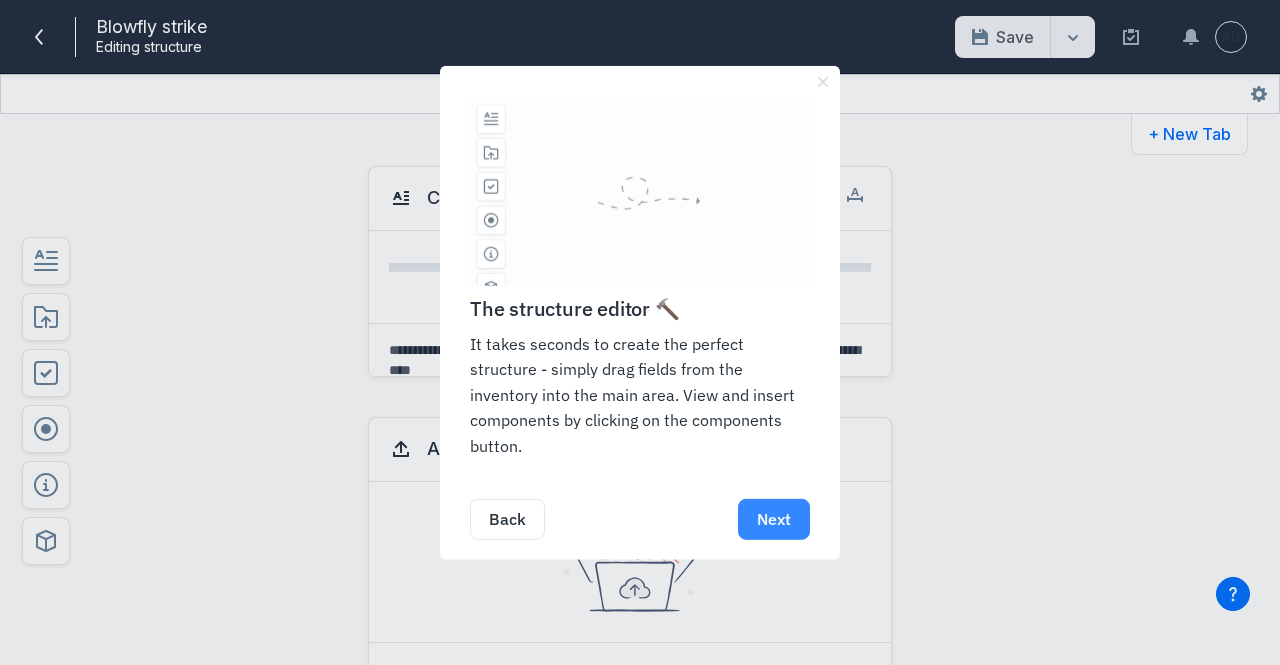 click on "Next" at bounding box center (774, 519) 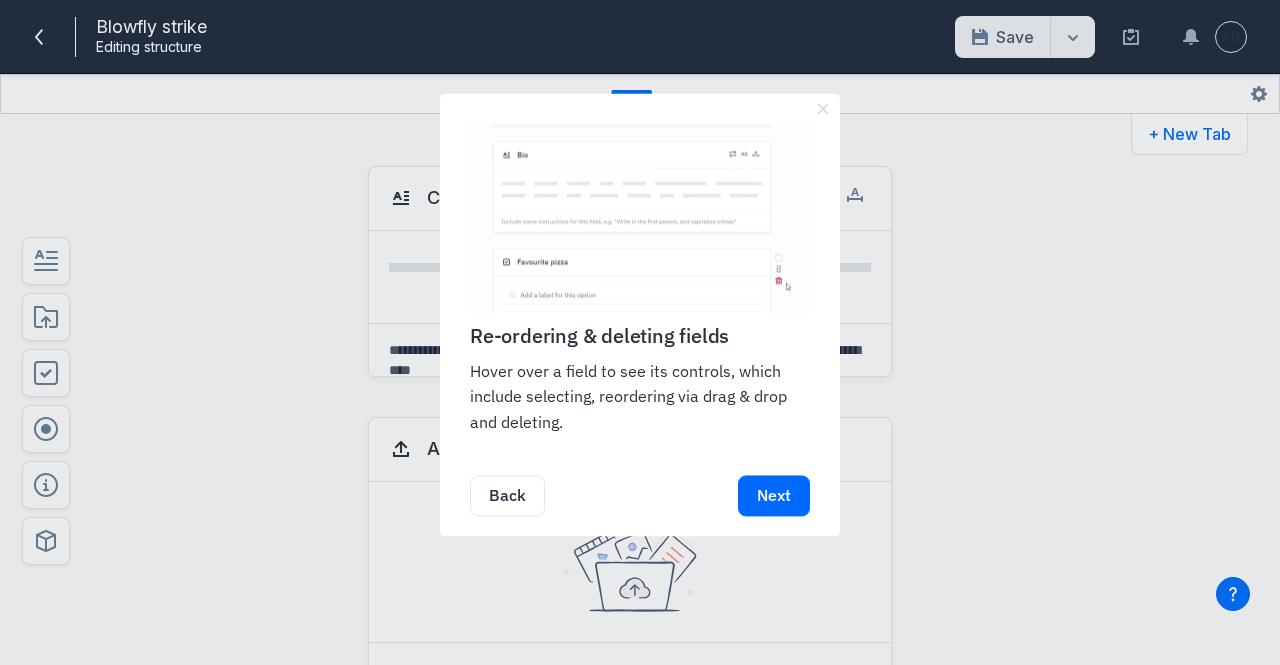 click on "Next" at bounding box center [774, 496] 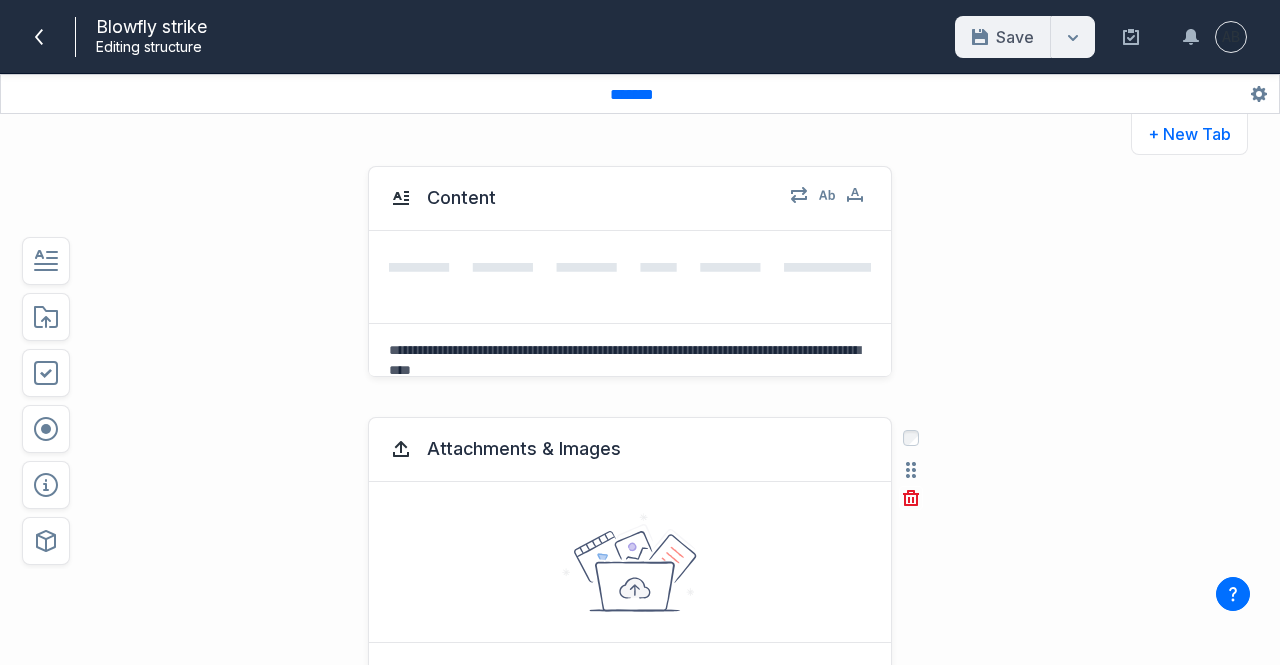 scroll, scrollTop: 168, scrollLeft: 0, axis: vertical 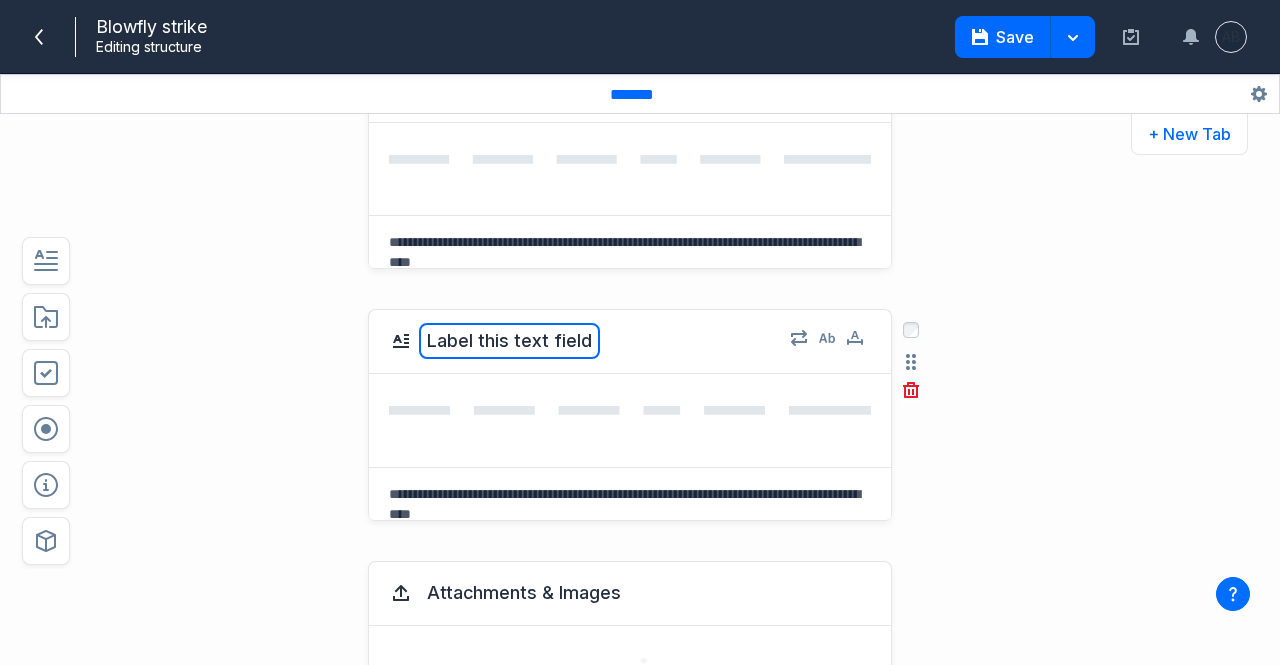 click on "Label this text field" at bounding box center [509, 341] 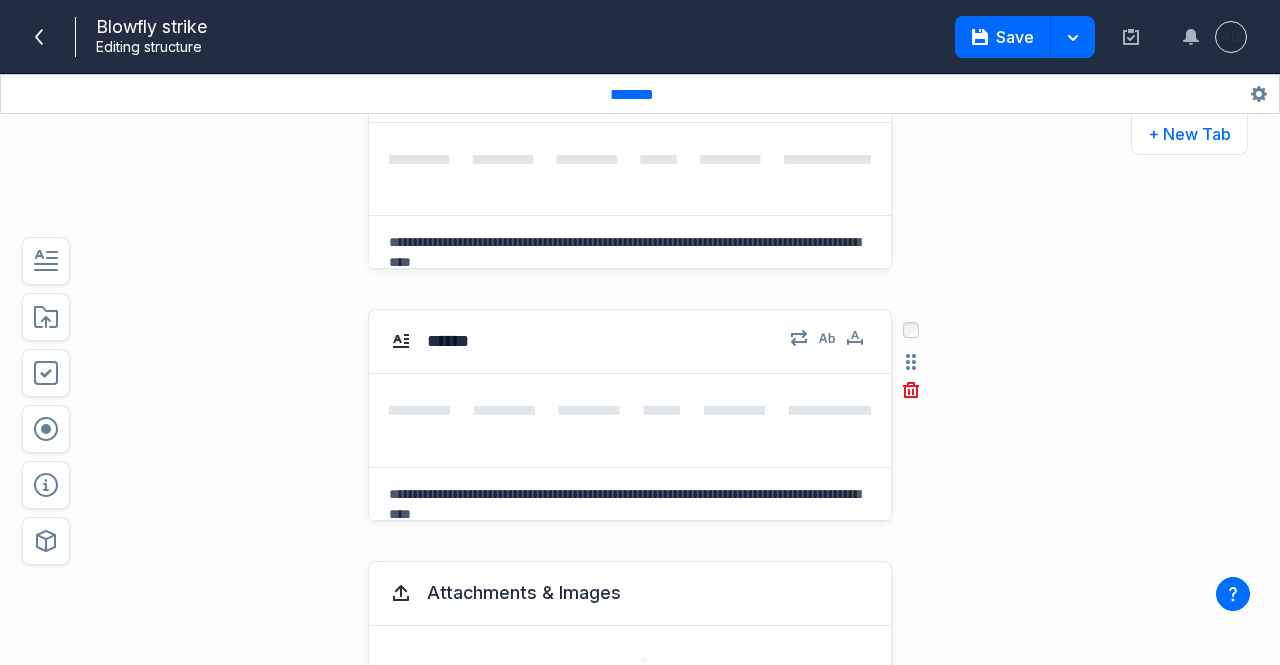type on "*******" 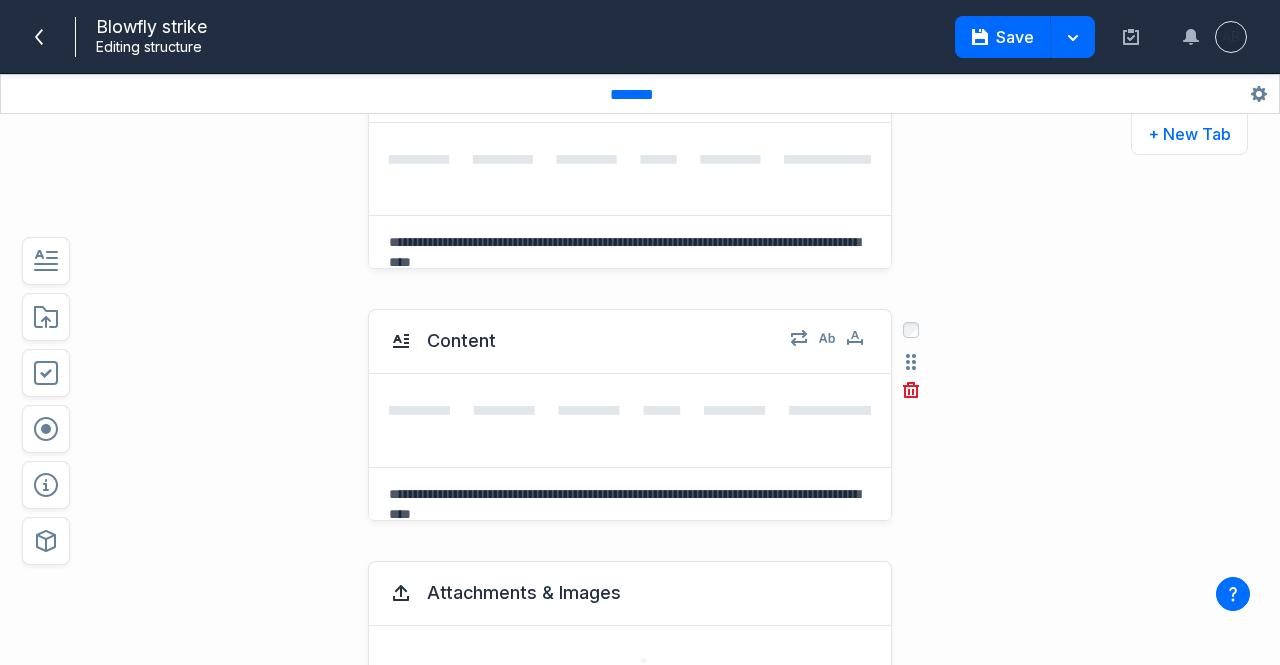 scroll, scrollTop: 0, scrollLeft: 0, axis: both 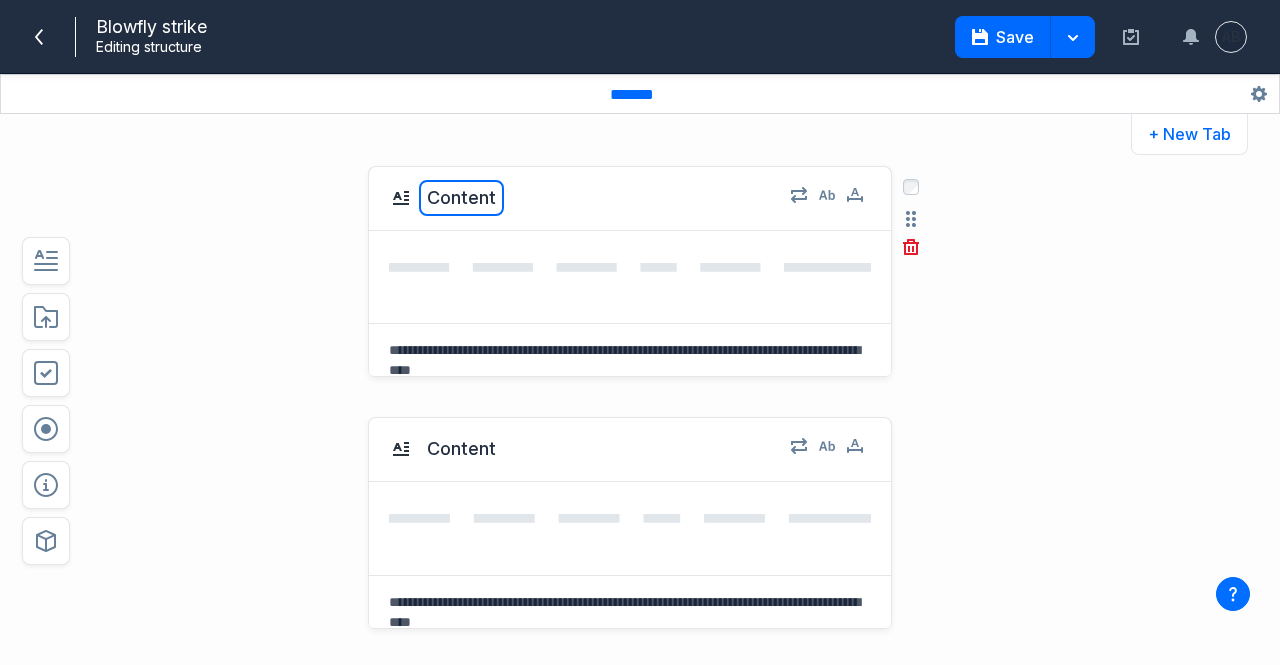 click on "Content" at bounding box center [461, 198] 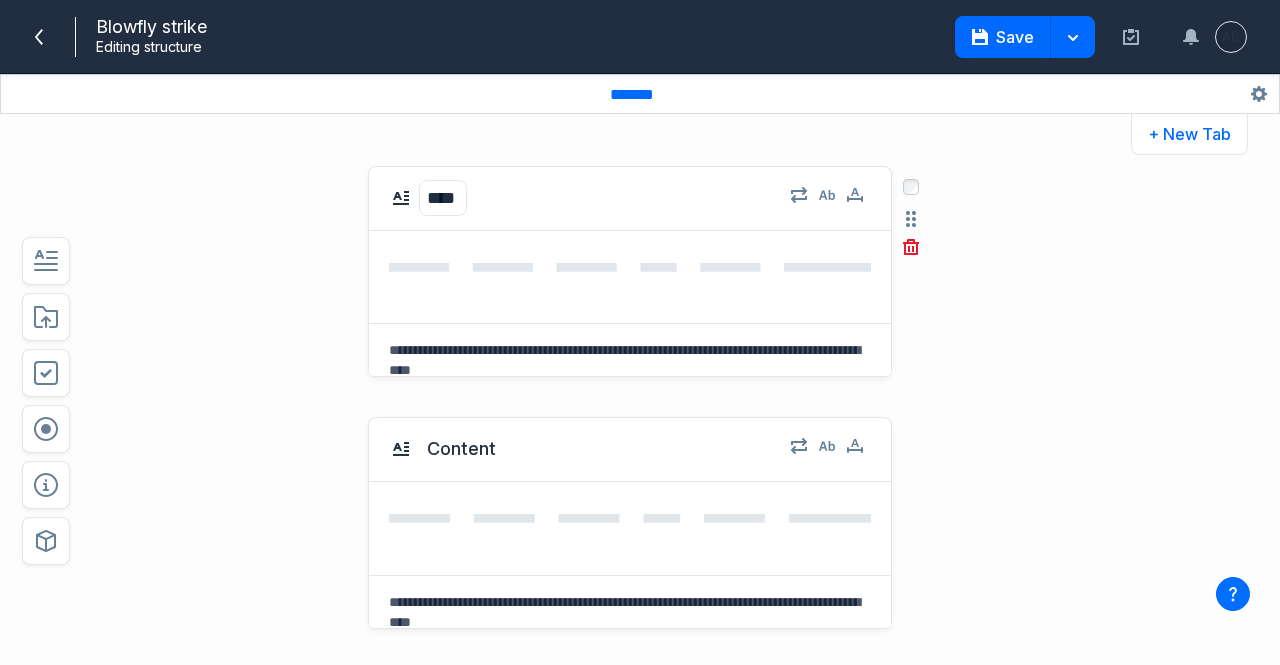 click on "****" at bounding box center (443, 198) 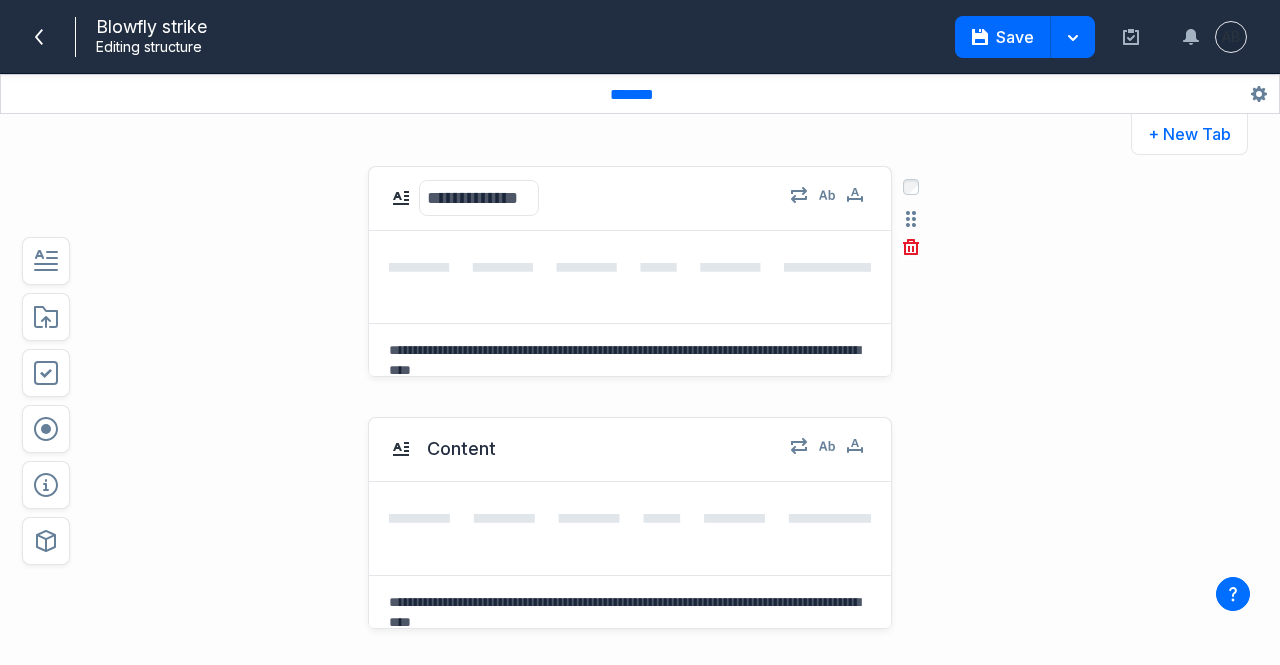 type on "*" 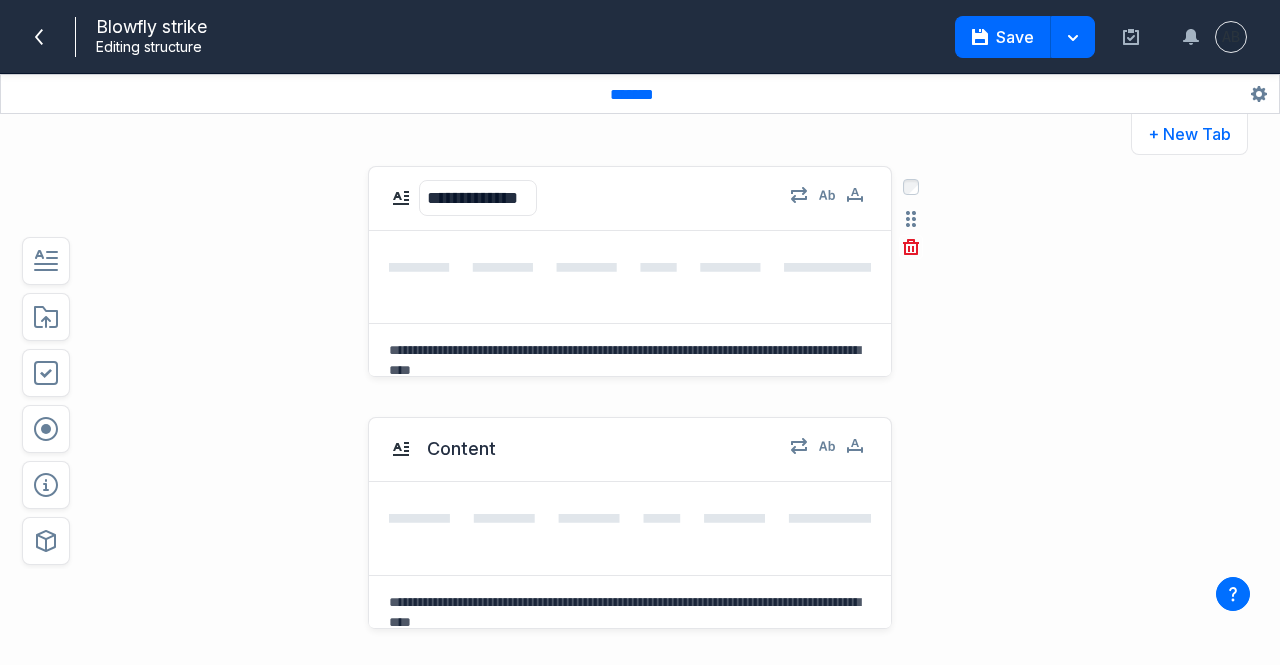 type on "**********" 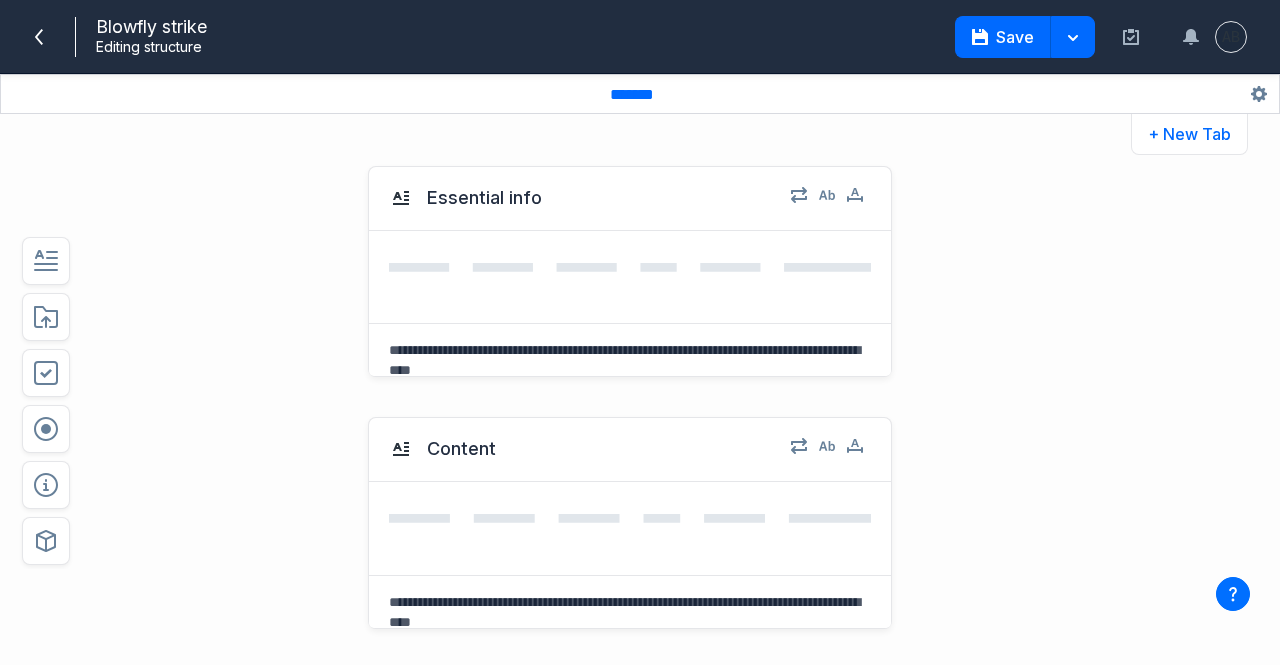 click on "Essential info Select field:  Essential info Are you sure you want to delete this field? Cancel Delete" at bounding box center (591, 271) 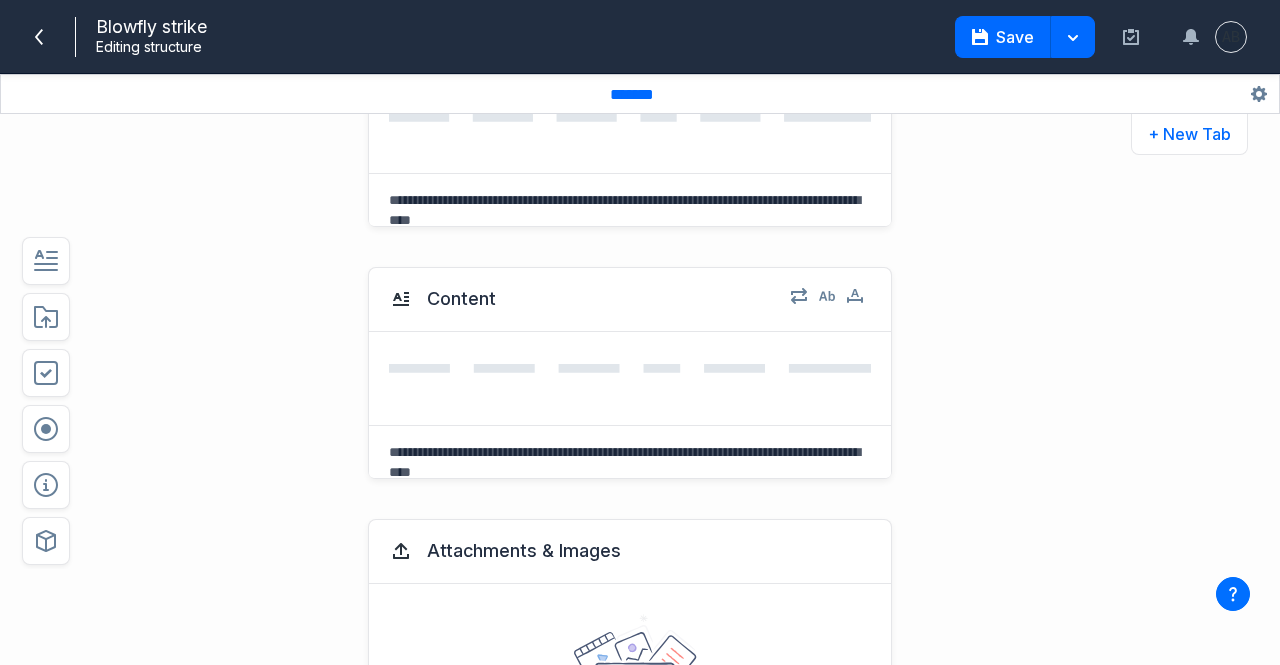 scroll, scrollTop: 159, scrollLeft: 0, axis: vertical 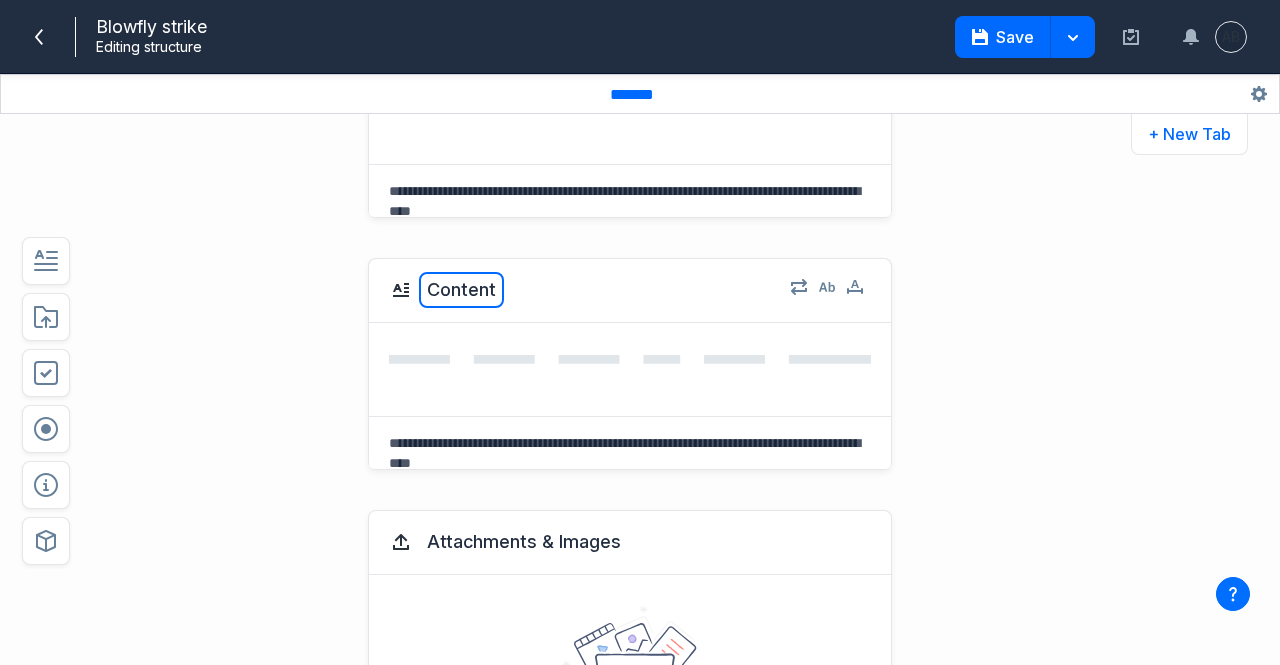 click on "Content" at bounding box center (461, 290) 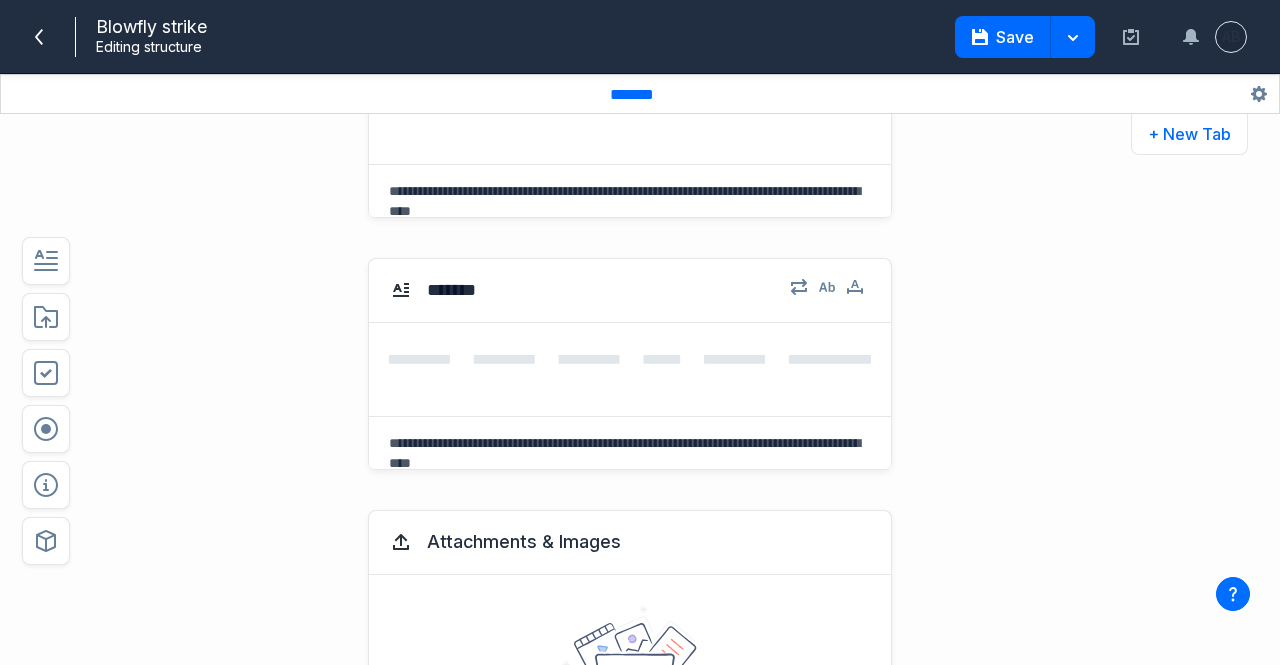 scroll, scrollTop: 0, scrollLeft: 0, axis: both 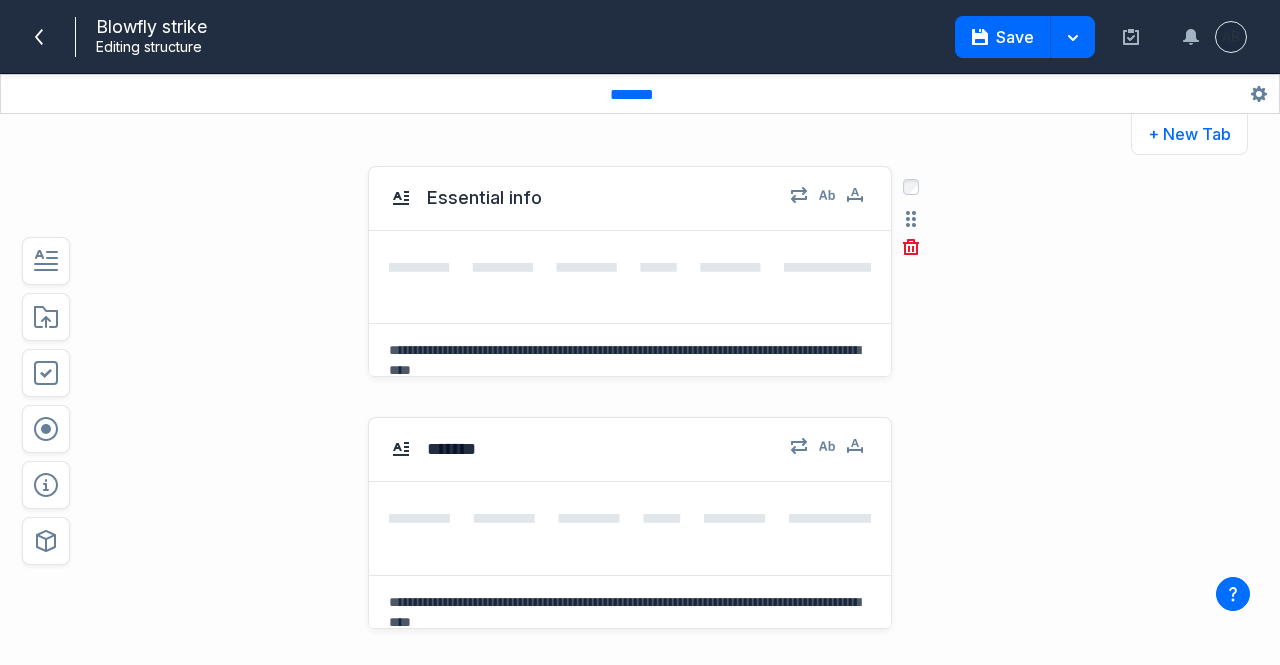 click 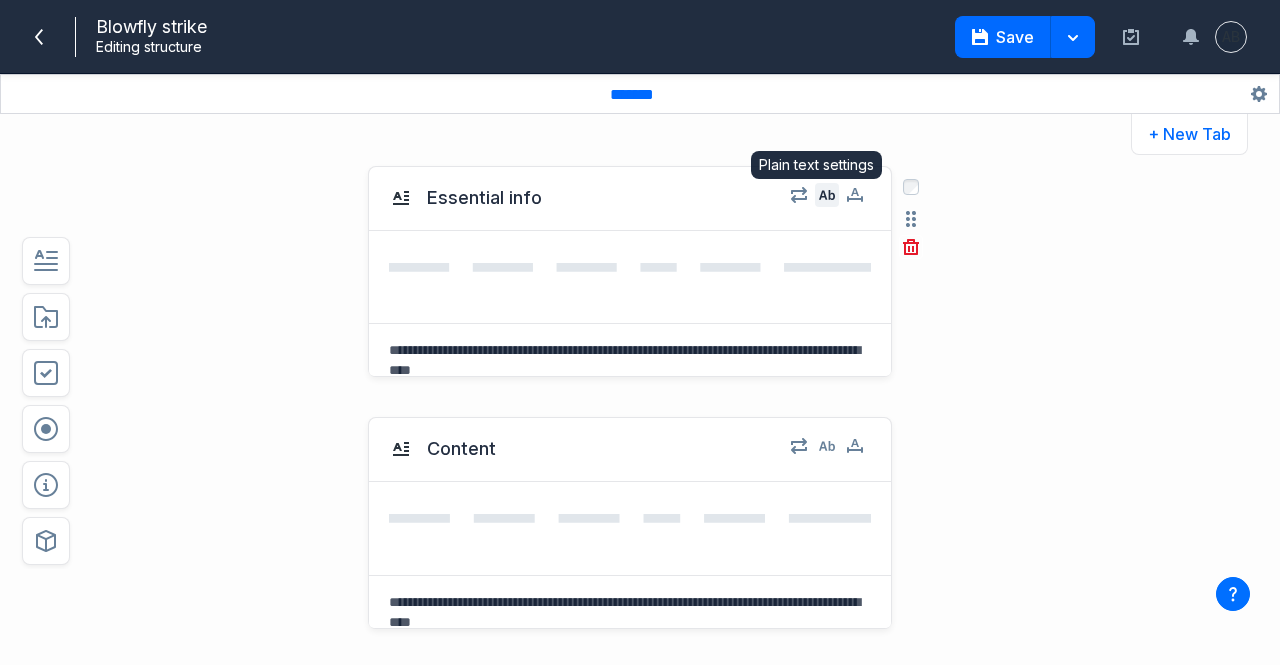 click 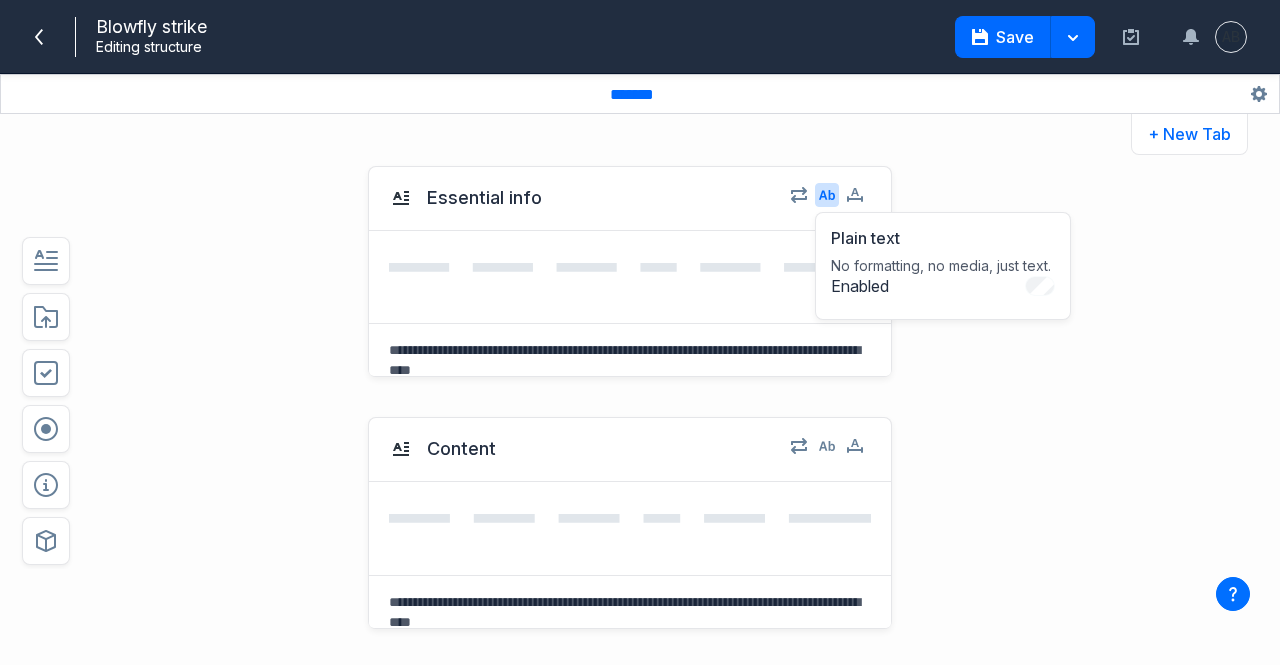 click on "Content Select field:  Content Are you sure you want to delete this field? Cancel Delete" at bounding box center [591, 522] 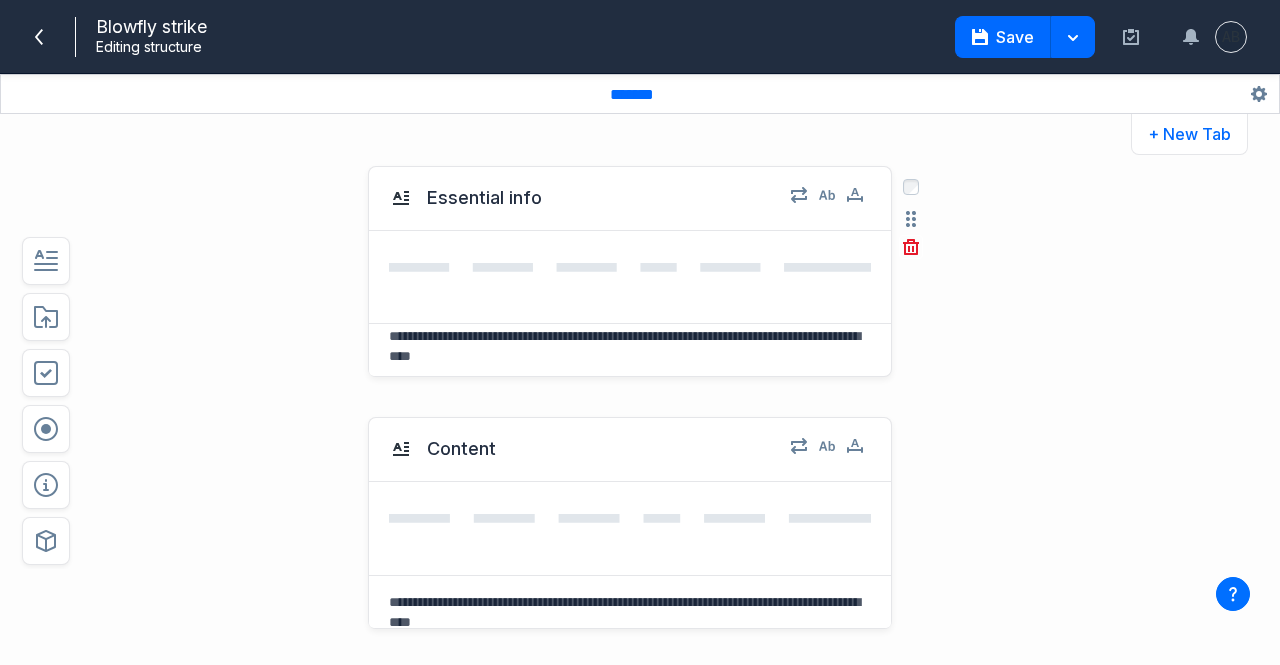 scroll, scrollTop: 0, scrollLeft: 0, axis: both 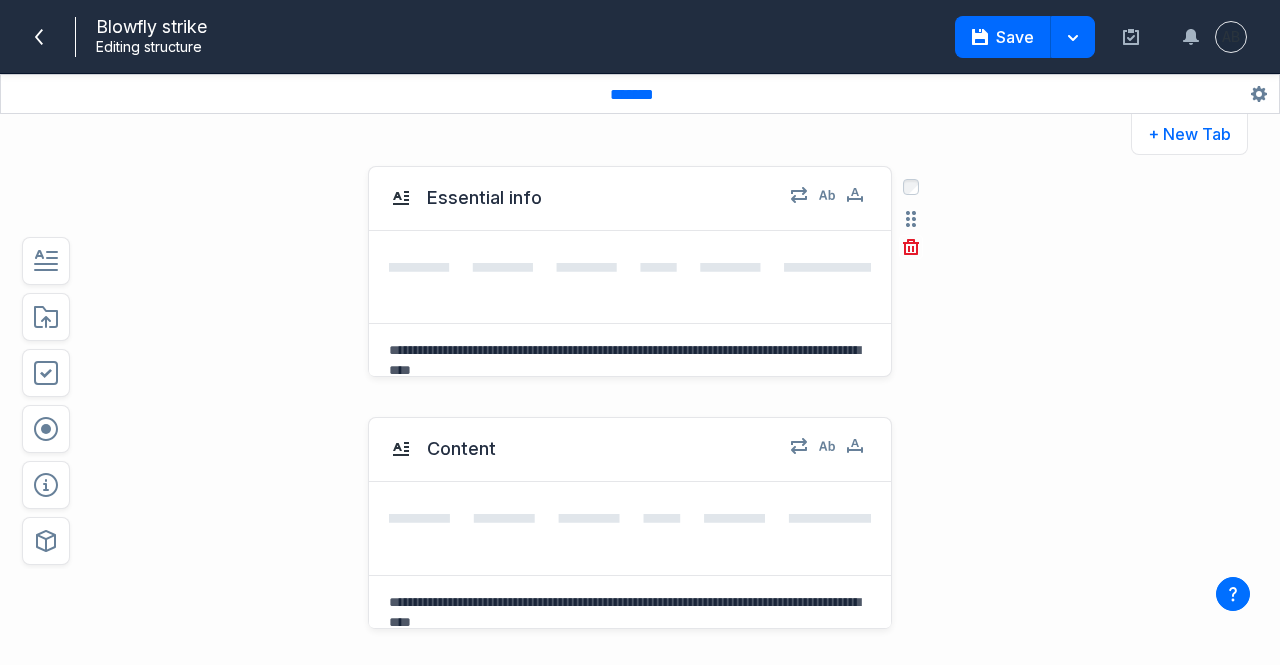 click 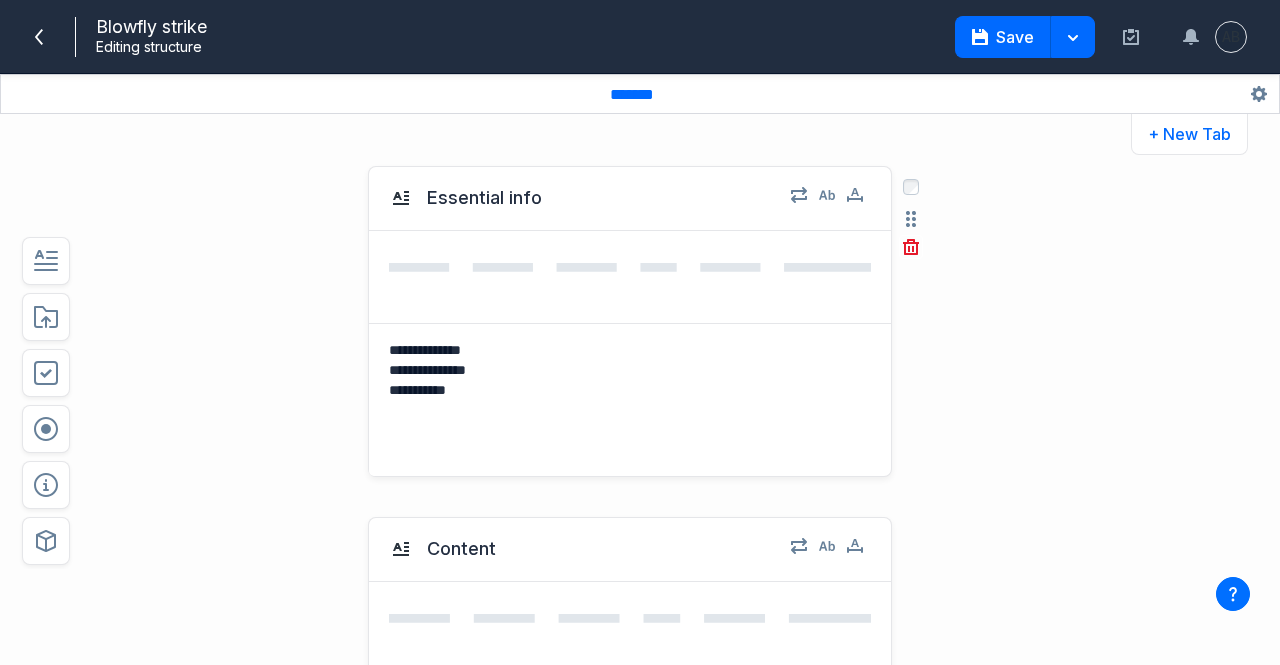 click on "**********" at bounding box center [627, 400] 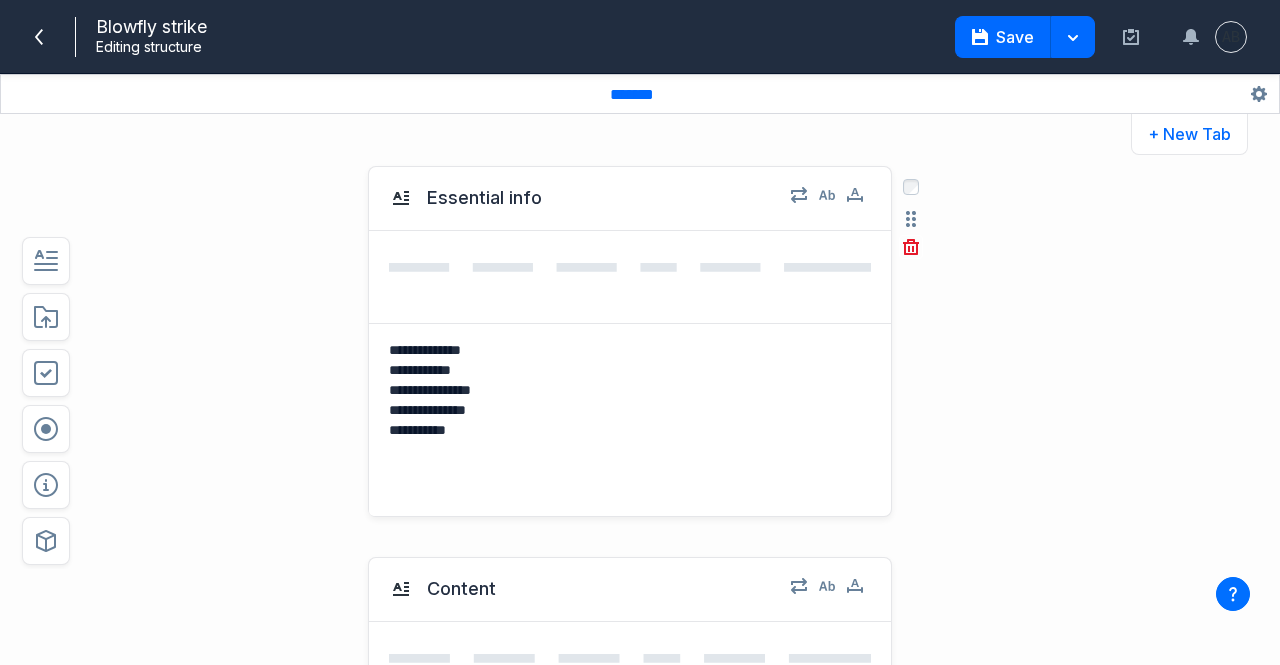 click on "**********" at bounding box center (627, 420) 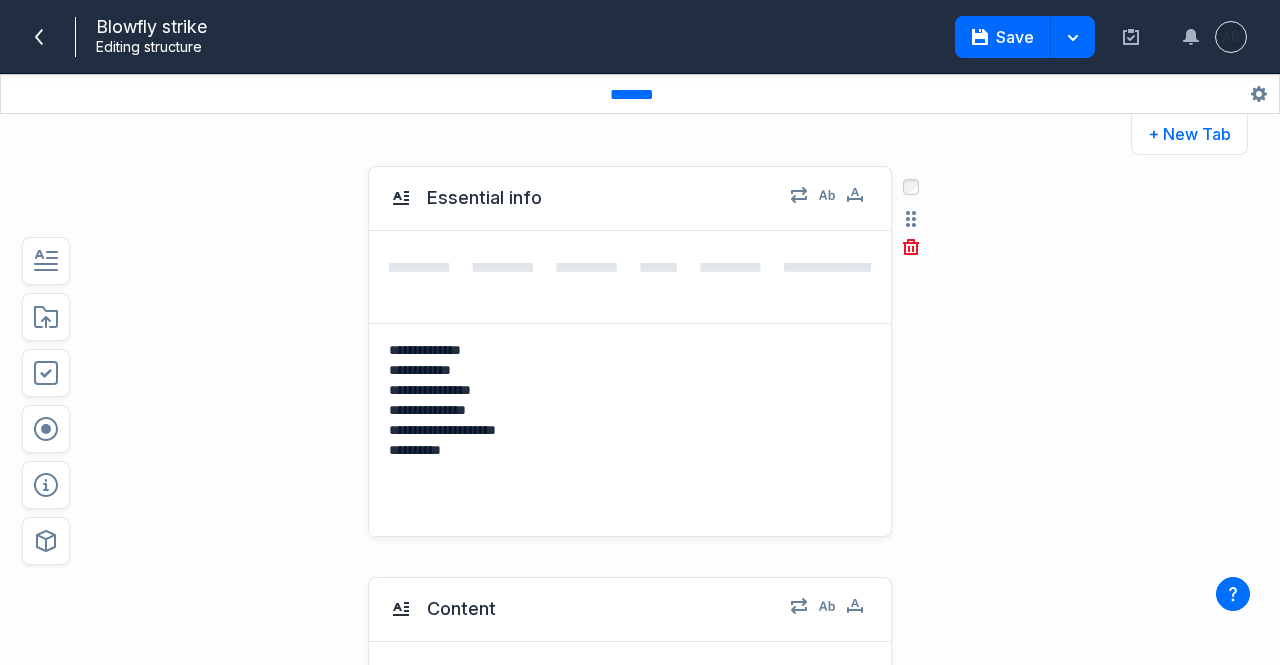 click on "**********" at bounding box center (627, 430) 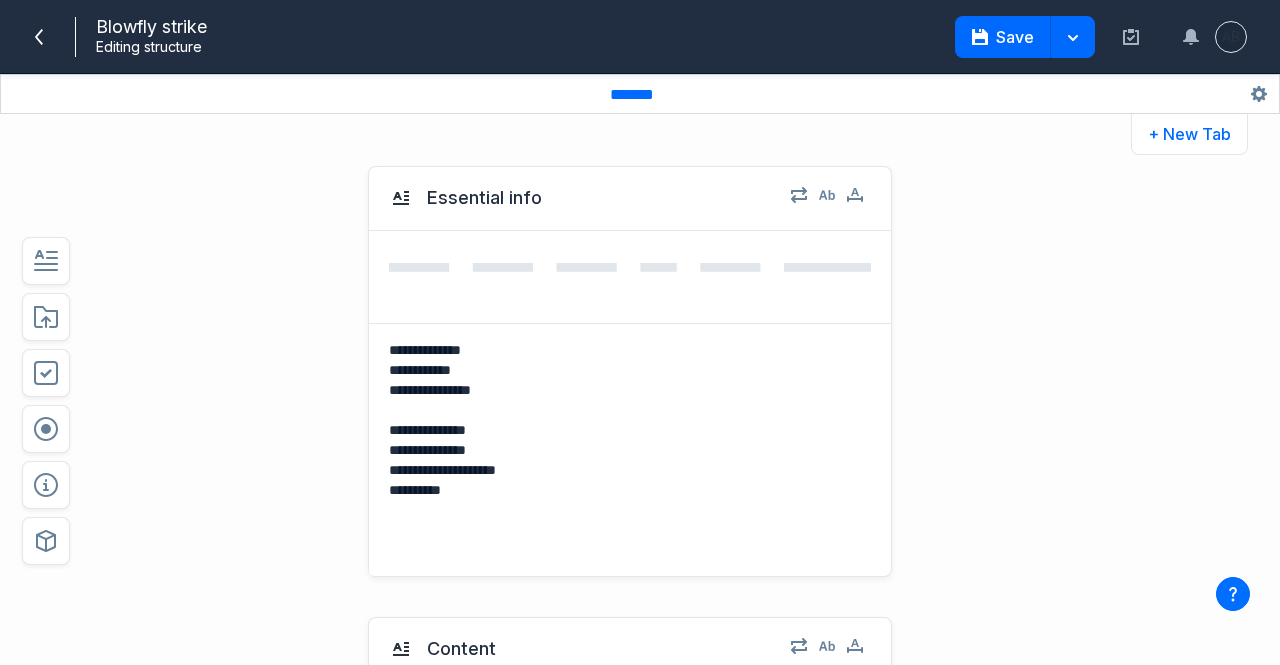type on "**********" 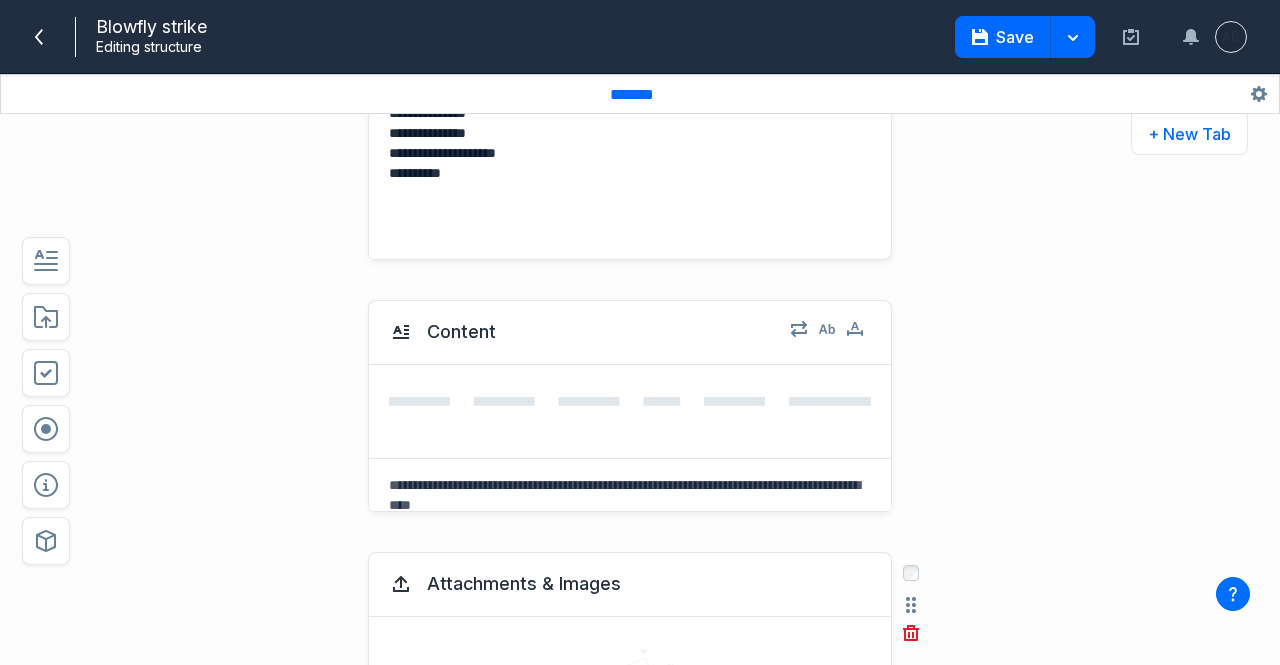 scroll, scrollTop: 441, scrollLeft: 0, axis: vertical 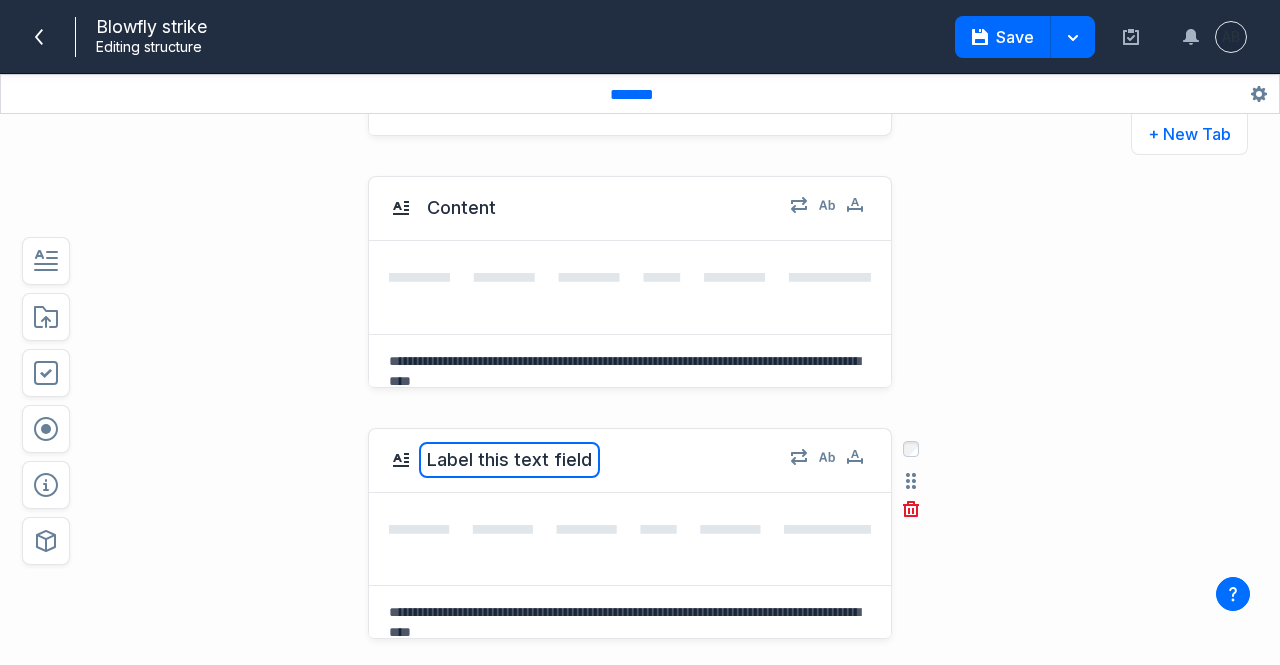 click on "Label this text field" at bounding box center [509, 460] 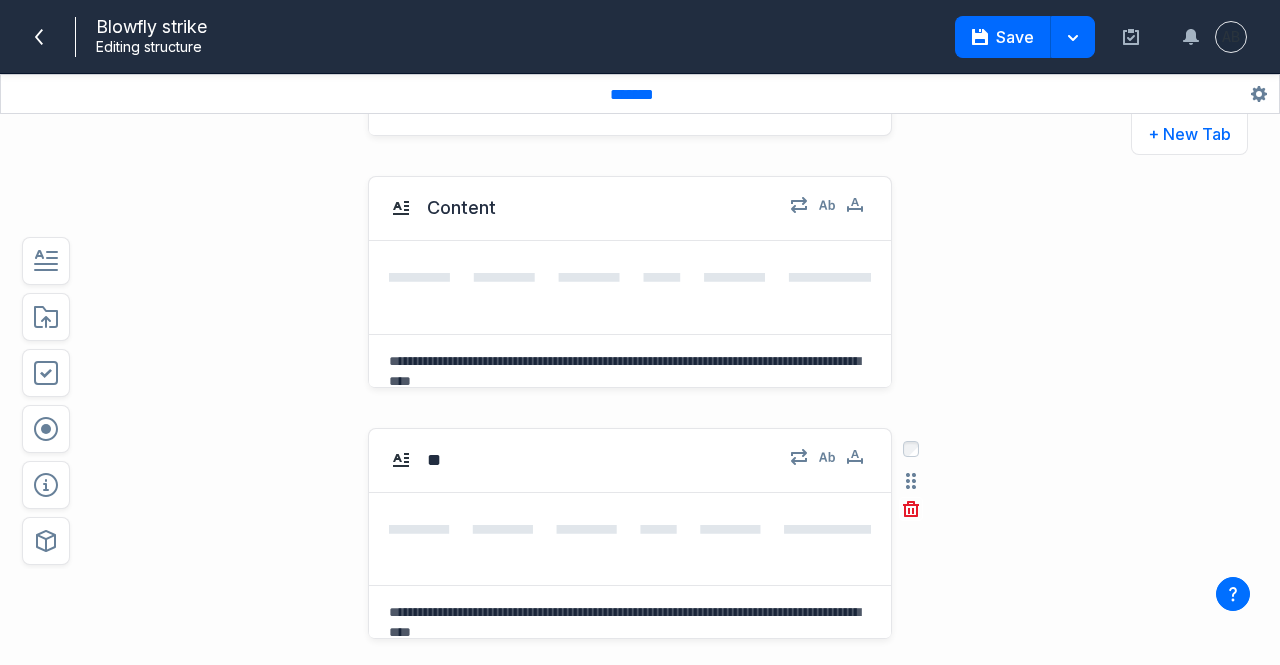 type on "***" 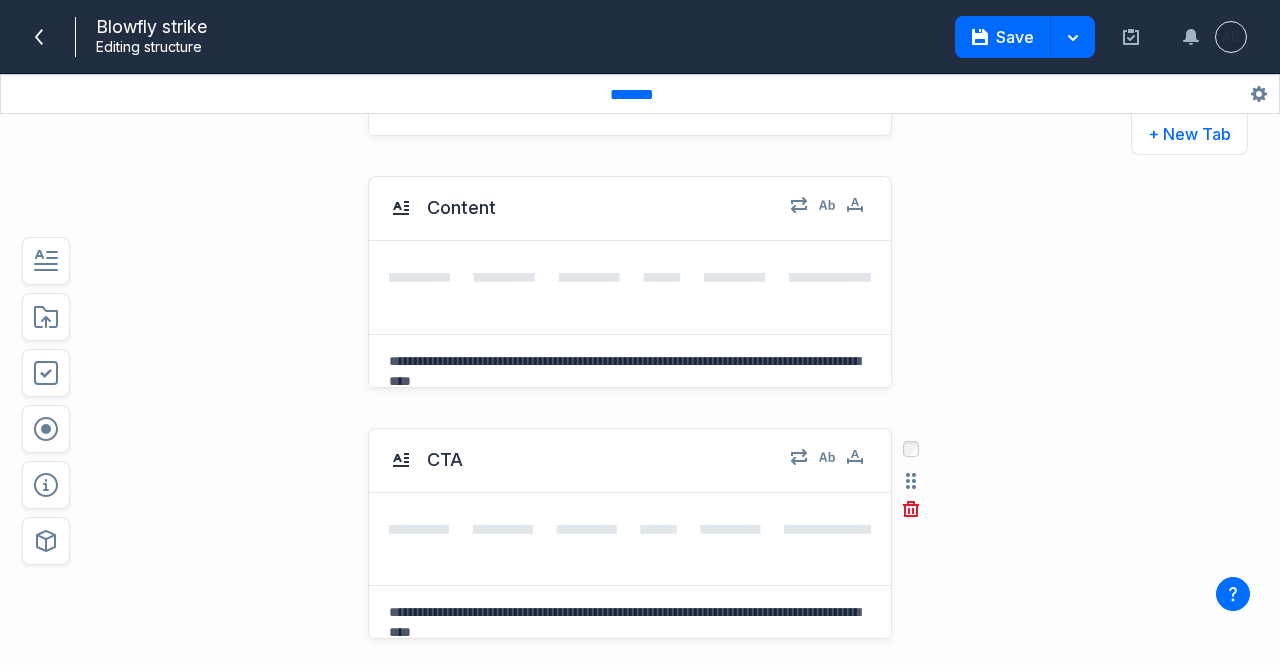 click on "CTA Select field:  CTA Are you sure you want to delete this field? Cancel Delete" at bounding box center [591, 533] 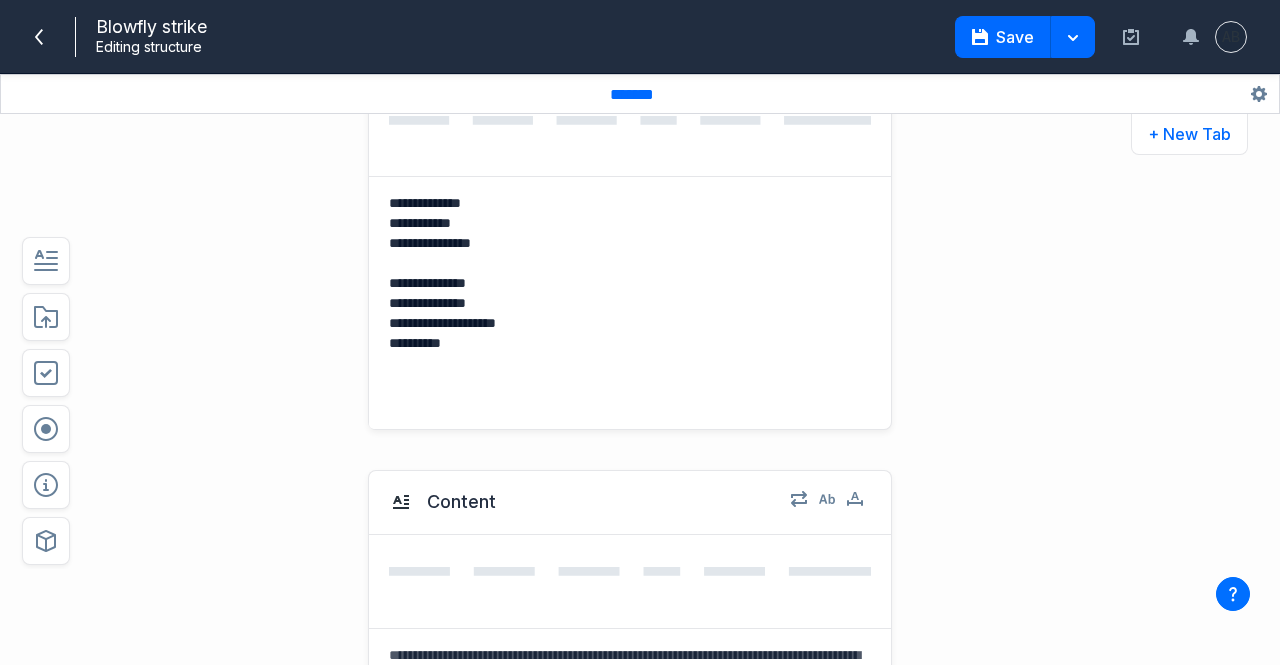 scroll, scrollTop: 145, scrollLeft: 0, axis: vertical 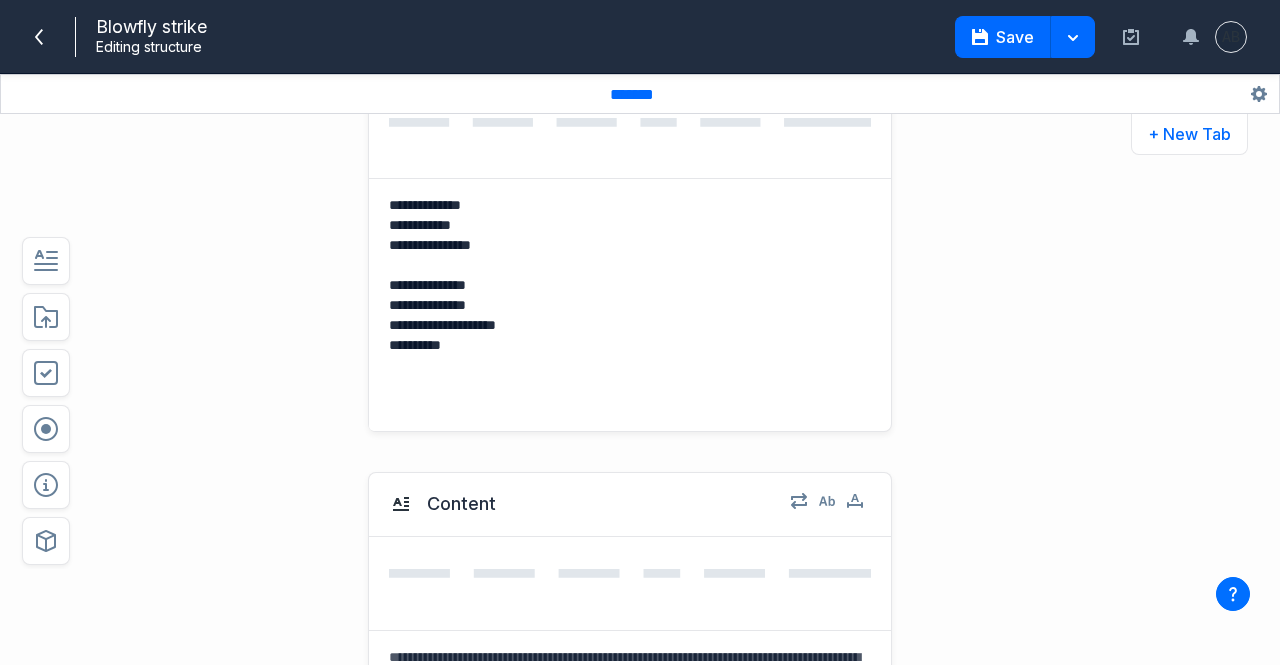 click on "**********" at bounding box center [627, 305] 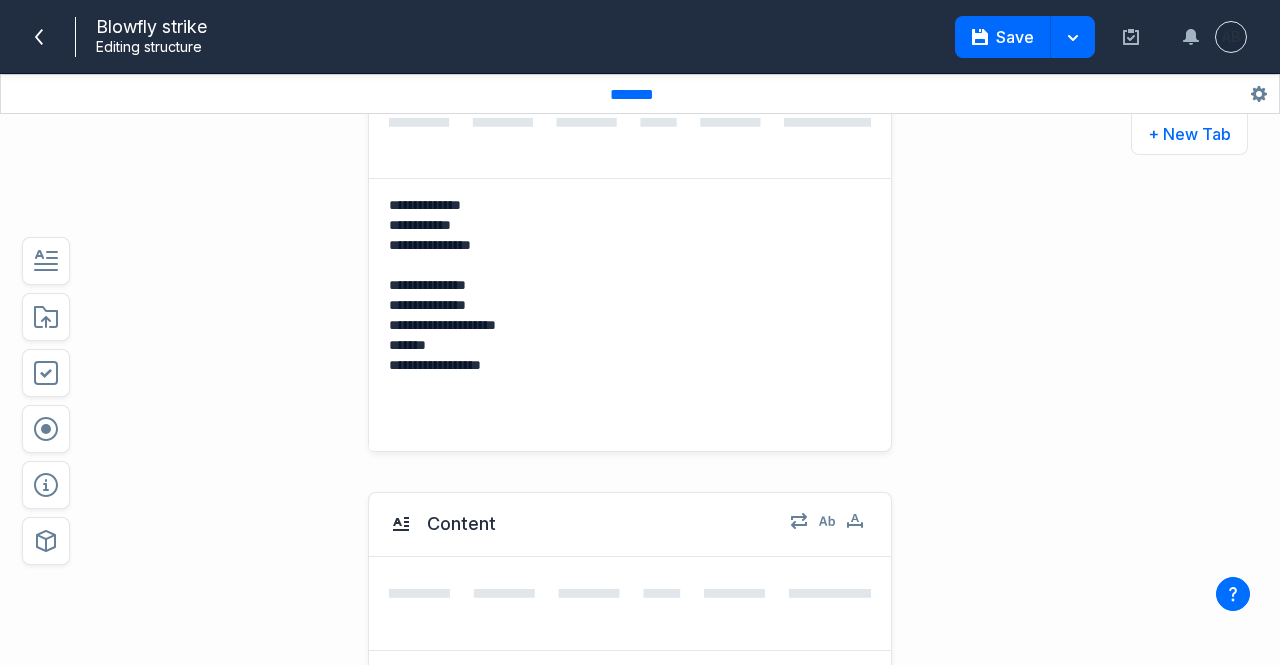 scroll, scrollTop: 0, scrollLeft: 0, axis: both 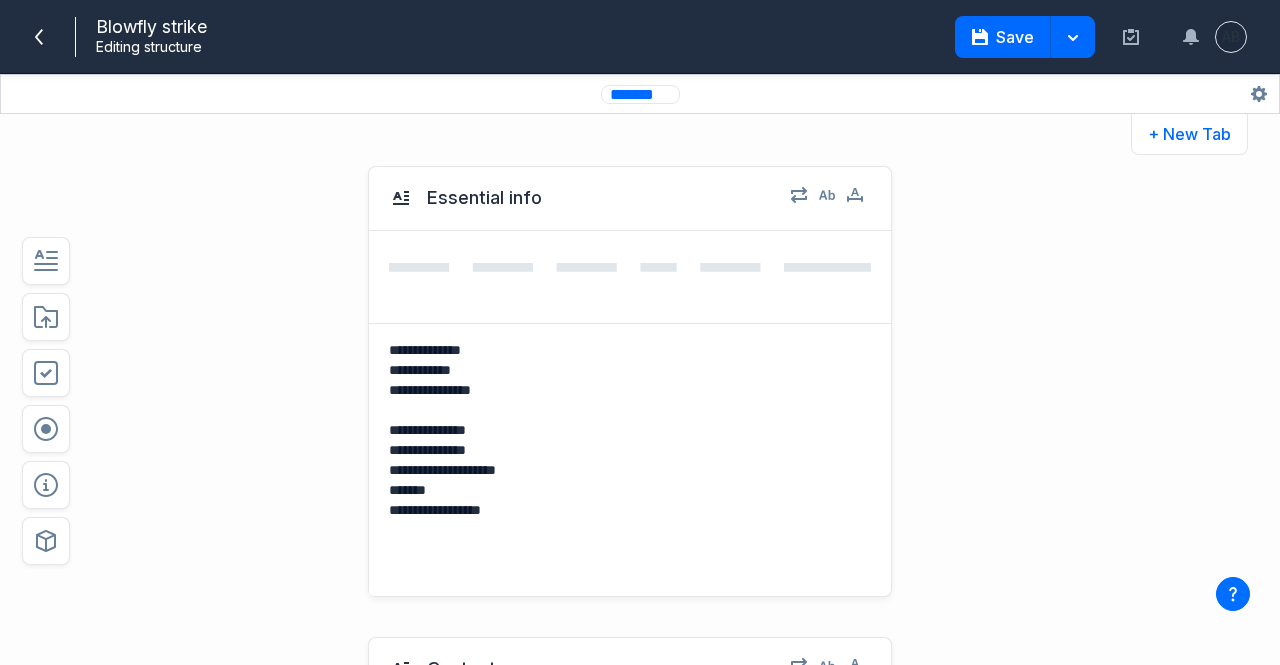 type on "**********" 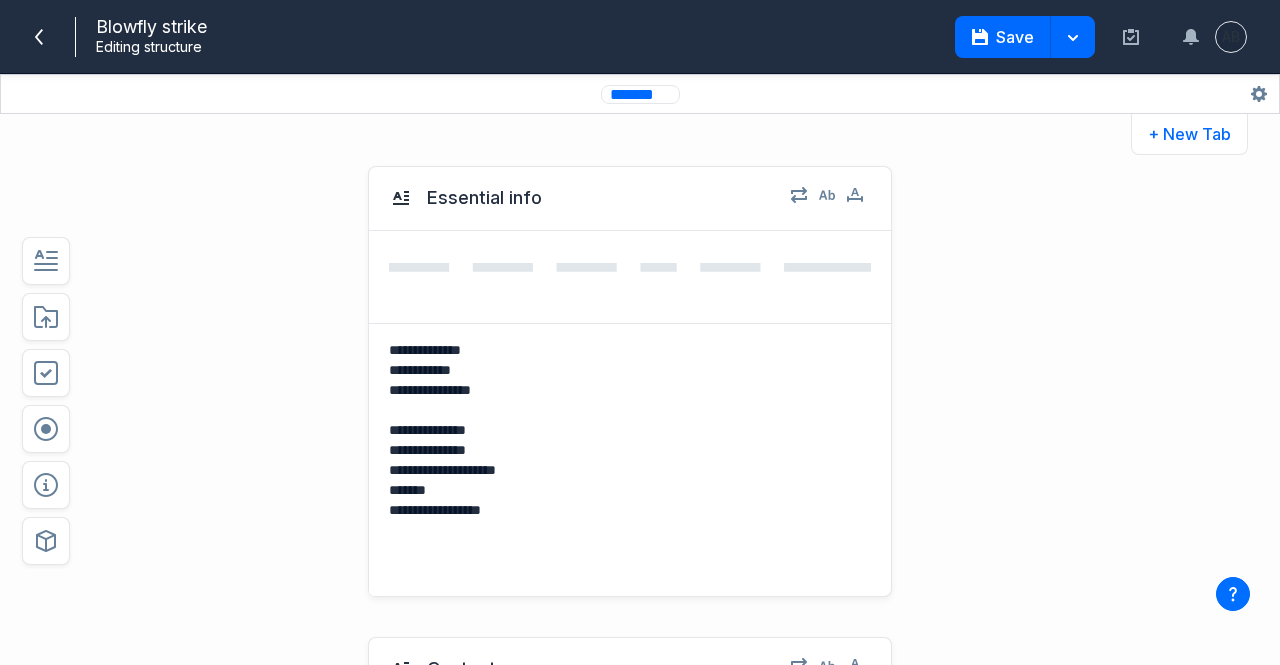 click on "*******" at bounding box center [640, 94] 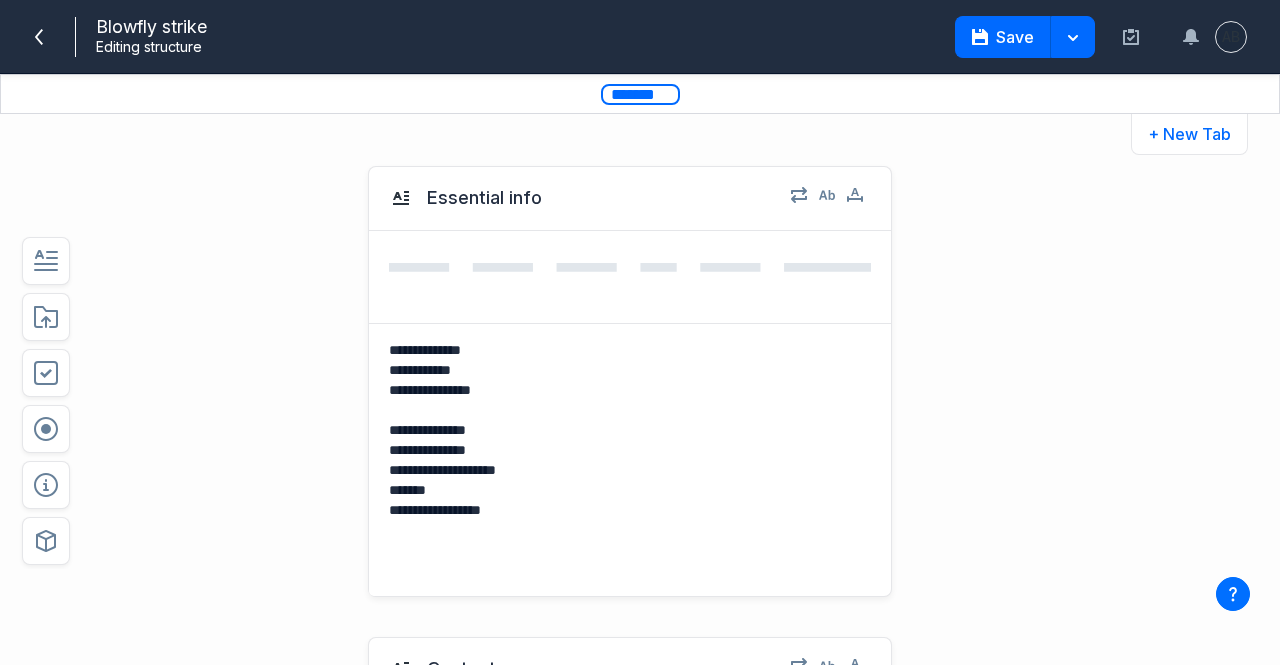 click on "*******" at bounding box center [640, 94] 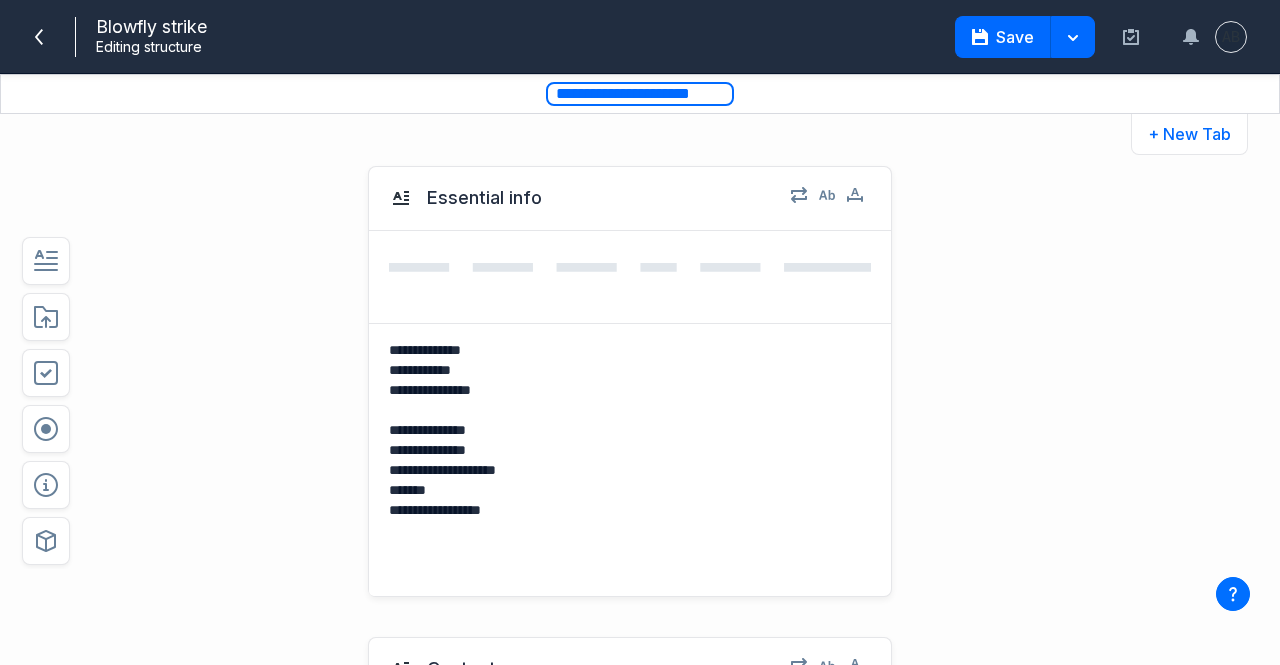 scroll, scrollTop: 0, scrollLeft: 0, axis: both 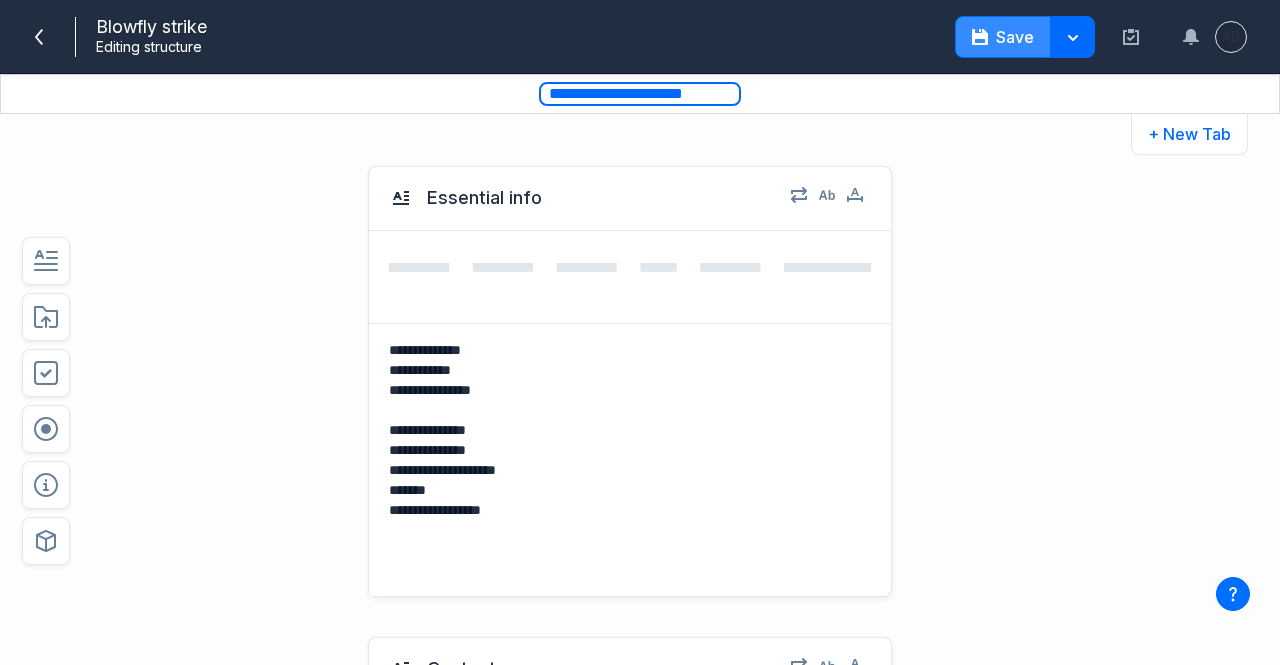 type on "**********" 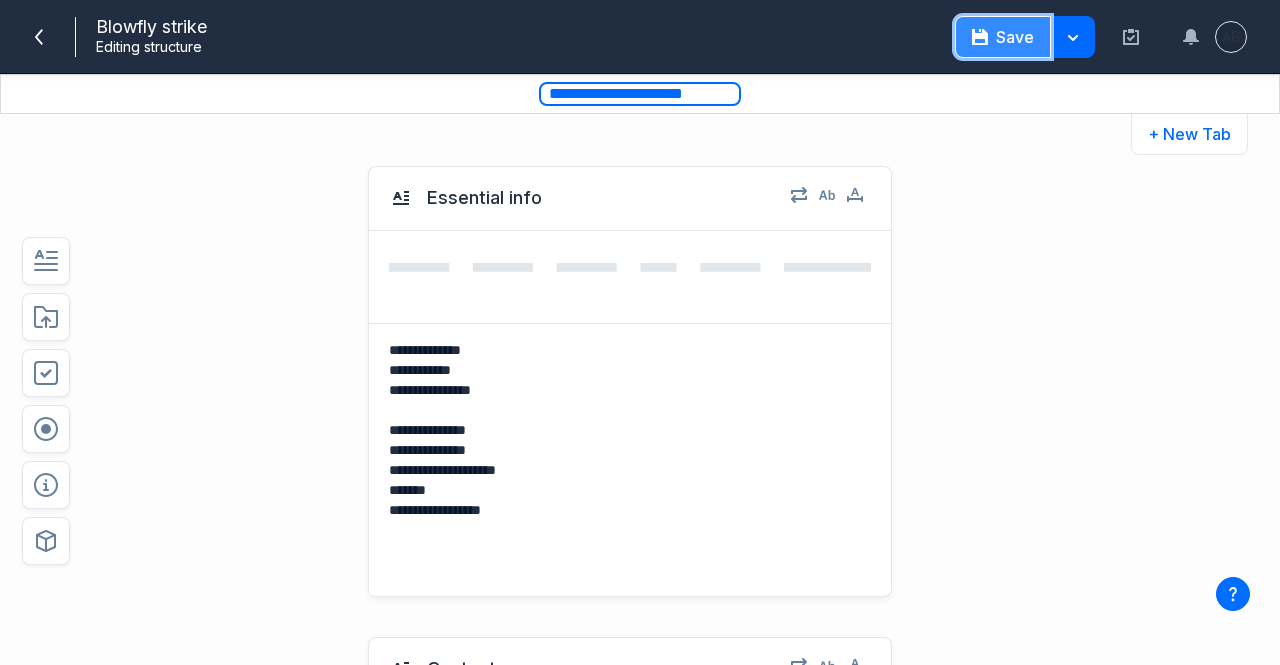click 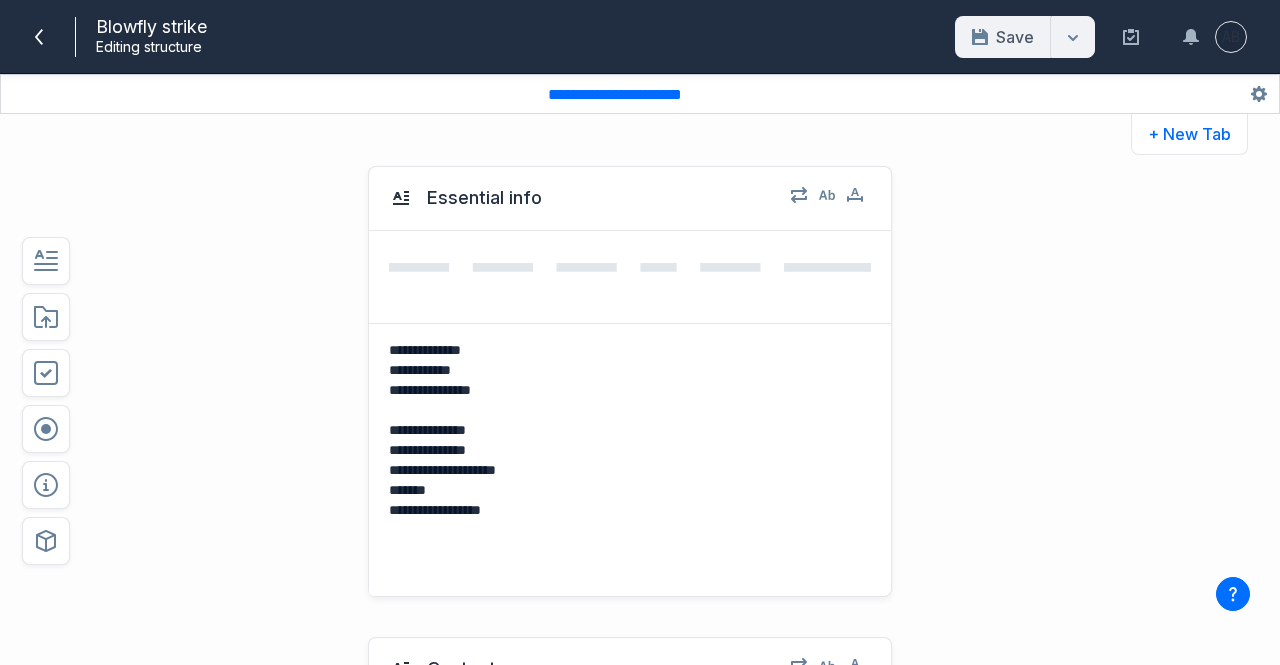 click on "Save Save as template Save & close" at bounding box center (1025, 37) 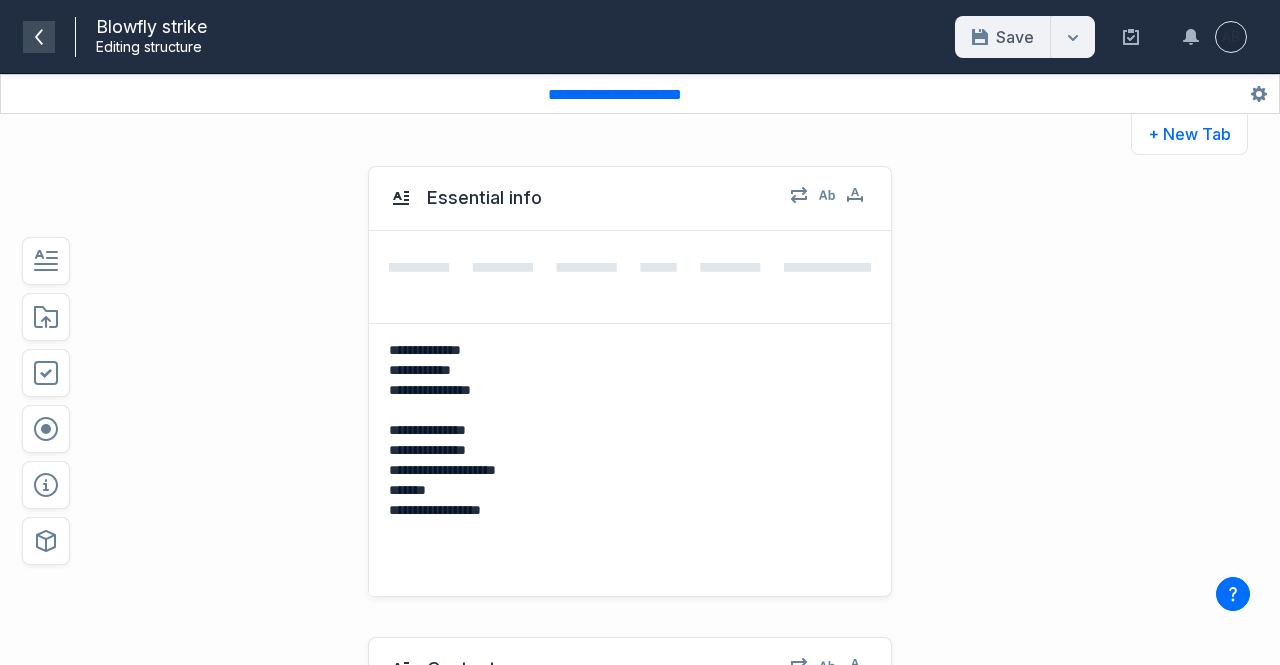 click at bounding box center (39, 37) 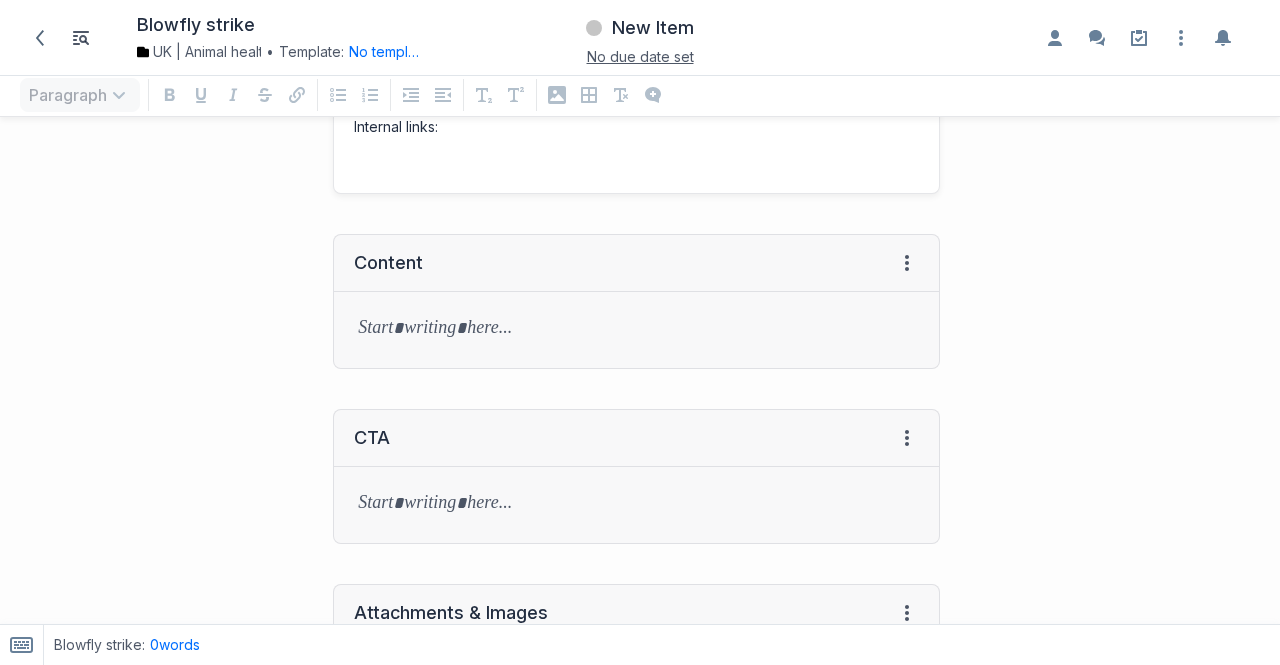 scroll, scrollTop: 0, scrollLeft: 0, axis: both 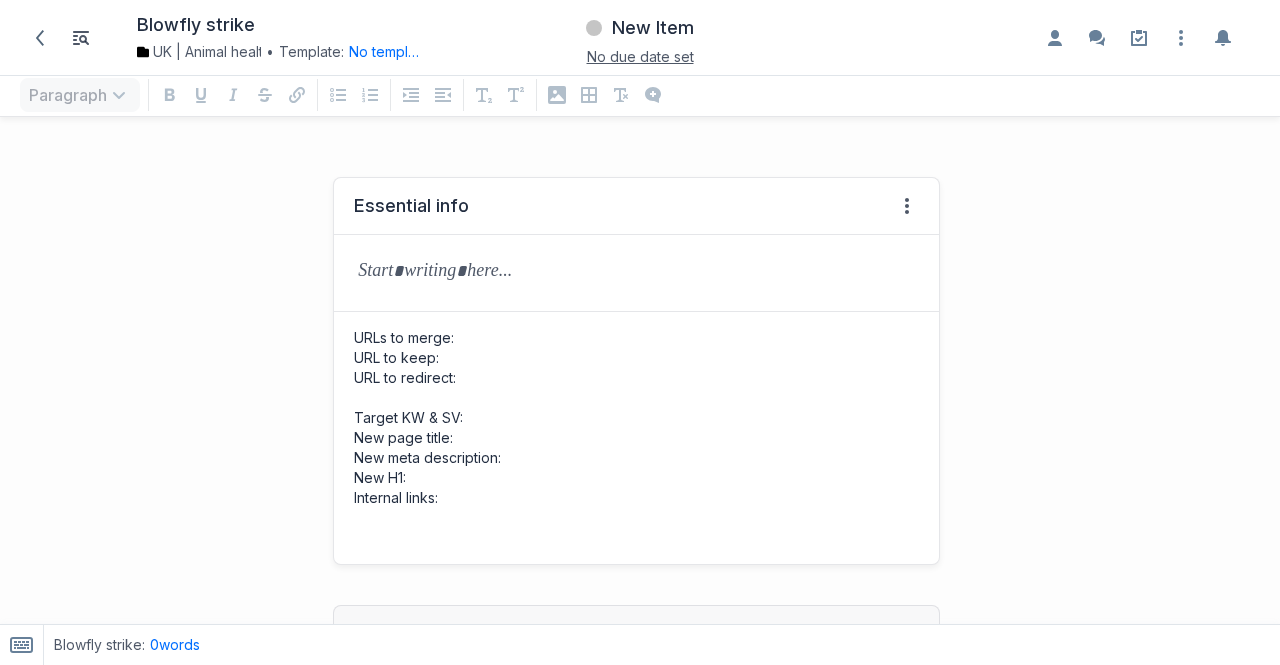 click on "URLs to merge:
URL to keep:
URL to redirect:
Target KW & SV:
New page title:
New meta description:
New H1:
Internal links:" at bounding box center [636, 438] 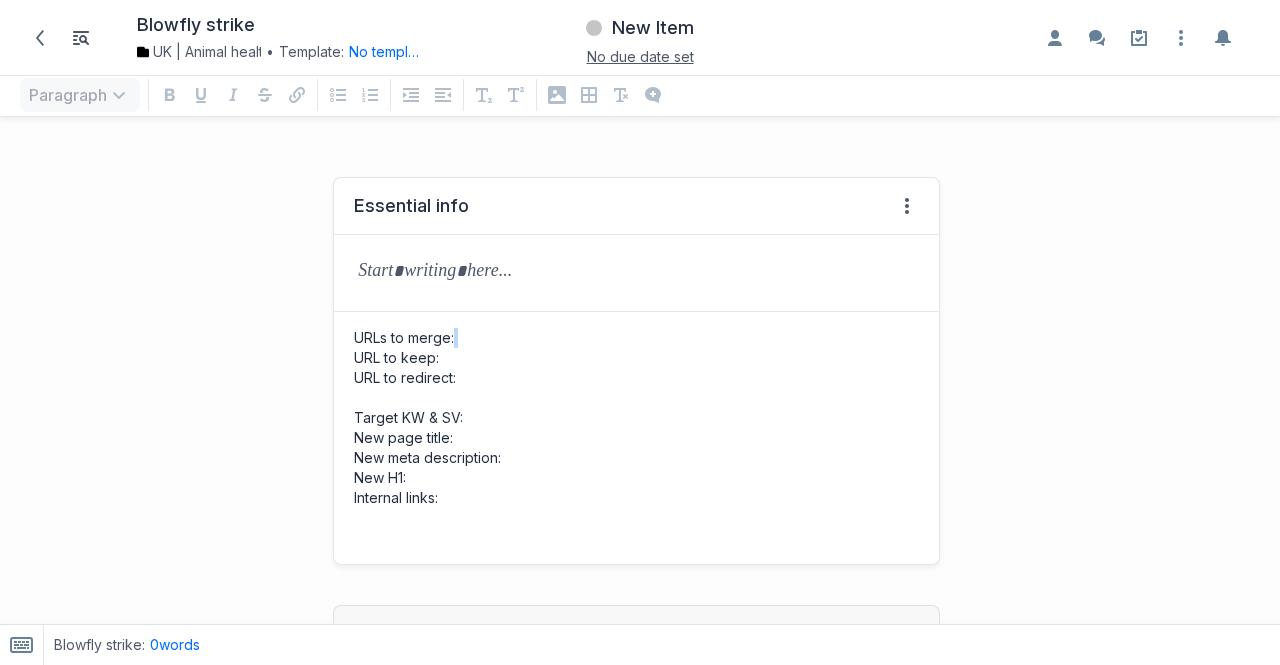 click on "URLs to merge:
URL to keep:
URL to redirect:
Target KW & SV:
New page title:
New meta description:
New H1:
Internal links:" at bounding box center [636, 438] 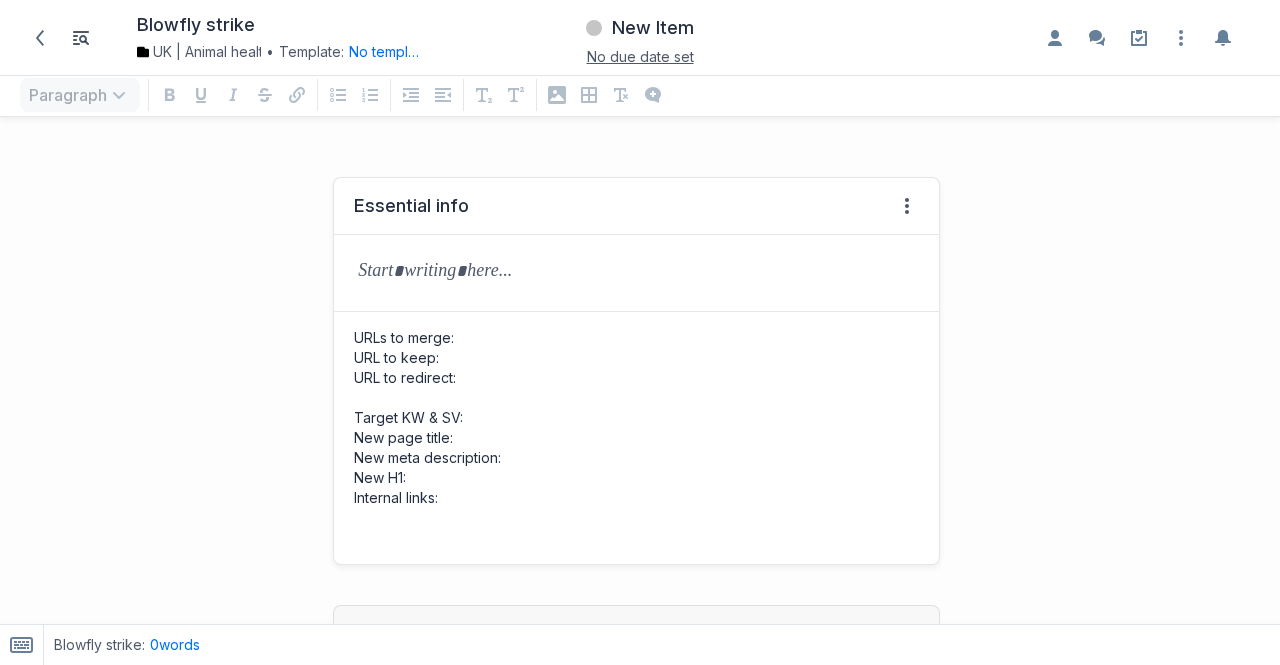 click on "URLs to merge:
URL to keep:
URL to redirect:
Target KW & SV:
New page title:
New meta description:
New H1:
Internal links:" at bounding box center (636, 438) 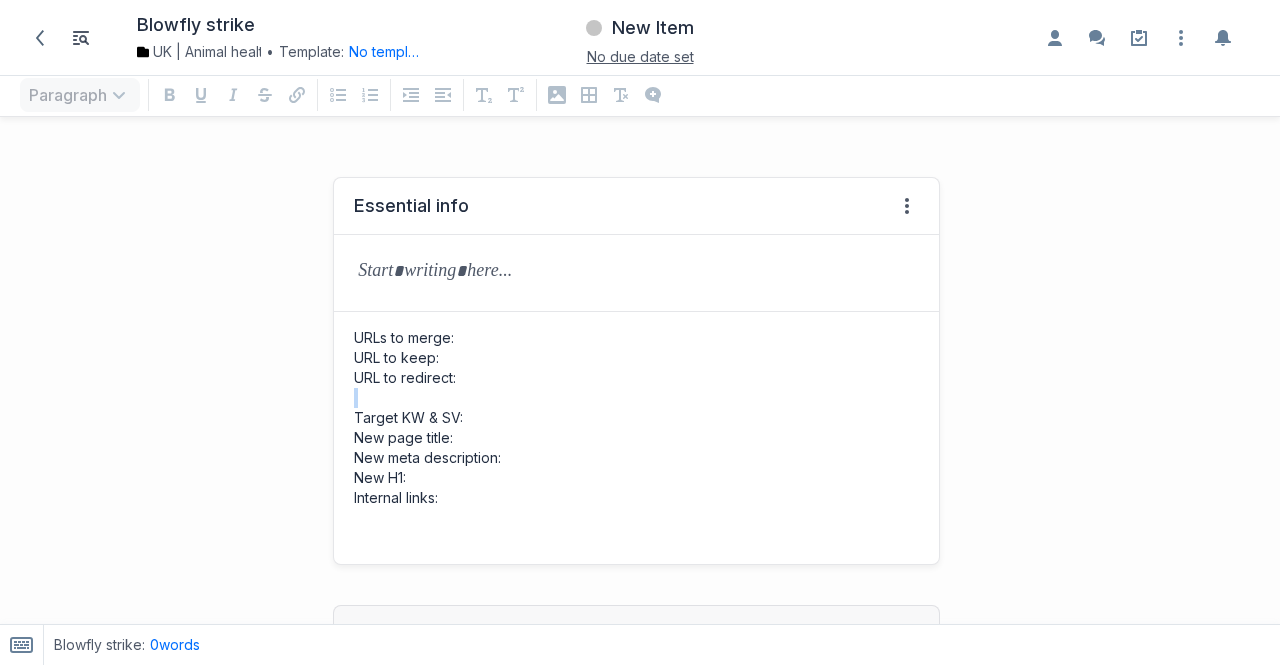 click on "URLs to merge:
URL to keep:
URL to redirect:
Target KW & SV:
New page title:
New meta description:
New H1:
Internal links:" at bounding box center (636, 438) 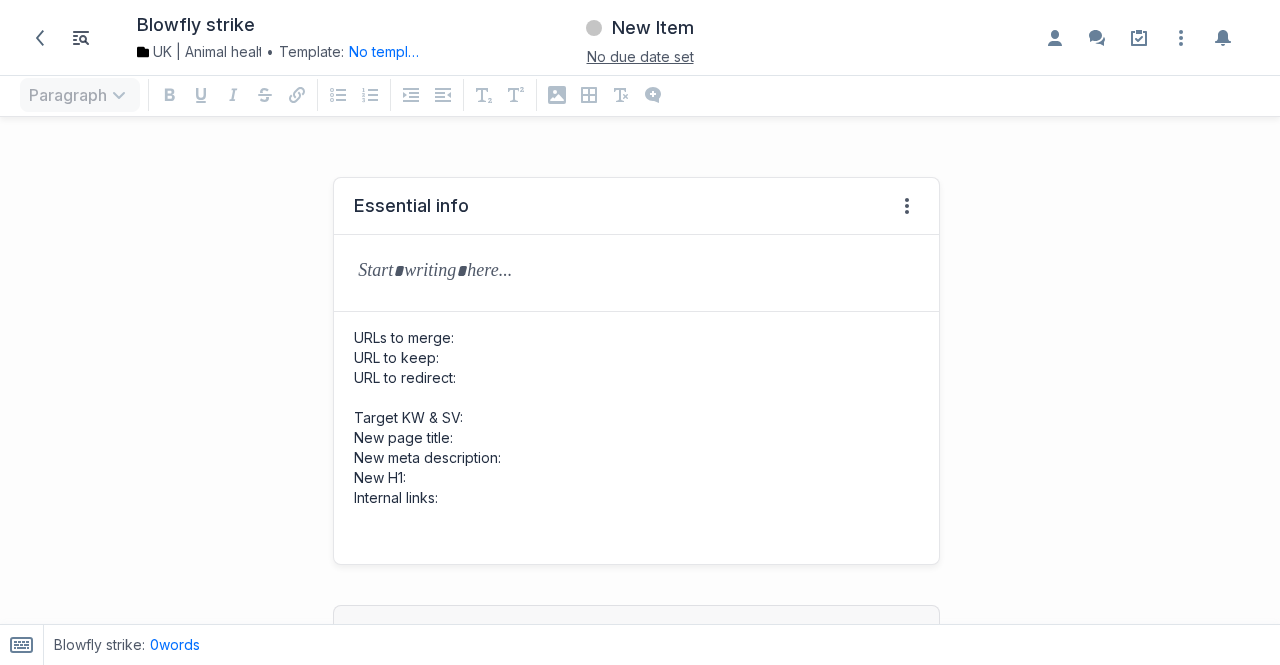 click on "URLs to merge:
URL to keep:
URL to redirect:
Target KW & SV:
New page title:
New meta description:
New H1:
Internal links:" at bounding box center (636, 438) 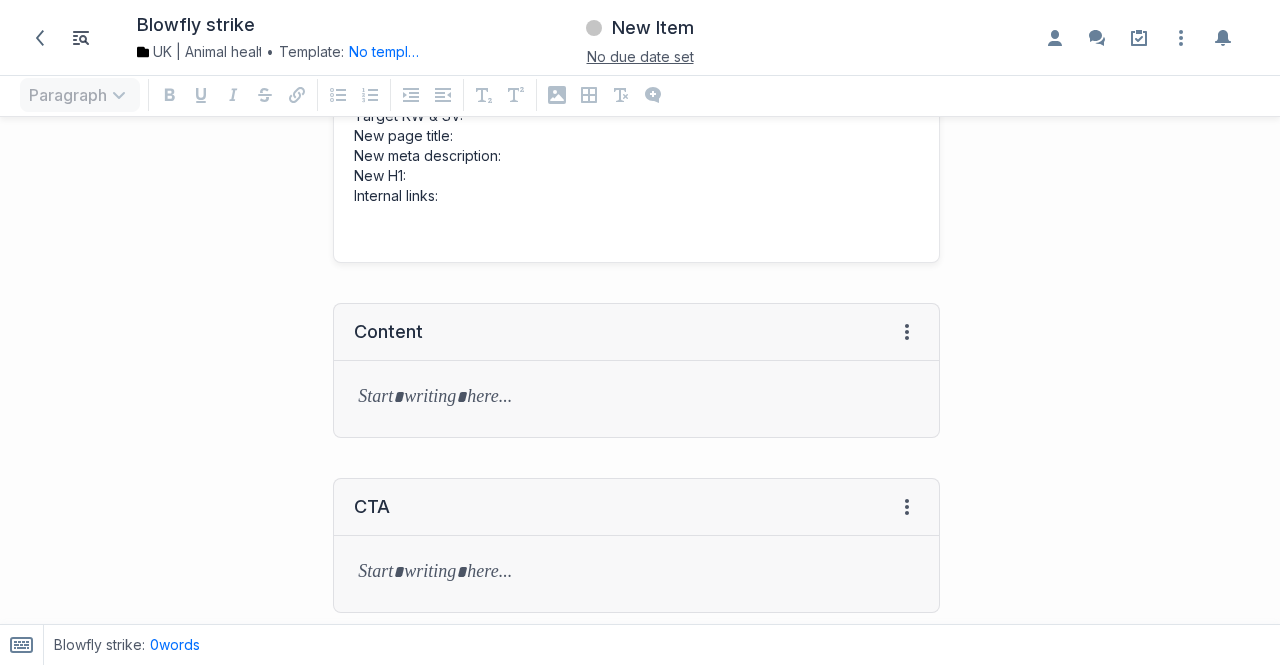 scroll, scrollTop: 0, scrollLeft: 0, axis: both 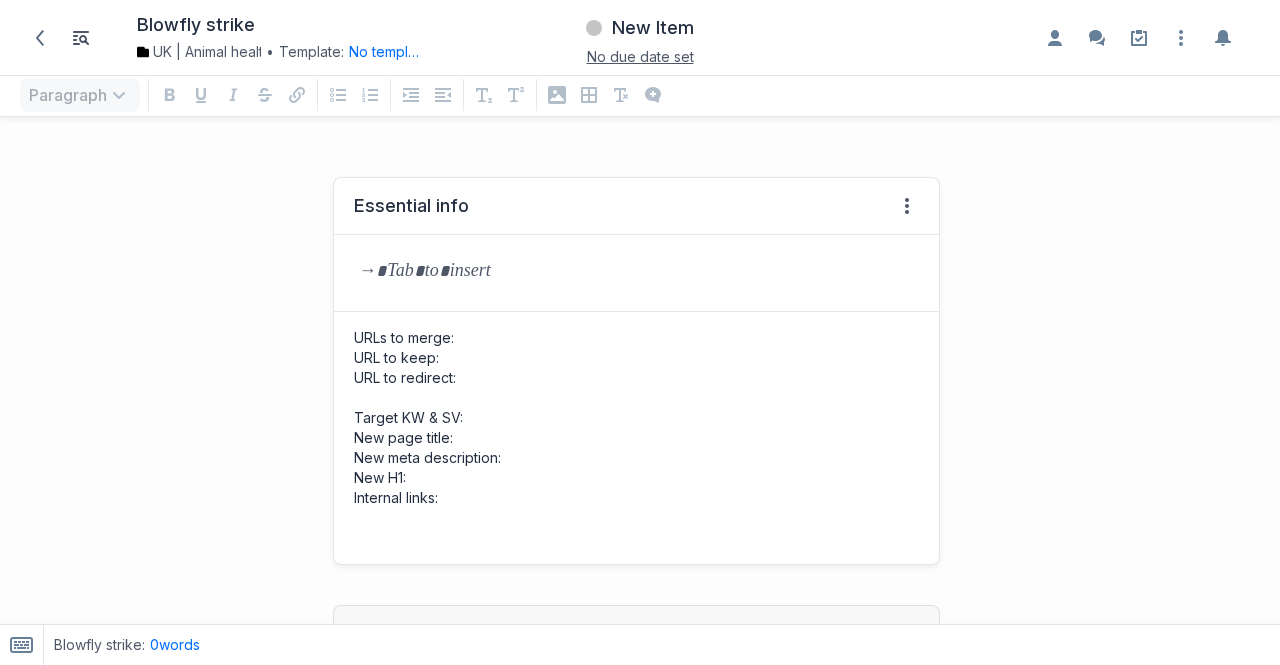 click at bounding box center [636, 273] 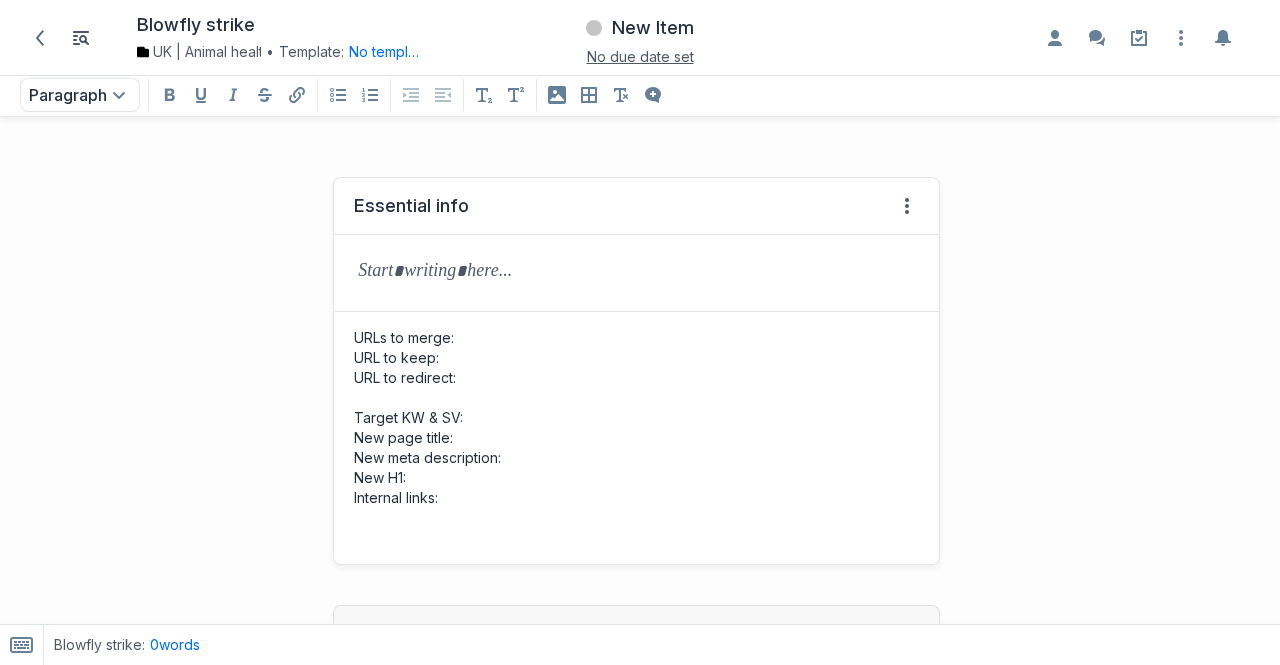 click on "URLs to merge:
URL to keep:
URL to redirect:
Target KW & SV:
New page title:
New meta description:
New H1:
Internal links:" at bounding box center (636, 438) 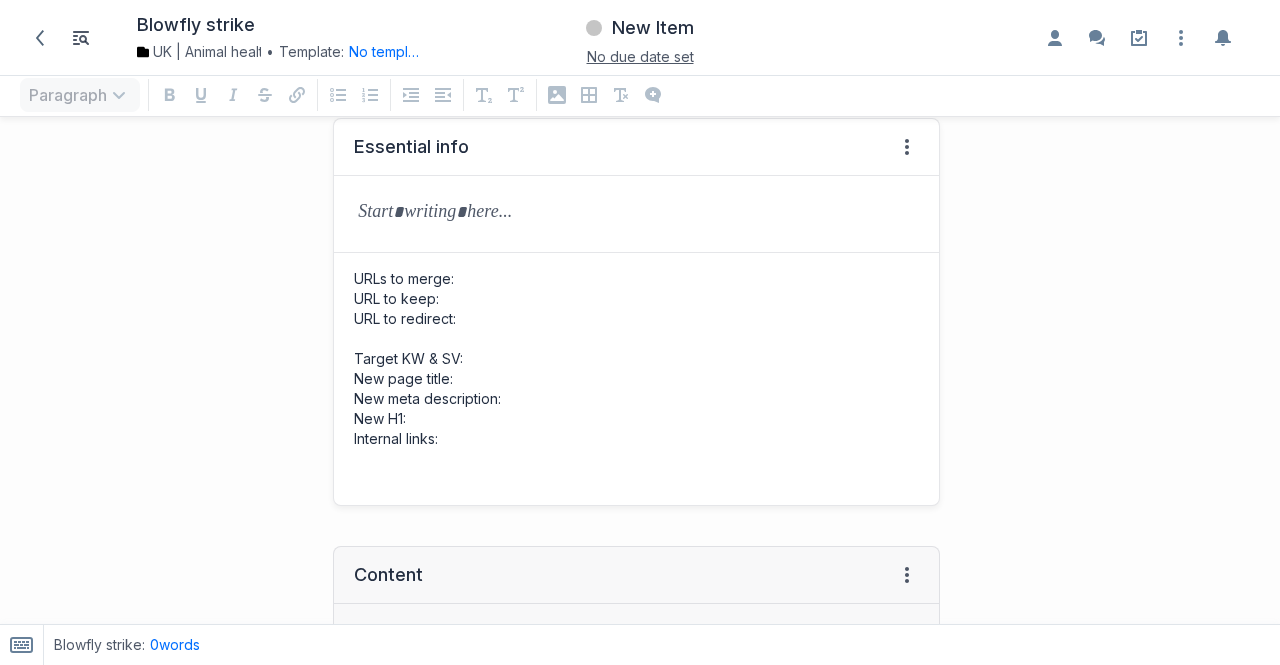 scroll, scrollTop: 4, scrollLeft: 0, axis: vertical 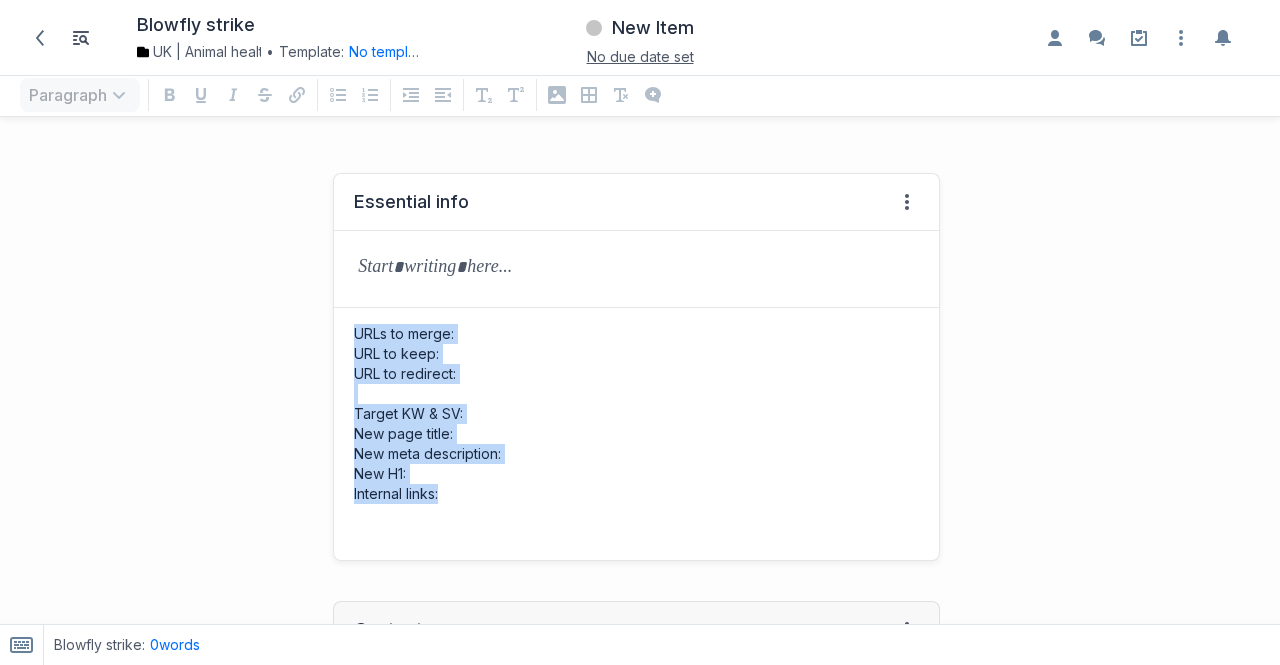 drag, startPoint x: 442, startPoint y: 491, endPoint x: 342, endPoint y: 337, distance: 183.61917 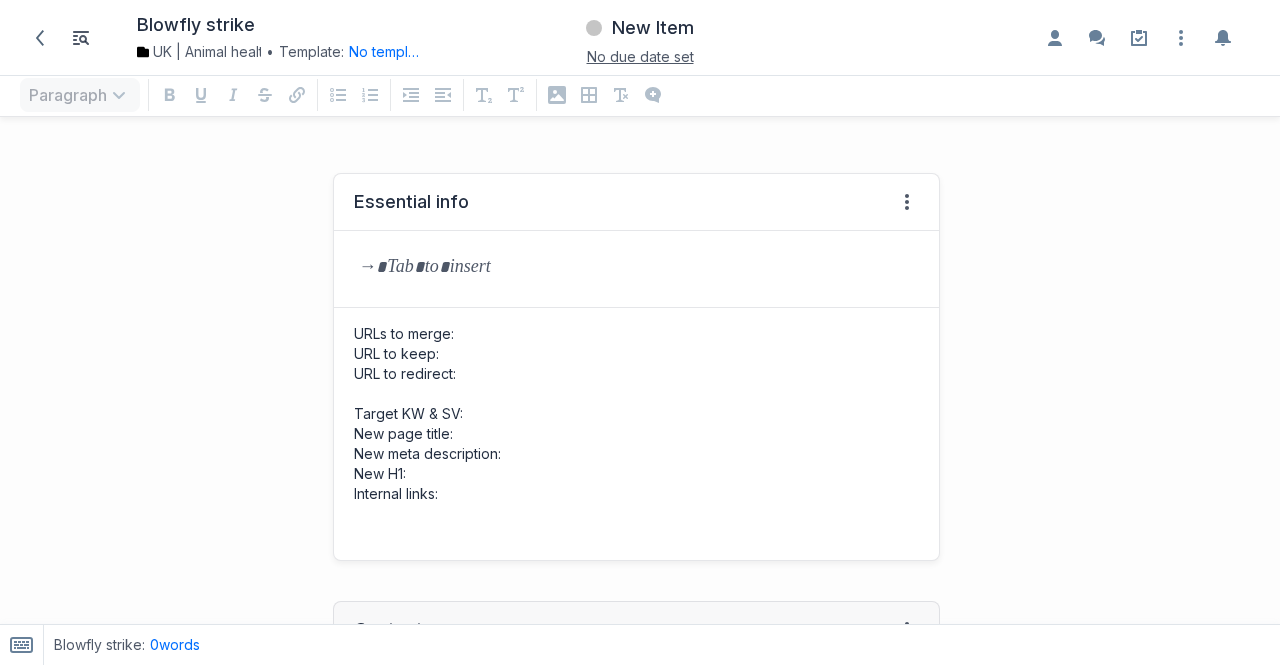 click at bounding box center [636, 269] 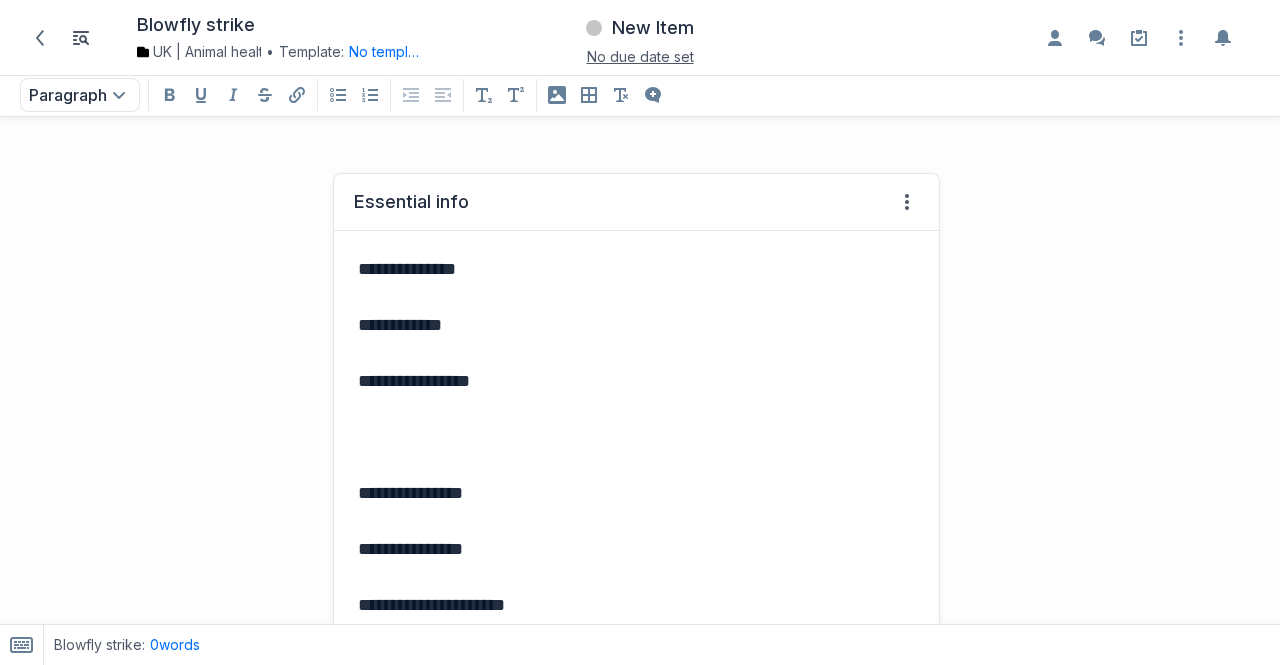 scroll, scrollTop: 0, scrollLeft: 0, axis: both 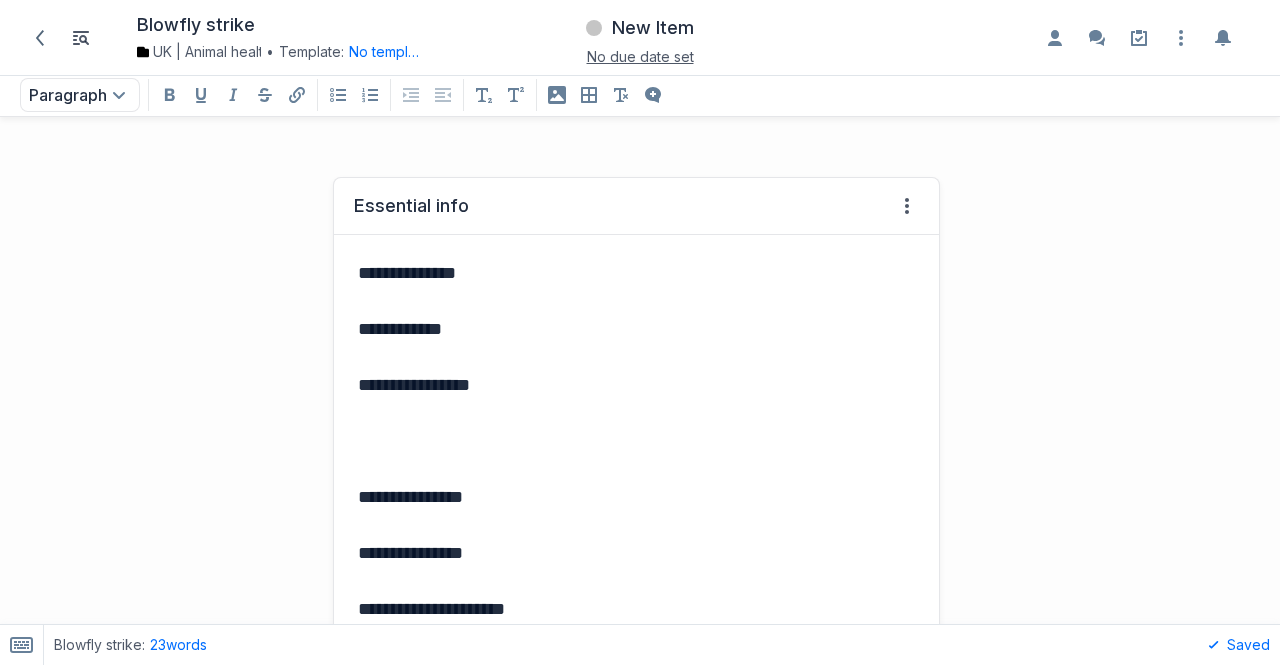click on "**********" at bounding box center (633, 273) 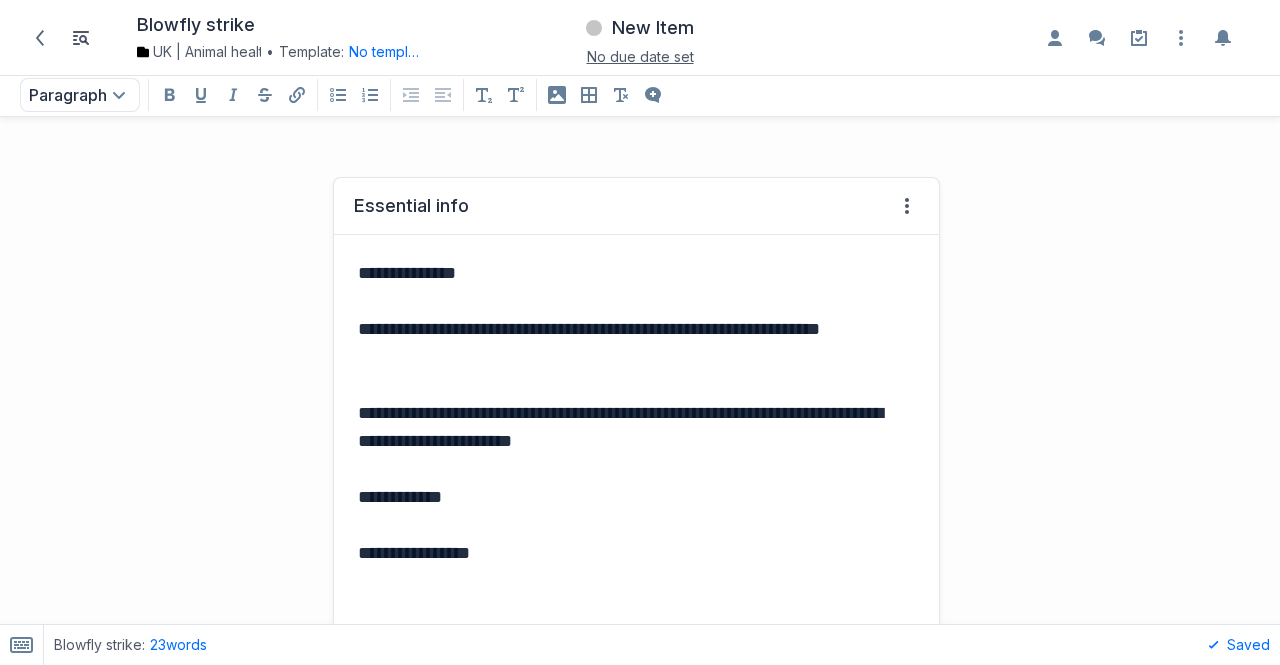 scroll, scrollTop: 0, scrollLeft: 0, axis: both 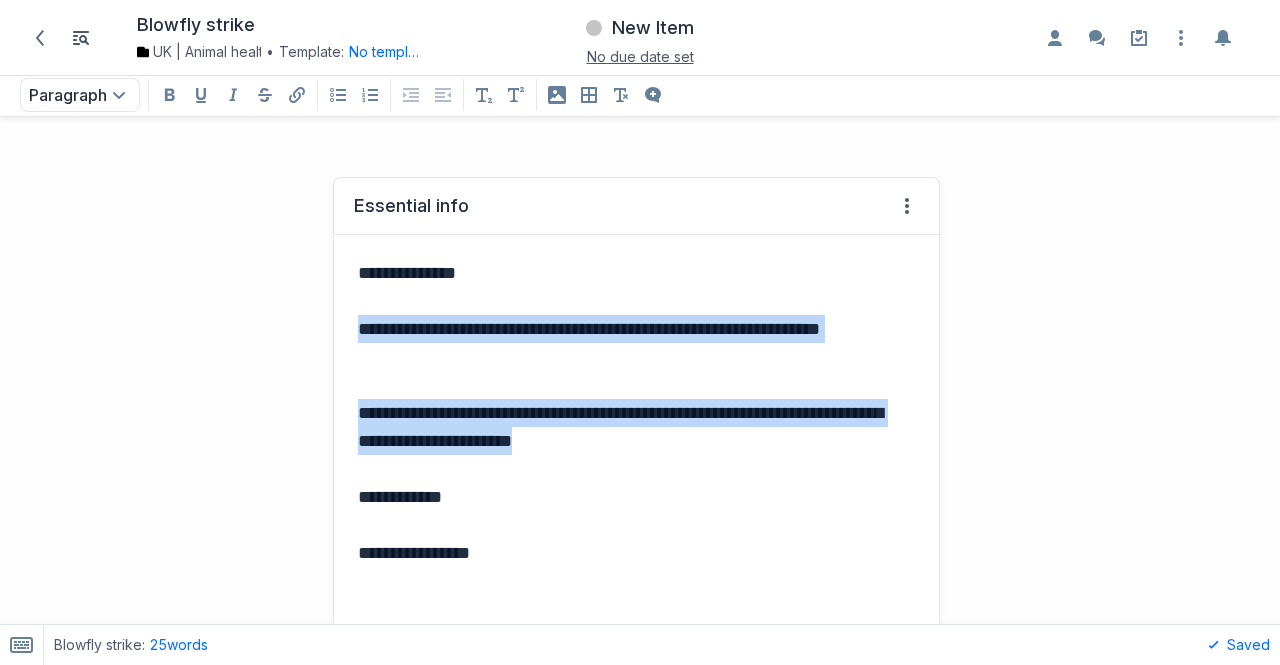 drag, startPoint x: 719, startPoint y: 450, endPoint x: 306, endPoint y: 304, distance: 438.0468 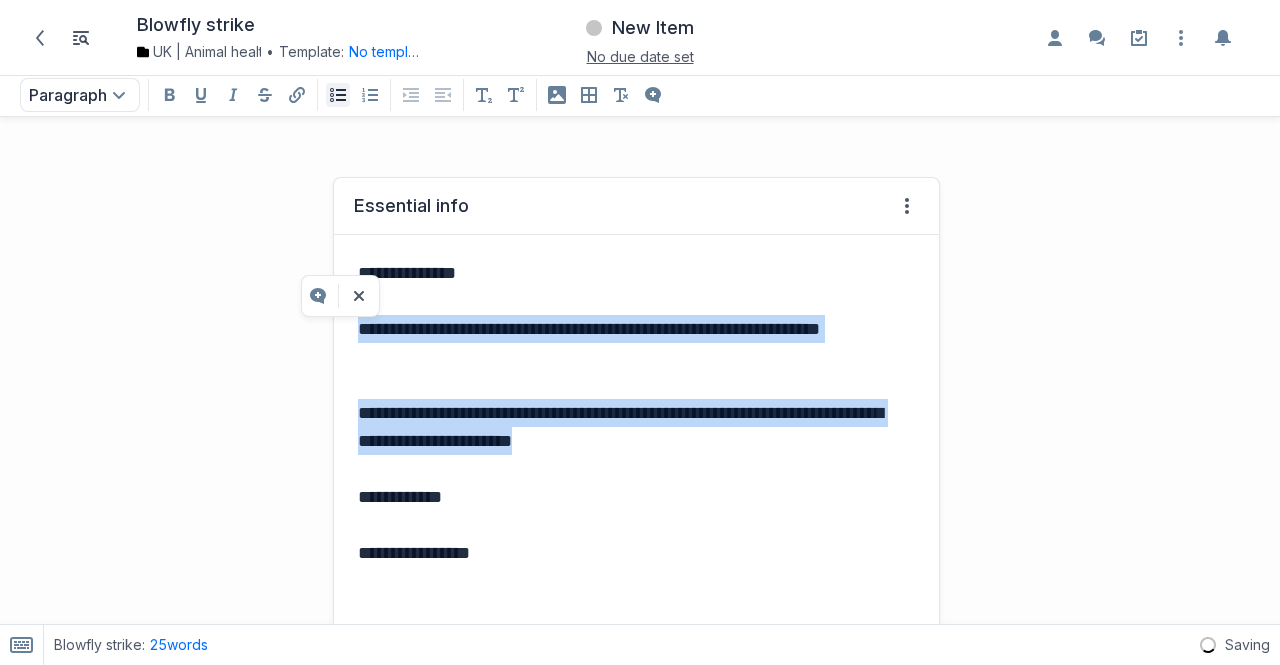click 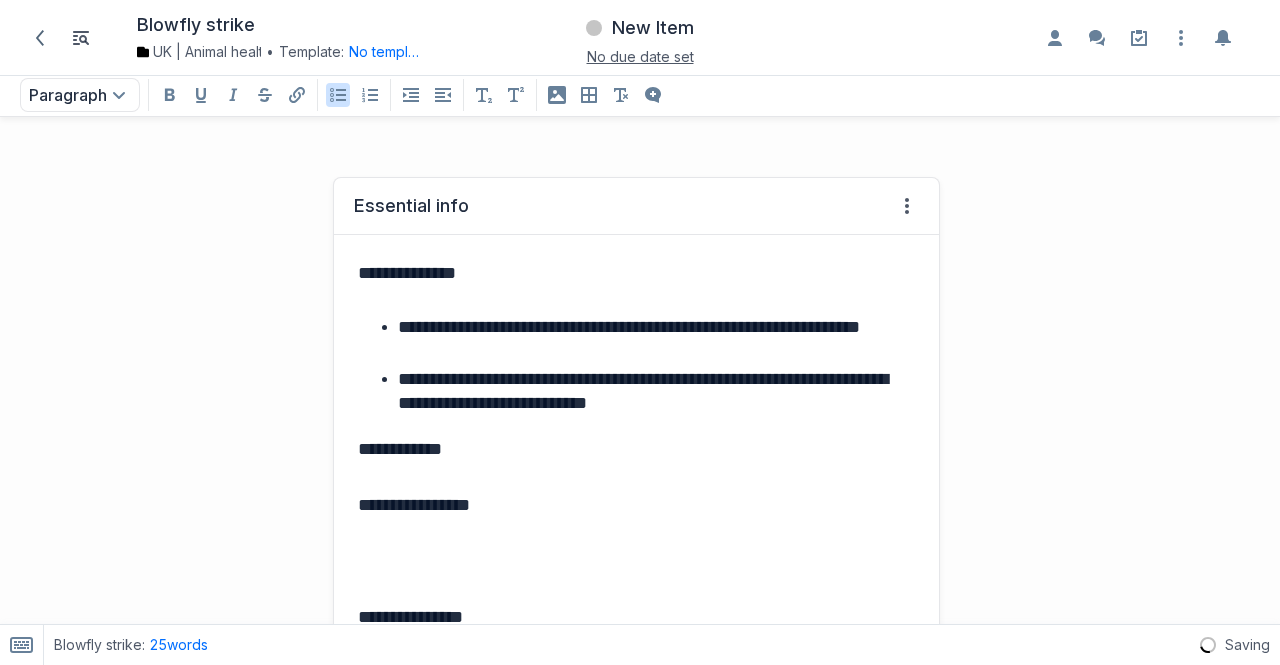 click on "**********" at bounding box center [633, 449] 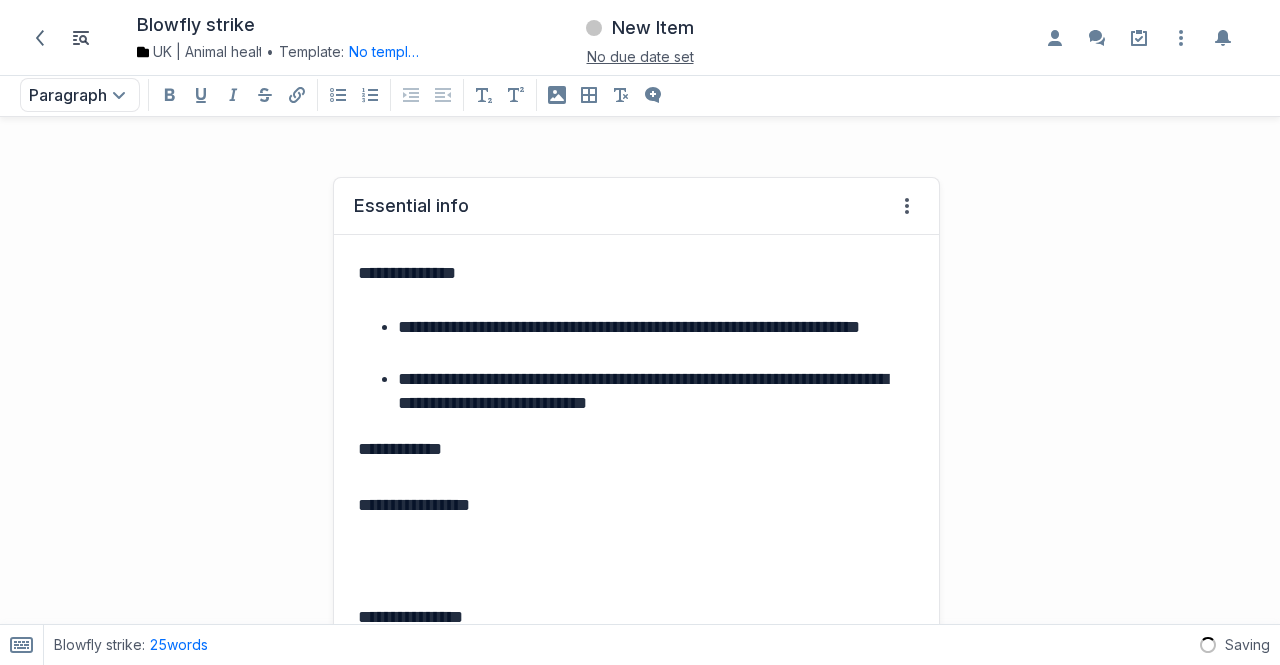 type 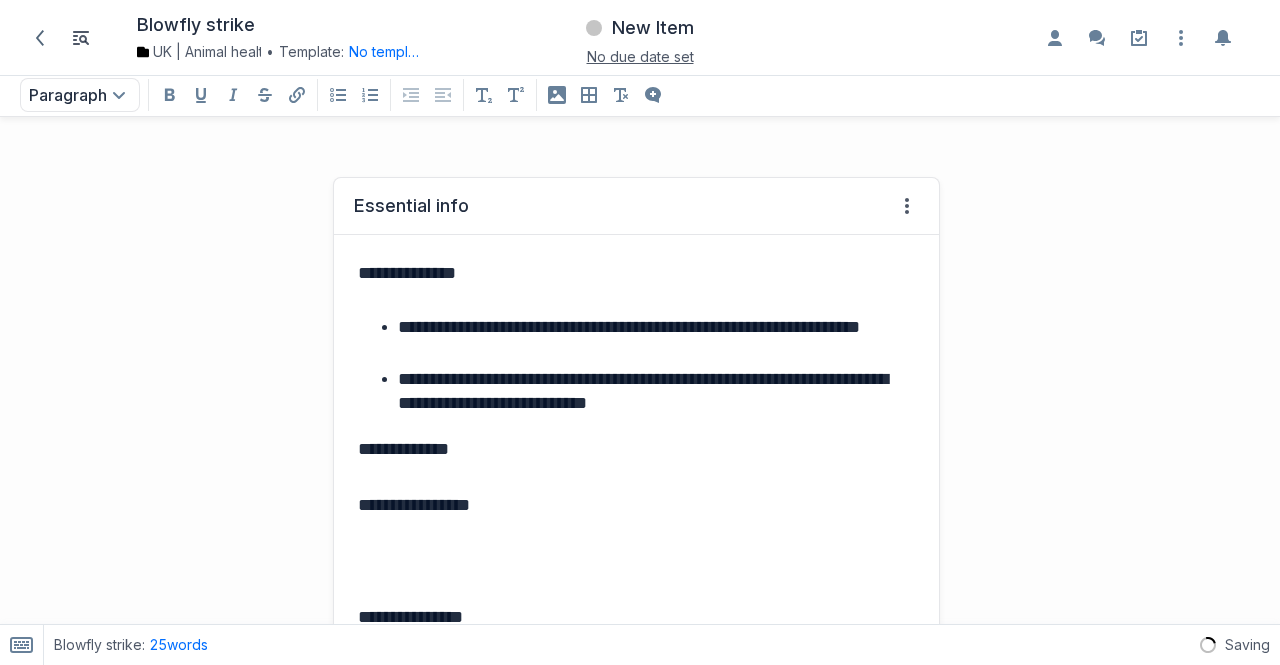 scroll, scrollTop: 175, scrollLeft: 0, axis: vertical 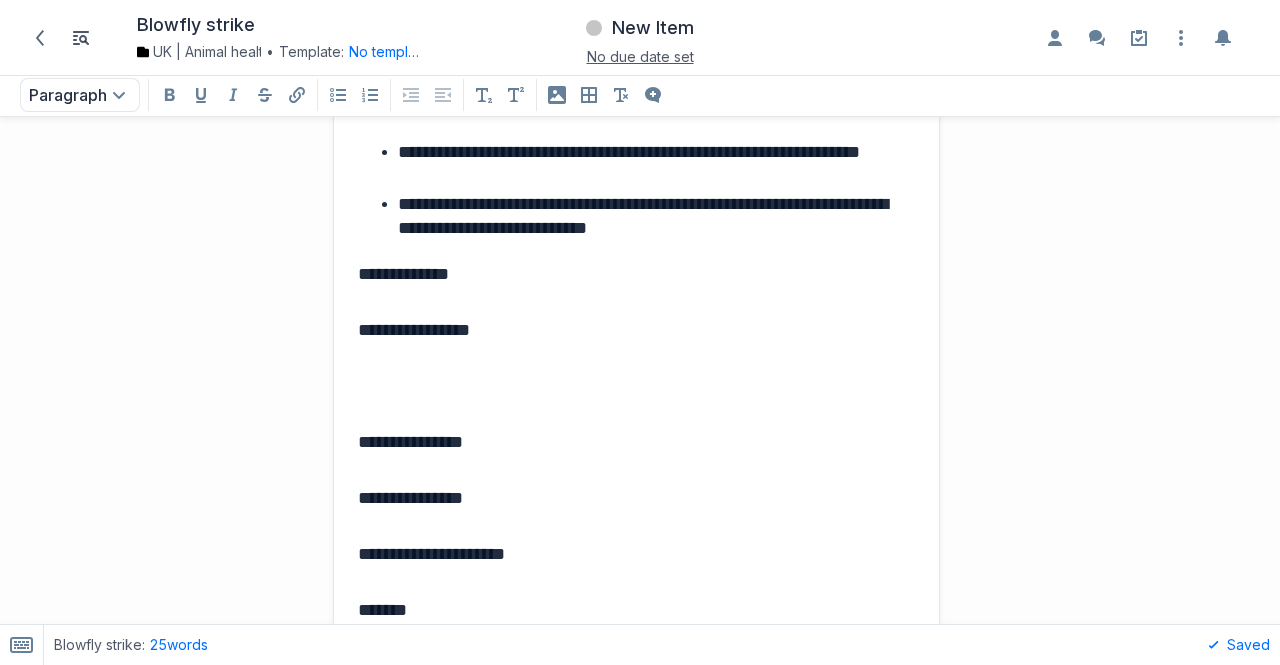 click on "**********" at bounding box center (633, 442) 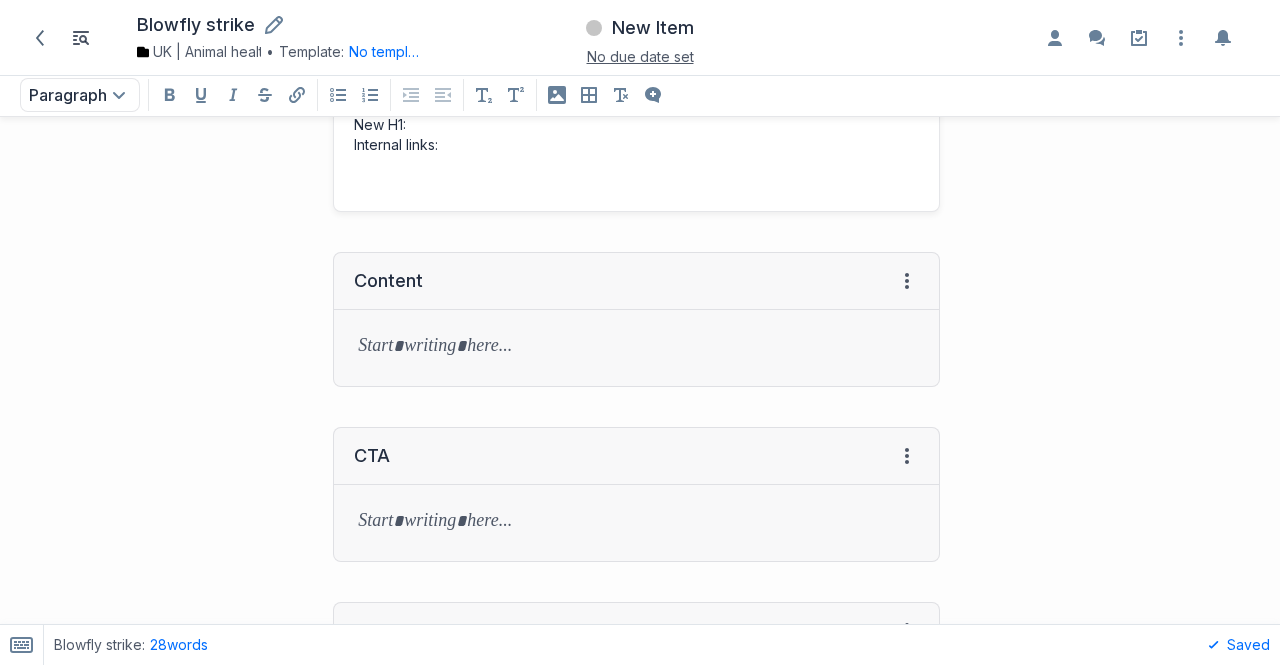 scroll, scrollTop: 920, scrollLeft: 0, axis: vertical 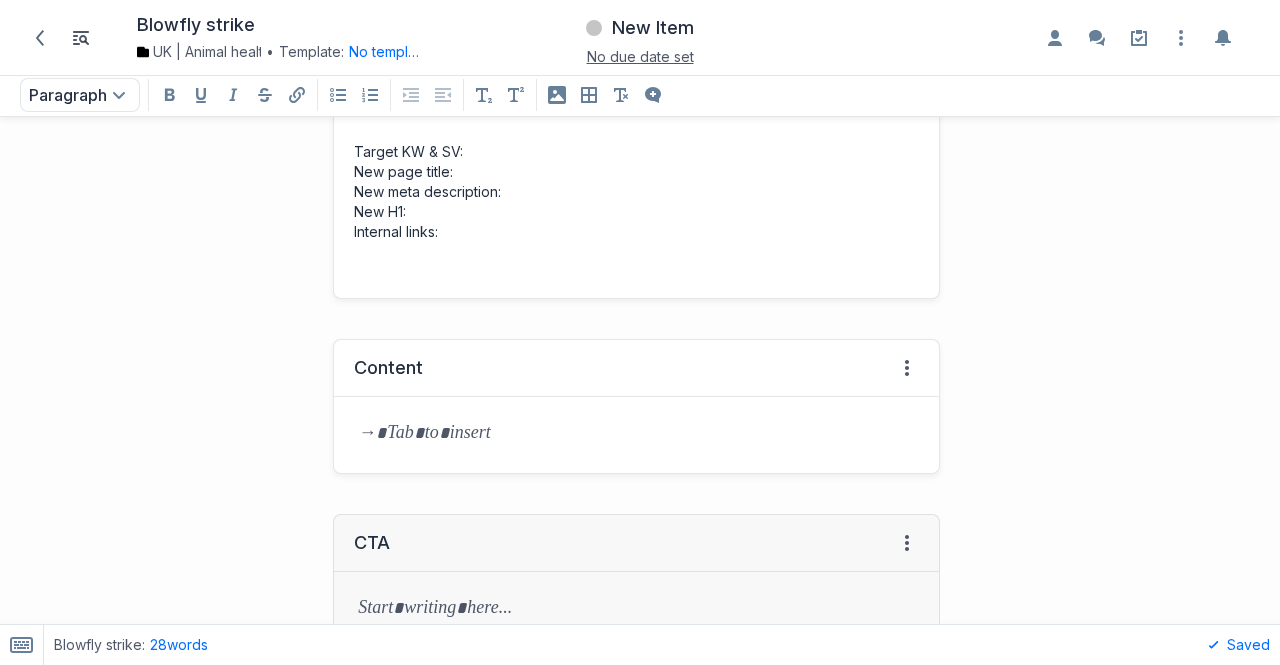 click at bounding box center (636, 435) 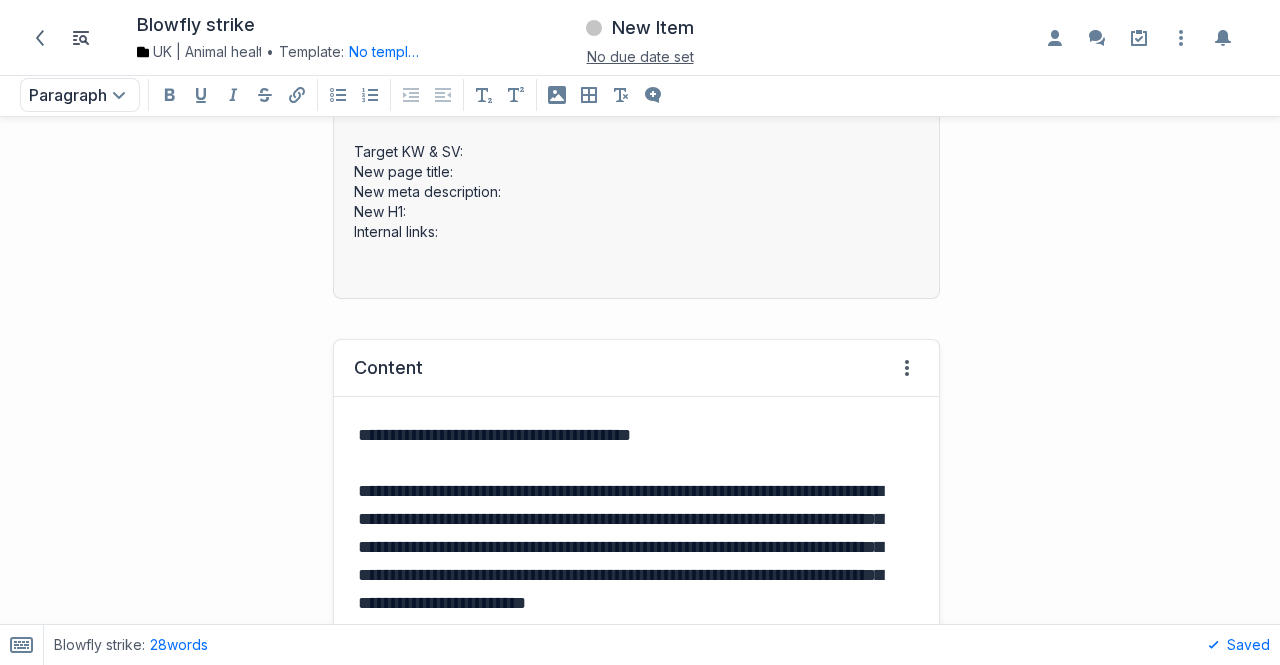 scroll, scrollTop: 5886, scrollLeft: 0, axis: vertical 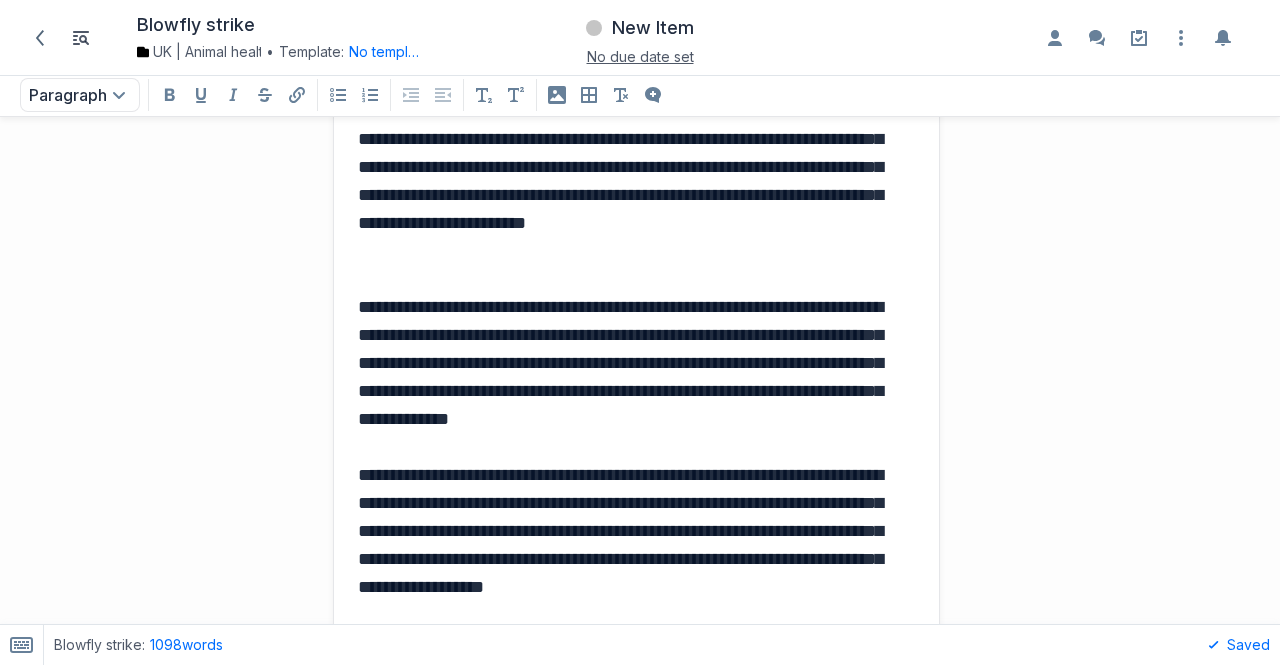 click on "**********" at bounding box center (633, 545) 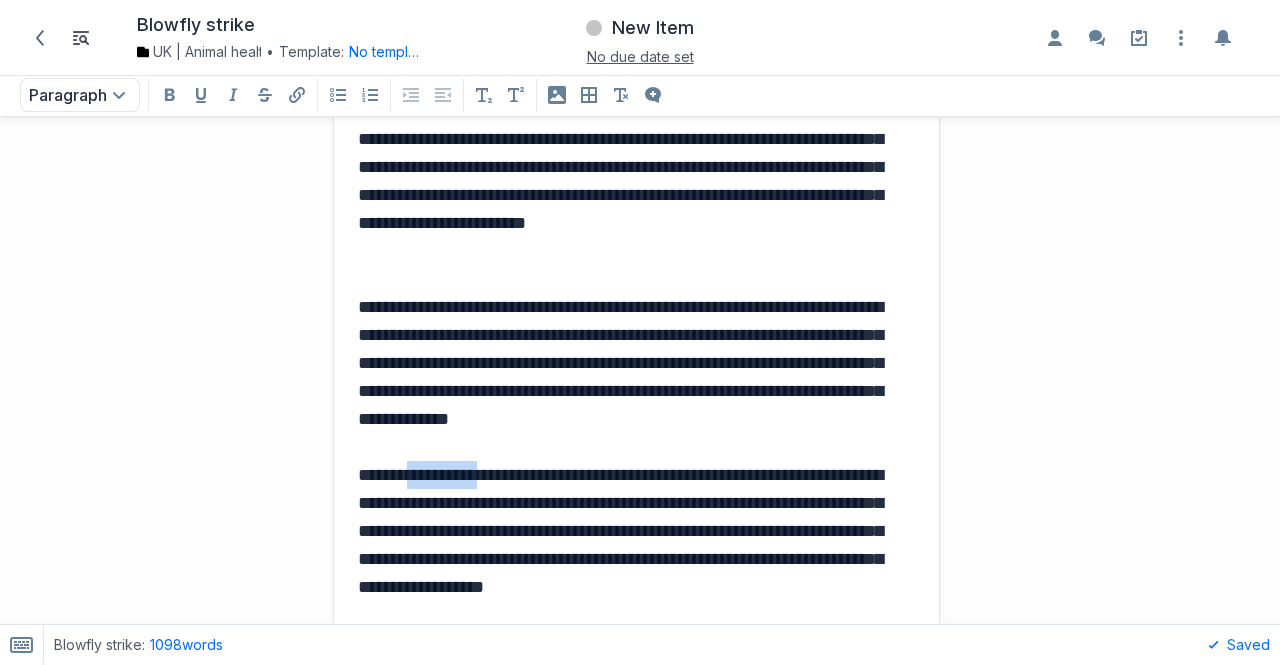 click on "**********" at bounding box center (633, 545) 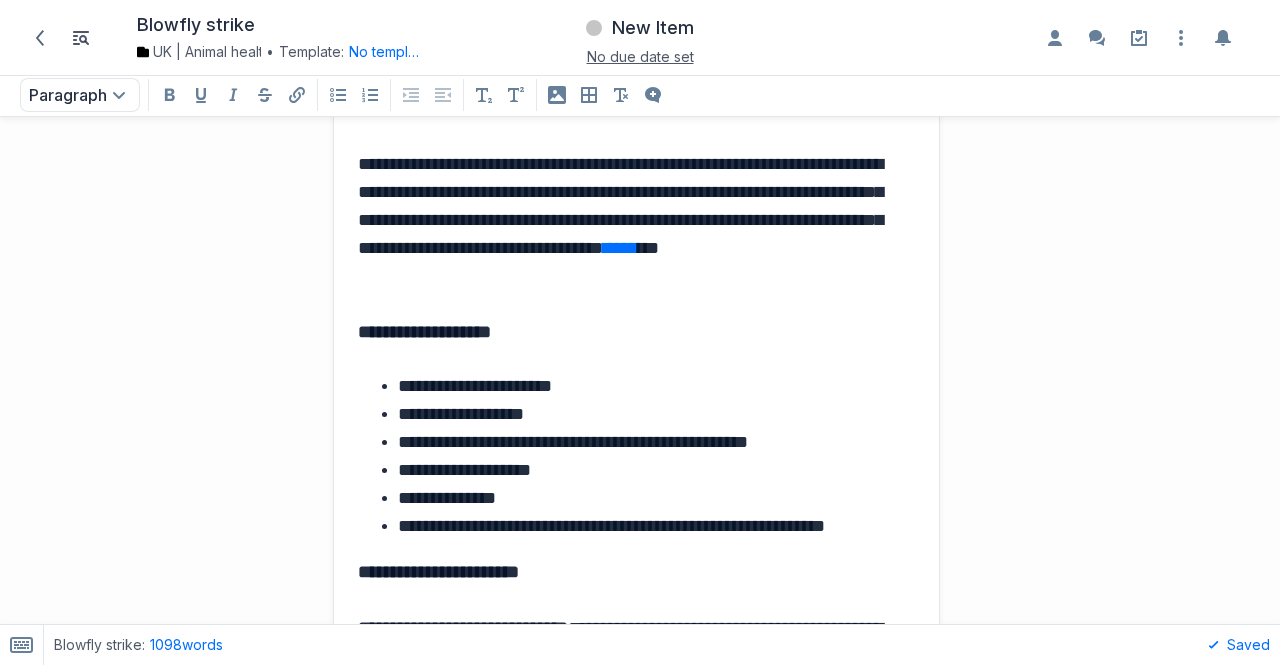 scroll, scrollTop: 1805, scrollLeft: 0, axis: vertical 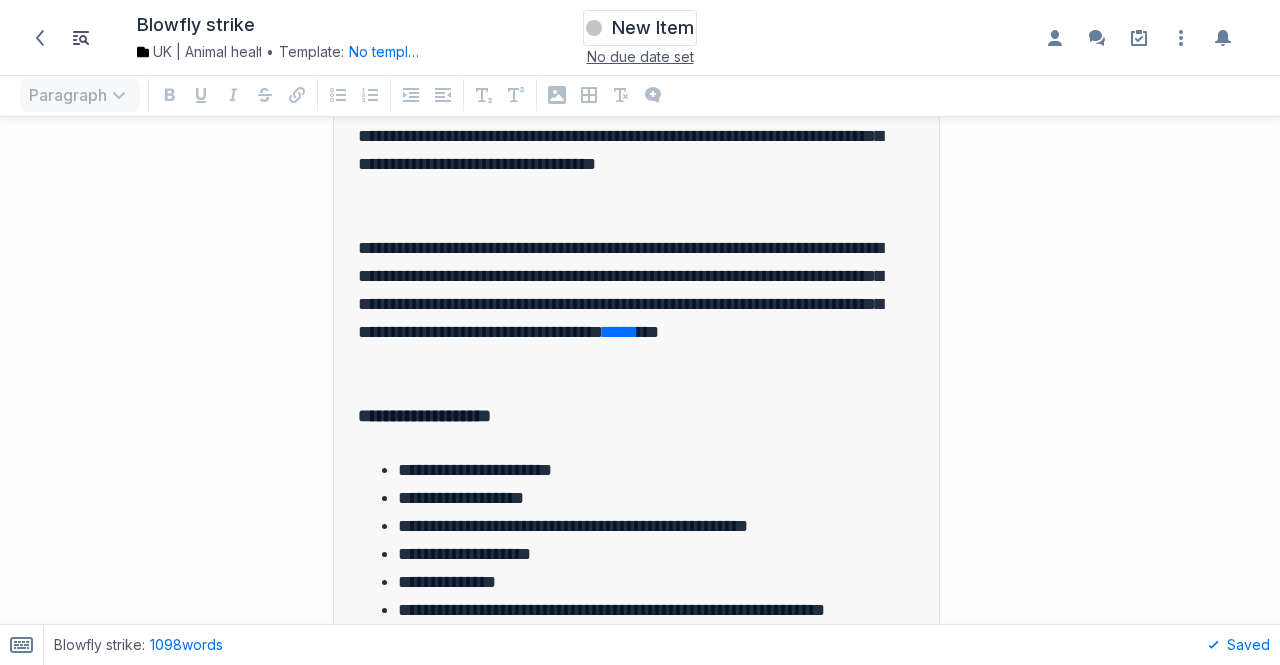 click on "New Item" at bounding box center [640, 28] 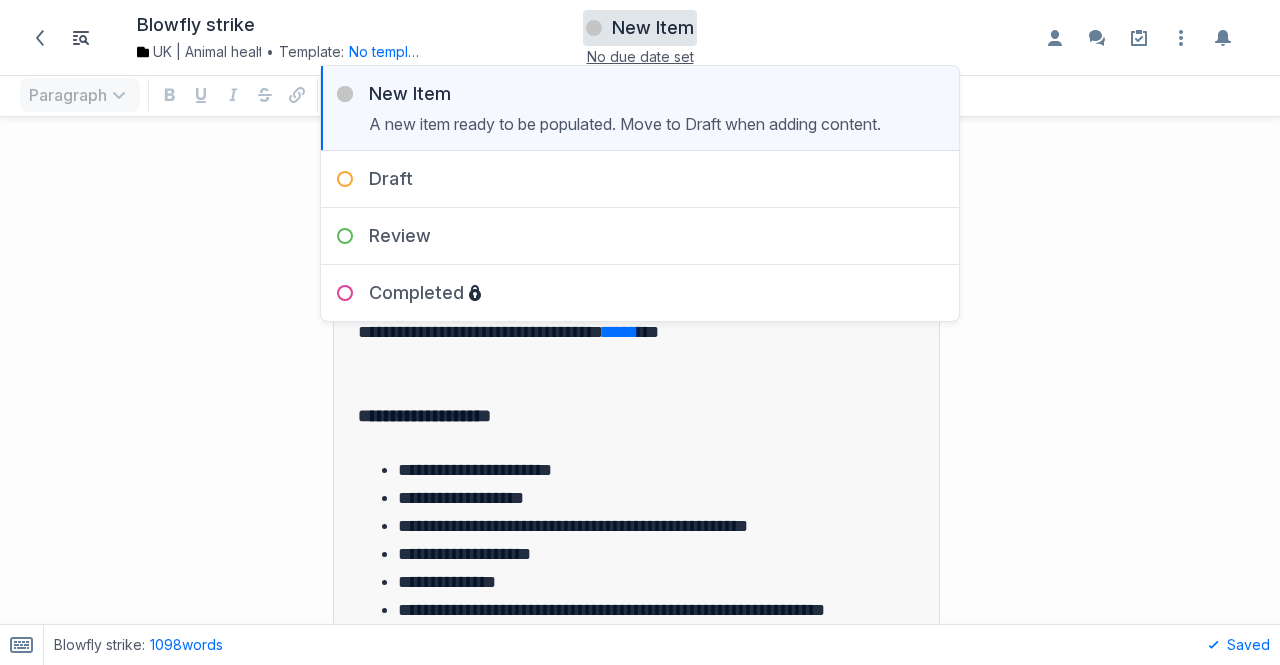 click on "New Item" at bounding box center [653, 28] 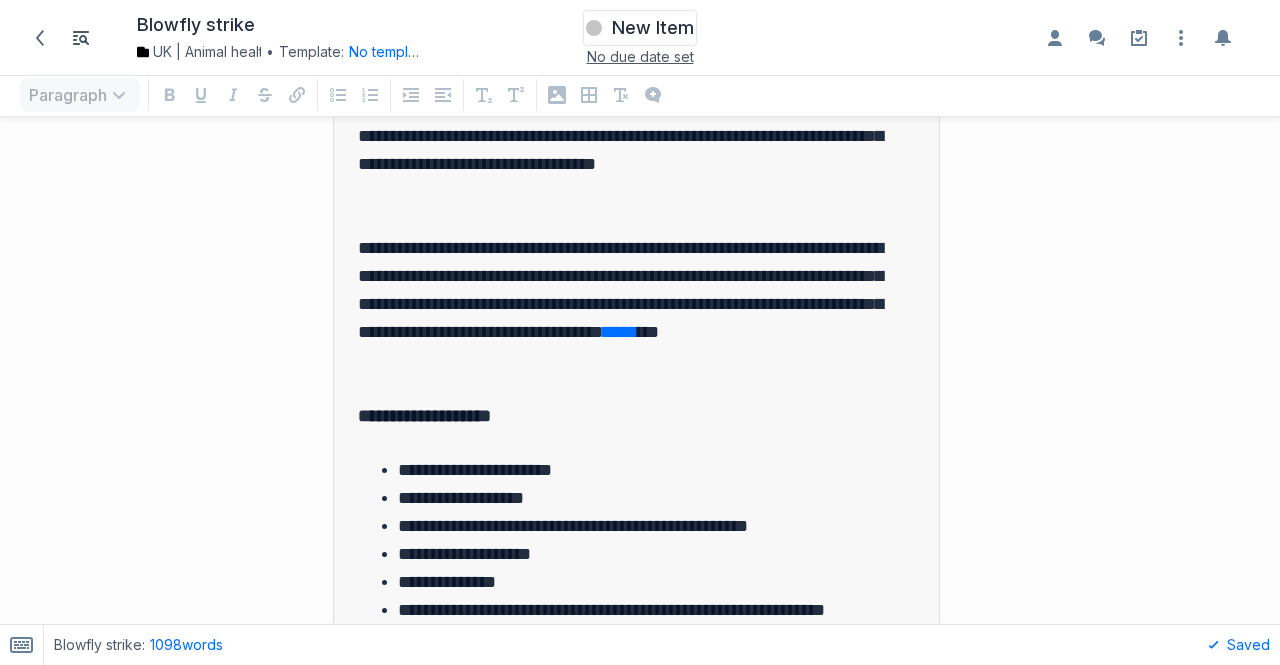 click on "New Item" at bounding box center [653, 28] 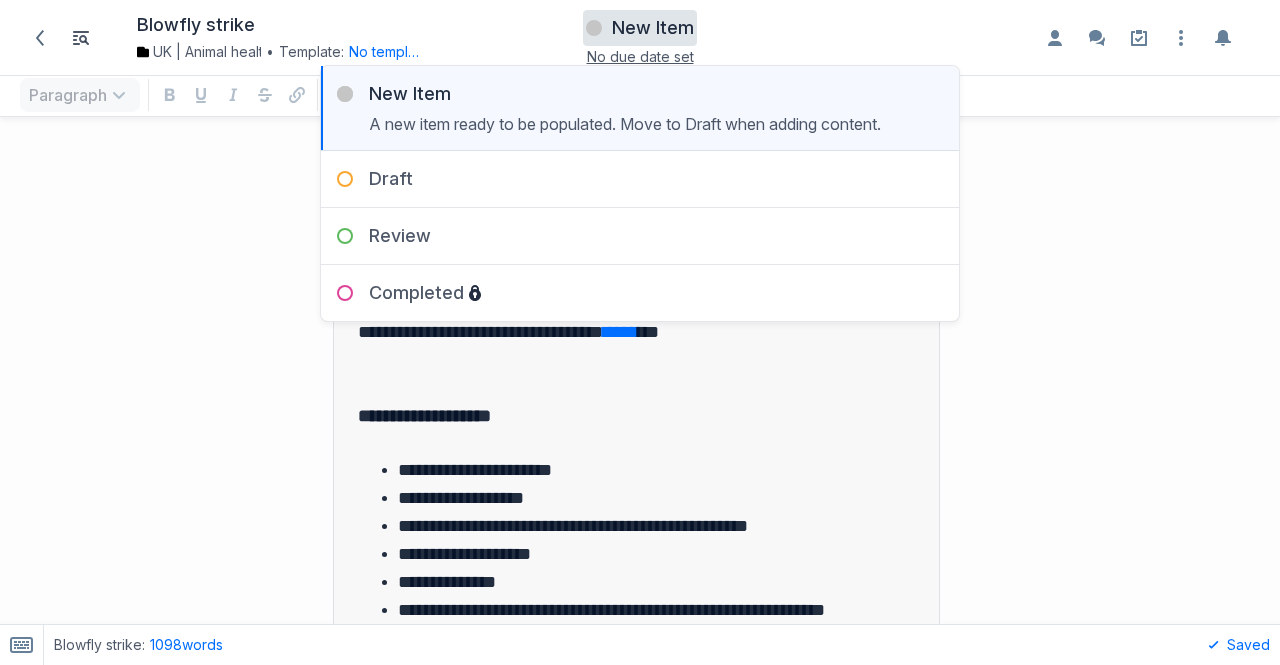 click on "No due date set" at bounding box center (640, 56) 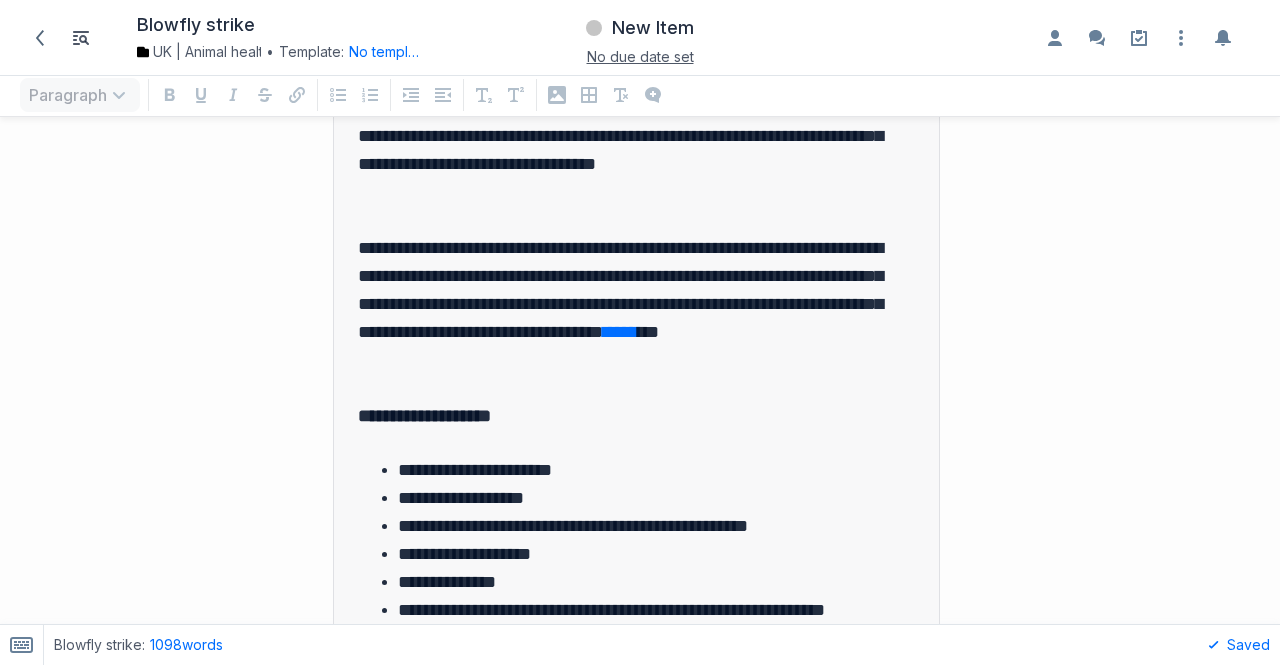 click on "Blowfly strike   UK | Animal health | Merges • Template: No template applied Apply template Choose template Down icon Example template 0 items Blog article (example template) 0 items Employee bio (example template) 0 items Landing page (example template) 0 items Email newsletter (example template) 0 items Facebook post (example template) 0 items or Edit the structure" at bounding box center [222, 37] 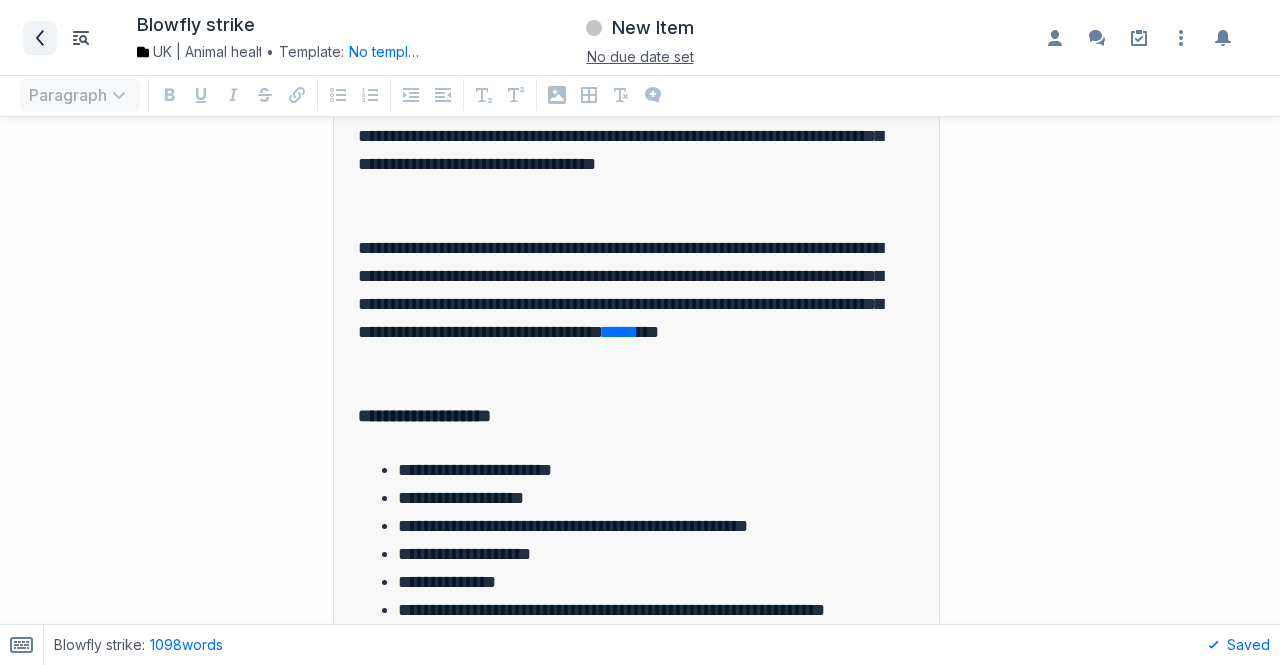 click at bounding box center [40, 38] 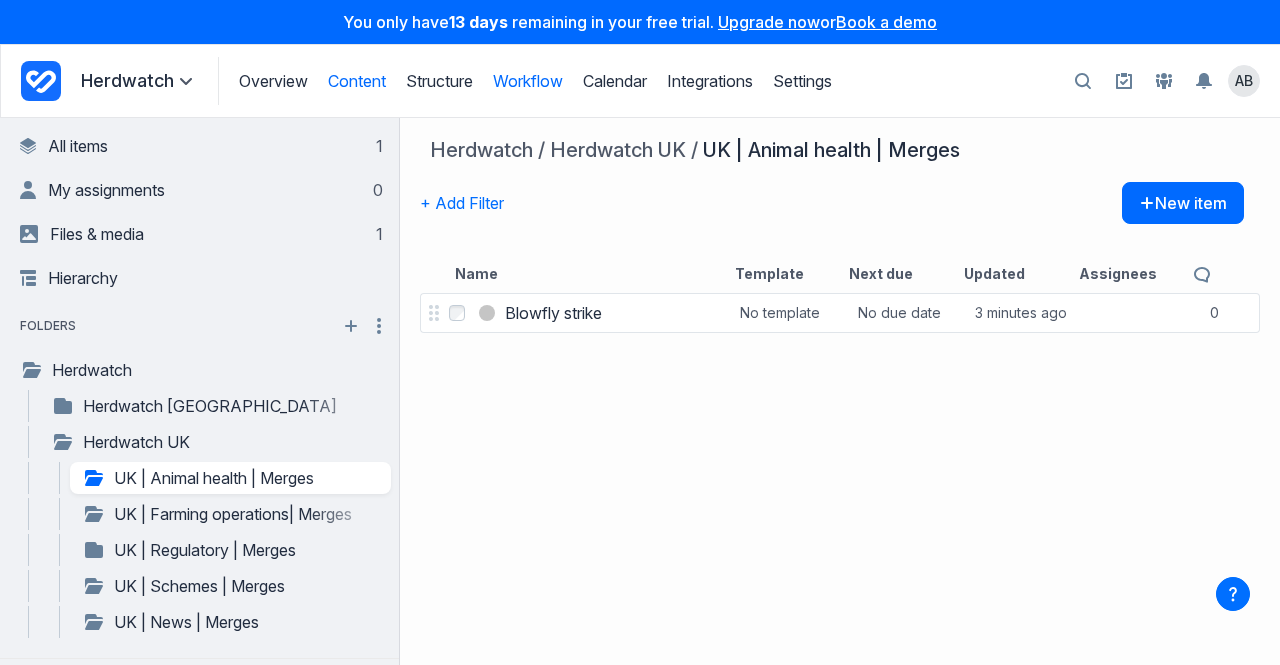 click on "Workflow" at bounding box center [528, 81] 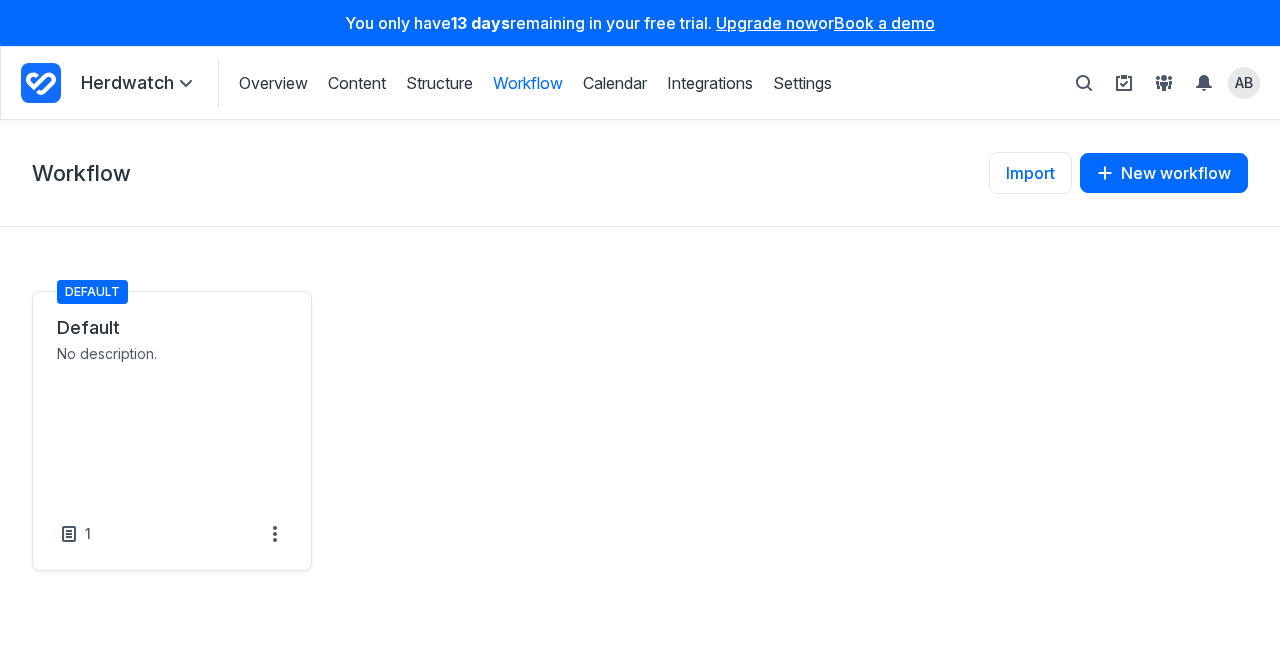 scroll, scrollTop: 0, scrollLeft: 0, axis: both 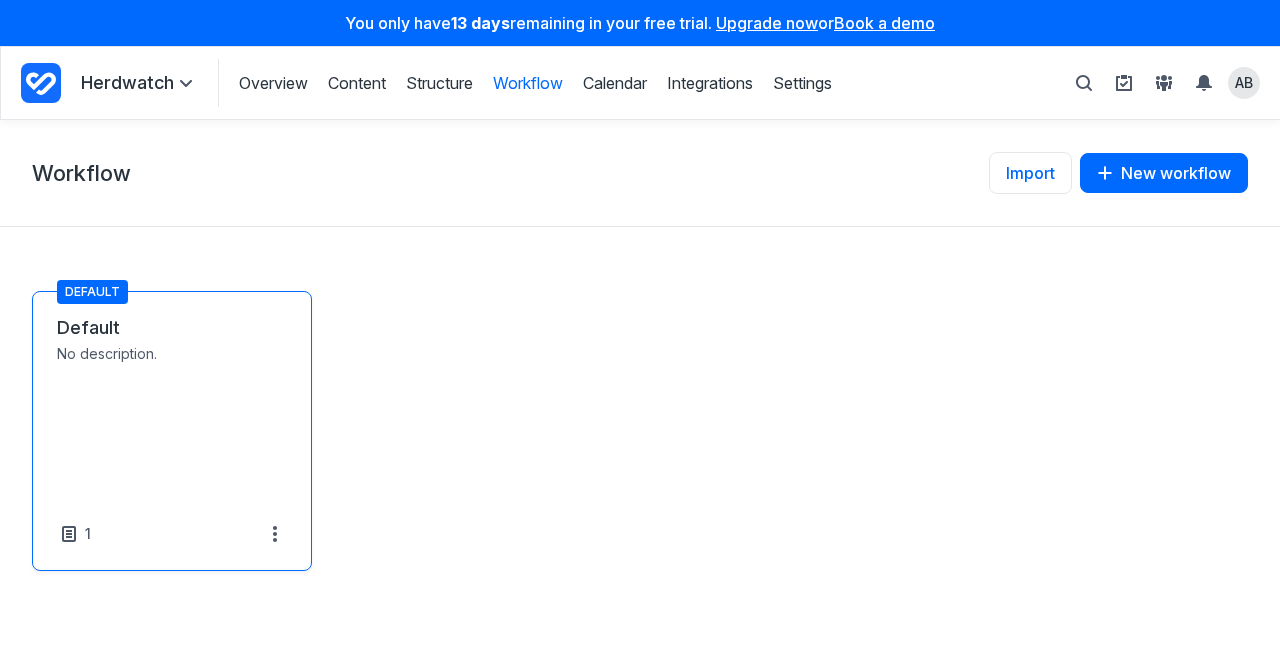 click on "Default" at bounding box center [172, 328] 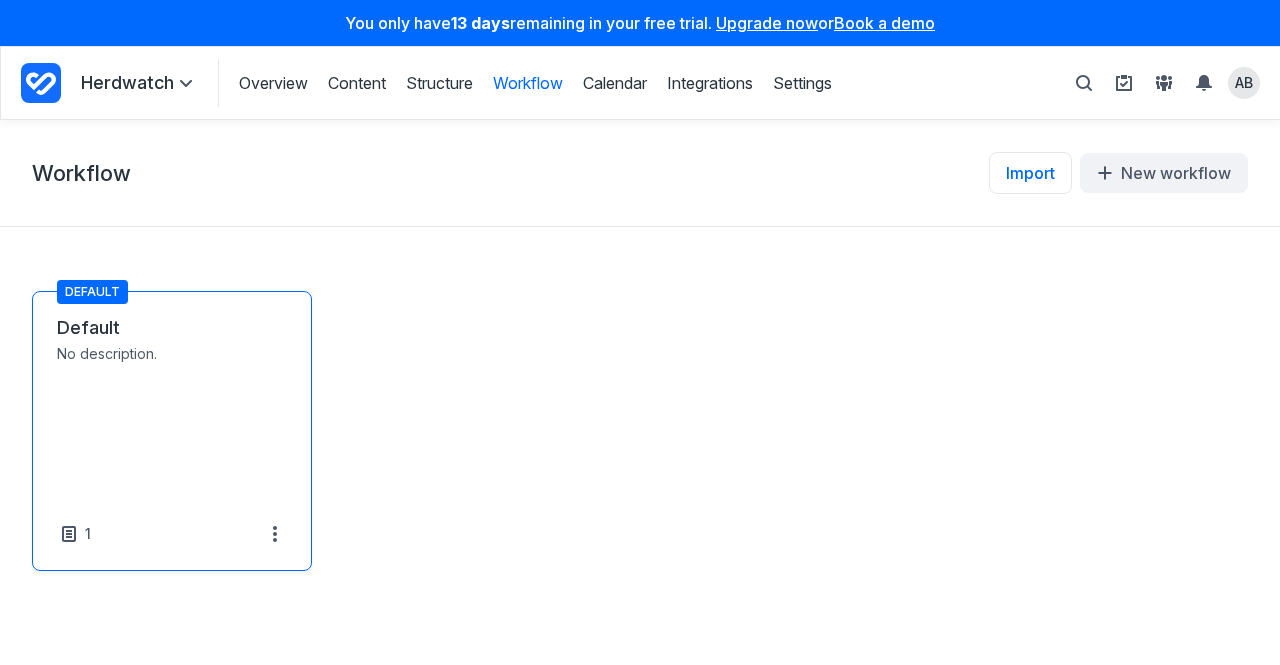 select on "*****" 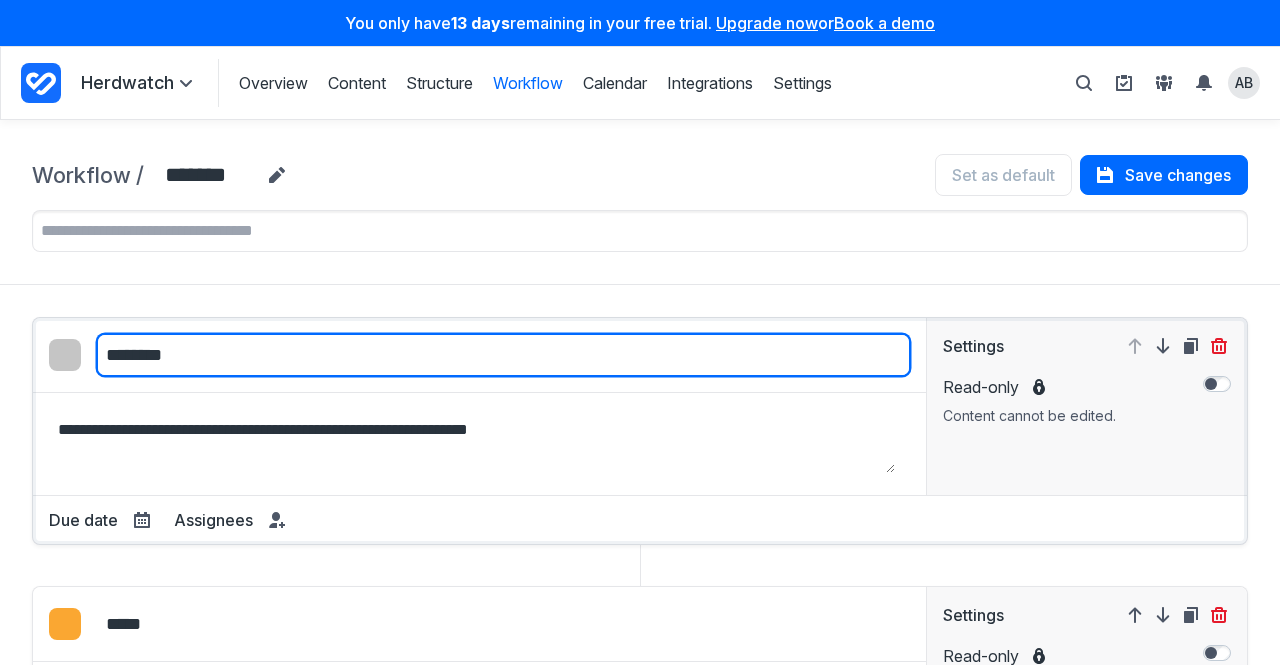 drag, startPoint x: 200, startPoint y: 348, endPoint x: 107, endPoint y: 353, distance: 93.13431 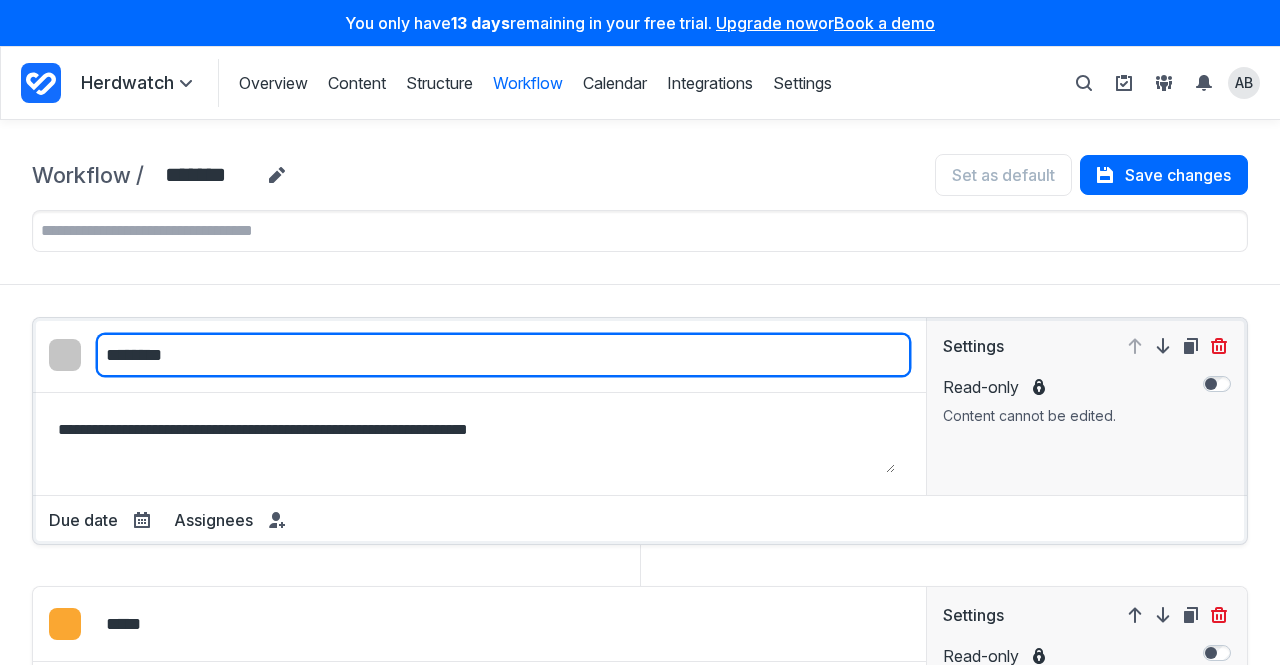 click on "********" at bounding box center (503, 355) 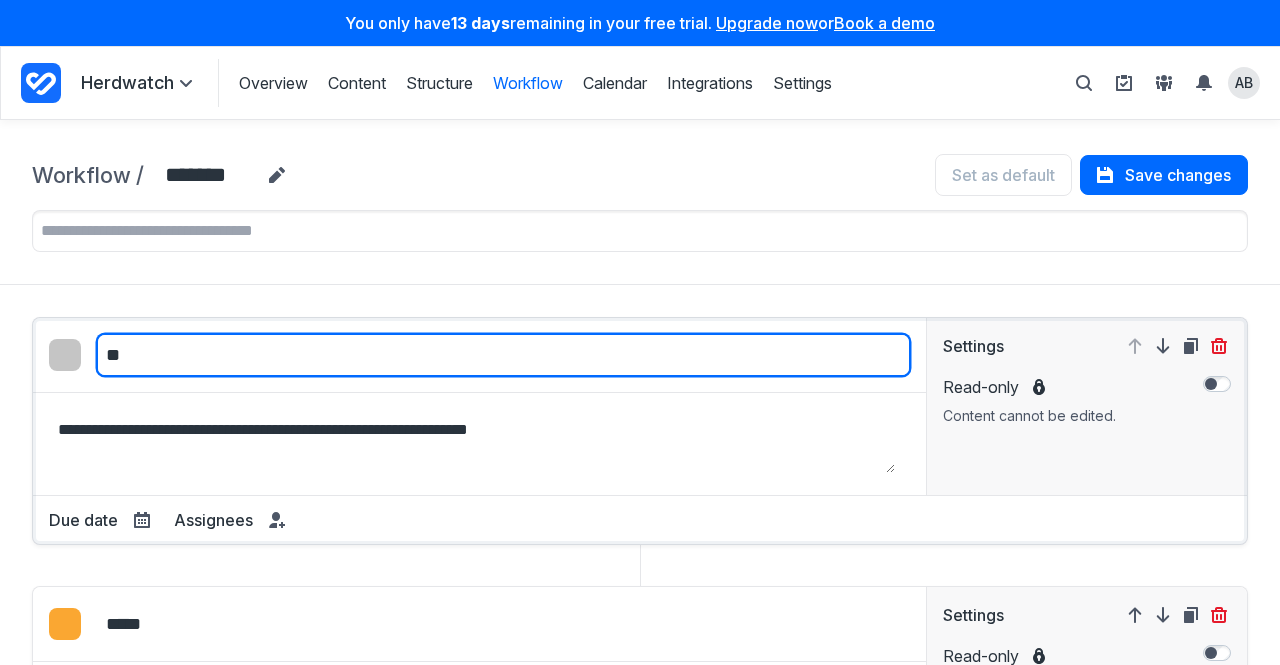 type on "*" 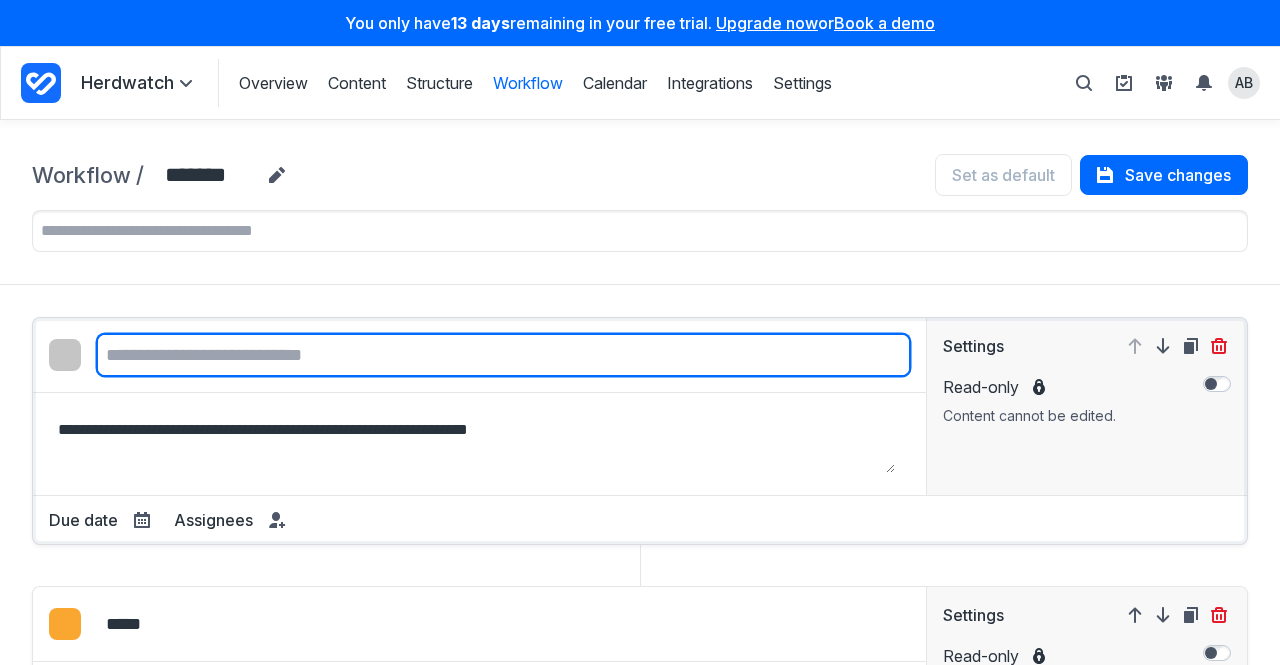 click on "**********" at bounding box center (640, 431) 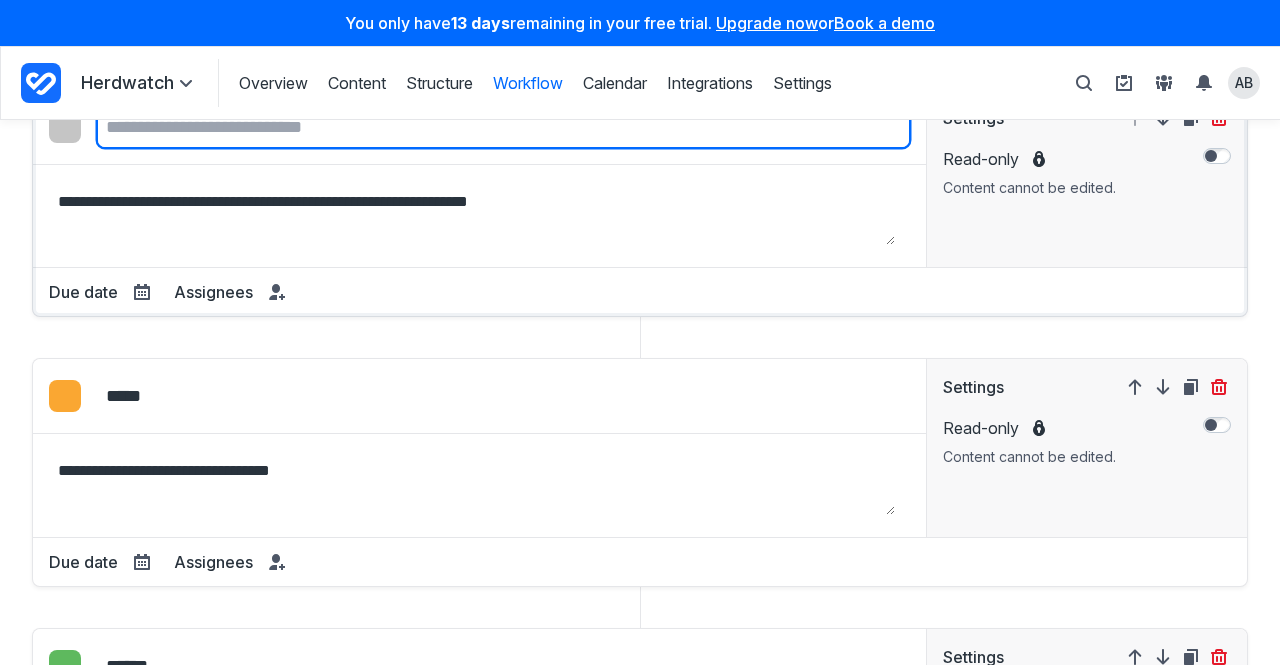 scroll, scrollTop: 254, scrollLeft: 0, axis: vertical 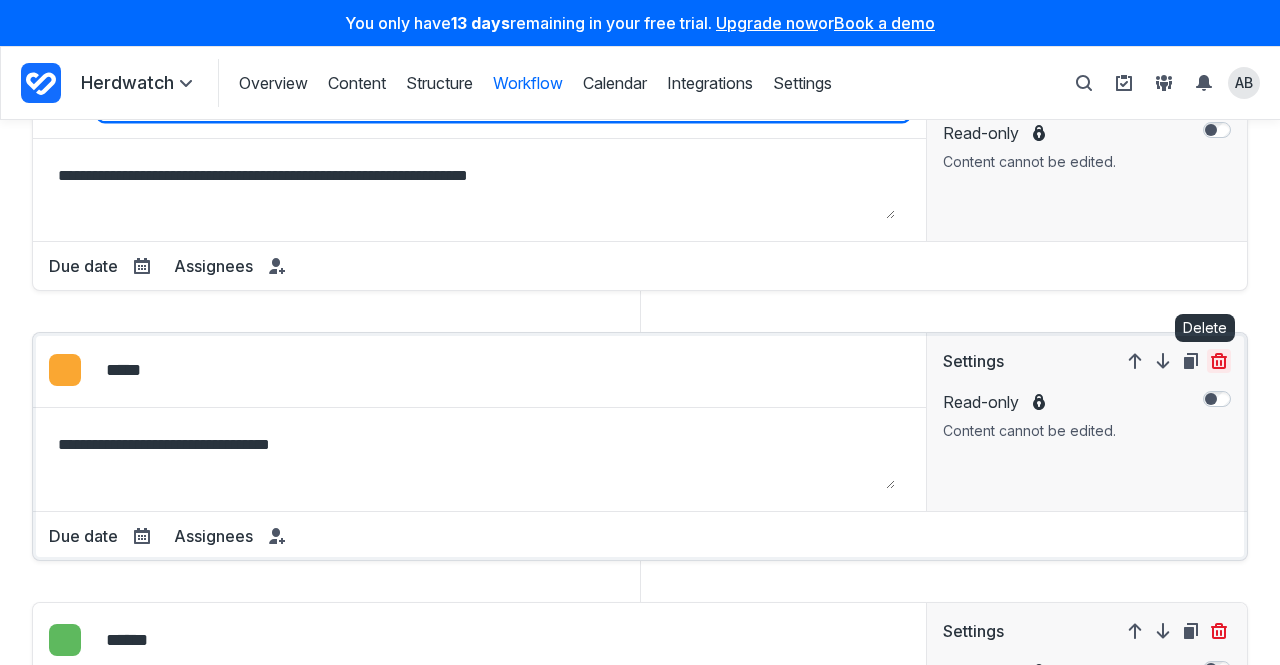 click 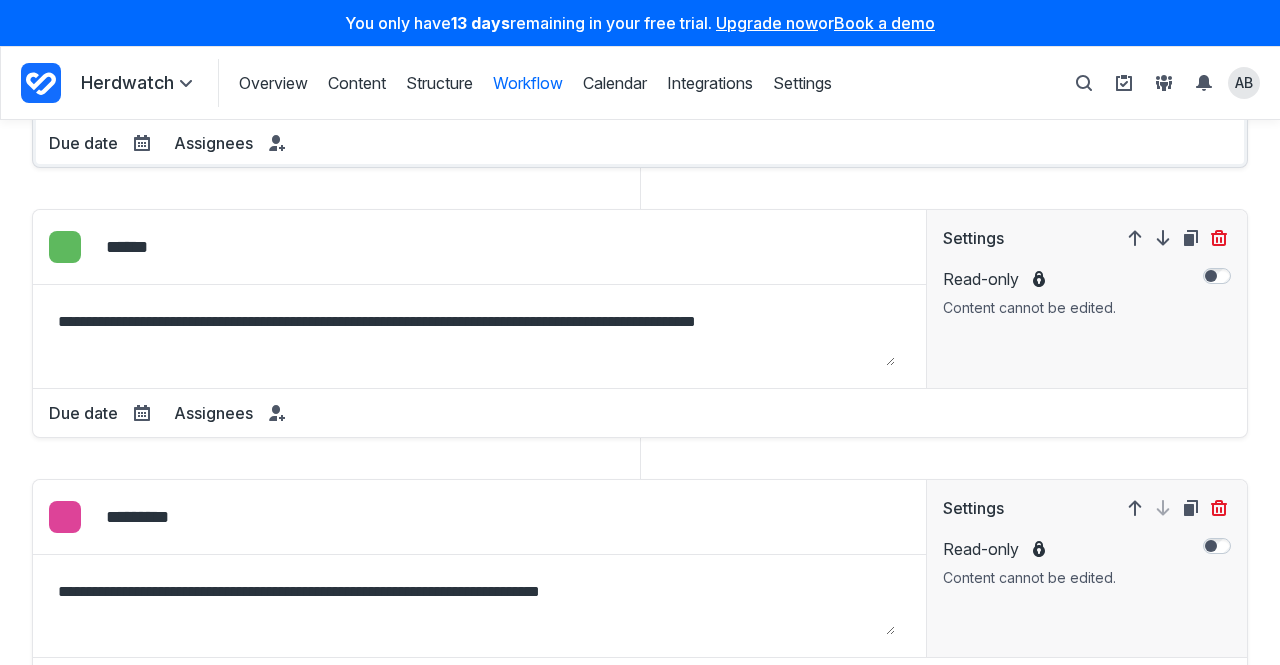 scroll, scrollTop: 378, scrollLeft: 0, axis: vertical 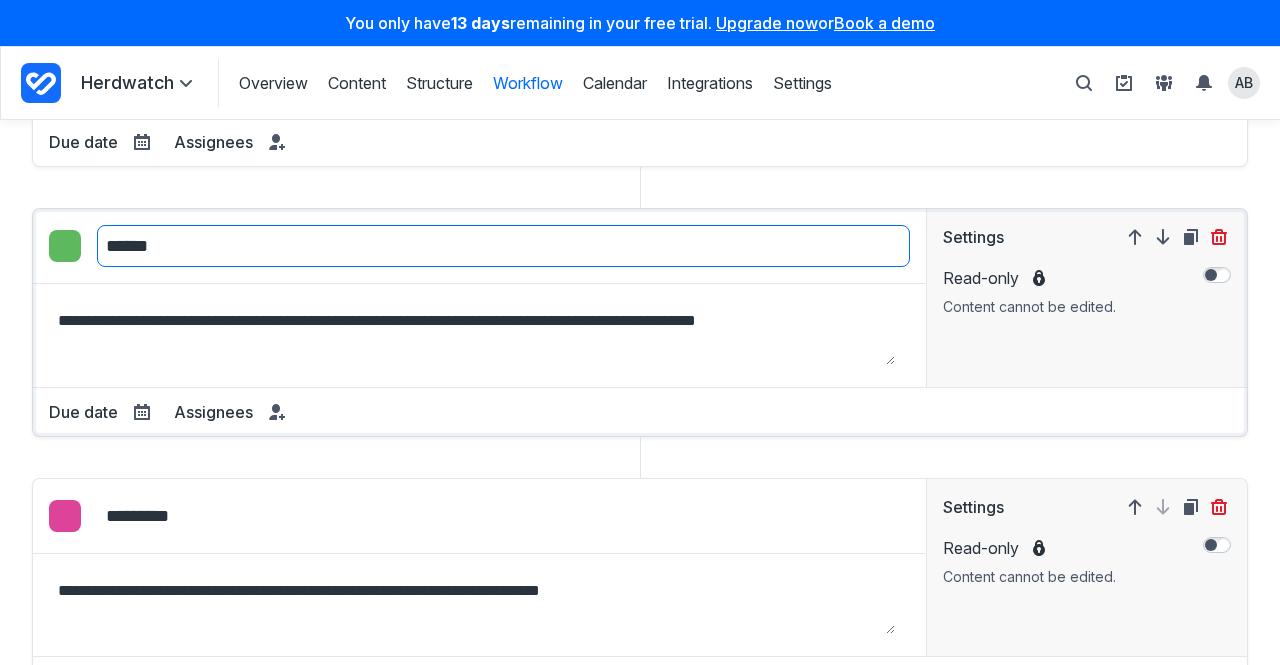 type 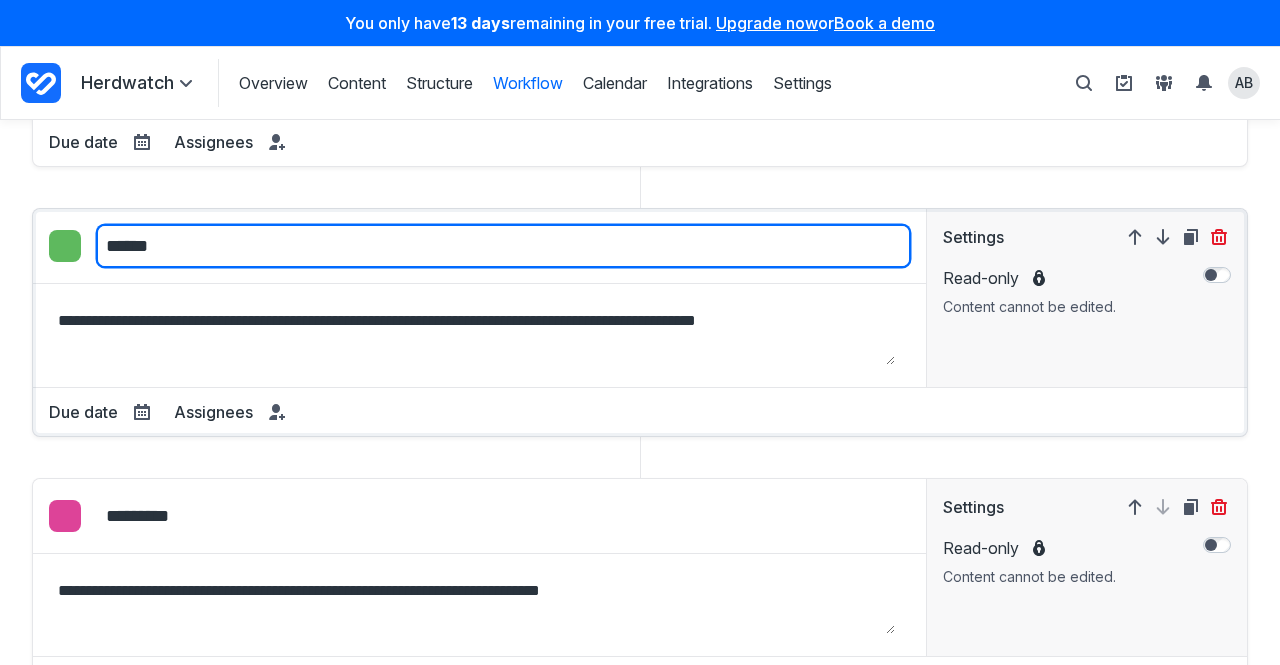 click on "******" at bounding box center (503, 246) 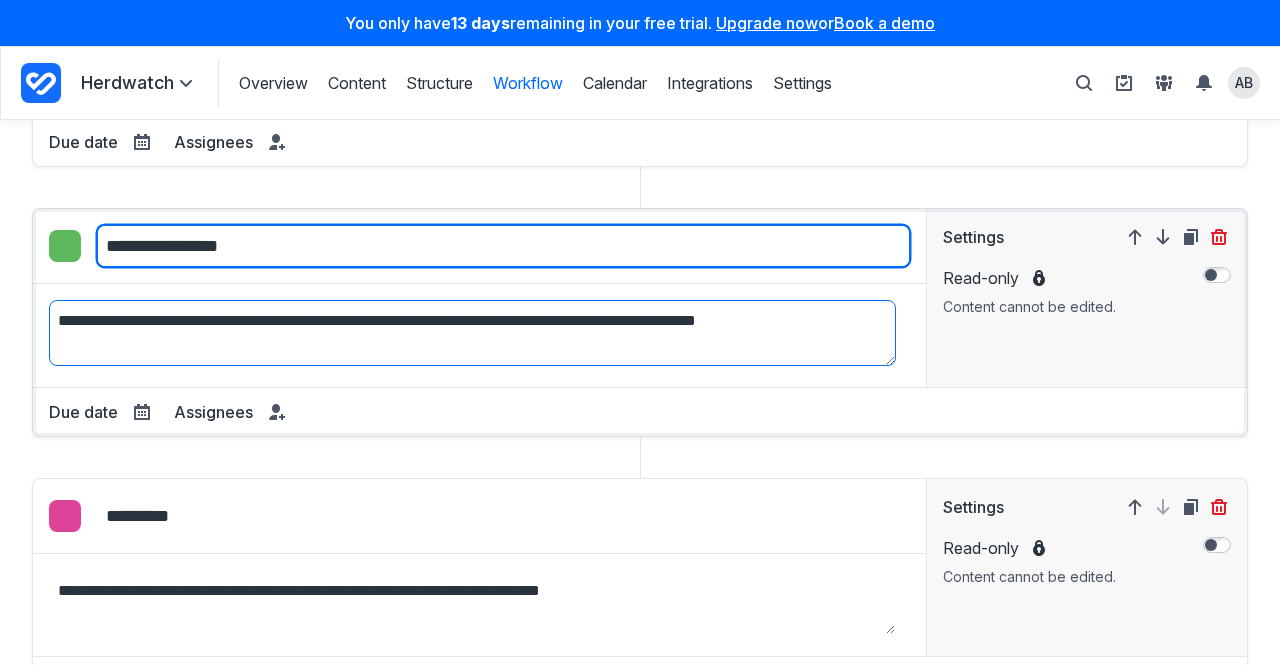scroll, scrollTop: 551, scrollLeft: 0, axis: vertical 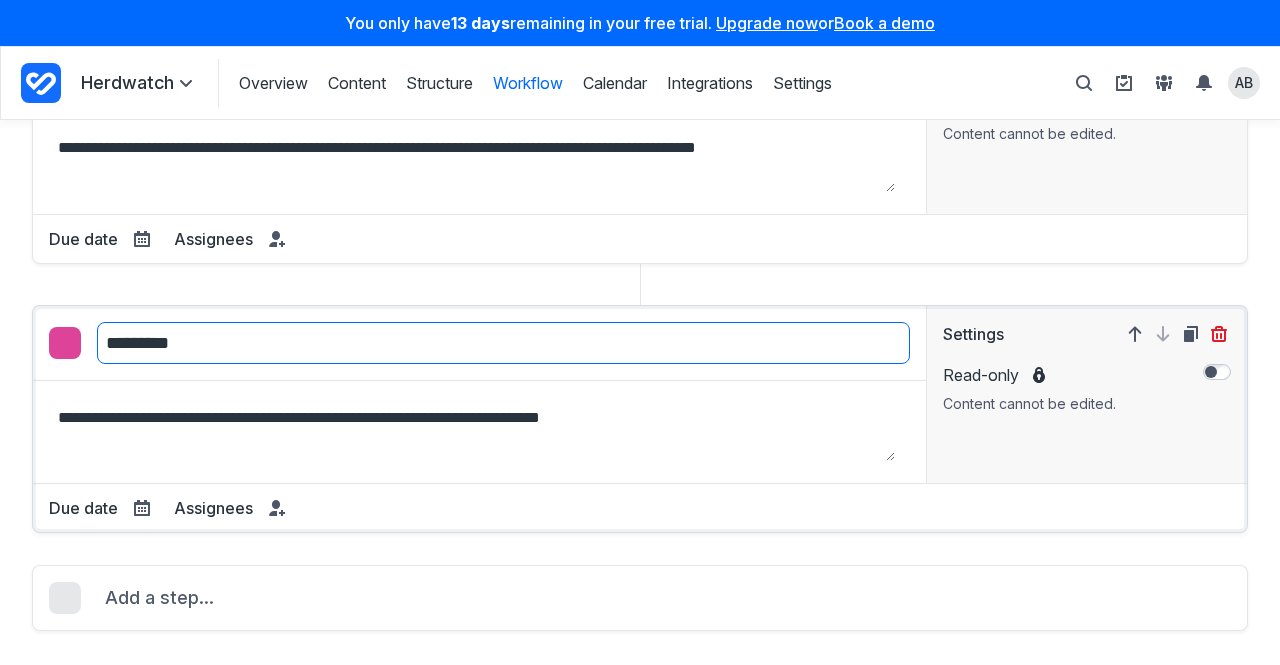 type on "**********" 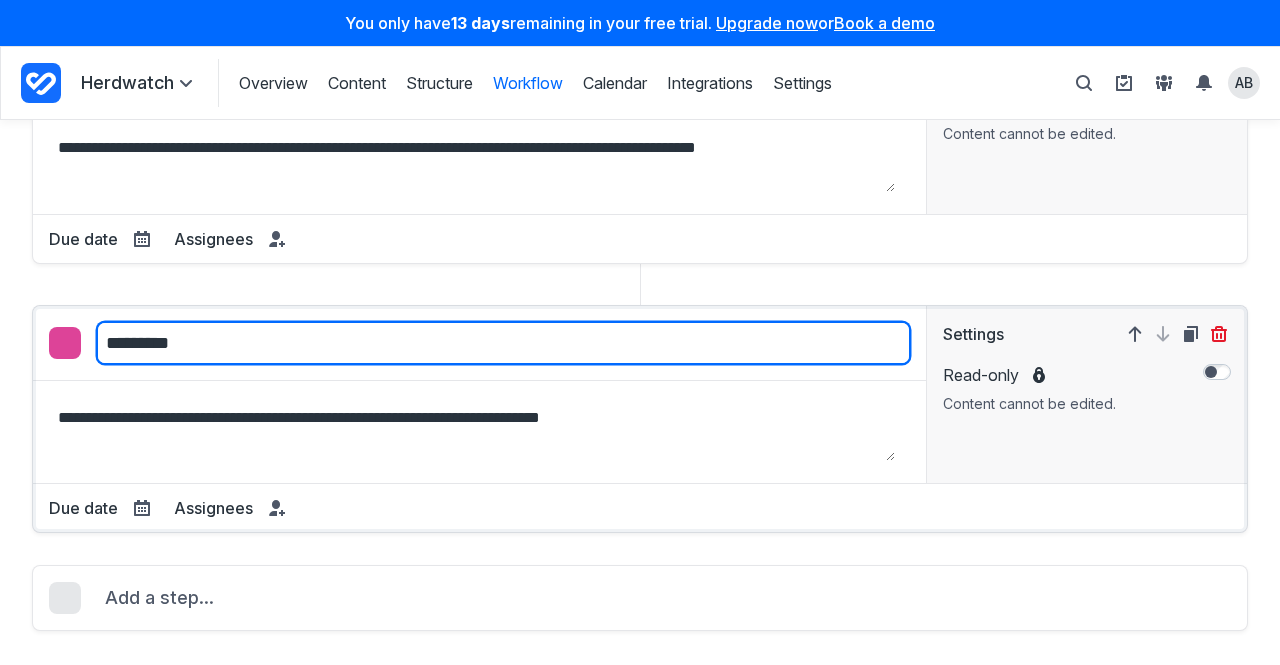 drag, startPoint x: 210, startPoint y: 338, endPoint x: 84, endPoint y: 340, distance: 126.01587 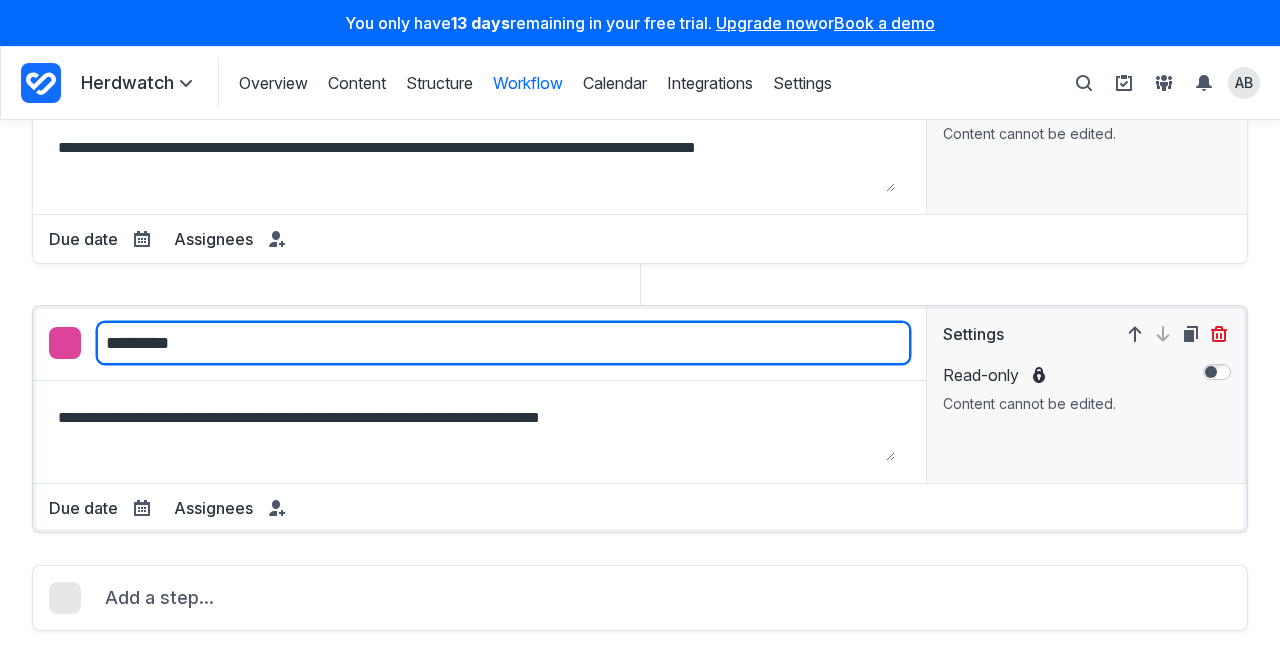 click on "Edit colour Select colour:  #338BFF Select colour:  #FADA38 Select colour:  #EB4755 Select colour:  #8B47EB Select colour:  #61D161 Select colour:  #8599AD Select colour:  #47E0EB Select colour:  #FA9938 Select colour:  #EB47D0 Select colour:  #B87A7A Select colour:  #DBDB57 Select colour:  #C2CCD6 ******* Completed Workflow step name *********" at bounding box center (479, 343) 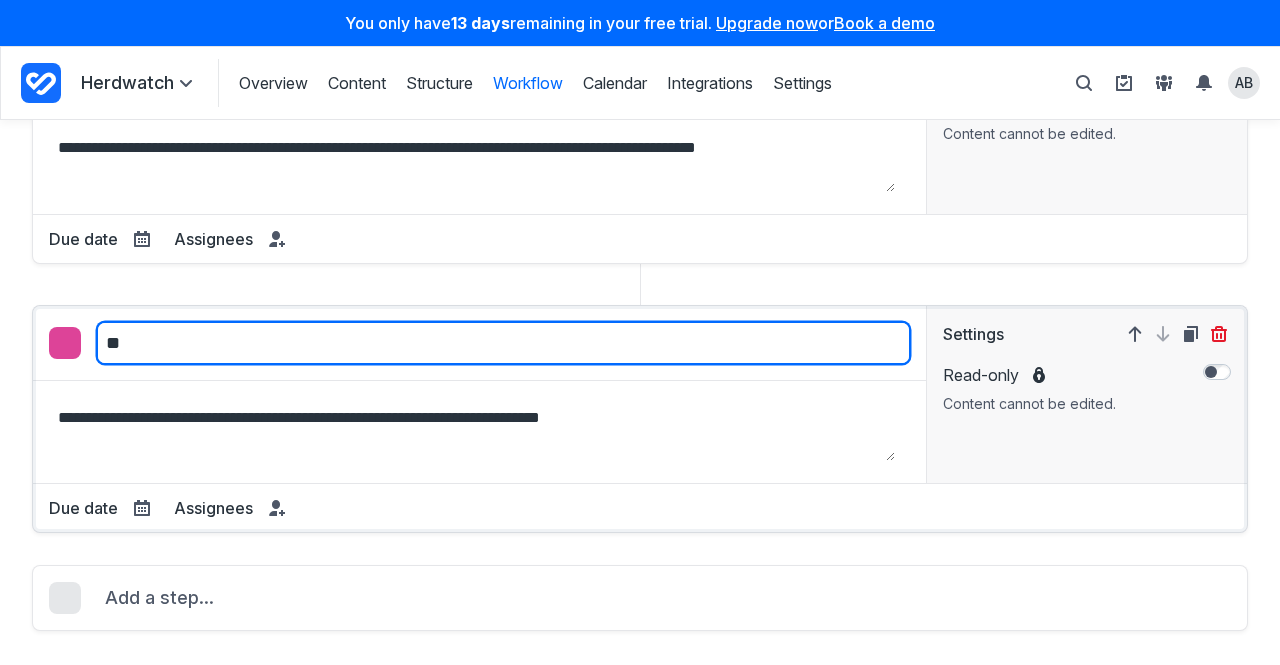 type on "*" 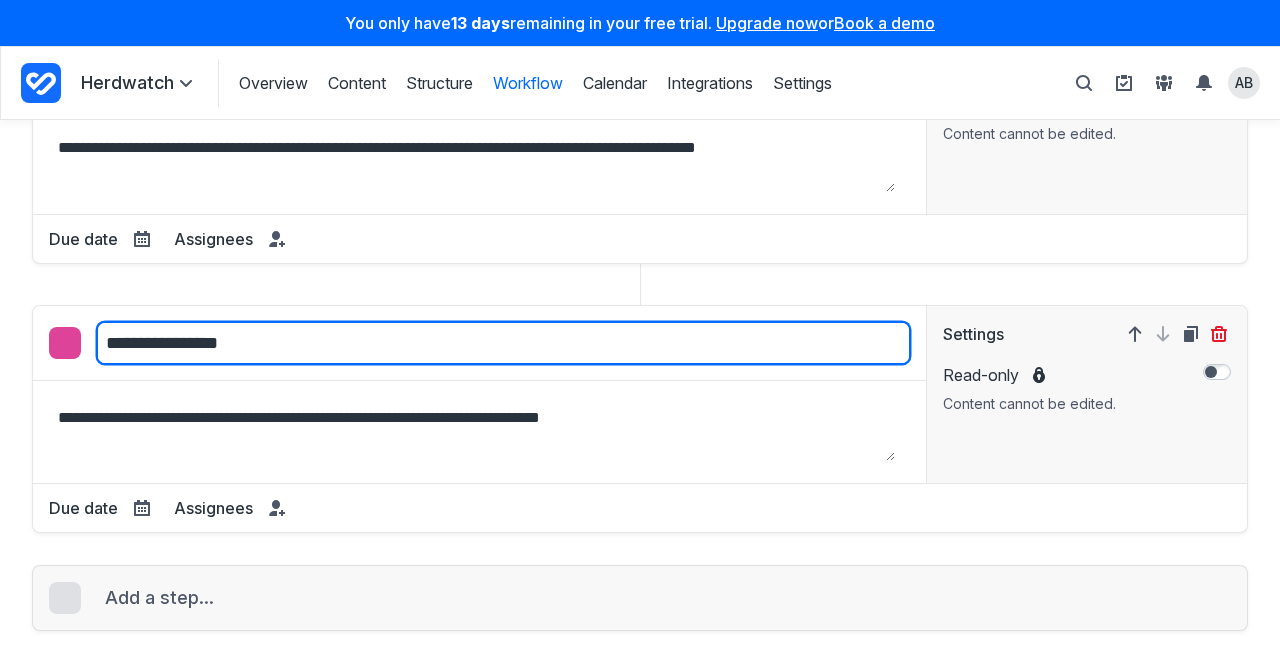 type on "**********" 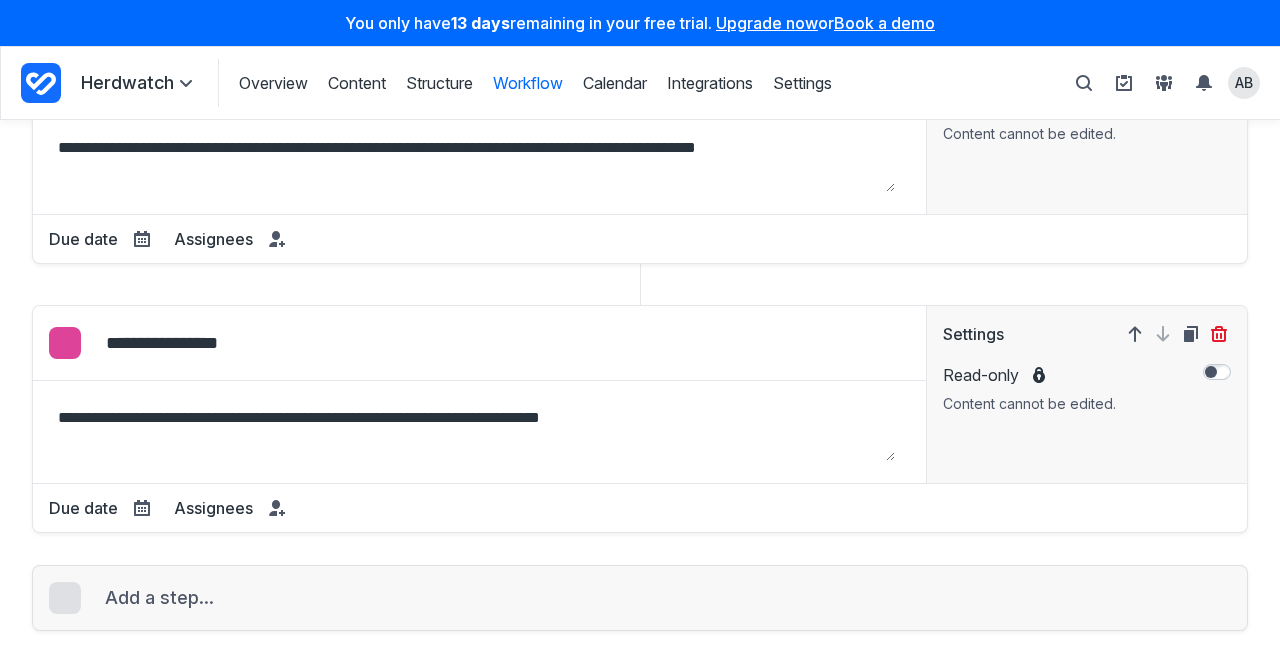 click on "Add a step..." at bounding box center [159, 598] 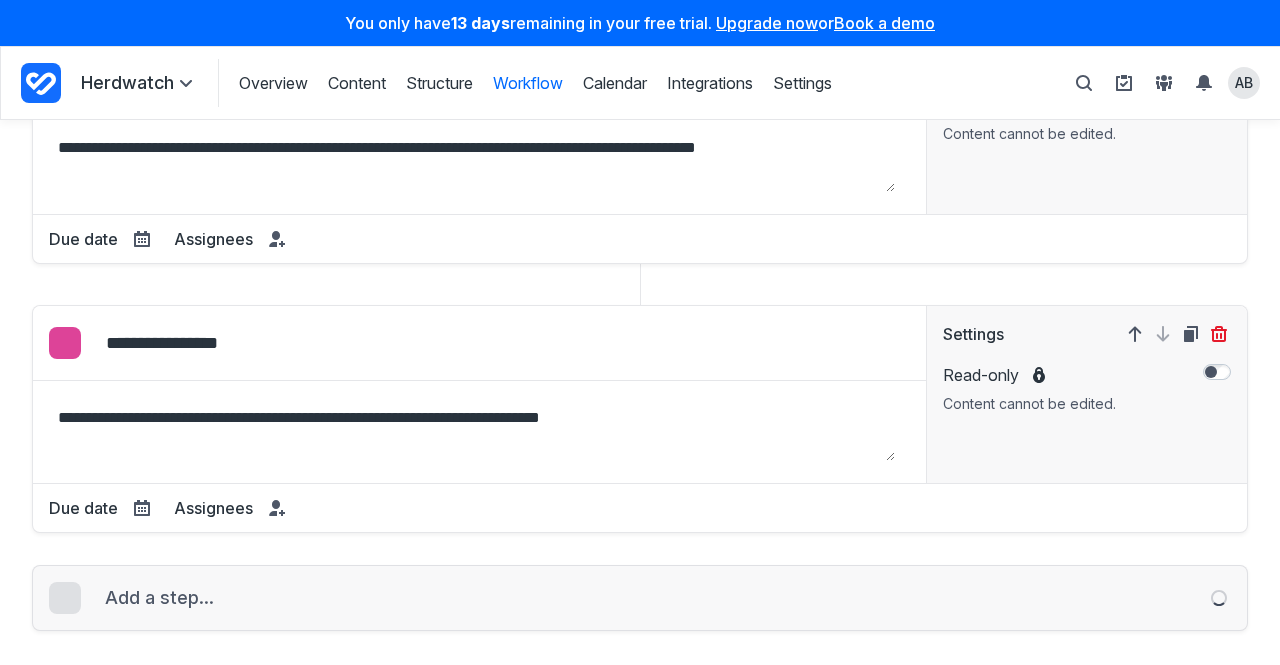 select on "*****" 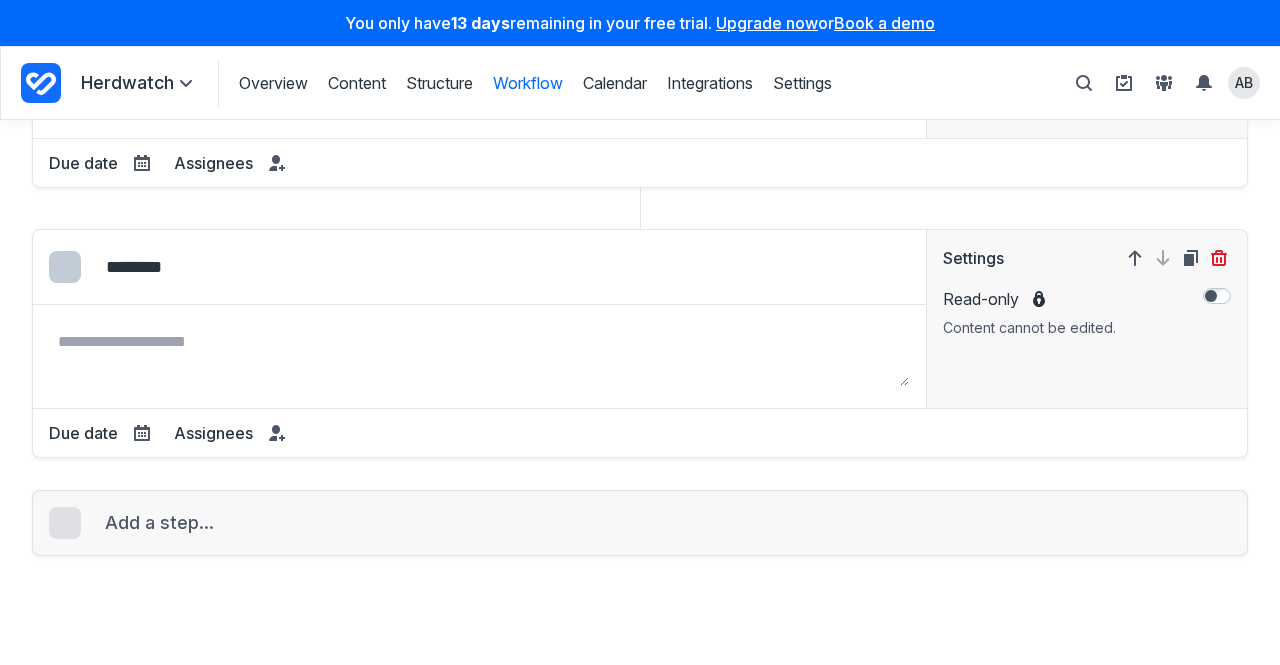 scroll, scrollTop: 897, scrollLeft: 0, axis: vertical 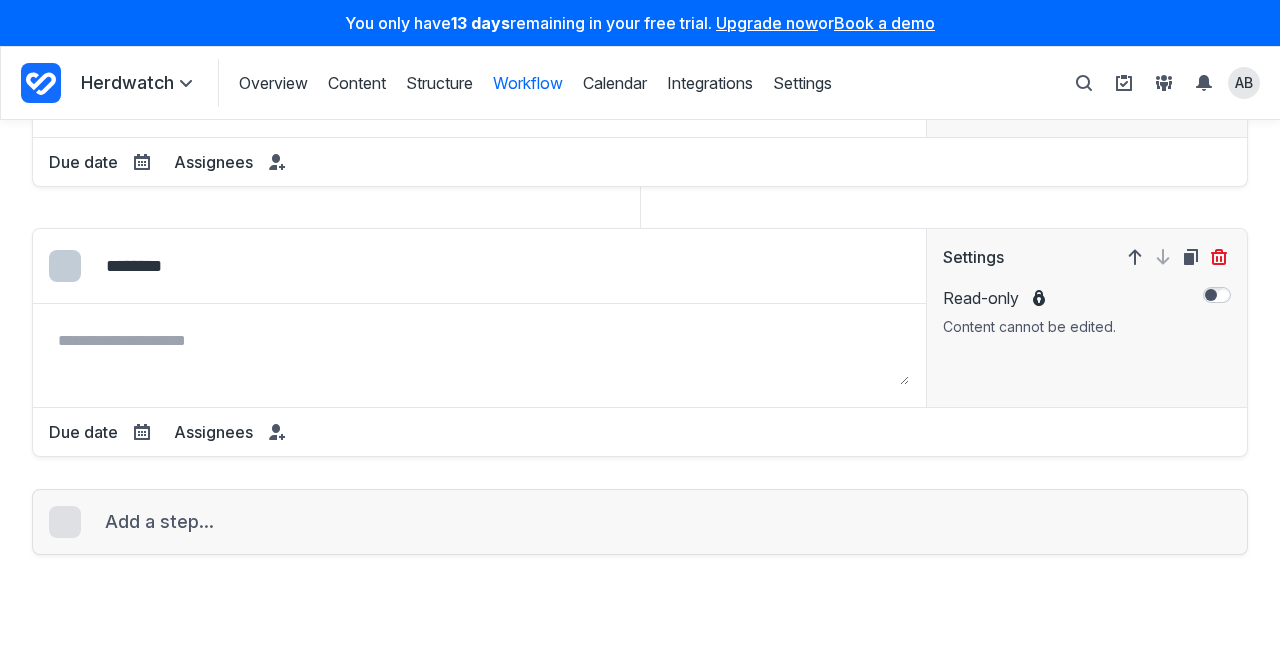 click on "Add a step..." at bounding box center (159, 522) 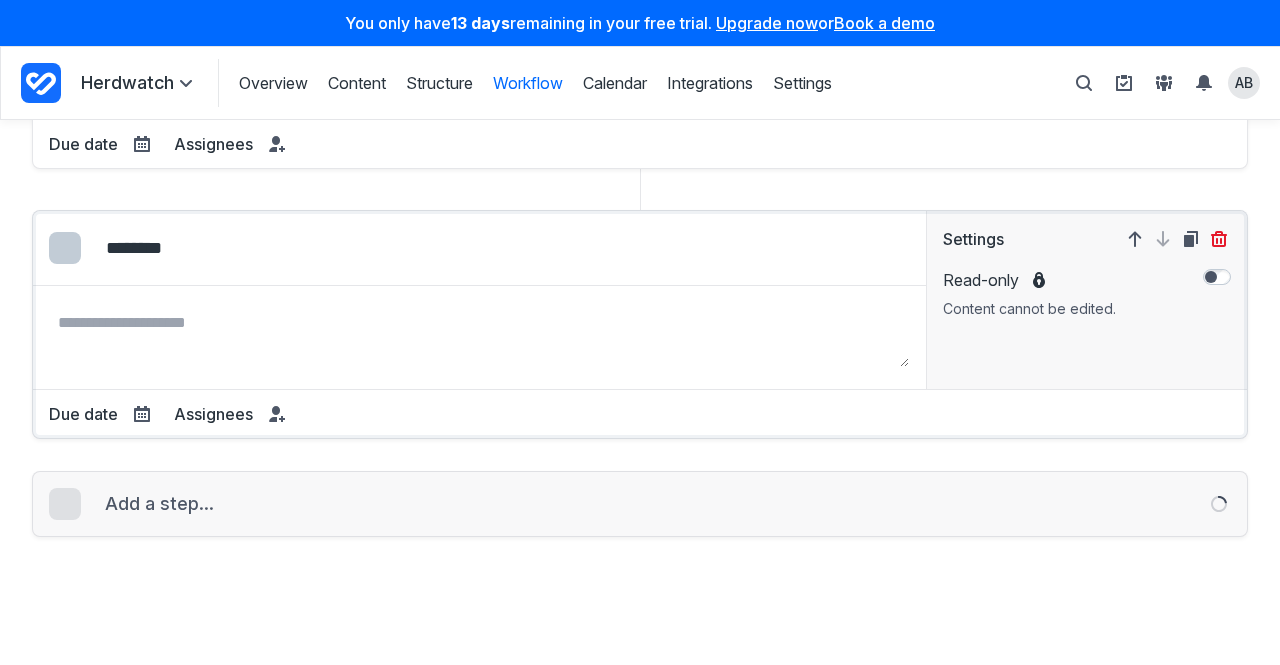 select on "*****" 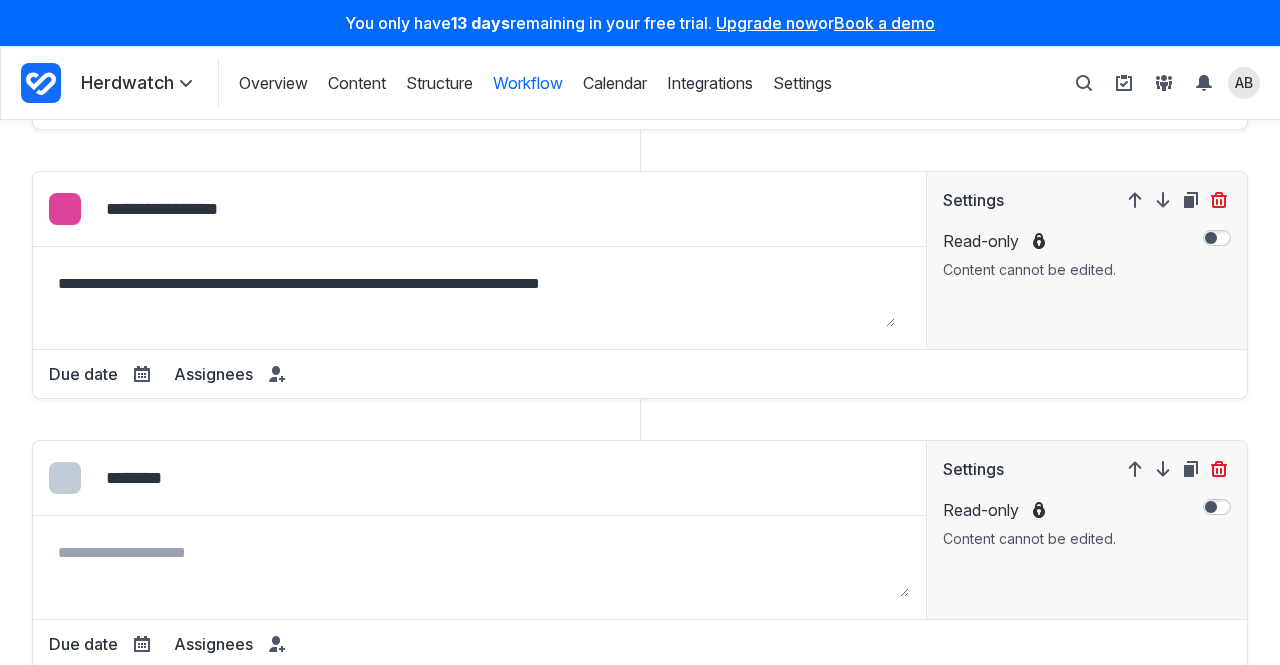 scroll, scrollTop: 684, scrollLeft: 0, axis: vertical 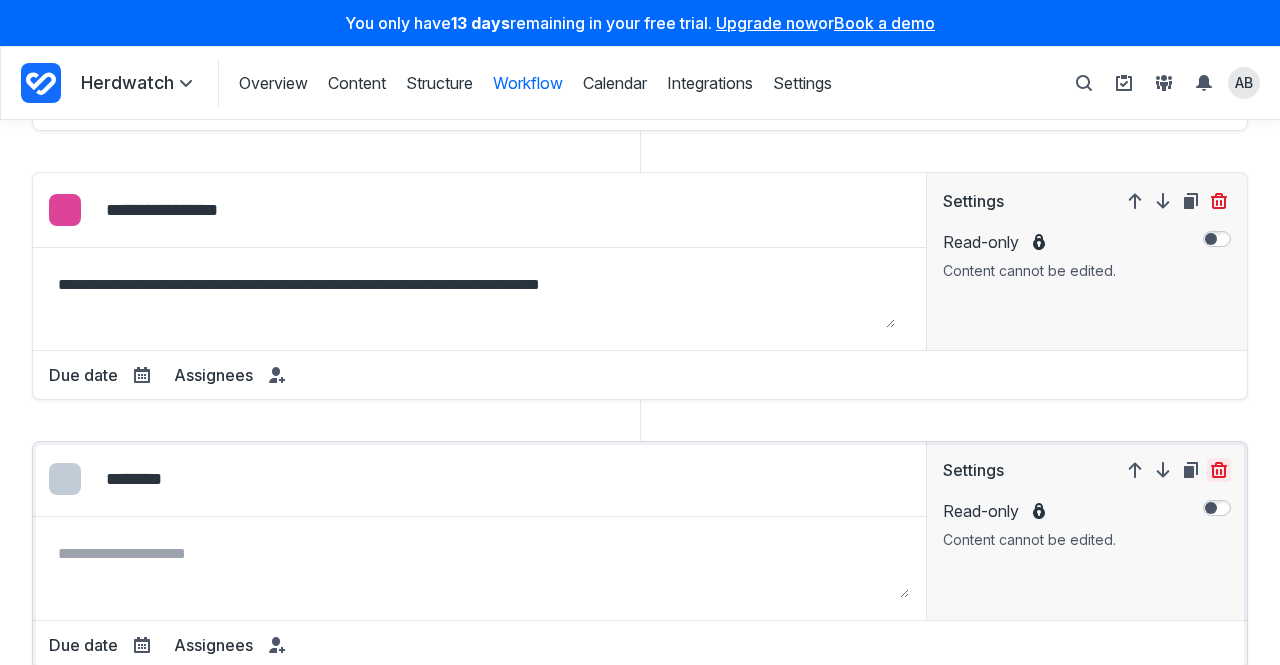 click 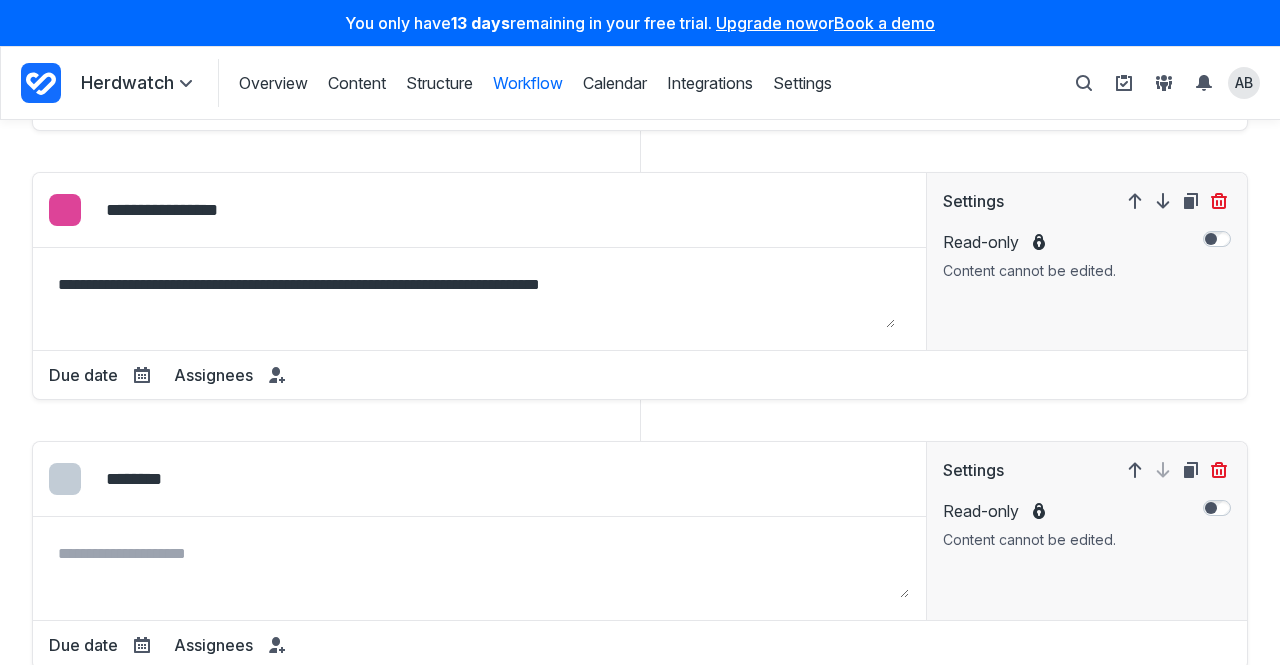 click 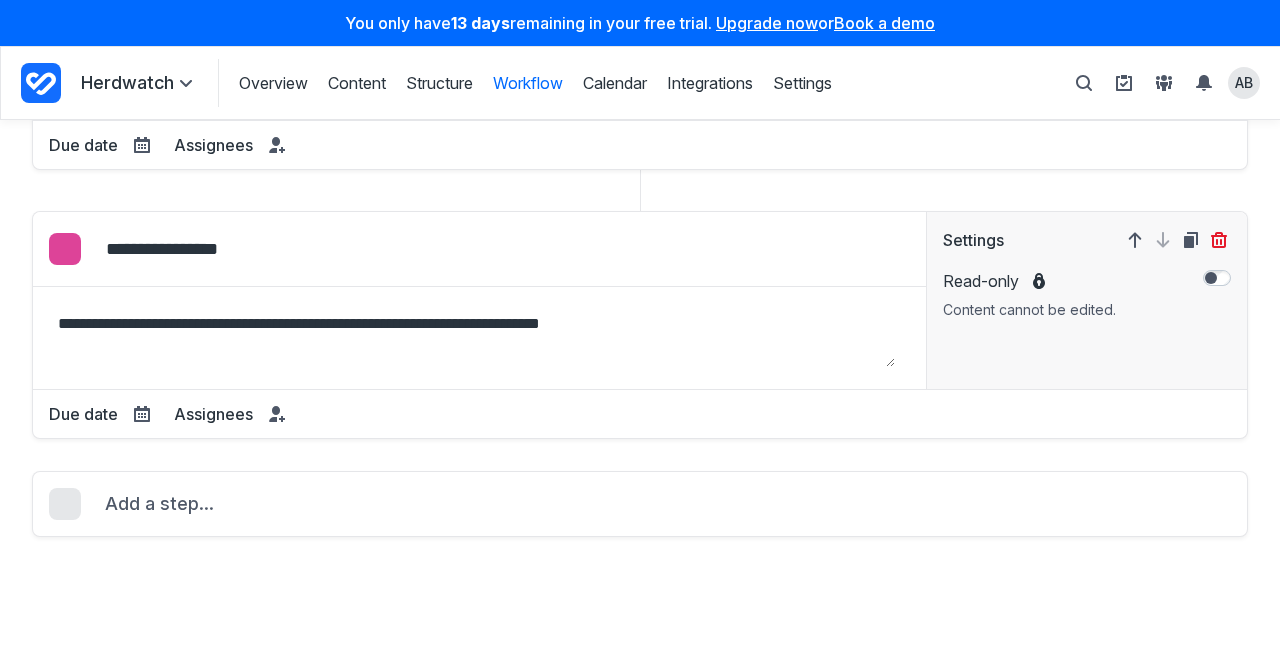 scroll, scrollTop: 637, scrollLeft: 0, axis: vertical 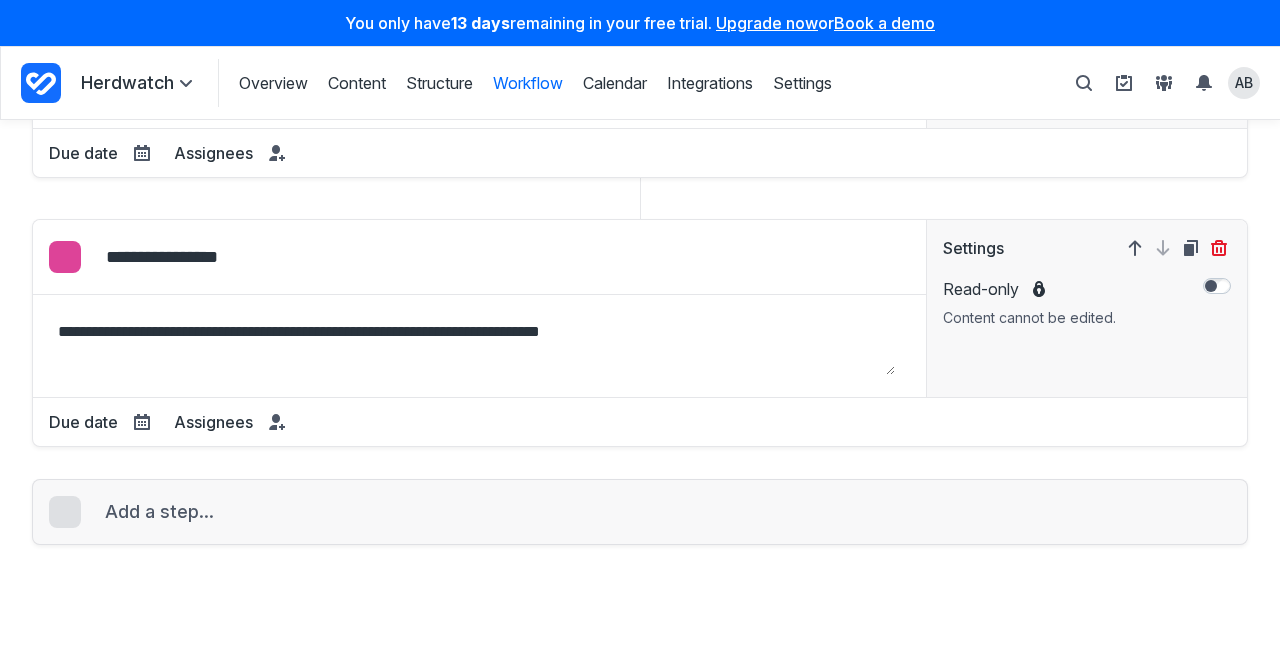 click on "Add a step..." at bounding box center [159, 512] 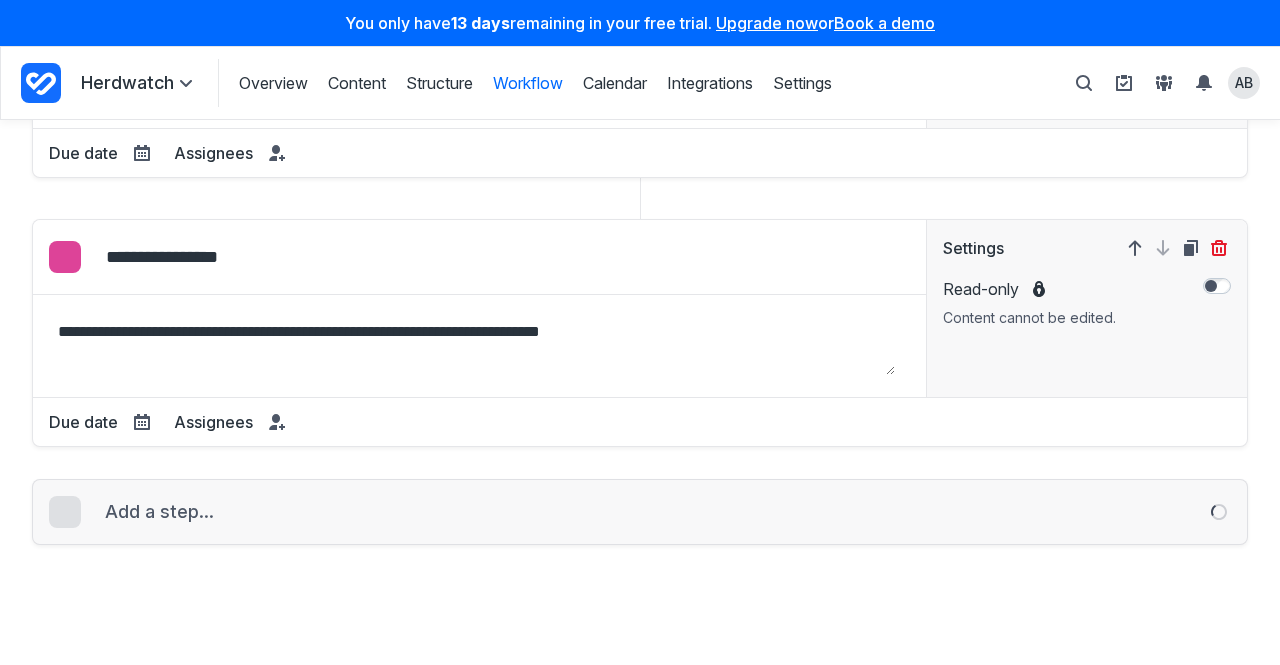 scroll, scrollTop: 905, scrollLeft: 0, axis: vertical 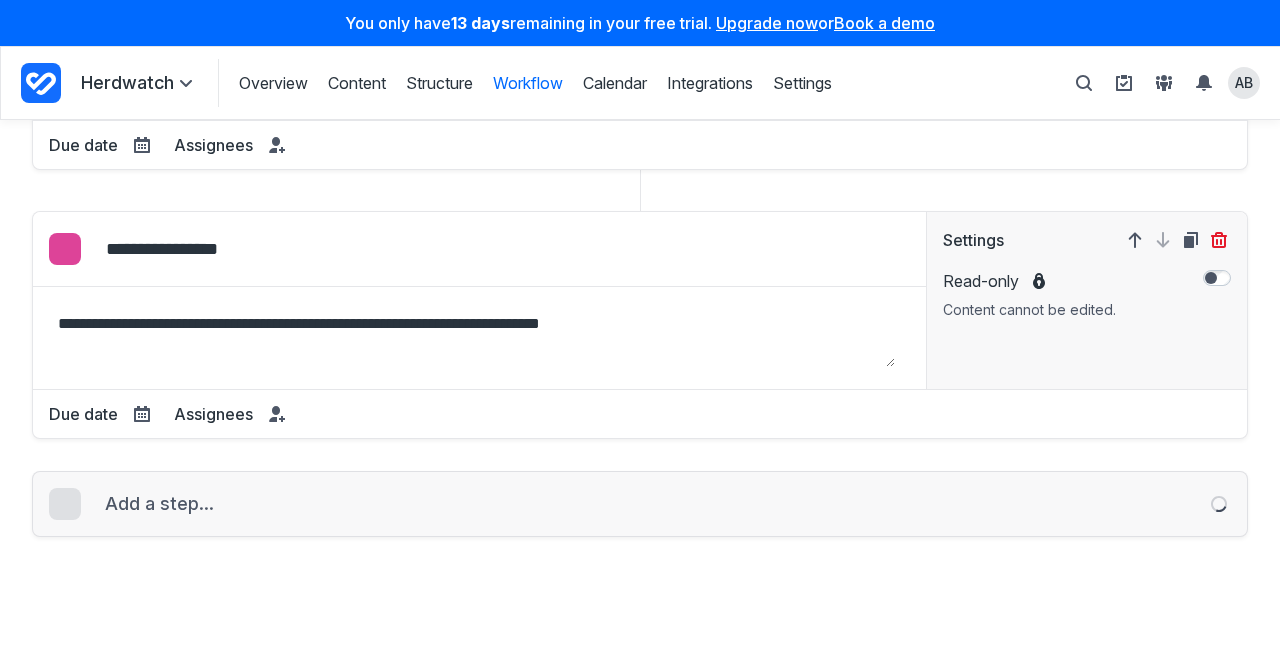 select on "*****" 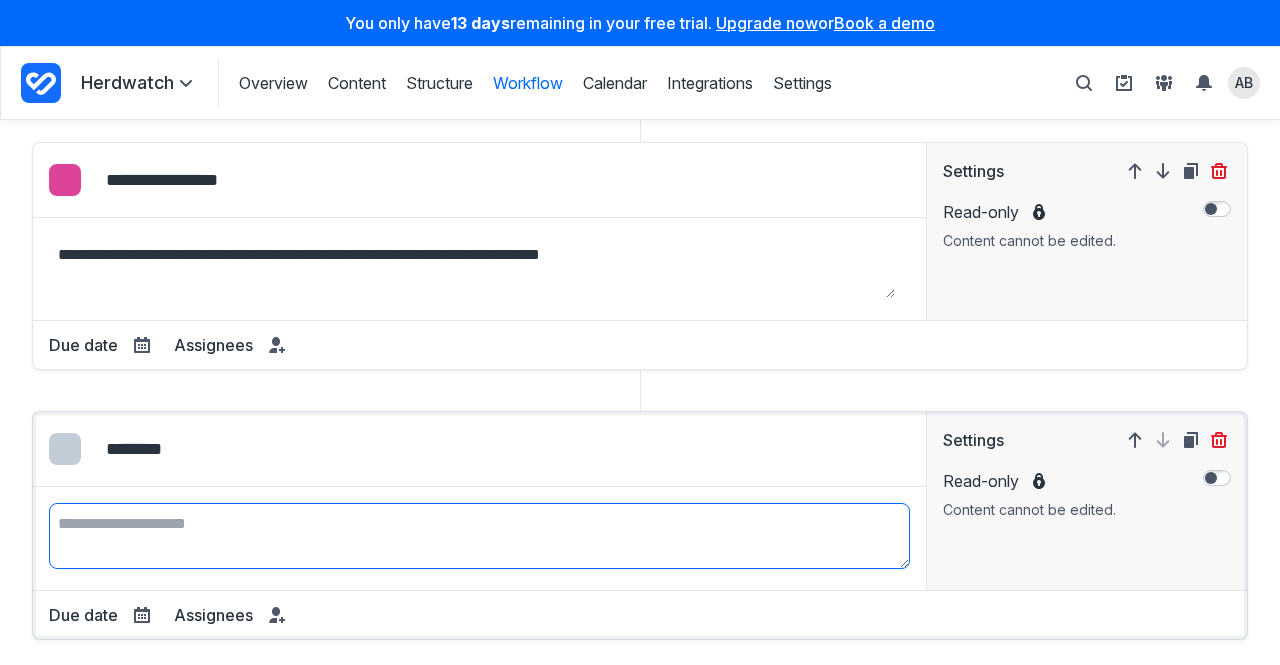 scroll, scrollTop: 711, scrollLeft: 0, axis: vertical 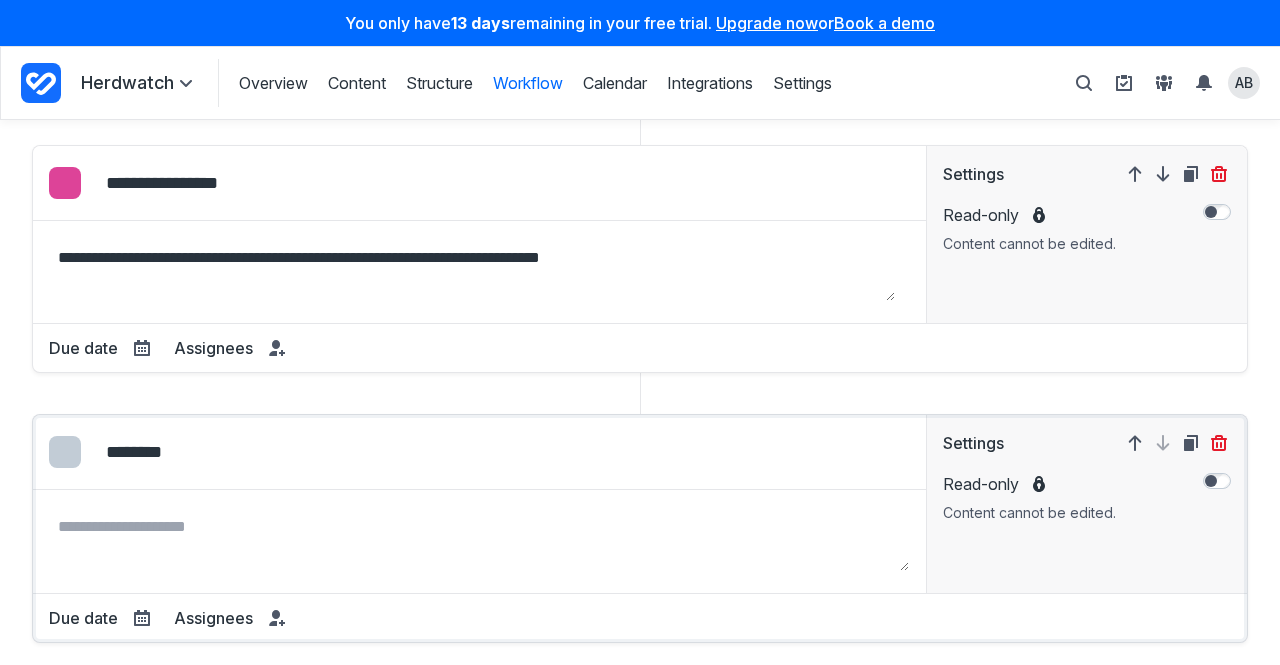 drag, startPoint x: 203, startPoint y: 452, endPoint x: 85, endPoint y: 424, distance: 121.27654 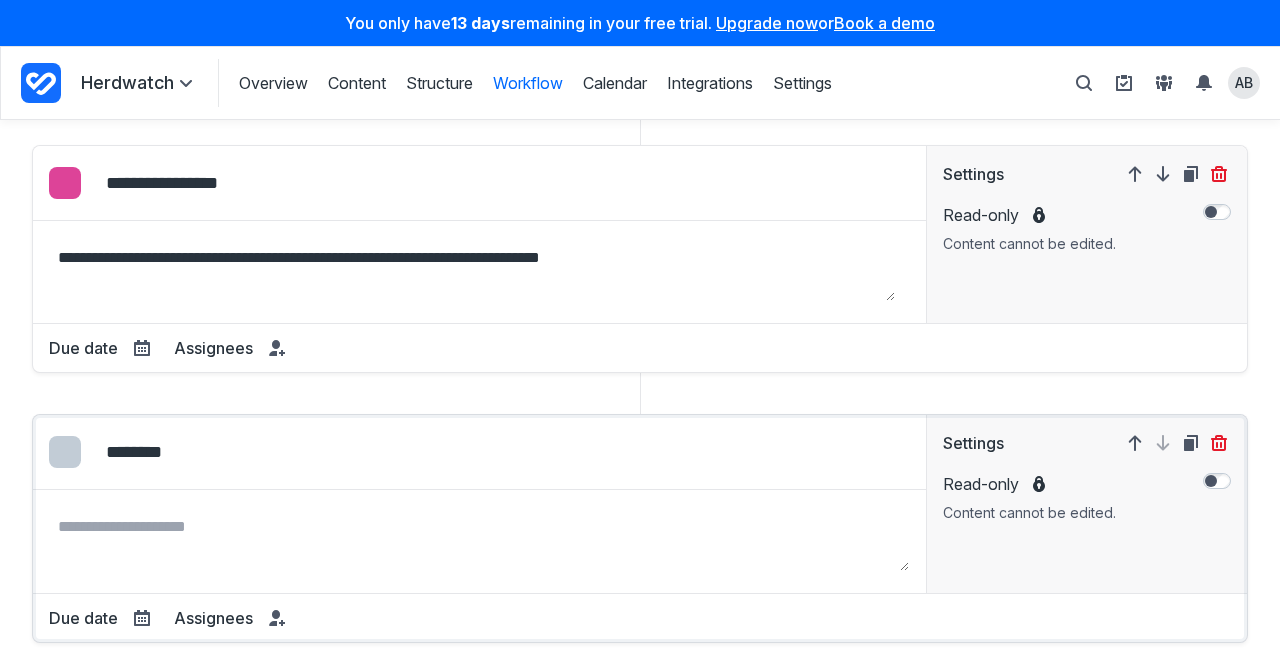 click on "Edit colour Select colour:  #338BFF Select colour:  #FADA38 Select colour:  #EB4755 Select colour:  #8B47EB Select colour:  #61D161 Select colour:  #8599AD Select colour:  #47E0EB Select colour:  #FA9938 Select colour:  #EB47D0 Select colour:  #B87A7A Select colour:  #DBDB57 Select colour:  #C2CCD6 ******* New step Workflow step name ********" at bounding box center [479, 452] 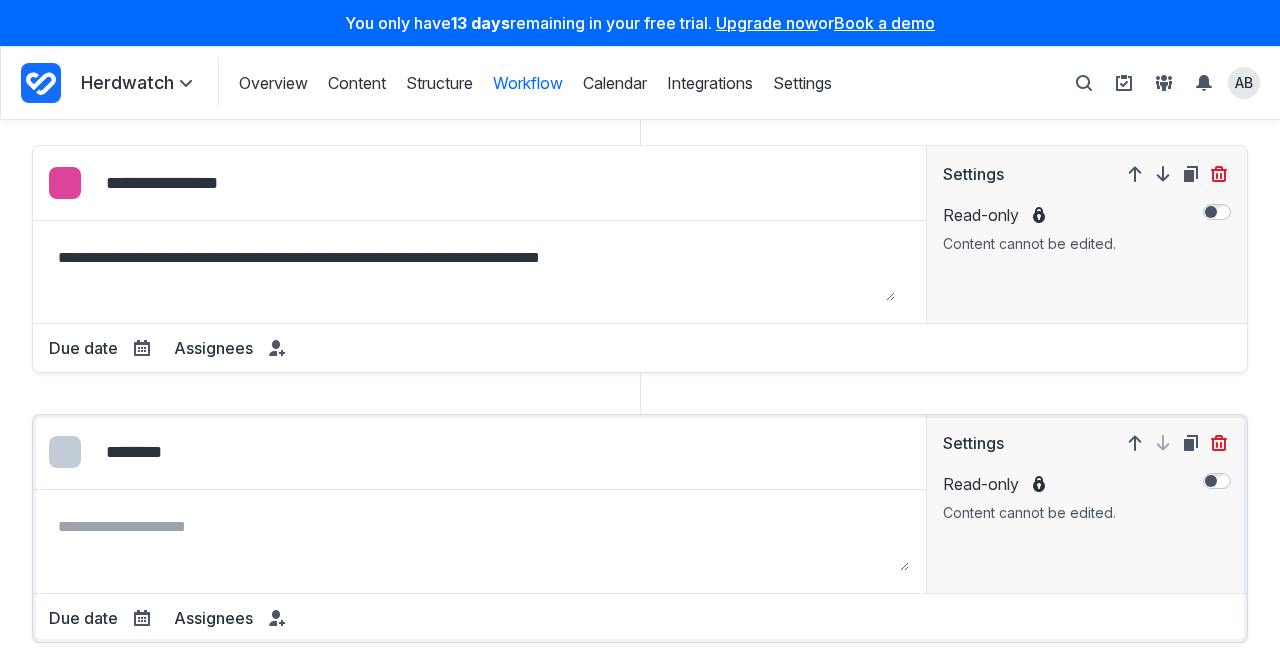 type on "********" 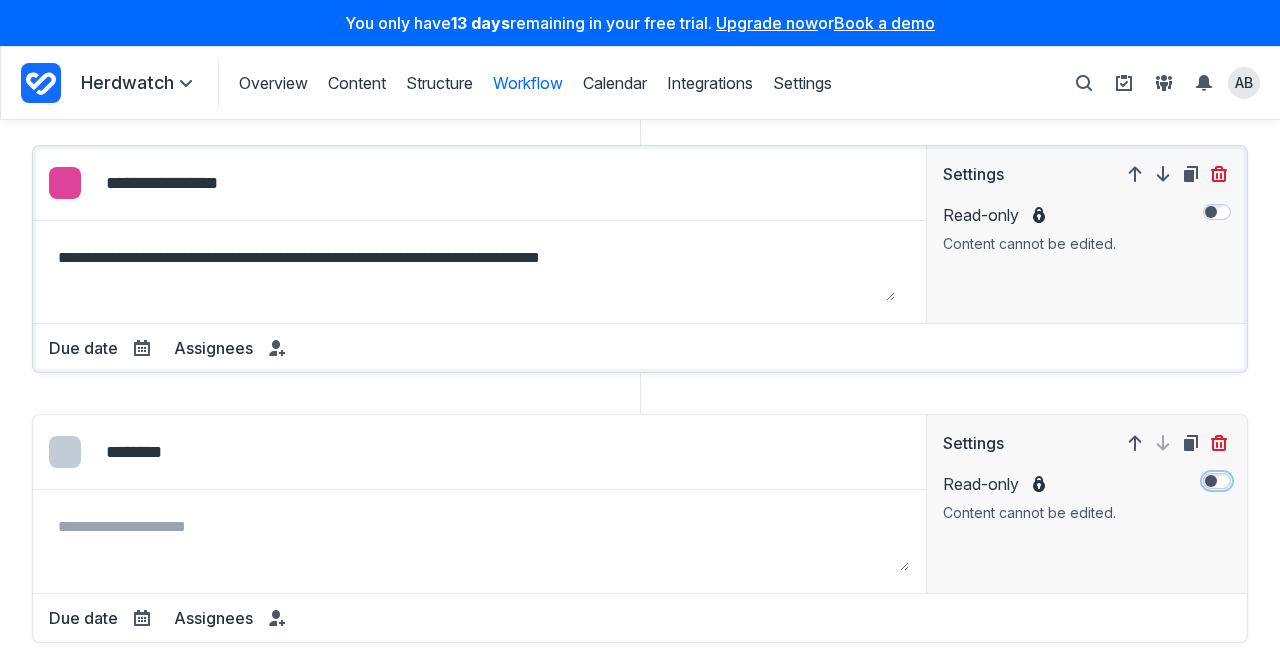 click at bounding box center [1217, 228] 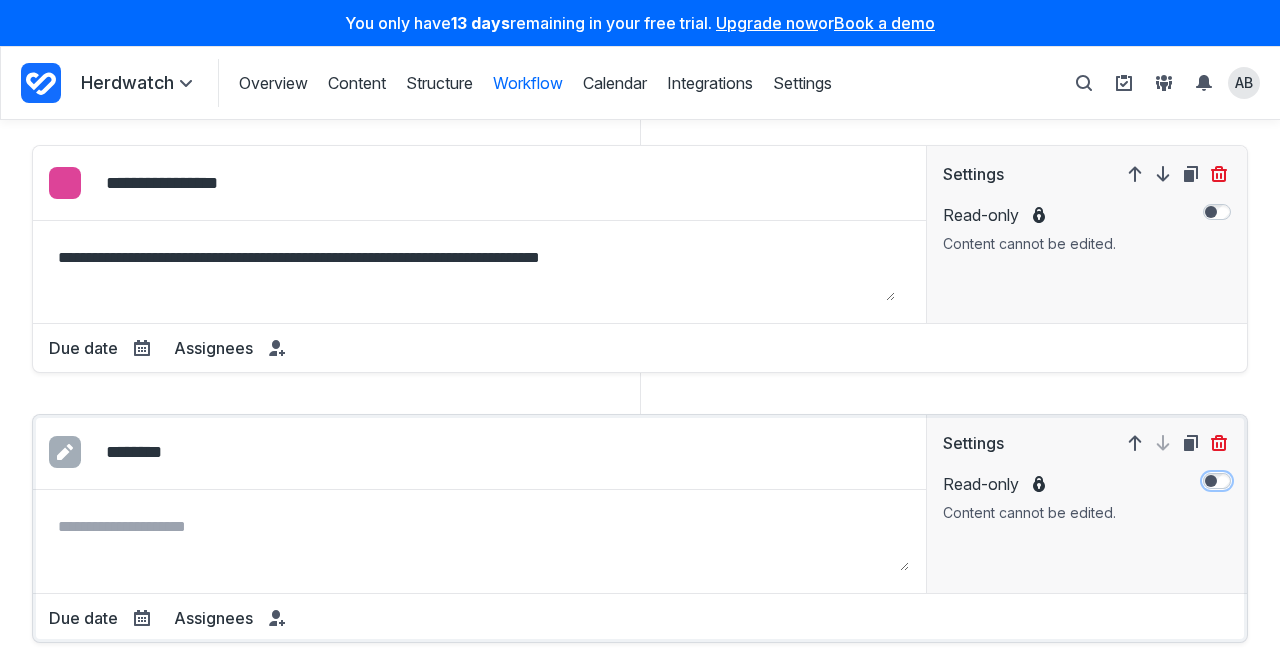 click 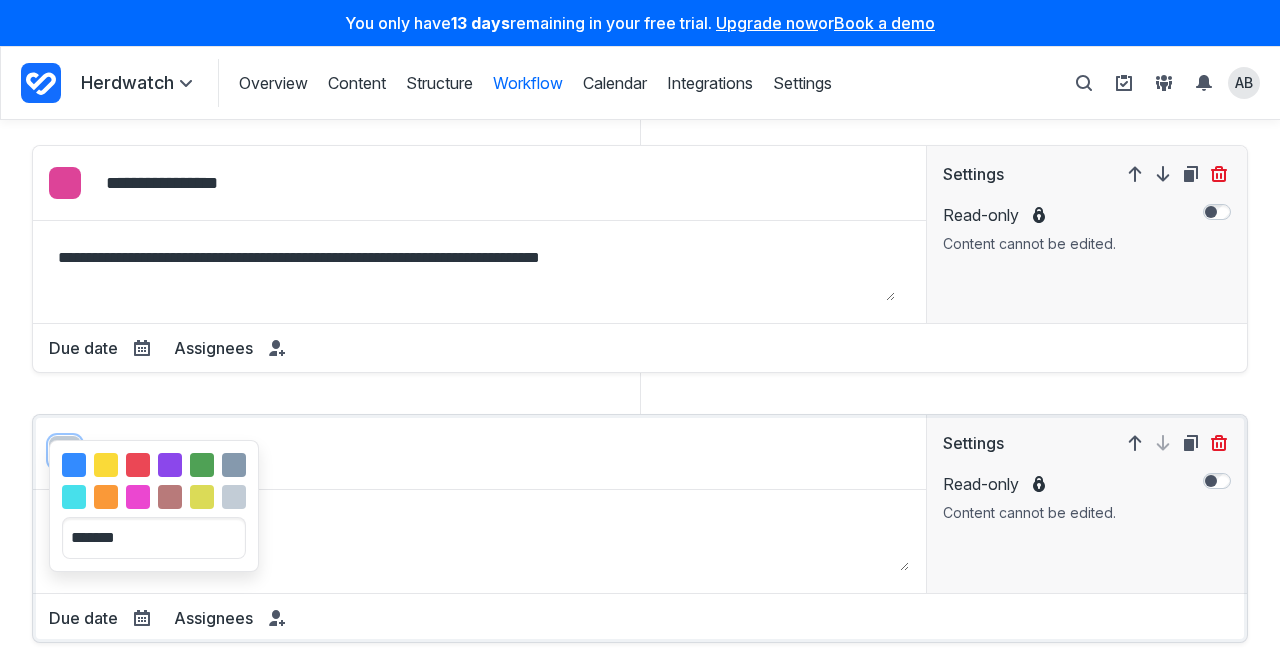 click on "Select colour:  #61D161" at bounding box center (202, 465) 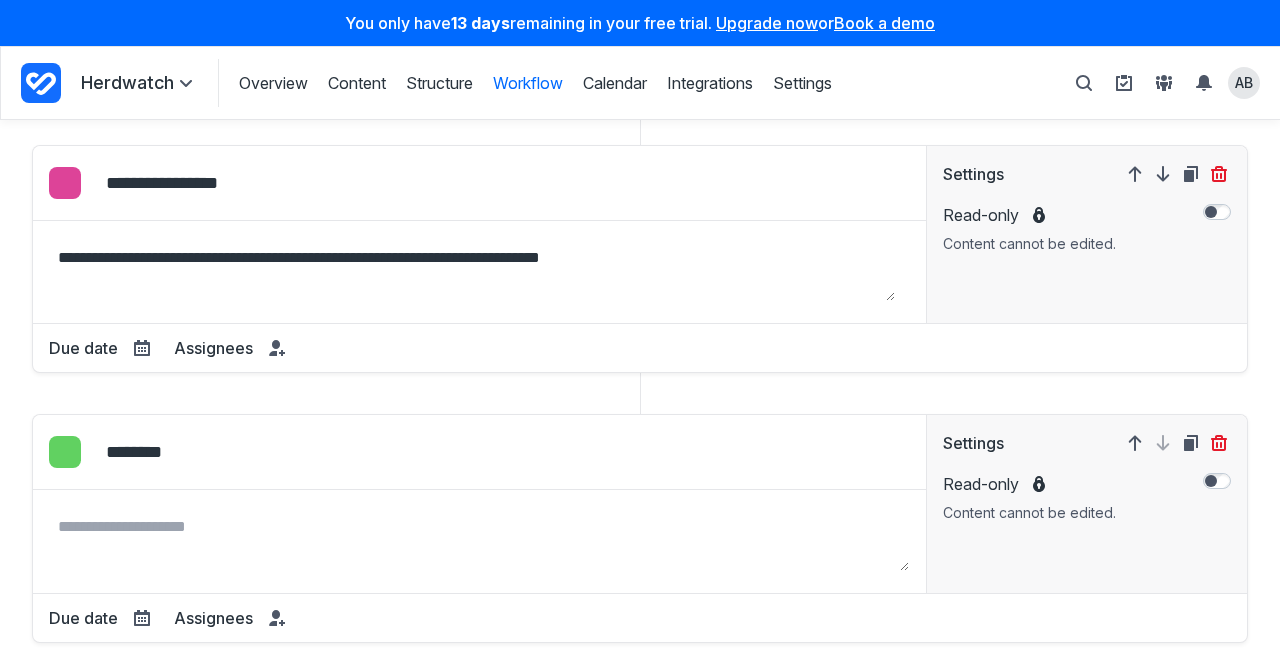 click on "**********" at bounding box center (640, 75) 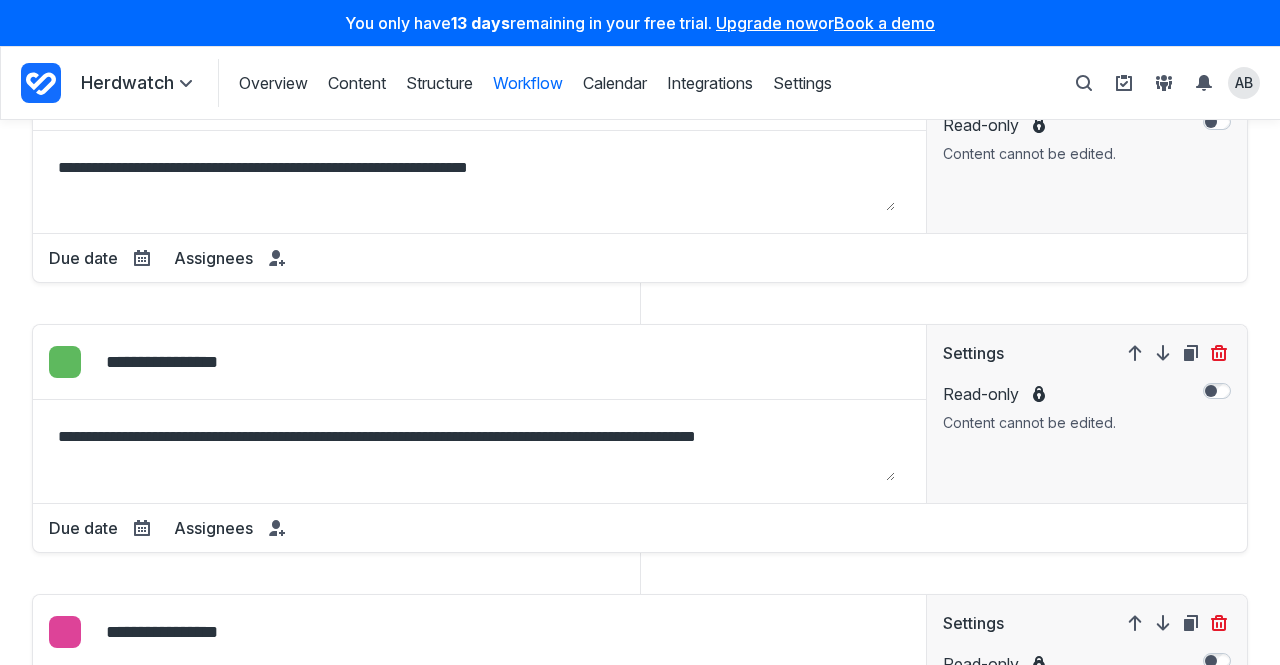 scroll, scrollTop: 263, scrollLeft: 0, axis: vertical 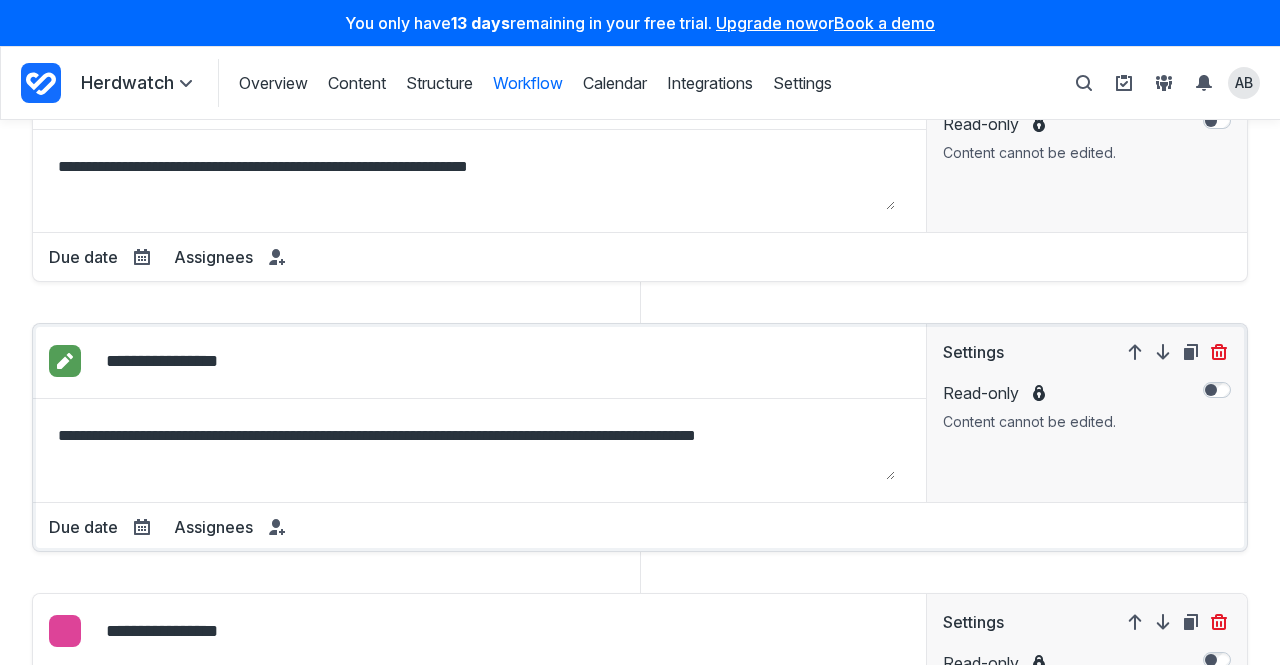 click on "Edit colour" at bounding box center (65, 361) 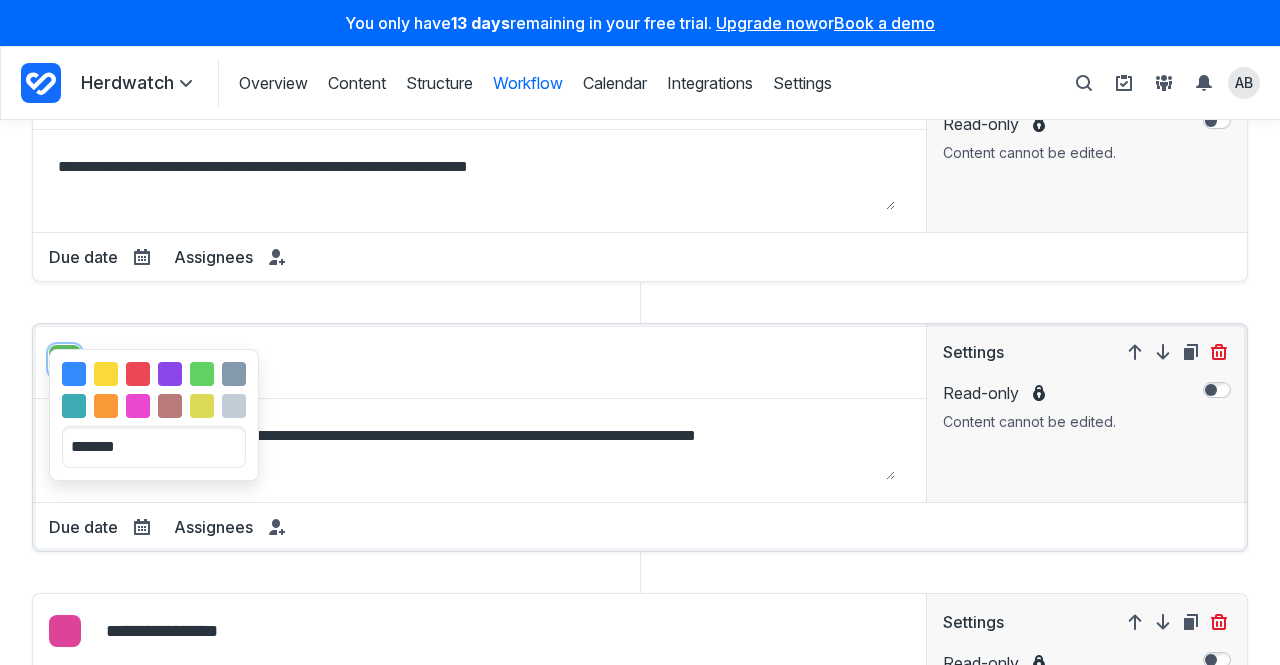 click on "Select colour:  #47E0EB" at bounding box center [74, 406] 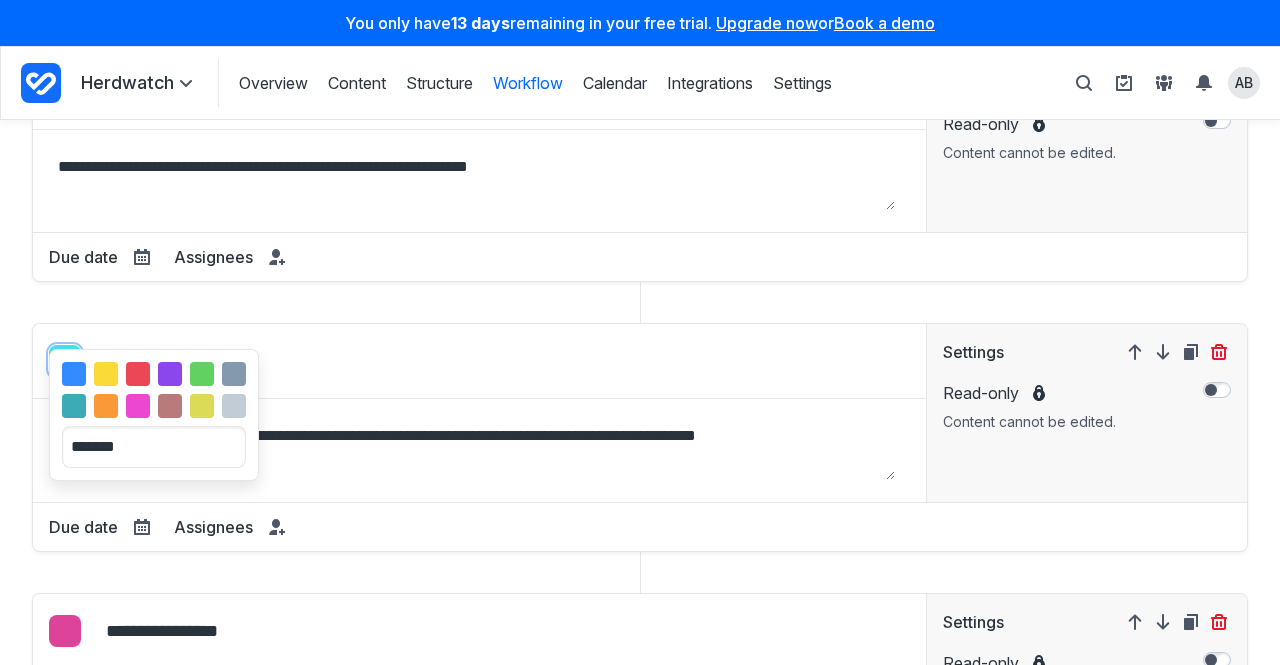 scroll, scrollTop: 36, scrollLeft: 0, axis: vertical 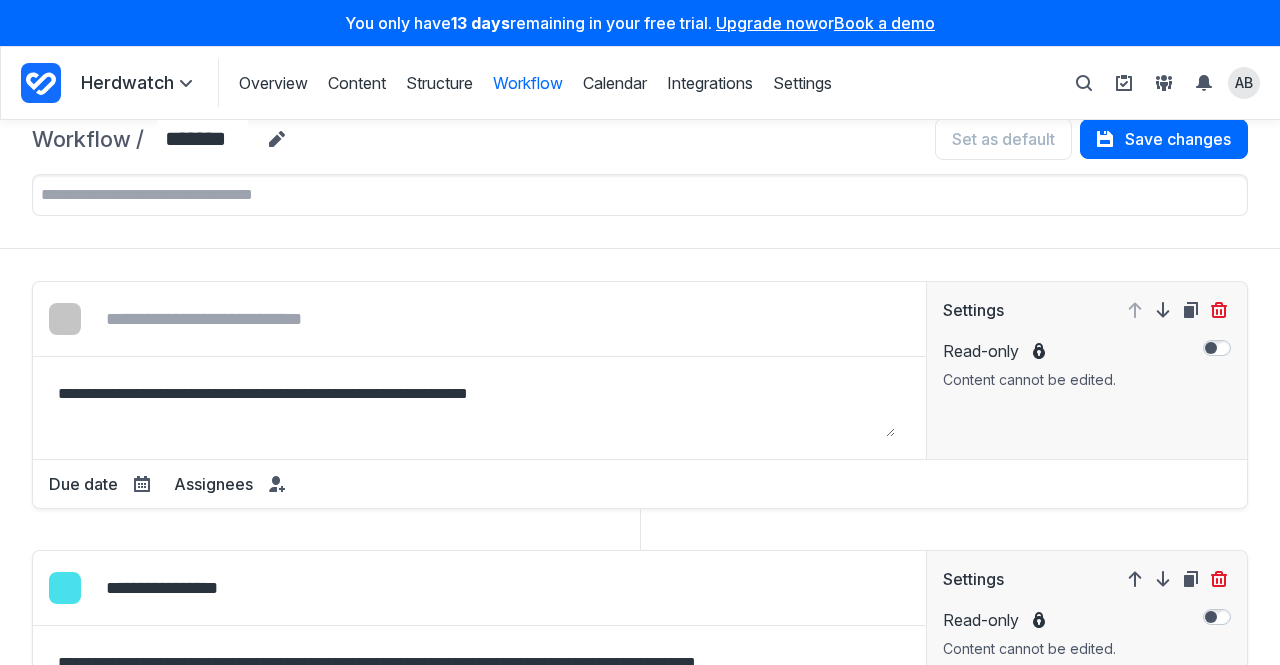 click on "**********" at bounding box center (640, 750) 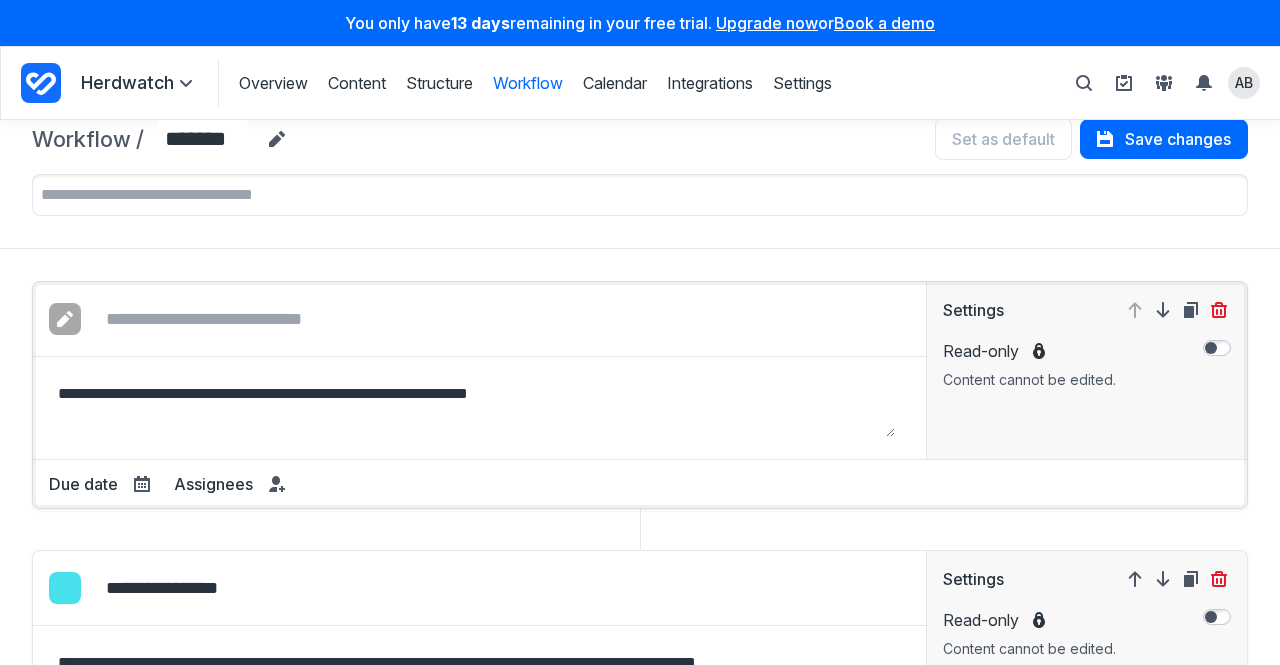 click at bounding box center [65, 319] 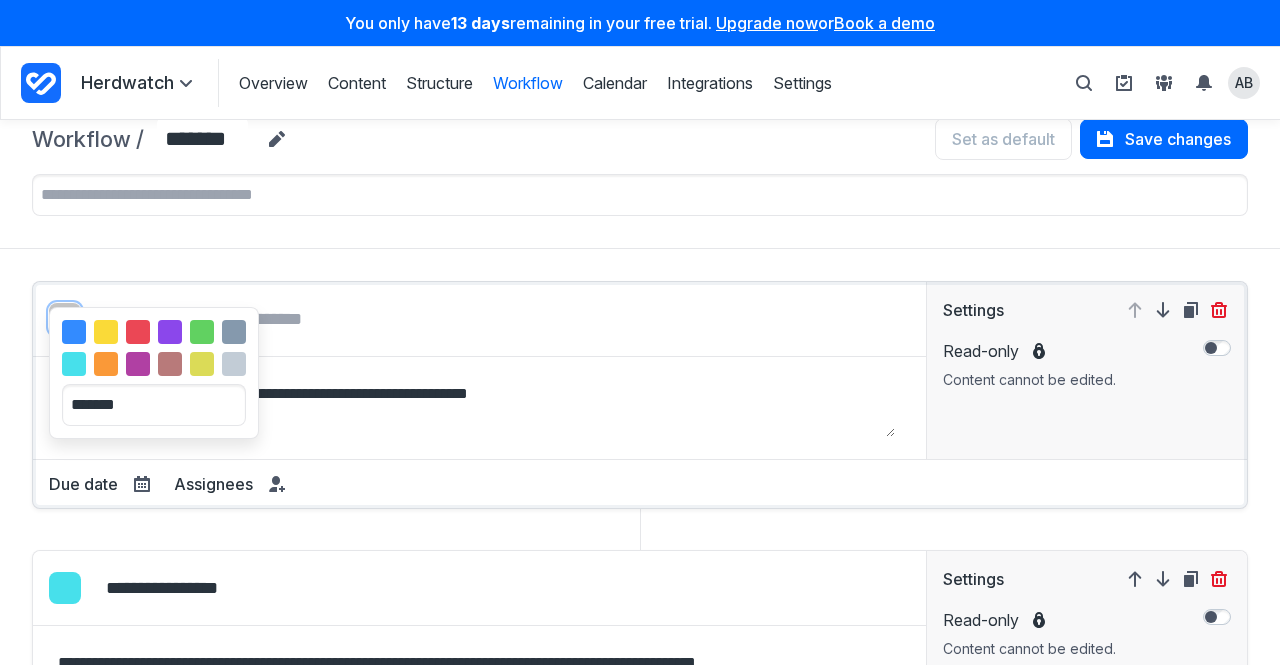 click on "Select colour:  #EB47D0" at bounding box center (138, 364) 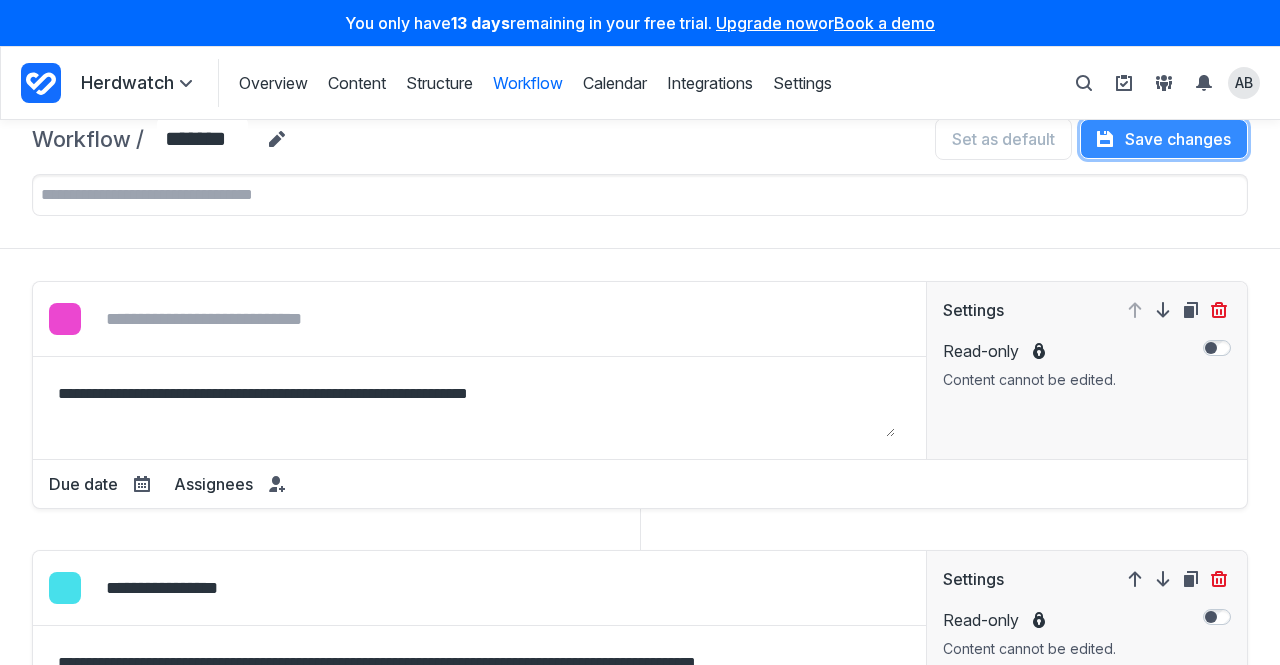 click on "Save changes" at bounding box center [1164, 139] 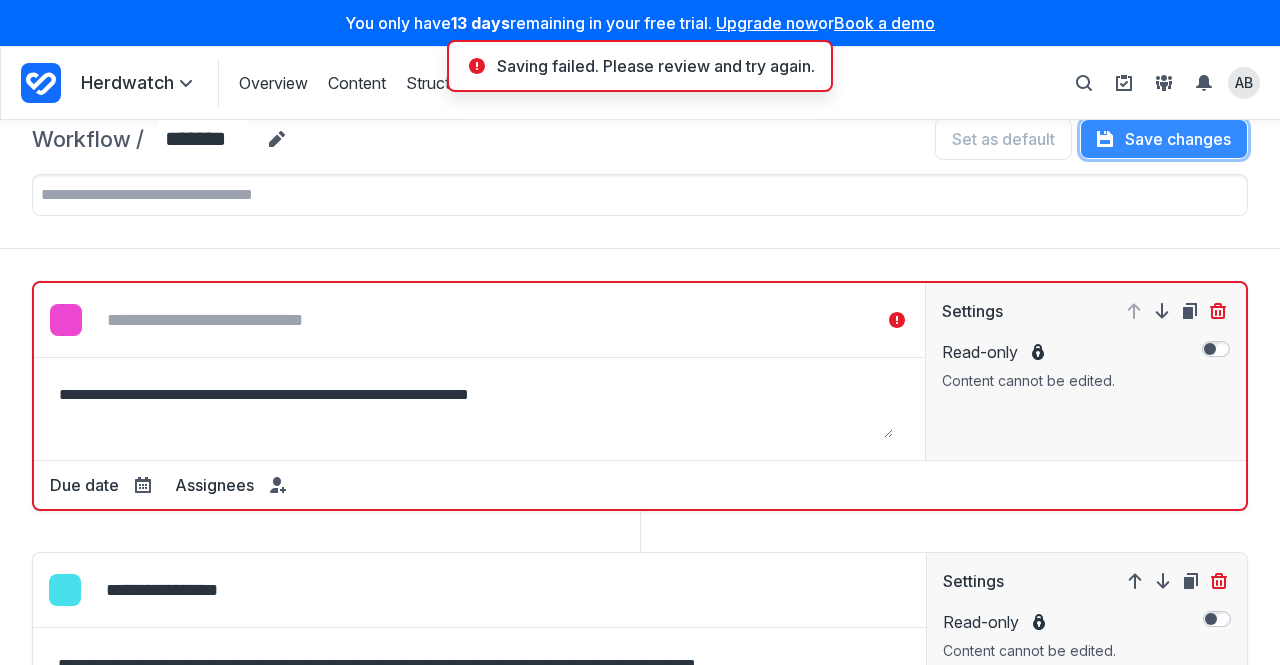 click on "Save changes" at bounding box center [1164, 139] 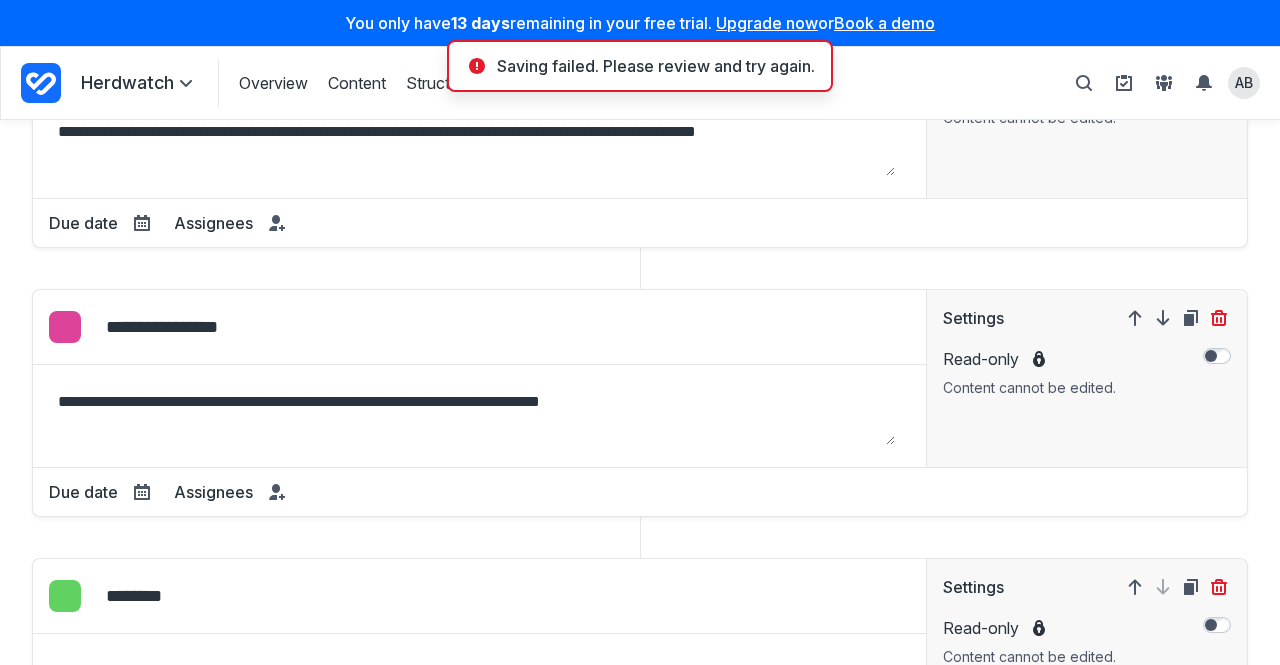 scroll, scrollTop: 682, scrollLeft: 0, axis: vertical 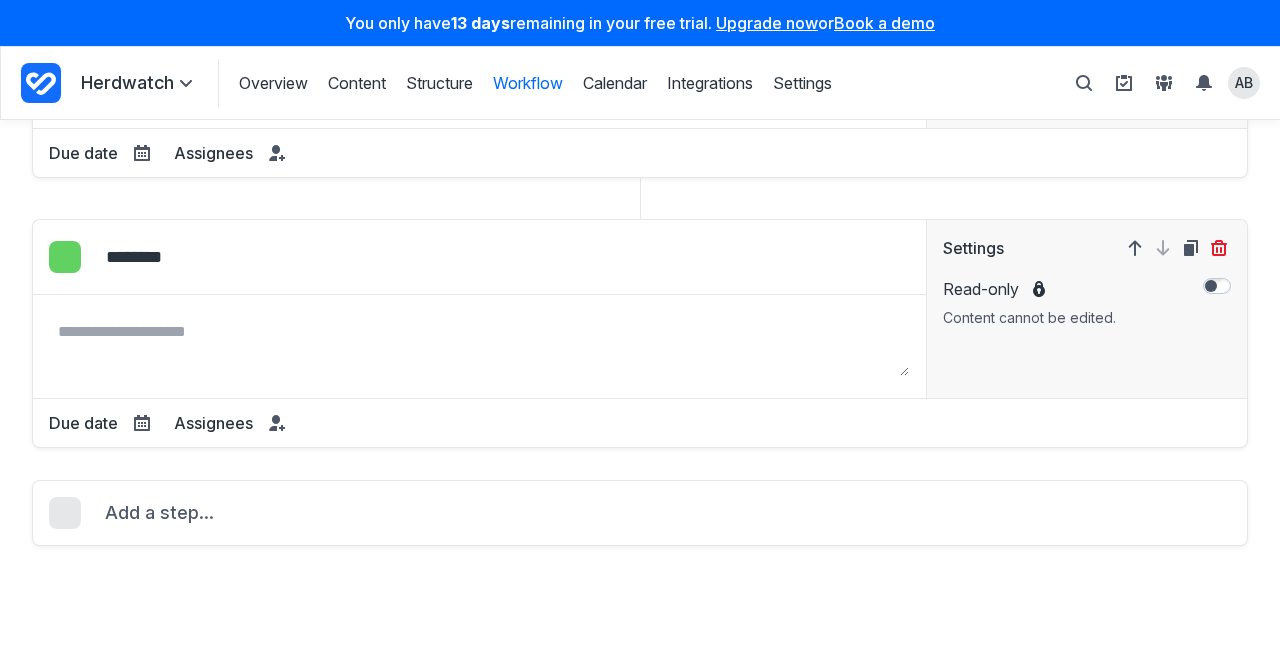drag, startPoint x: 1208, startPoint y: 495, endPoint x: 1242, endPoint y: 588, distance: 99.0202 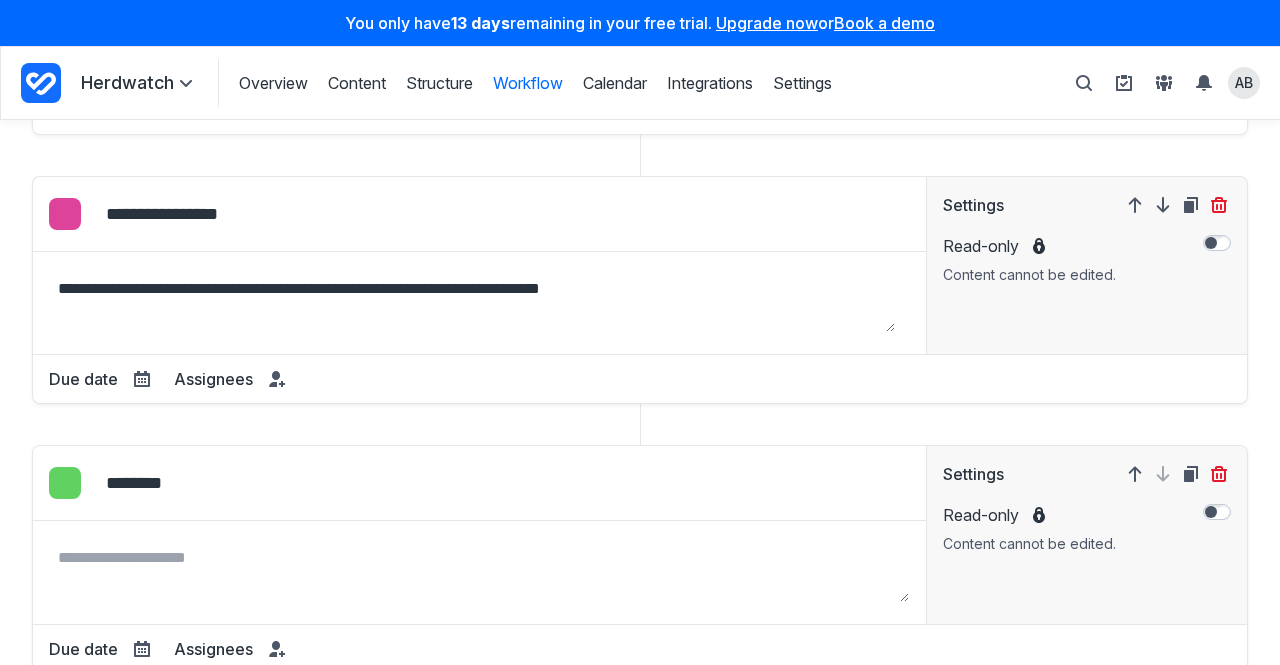 scroll, scrollTop: 680, scrollLeft: 0, axis: vertical 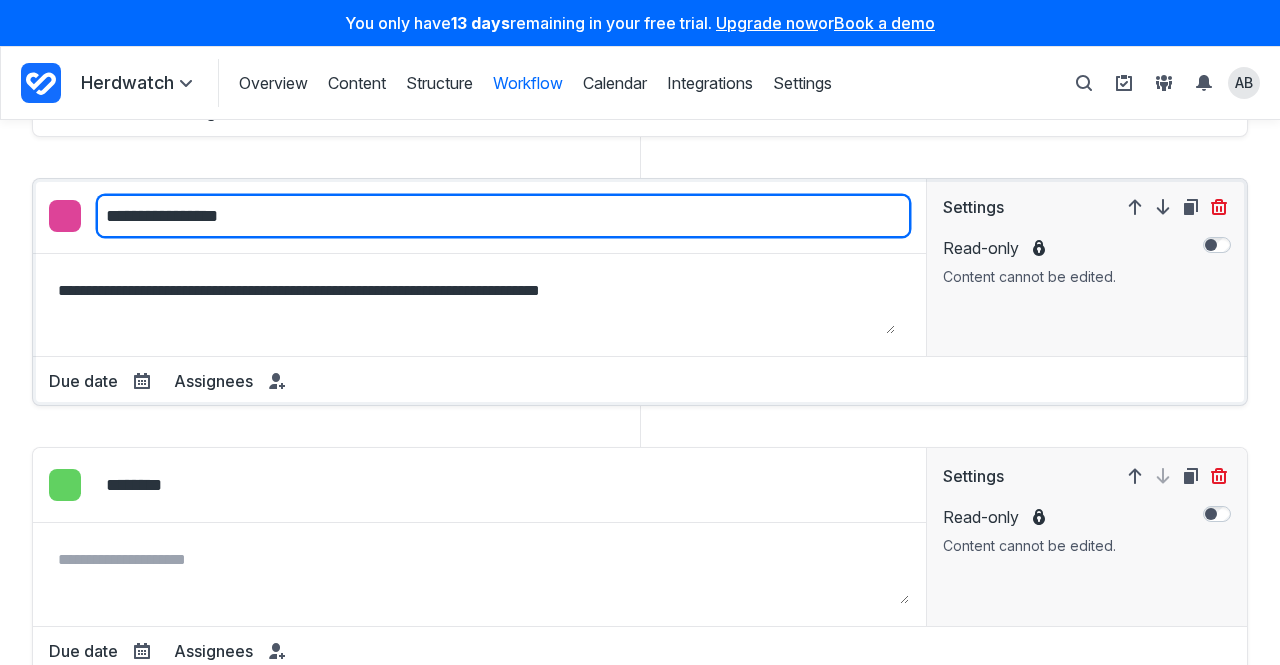 click on "**********" at bounding box center [503, 216] 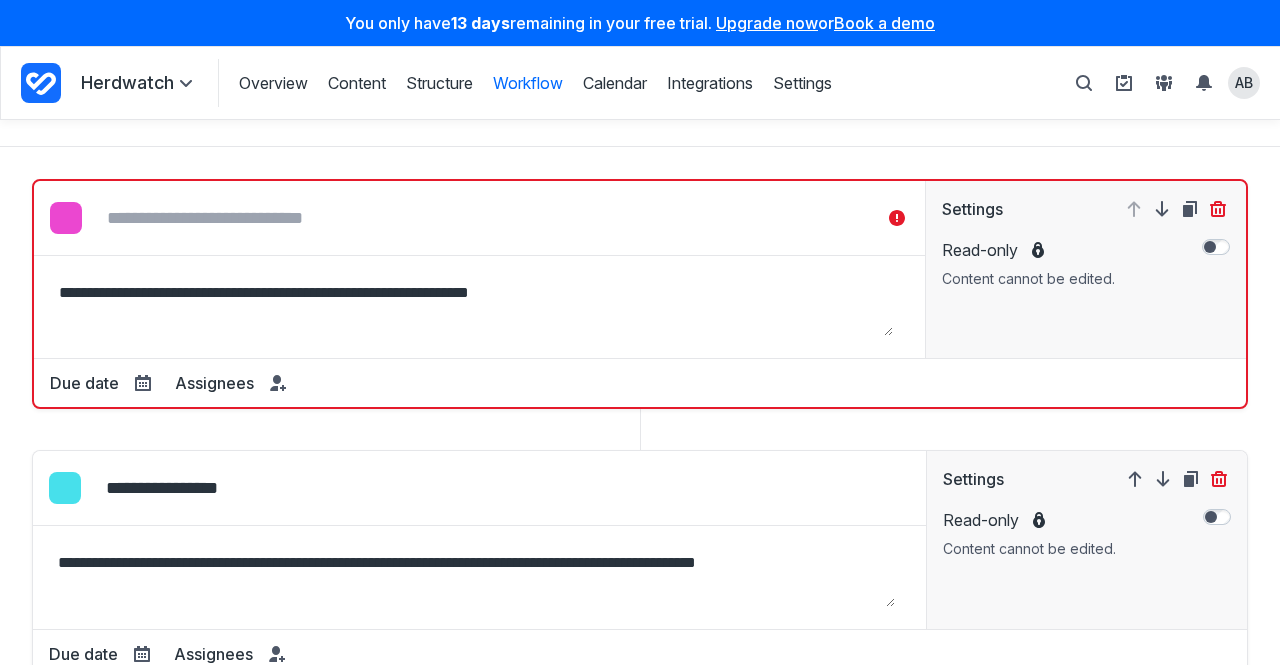 scroll, scrollTop: 102, scrollLeft: 0, axis: vertical 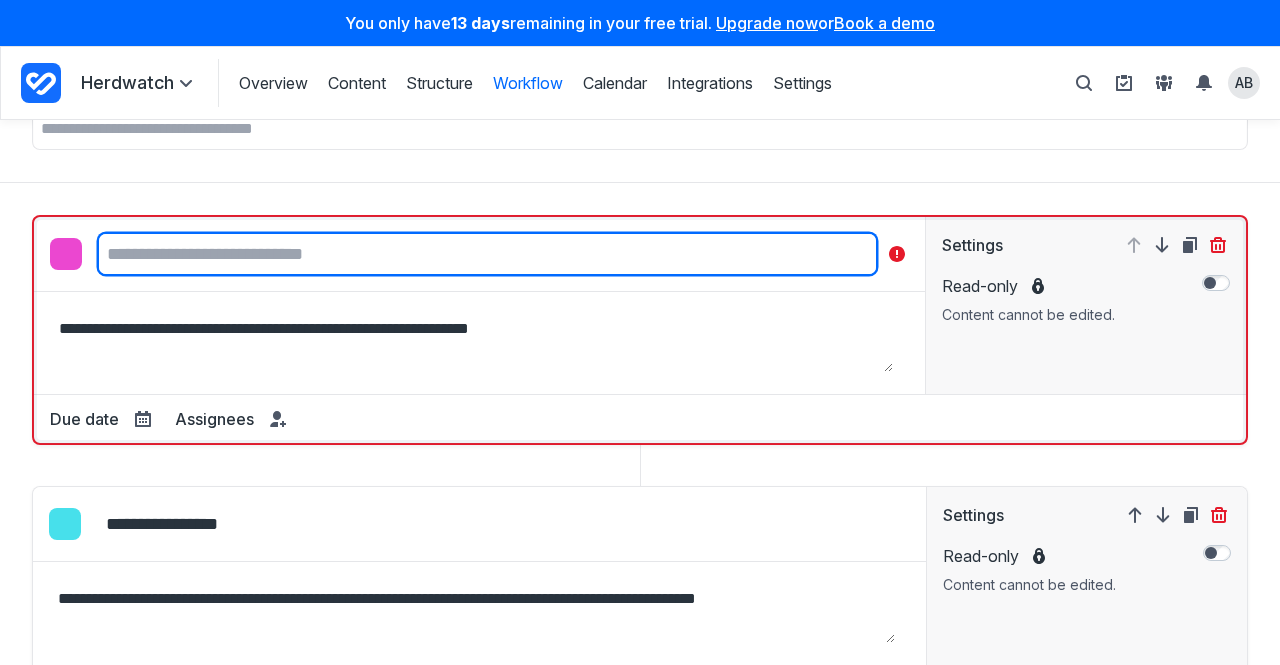 click on "Workflow step name" at bounding box center [487, 254] 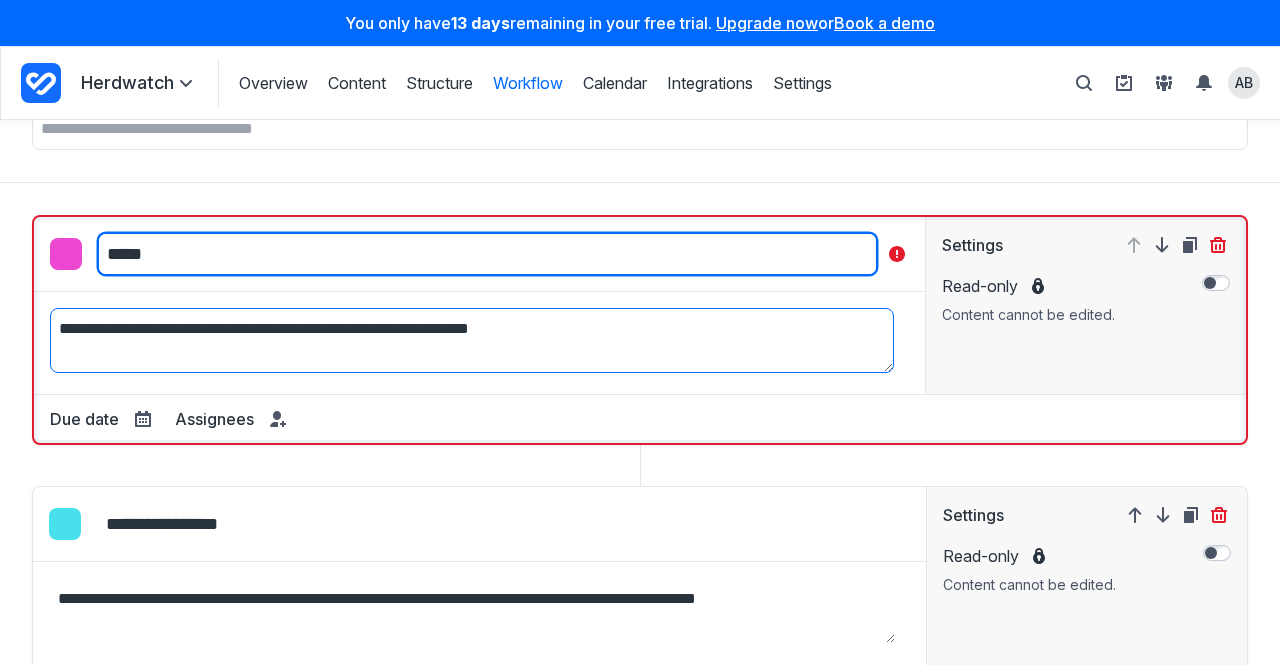 type on "*****" 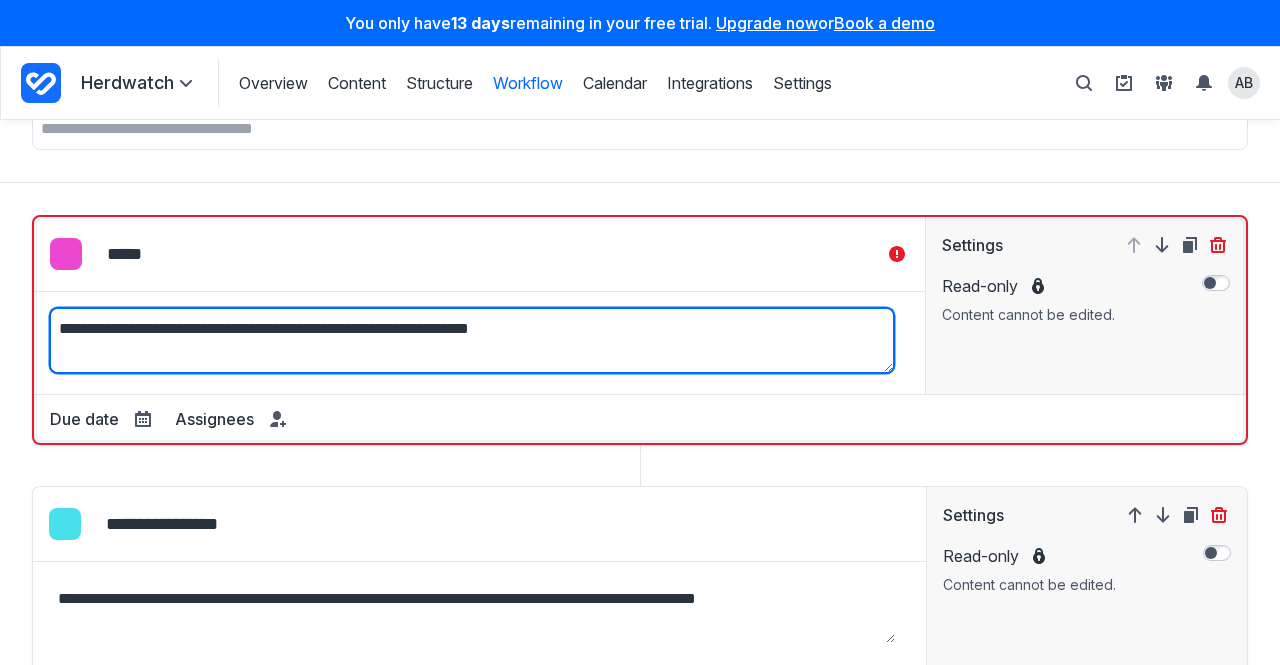 click on "**********" at bounding box center [472, 340] 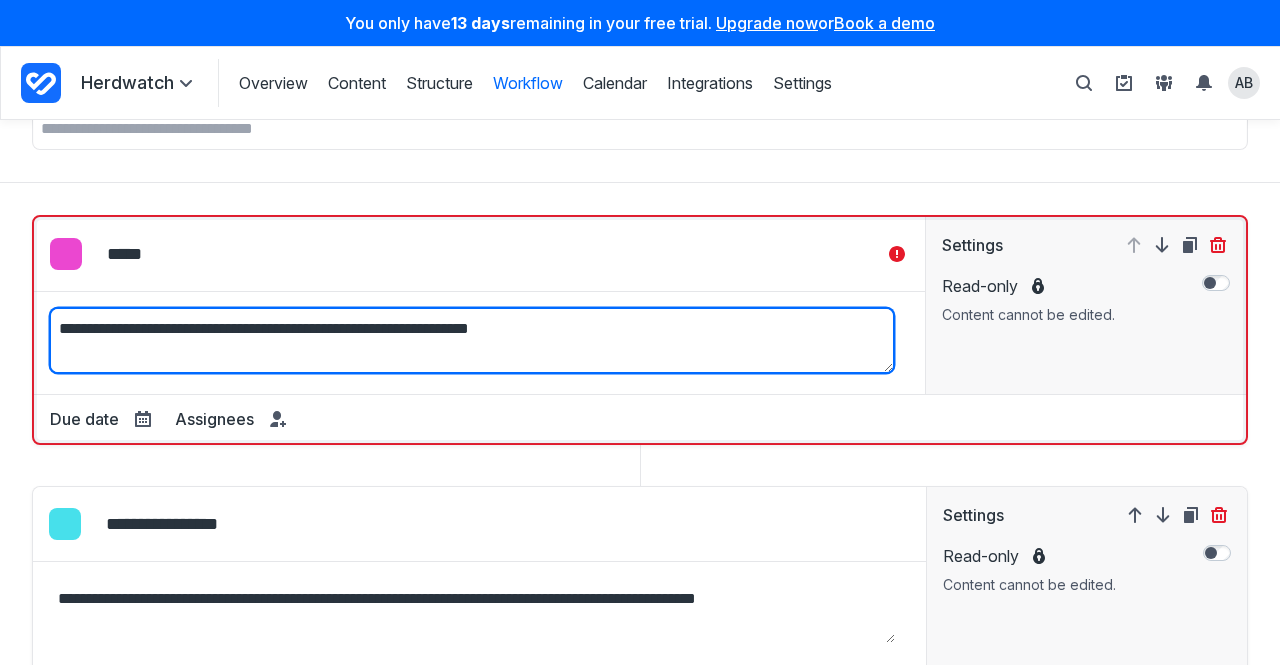 click on "**********" at bounding box center [472, 340] 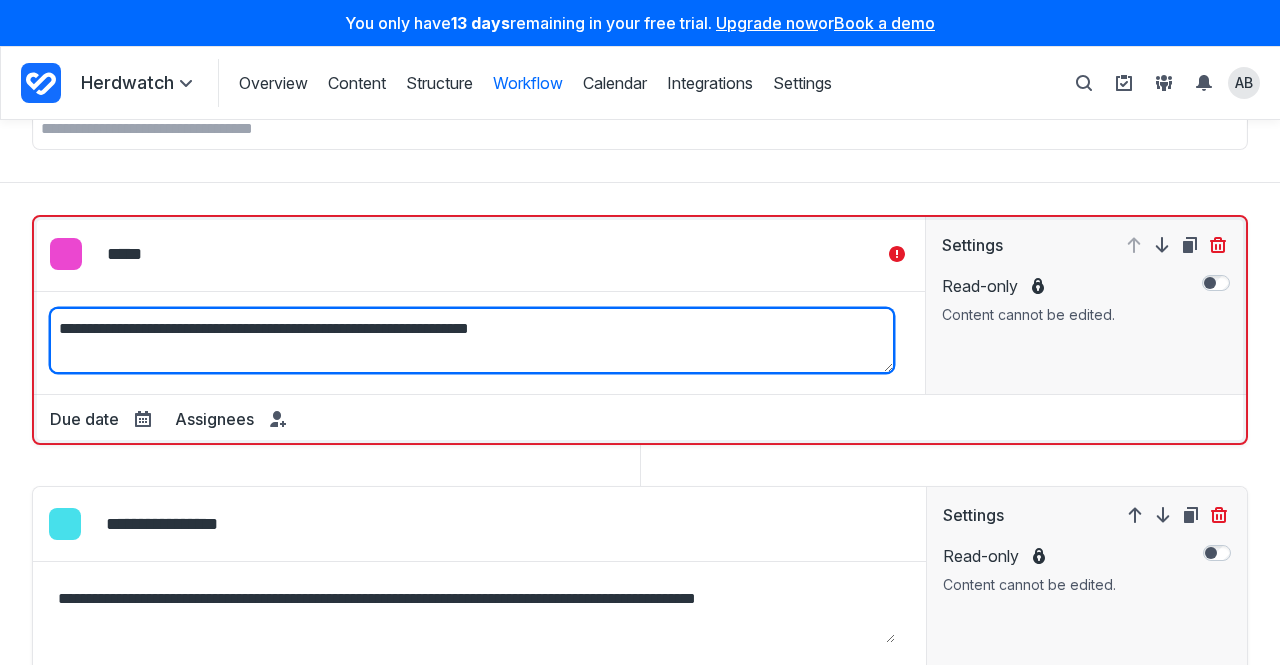 click on "**********" at bounding box center [472, 340] 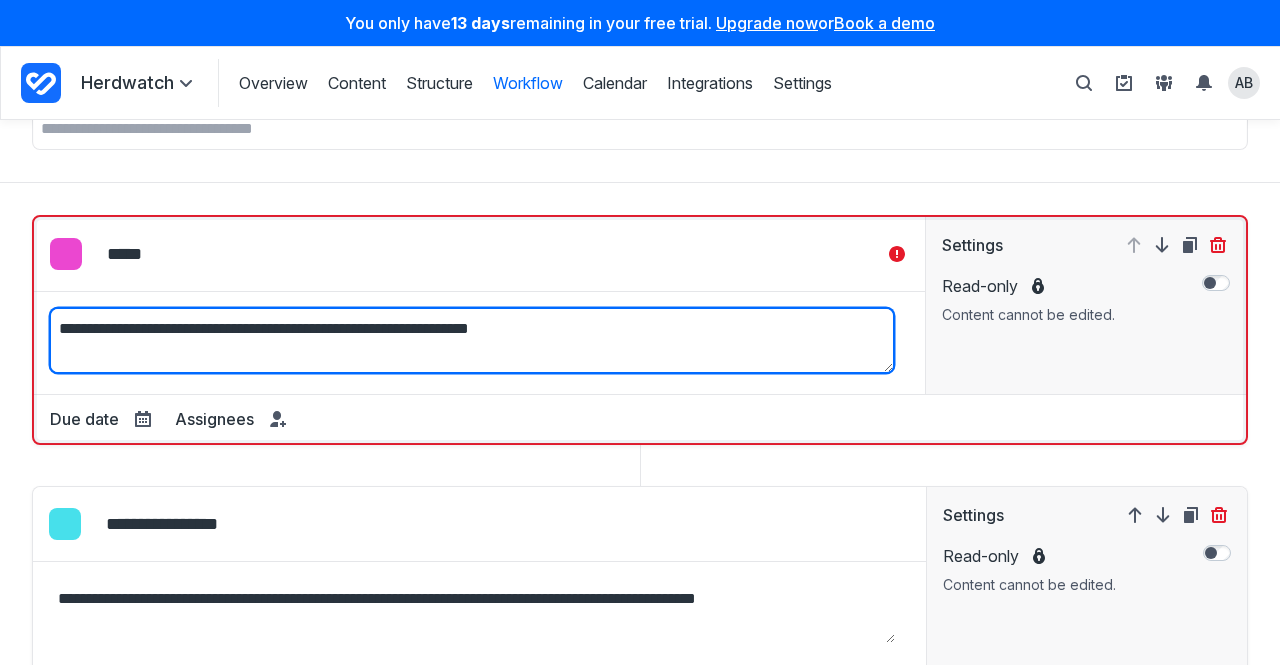 click on "**********" at bounding box center [472, 340] 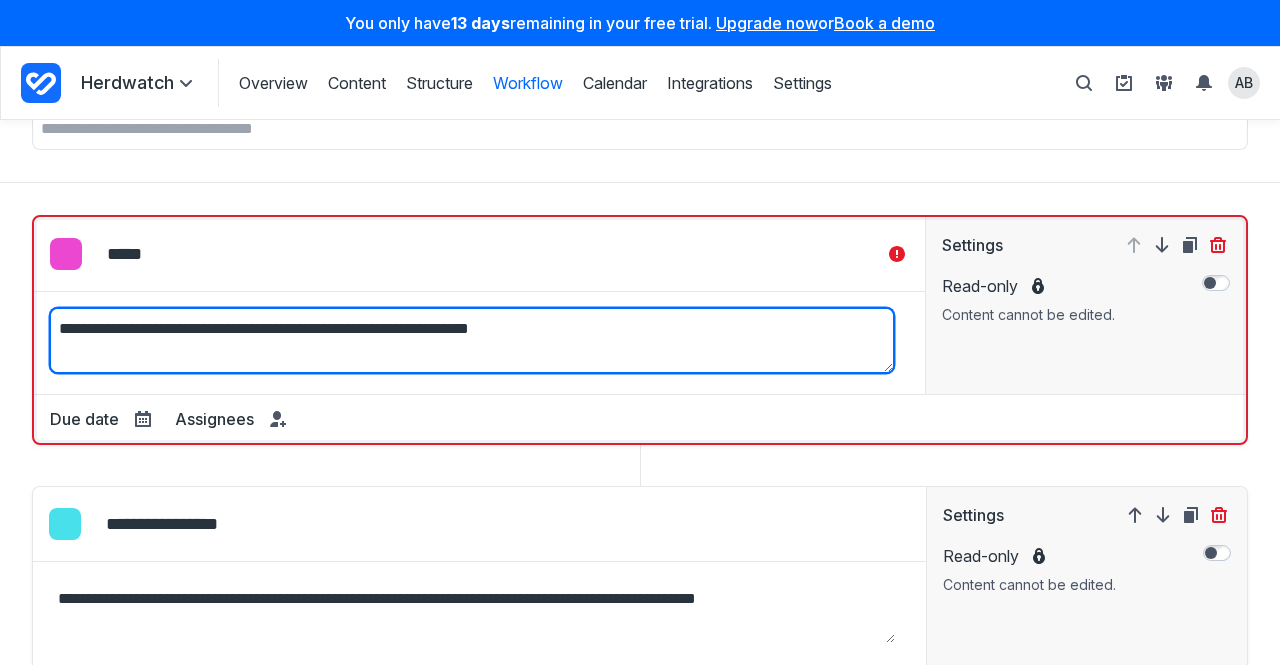 click on "**********" at bounding box center (479, 342) 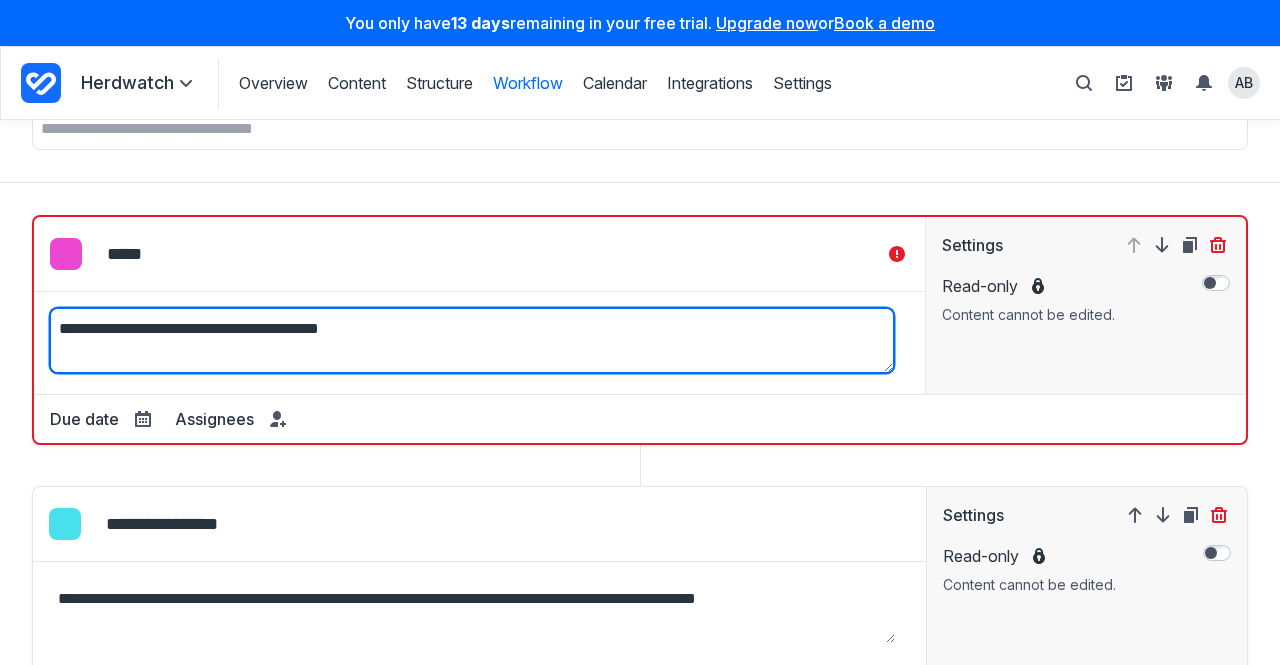 scroll, scrollTop: 0, scrollLeft: 0, axis: both 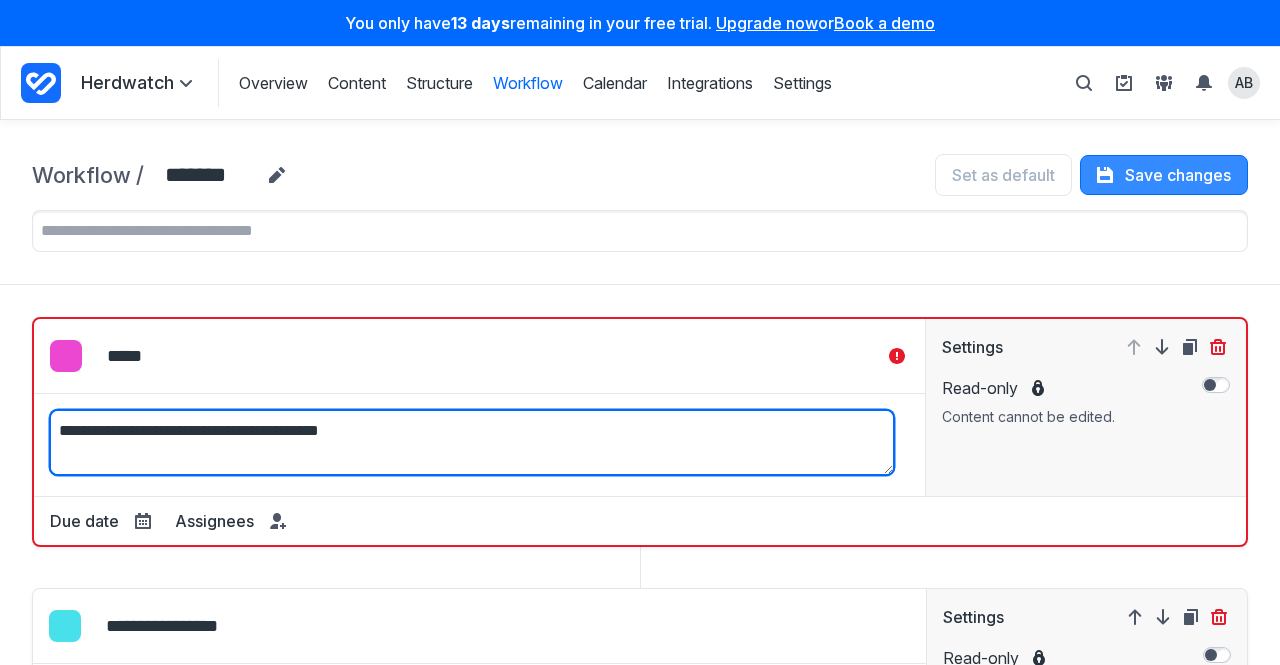 type on "**********" 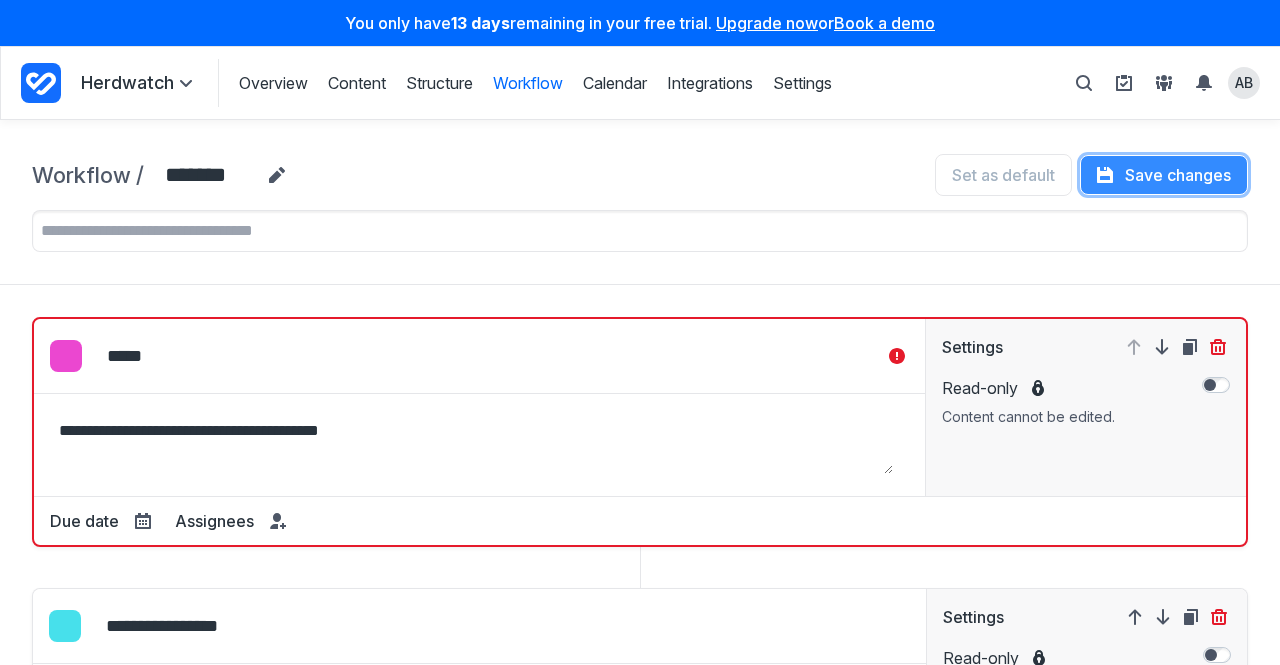 click on "Save changes" at bounding box center (1164, 175) 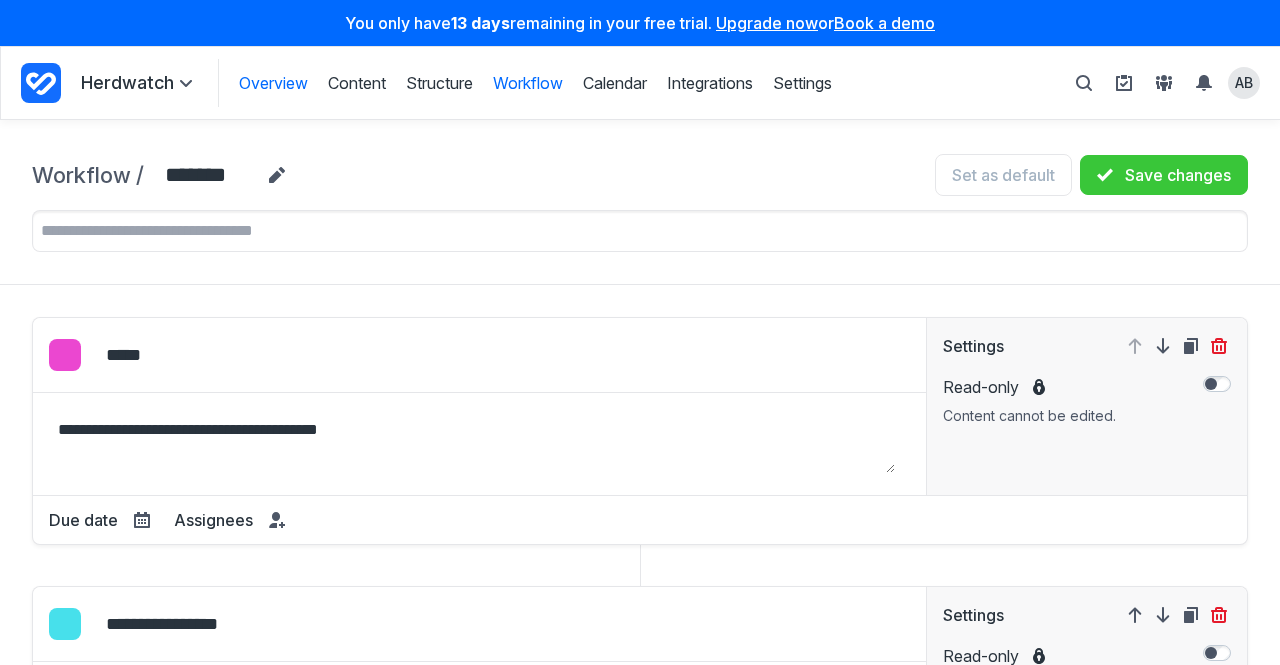click on "Overview" at bounding box center (273, 83) 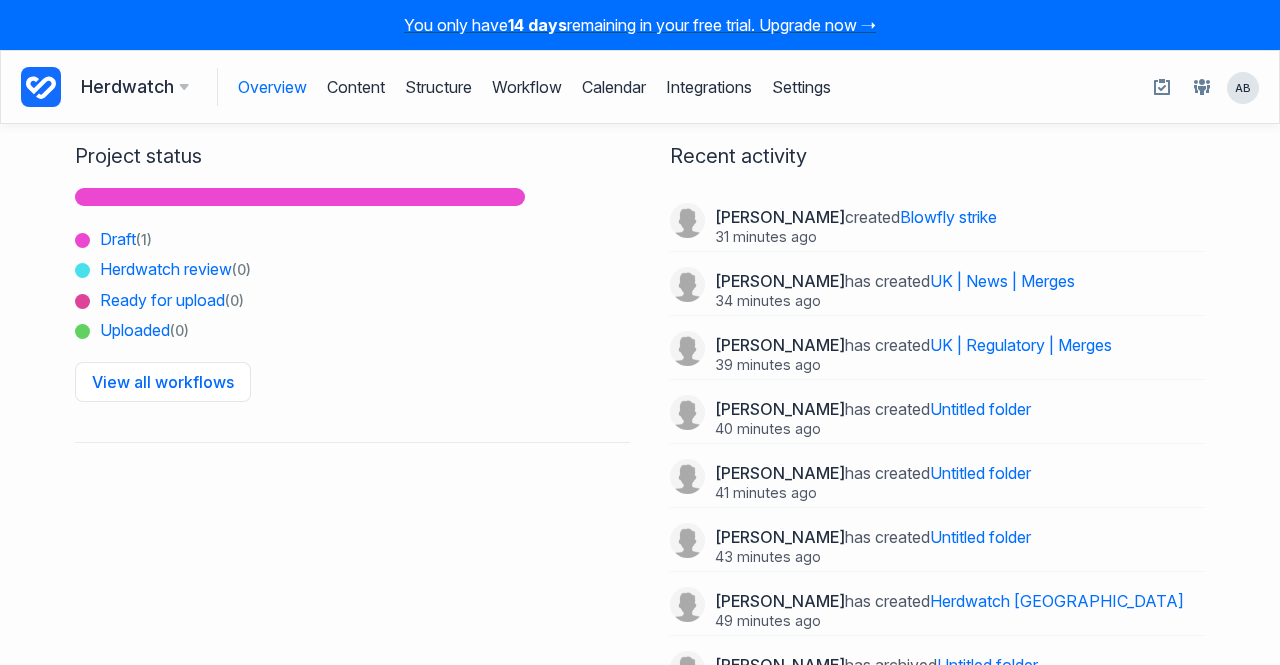 scroll, scrollTop: 0, scrollLeft: 0, axis: both 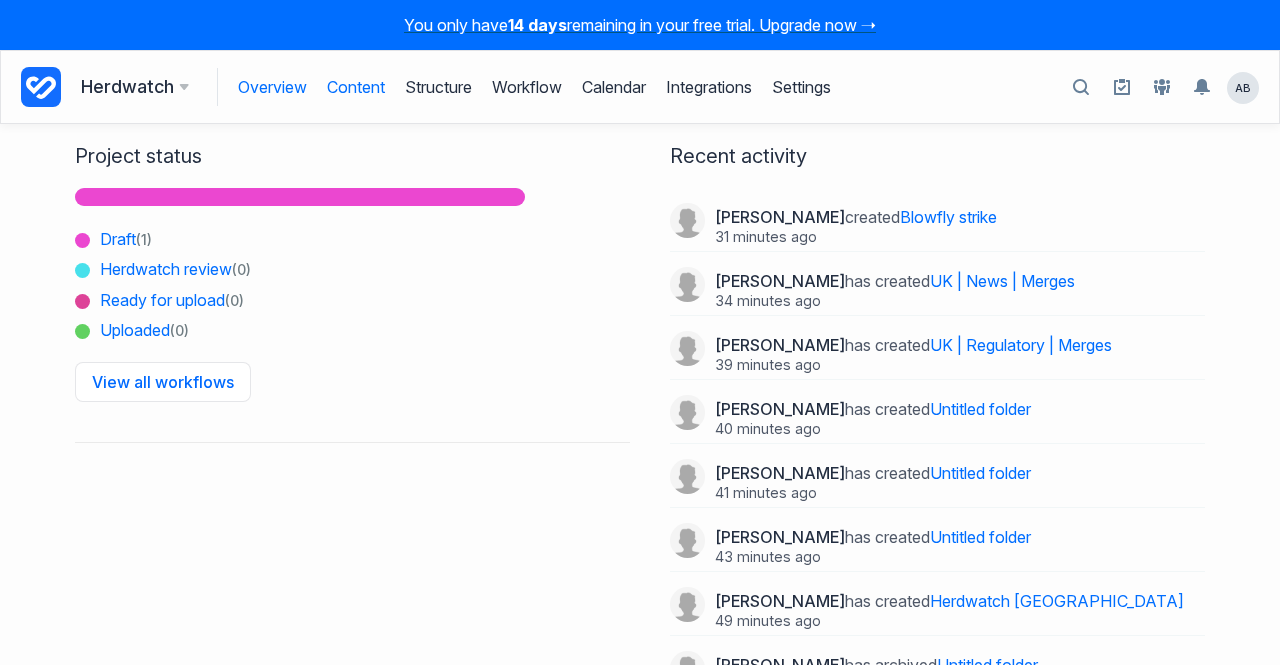 click on "Content" at bounding box center [356, 87] 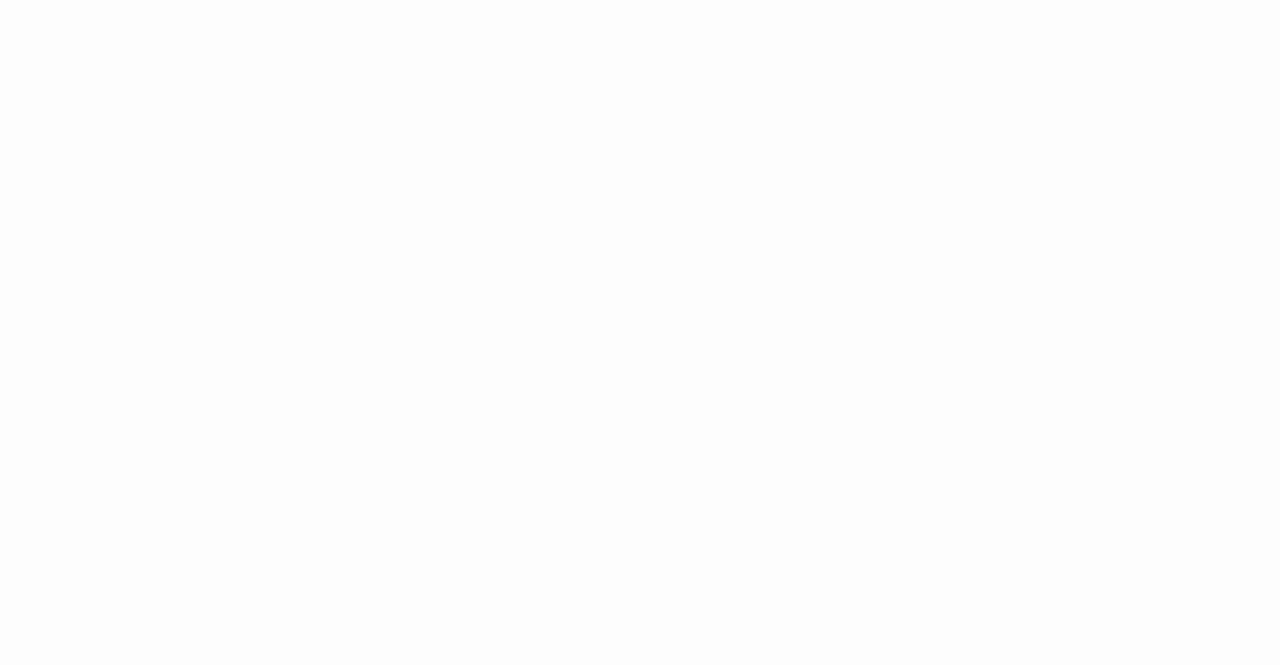 scroll, scrollTop: 0, scrollLeft: 0, axis: both 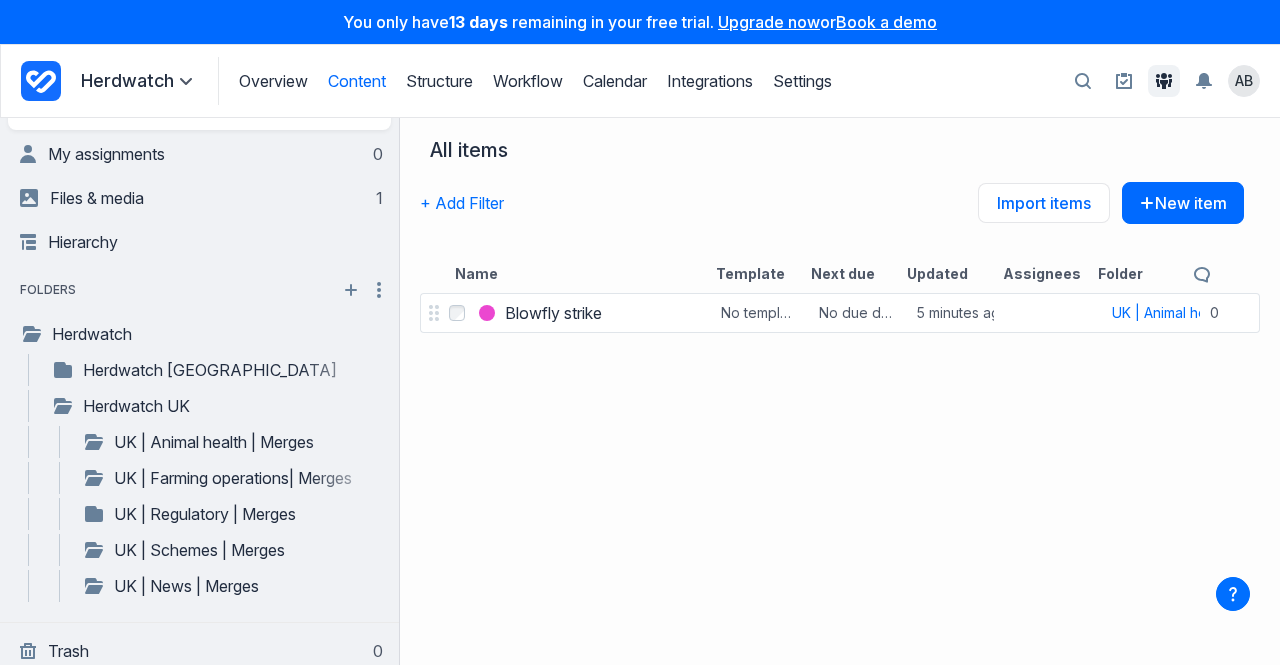 click at bounding box center (1164, 81) 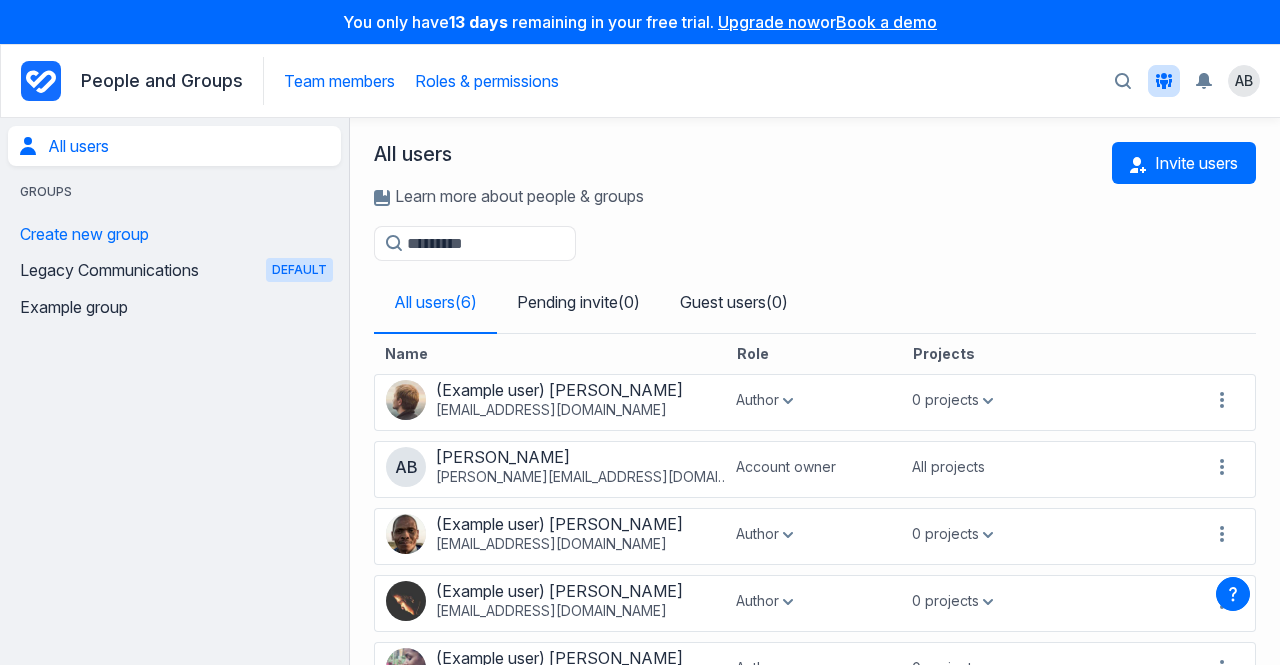 click on "Roles & permissions" at bounding box center (487, 81) 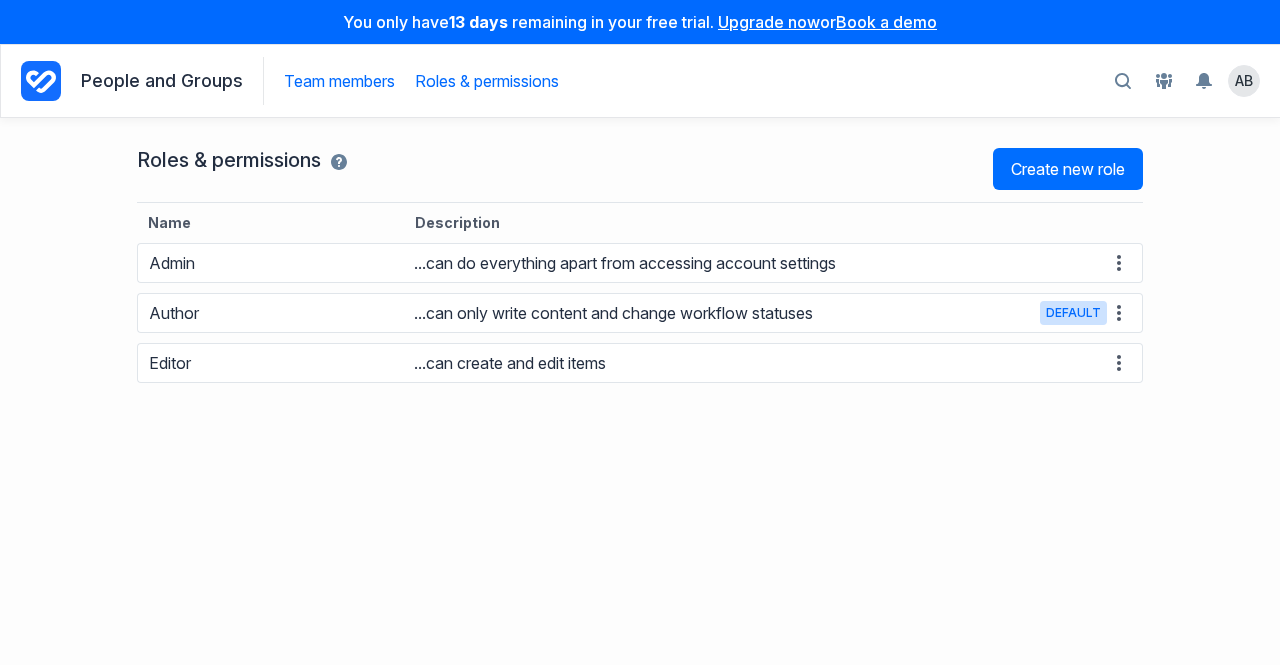 click on "Team members" at bounding box center (339, 81) 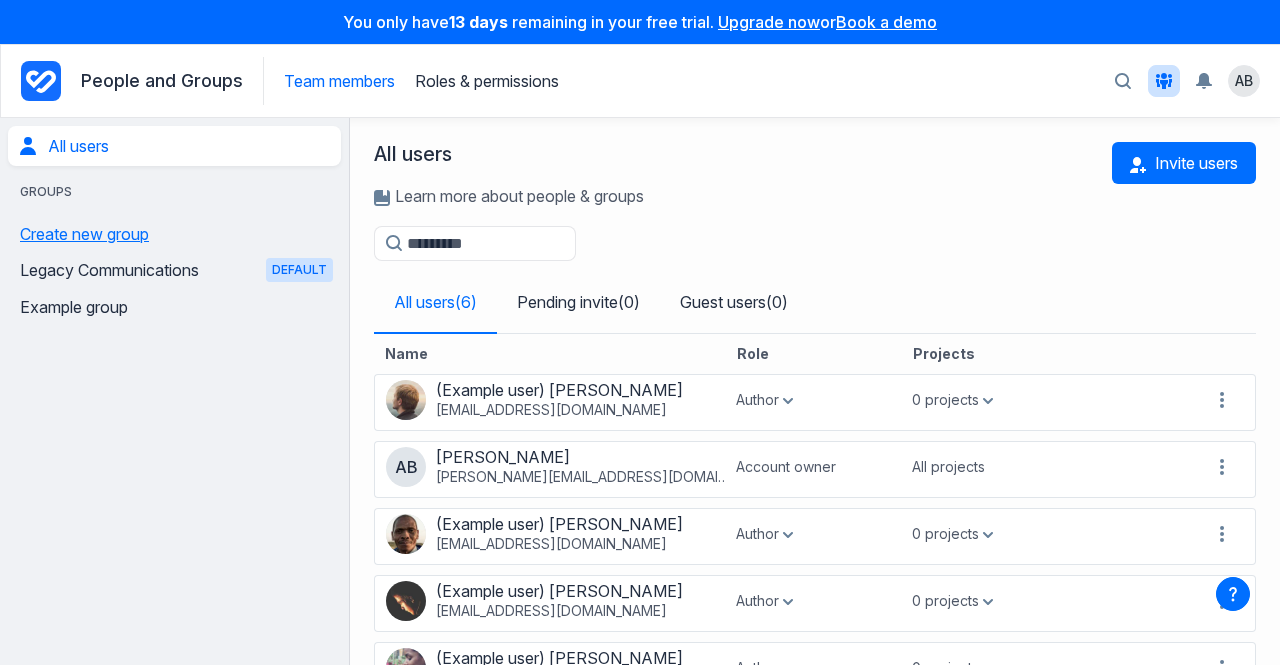 click on "Create new group" at bounding box center [84, 234] 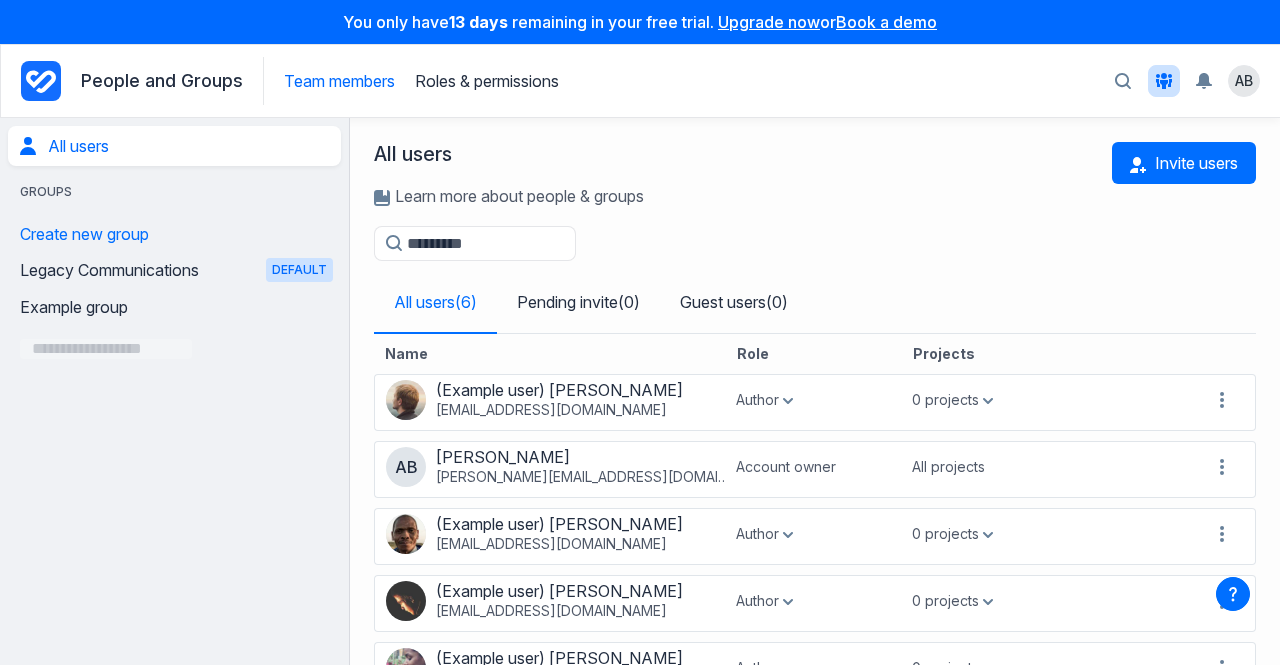 click on "Team members Roles & permissions" at bounding box center [411, 81] 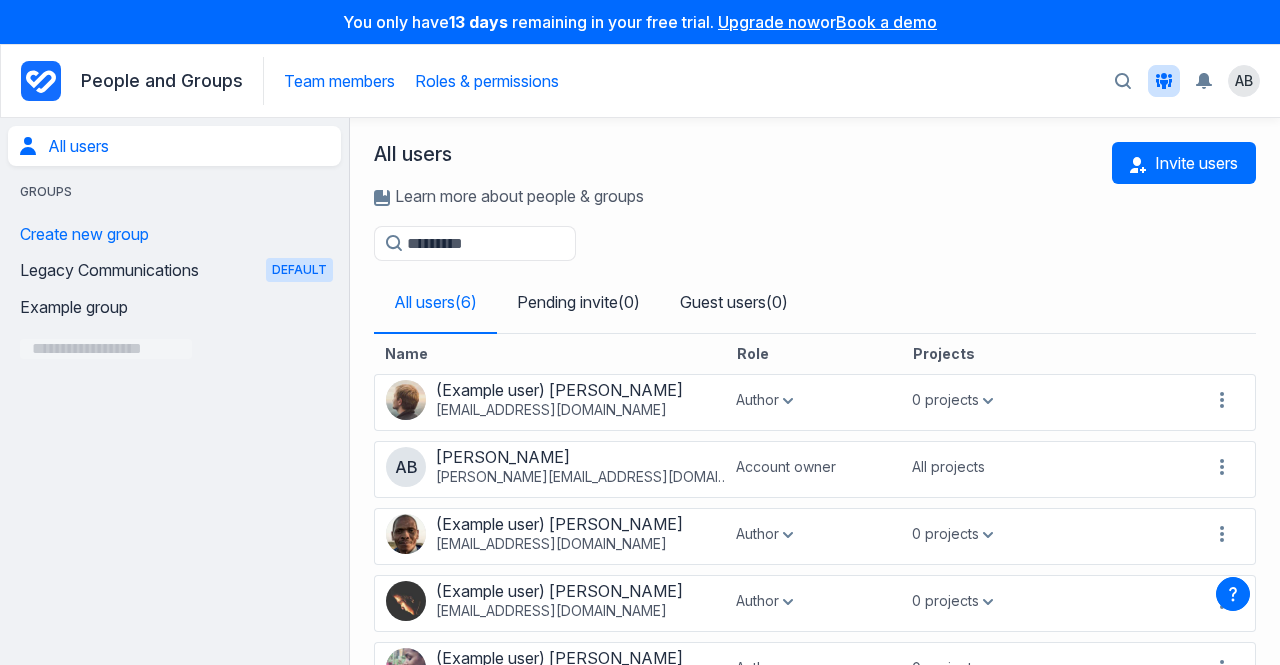 click on "Roles & permissions" at bounding box center [487, 81] 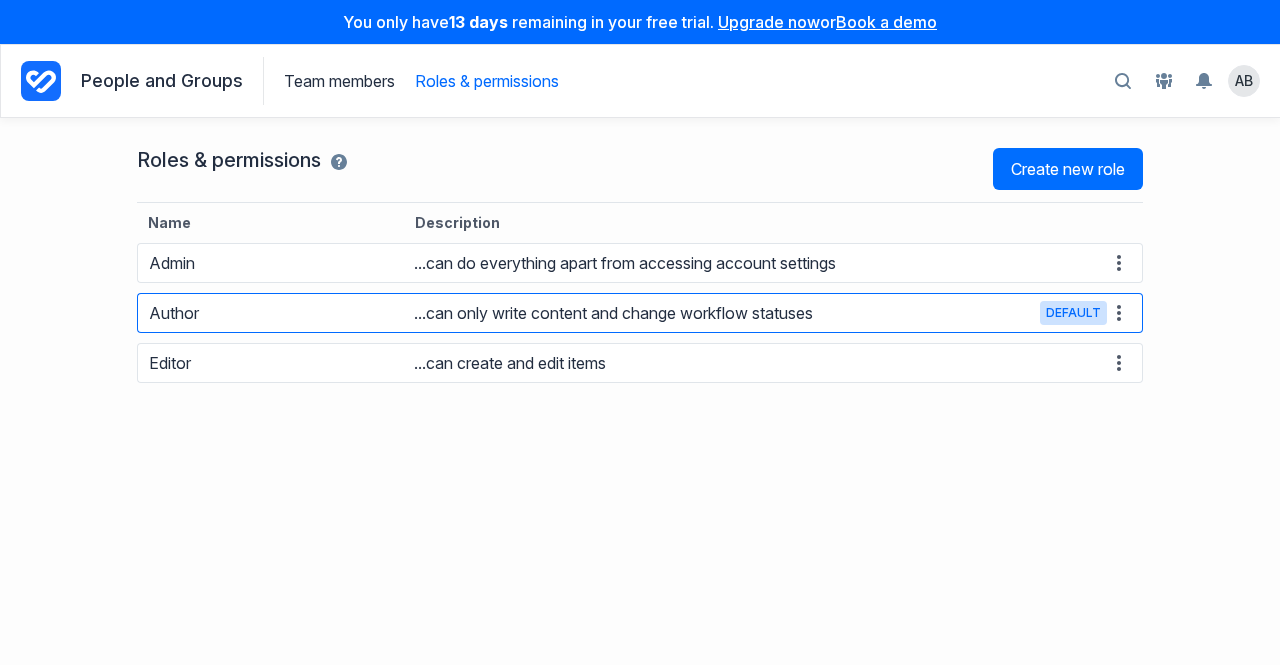 click 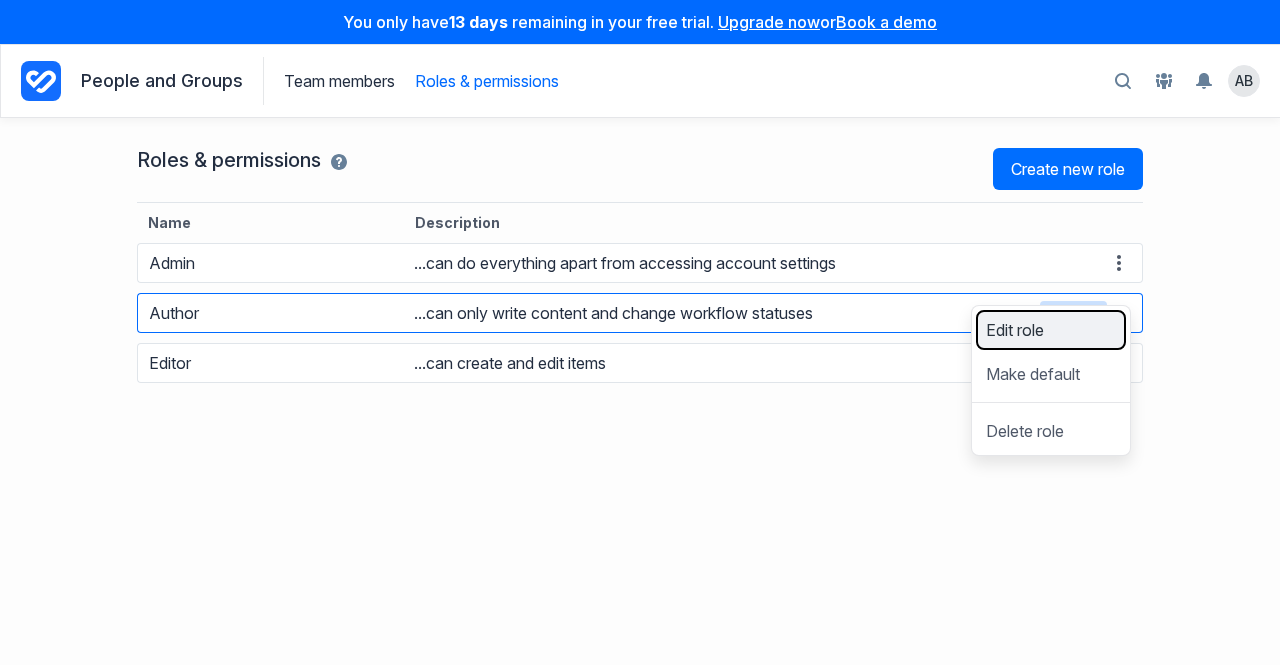 click on "Edit role" at bounding box center (1051, 330) 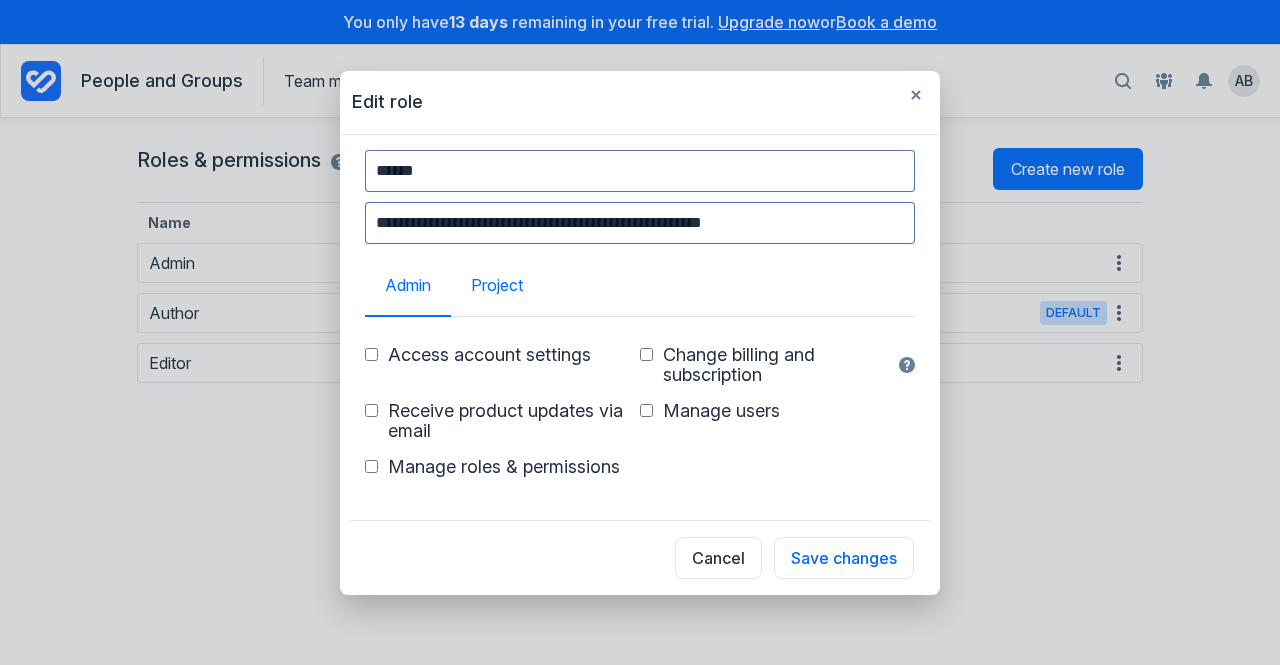 click on "Project" at bounding box center (497, 285) 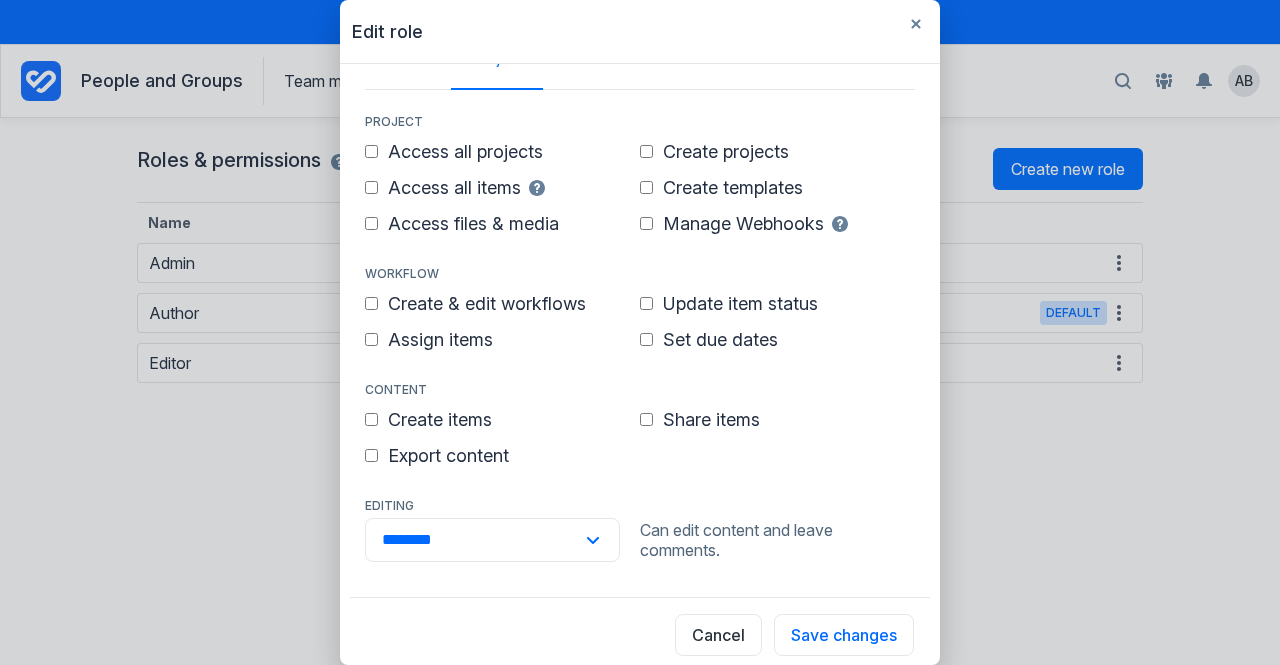 scroll, scrollTop: 157, scrollLeft: 0, axis: vertical 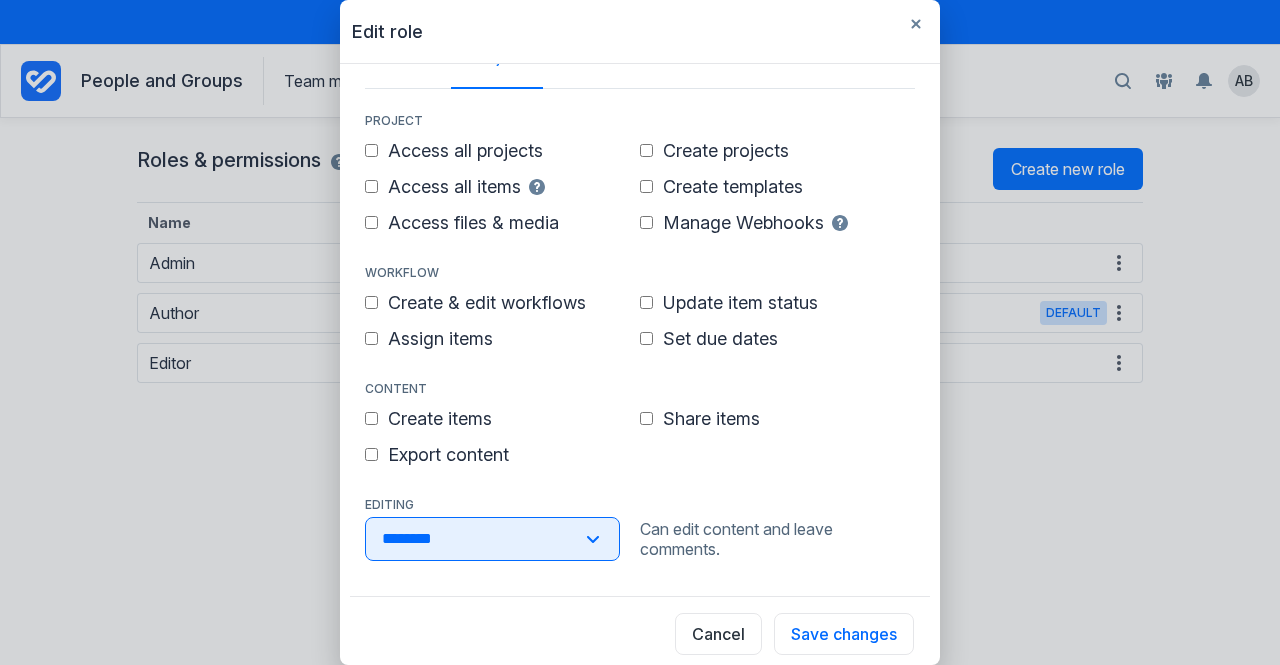 click on "**********" at bounding box center (492, 539) 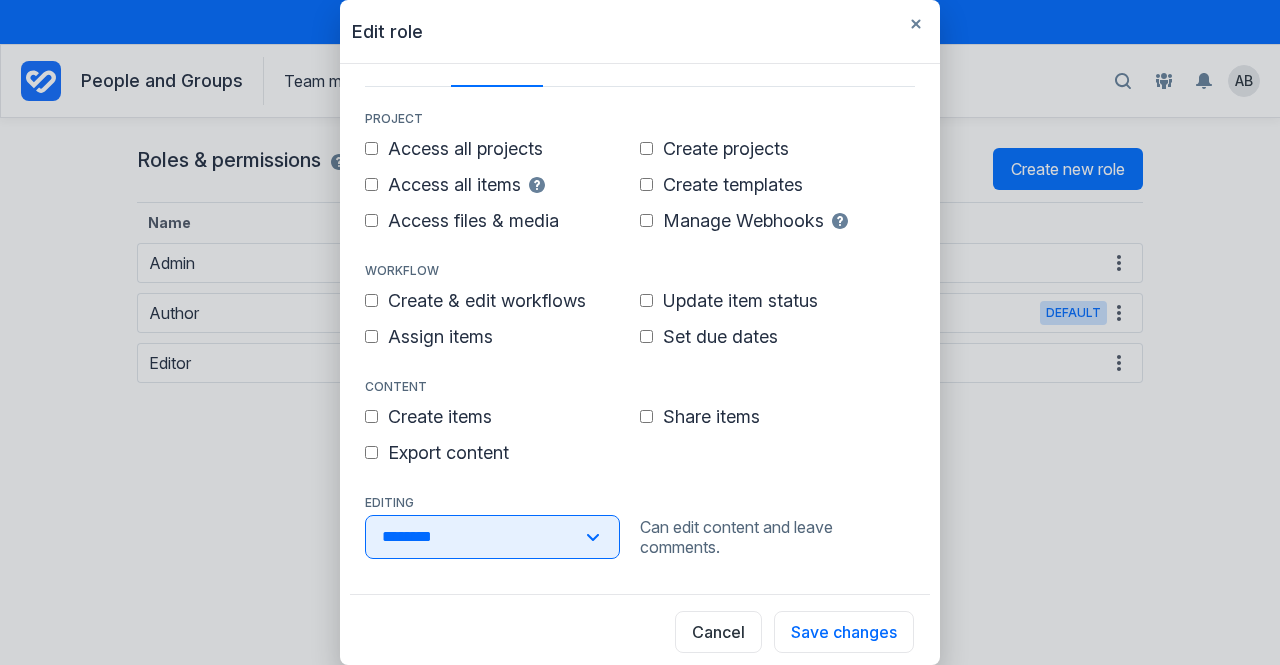 click on "**********" at bounding box center (492, 537) 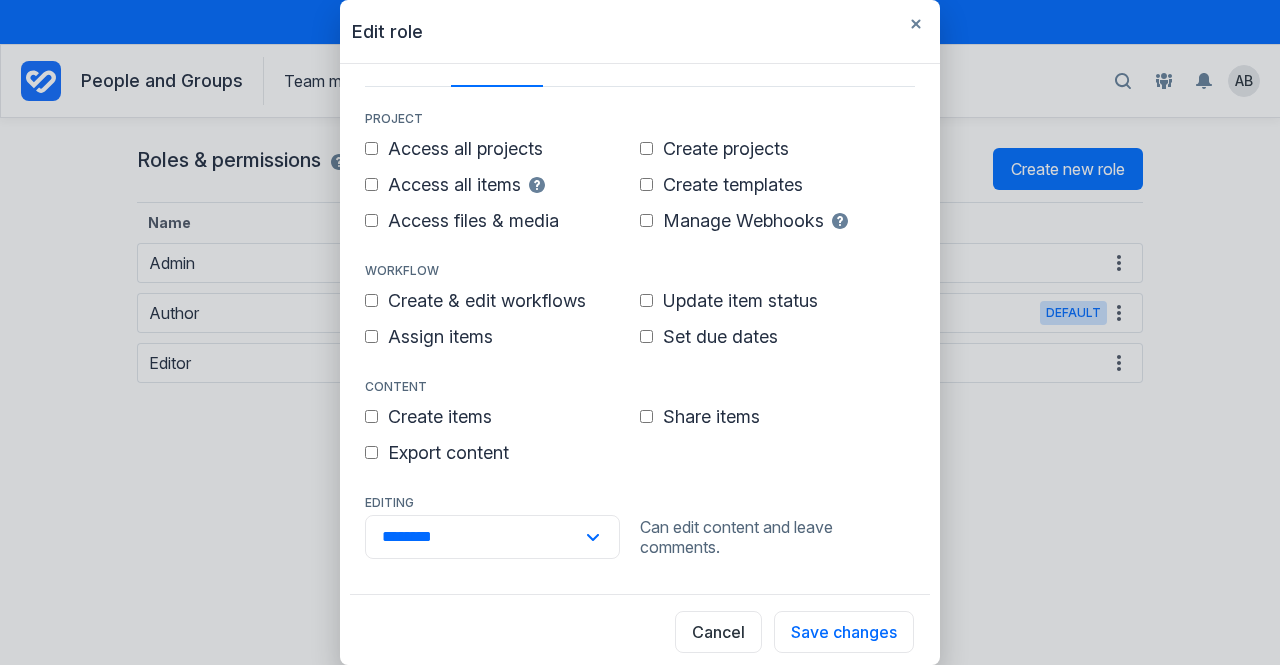 click on "Create items Share items Export content" at bounding box center (640, 435) 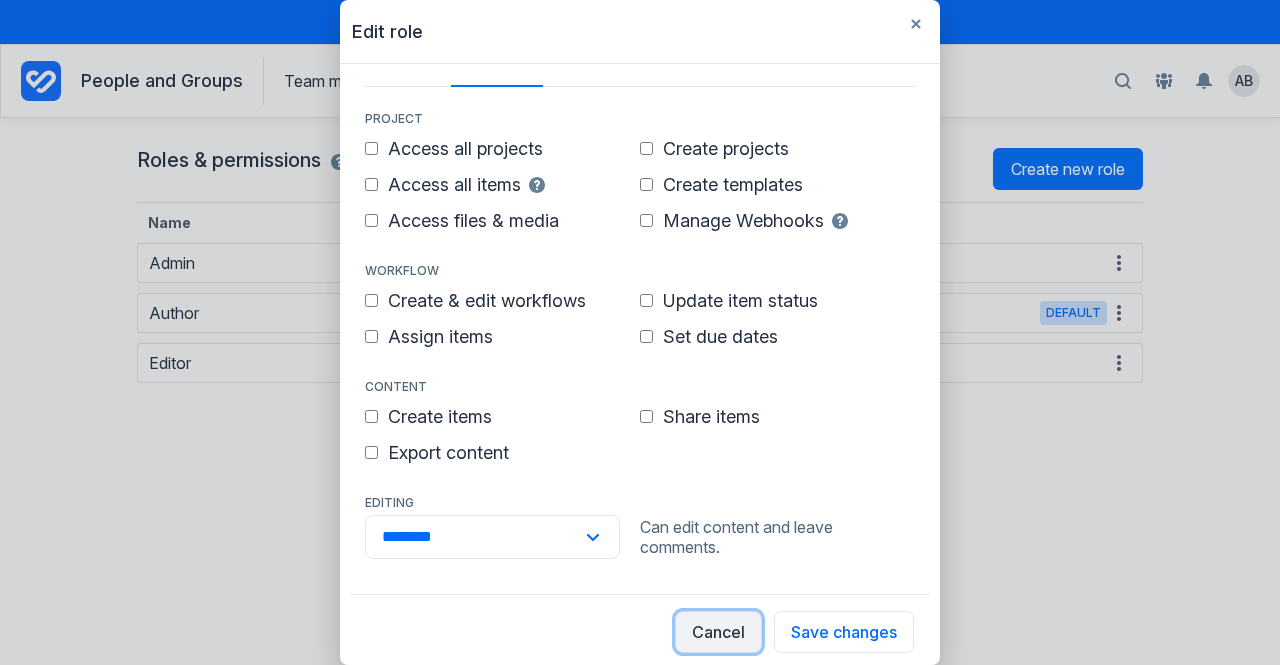 click on "Cancel" at bounding box center (718, 632) 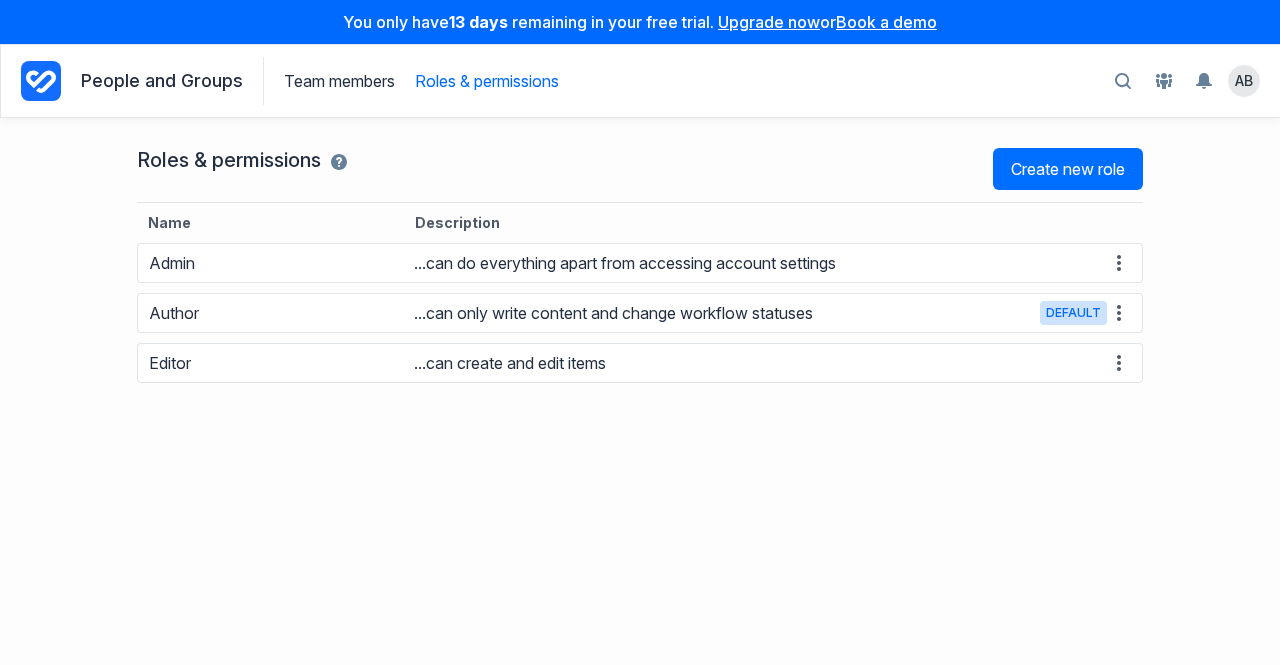 click on "Team members Roles & permissions" at bounding box center [411, 81] 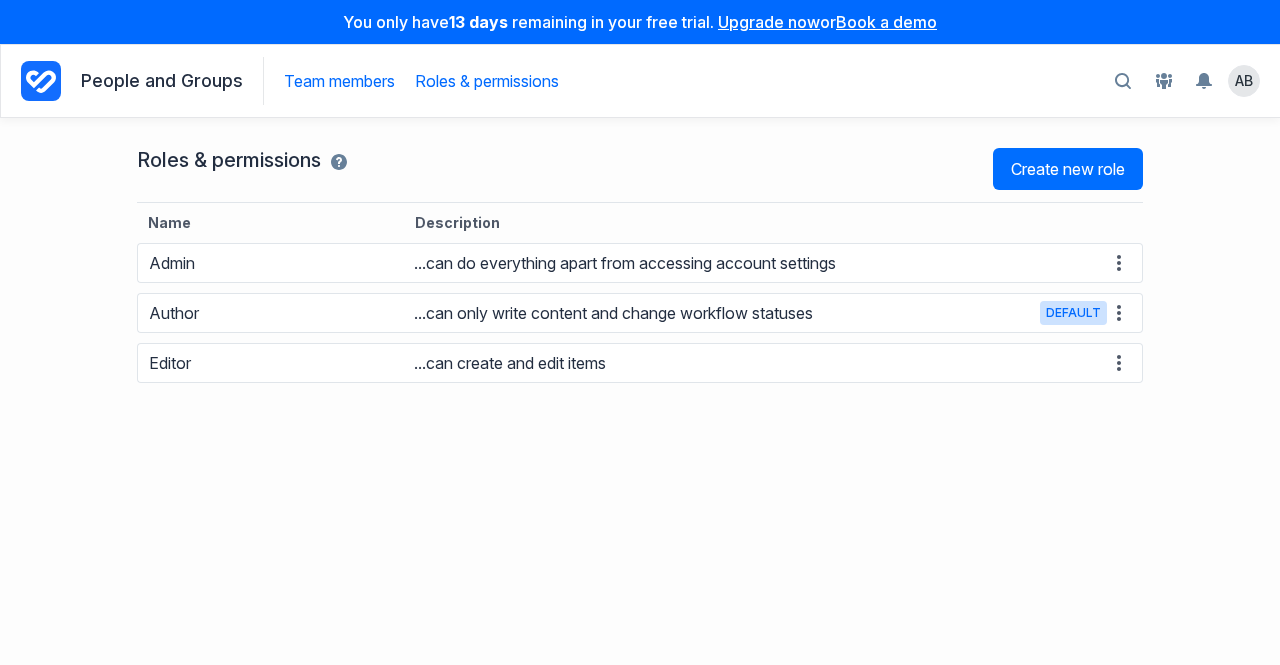 click on "Team members" at bounding box center (339, 81) 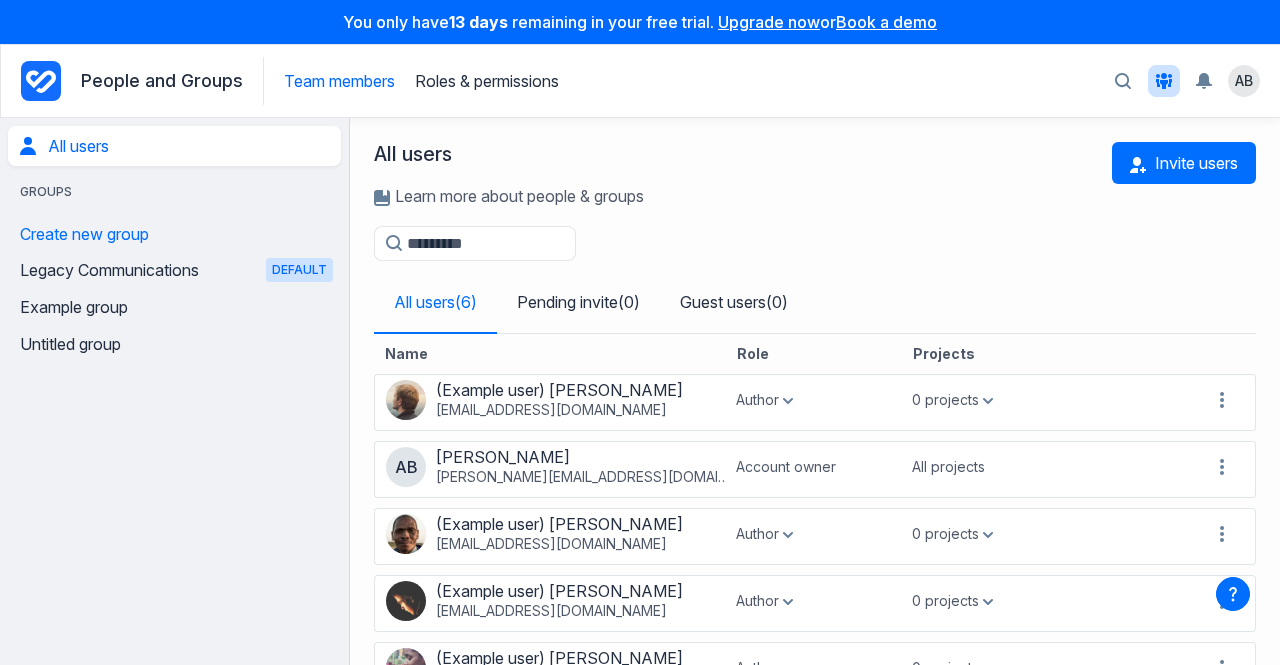 click 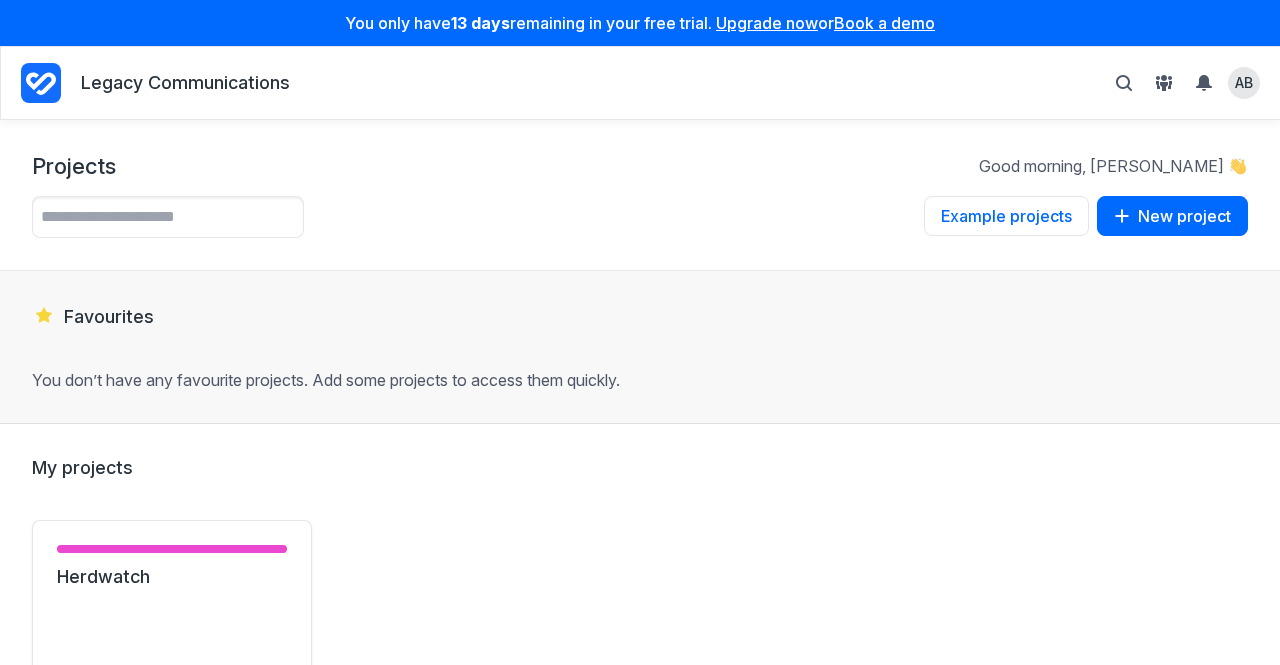 scroll, scrollTop: 0, scrollLeft: 0, axis: both 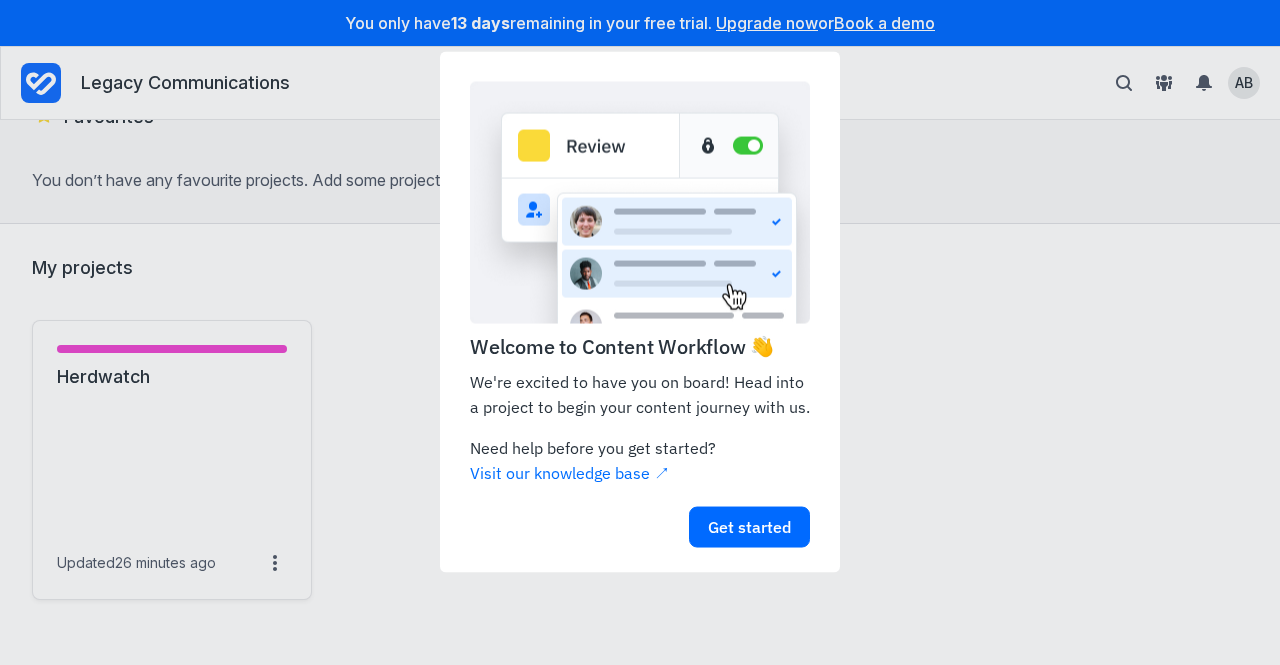 click on "Welcome to Content Workflow 👋                       We're excited to have you on board! Head into a project to begin your content journey with us. Need help before you get started? Visit our knowledge base ↗︎                       Get started" 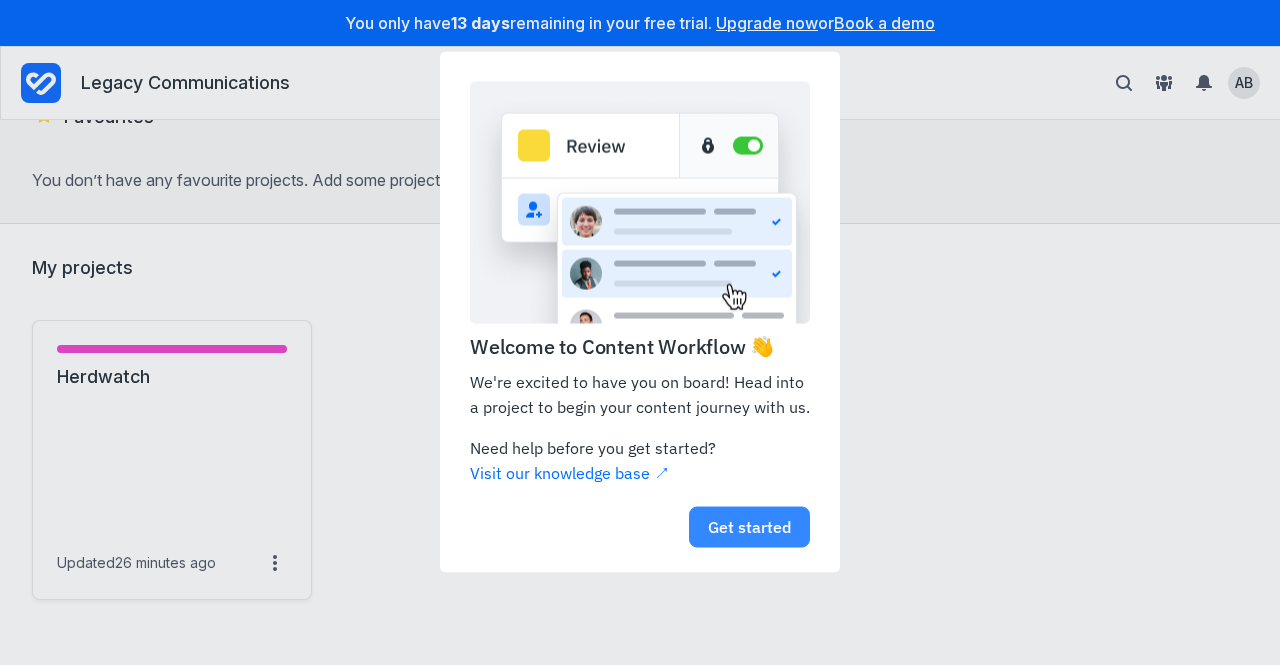 click on "Get started" at bounding box center (749, 526) 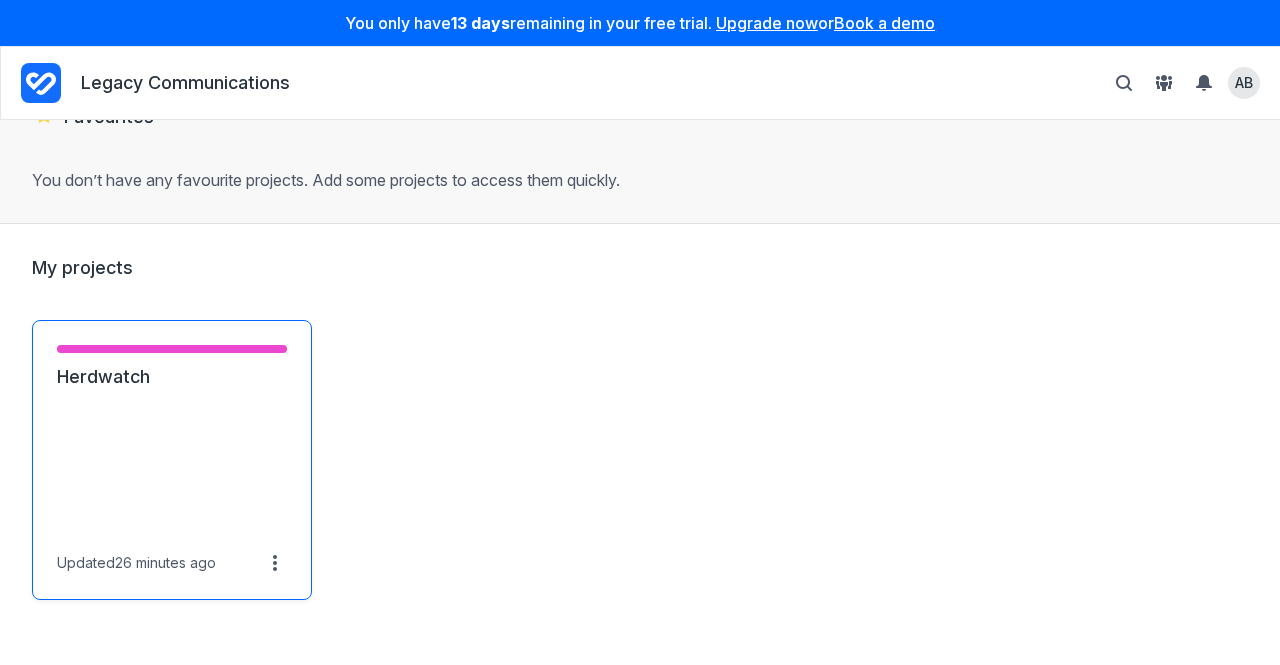 click on "Herdwatch" at bounding box center (172, 377) 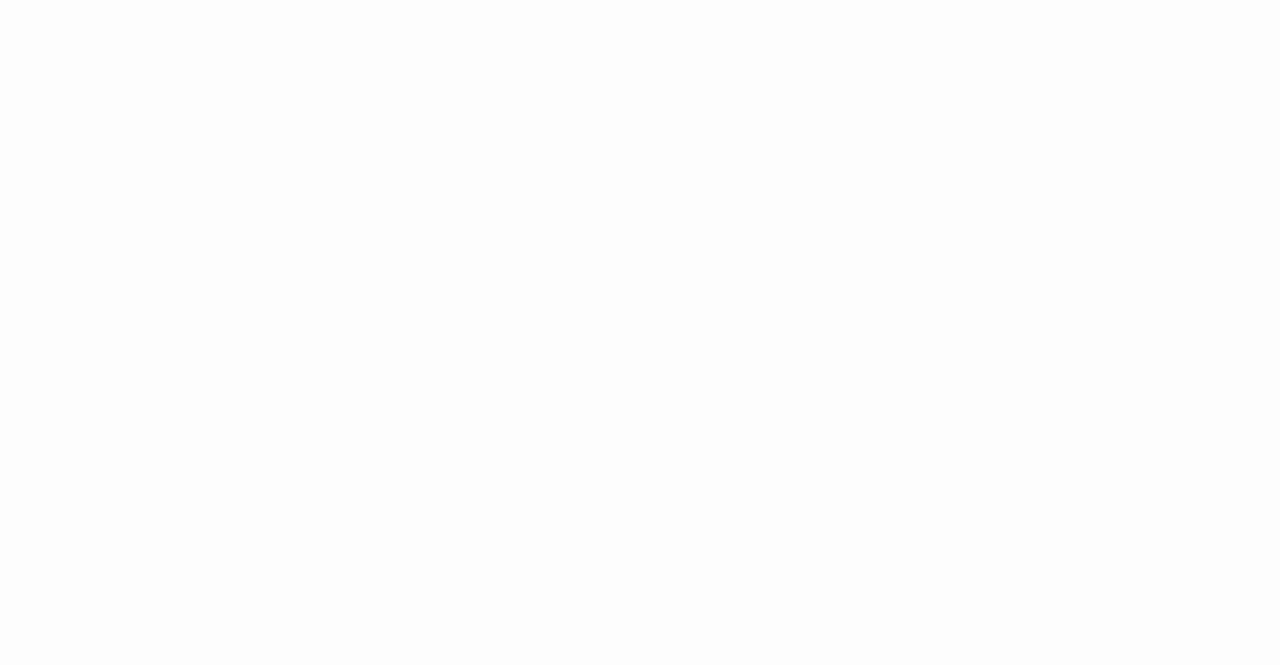 scroll, scrollTop: 0, scrollLeft: 0, axis: both 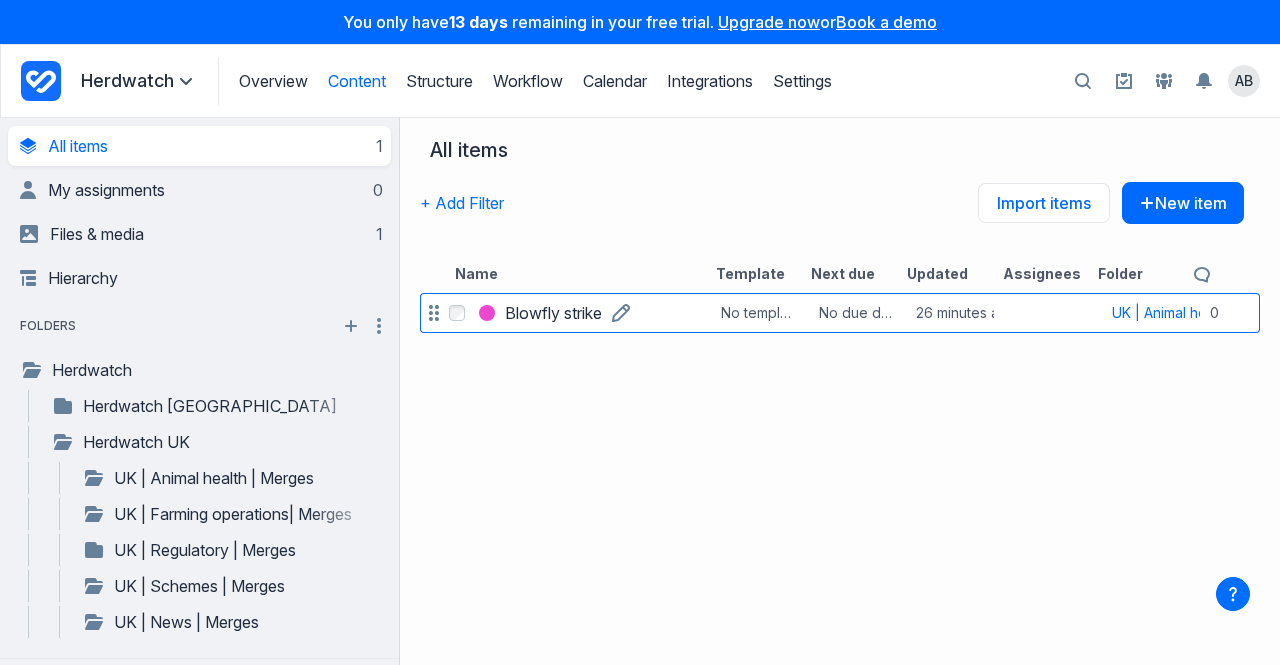 click on "Blowfly strike" at bounding box center (553, 313) 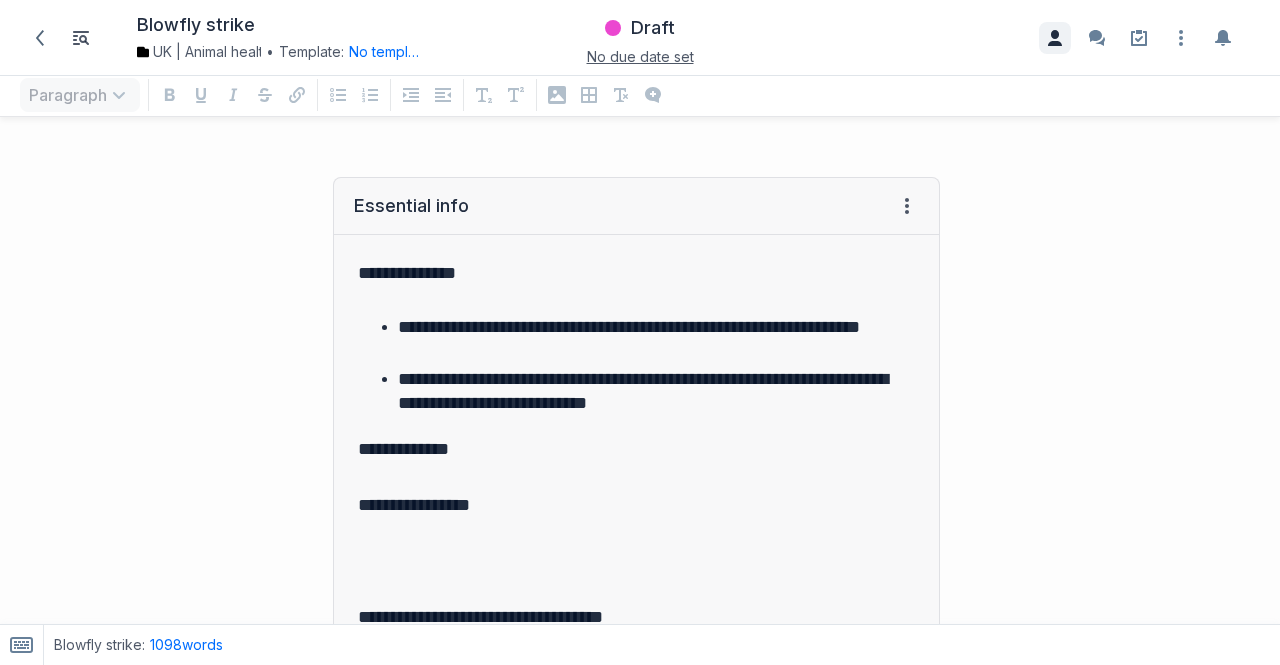 click 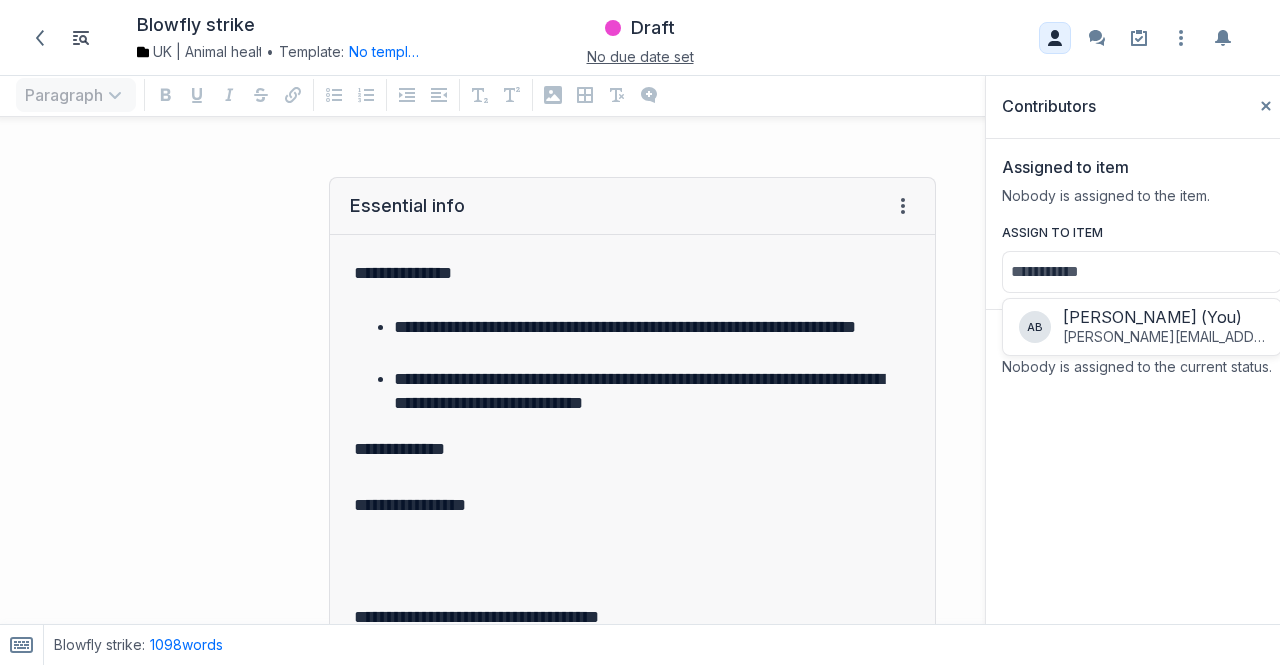scroll, scrollTop: 0, scrollLeft: 0, axis: both 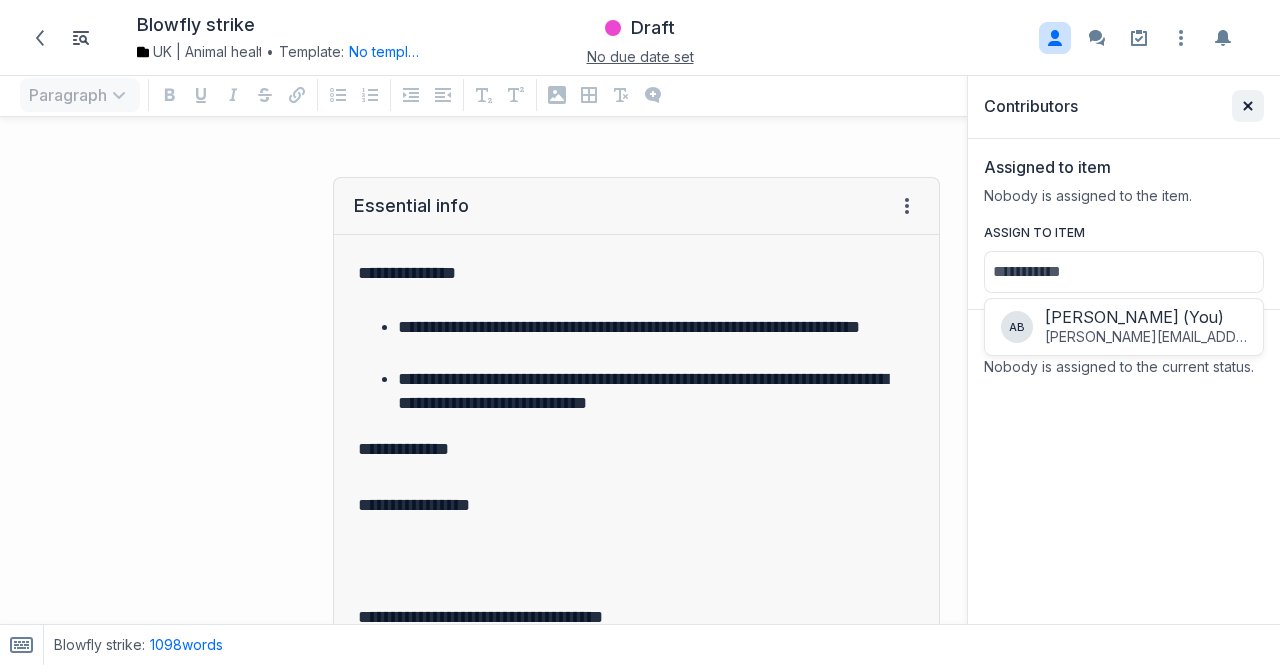 click on "Close sidebar" 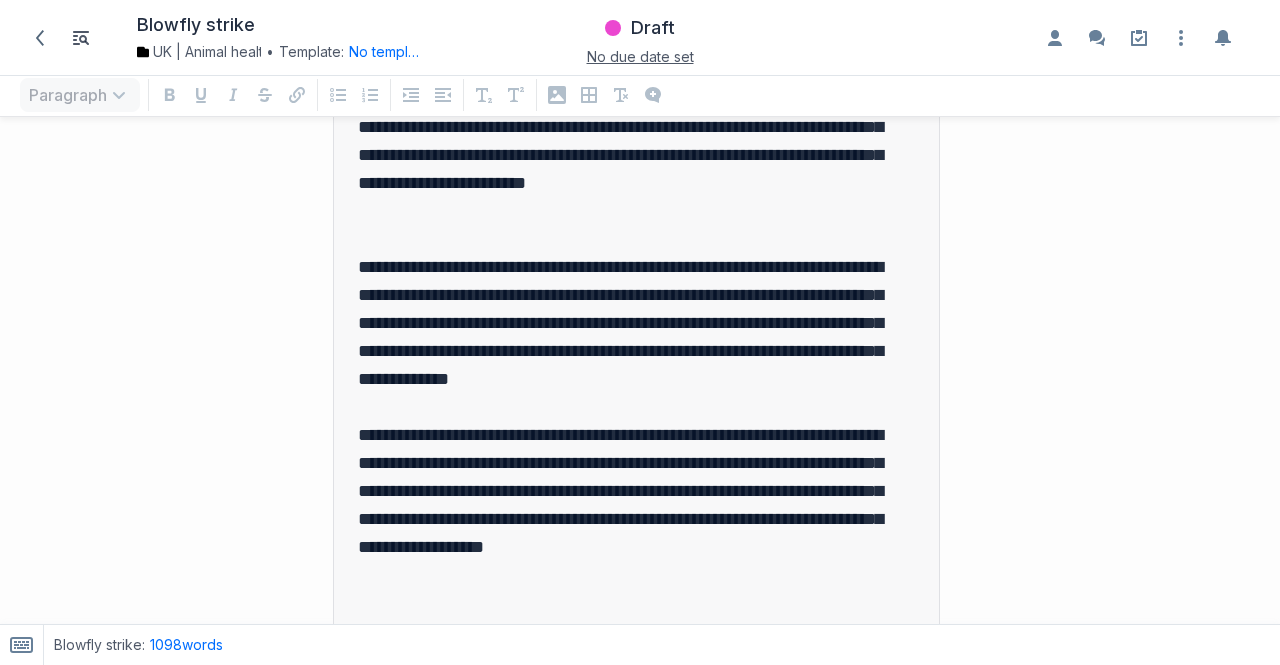 scroll, scrollTop: 1262, scrollLeft: 0, axis: vertical 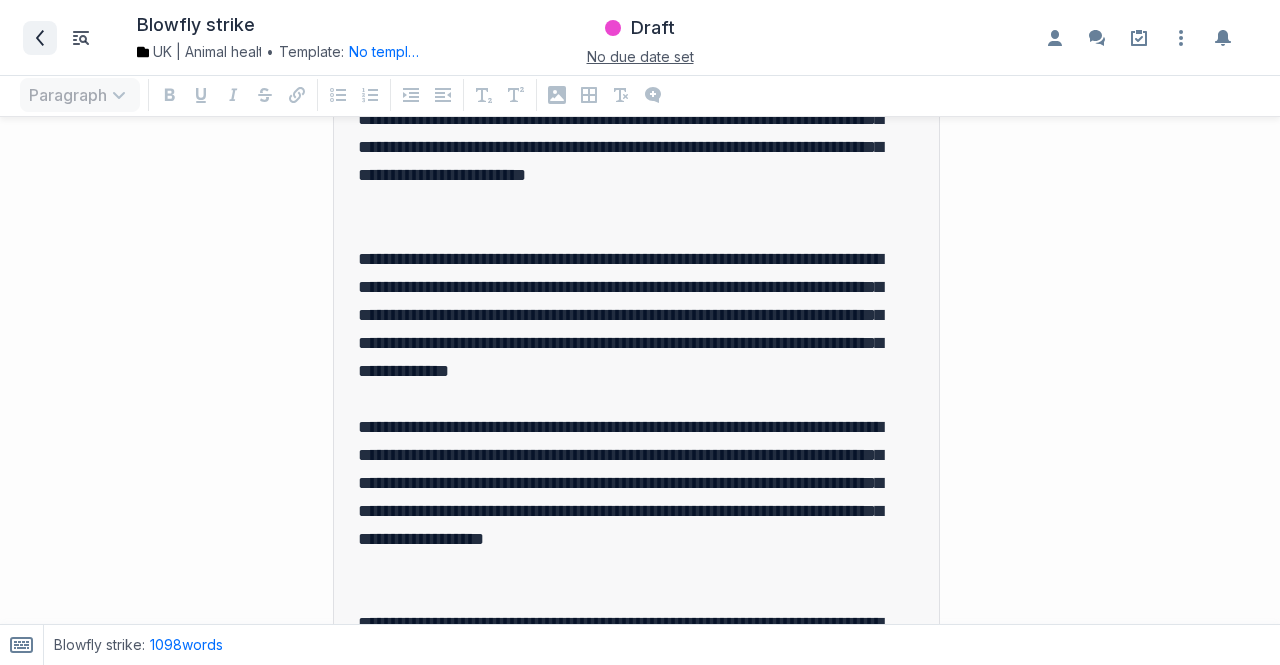click 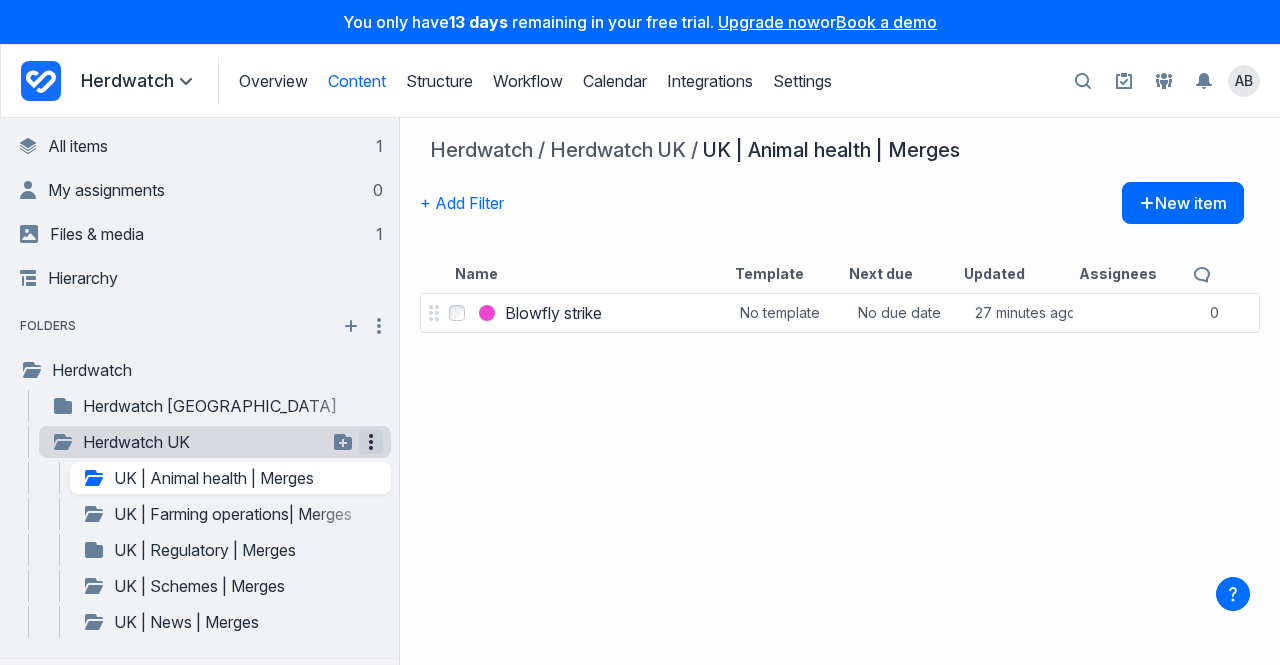 click 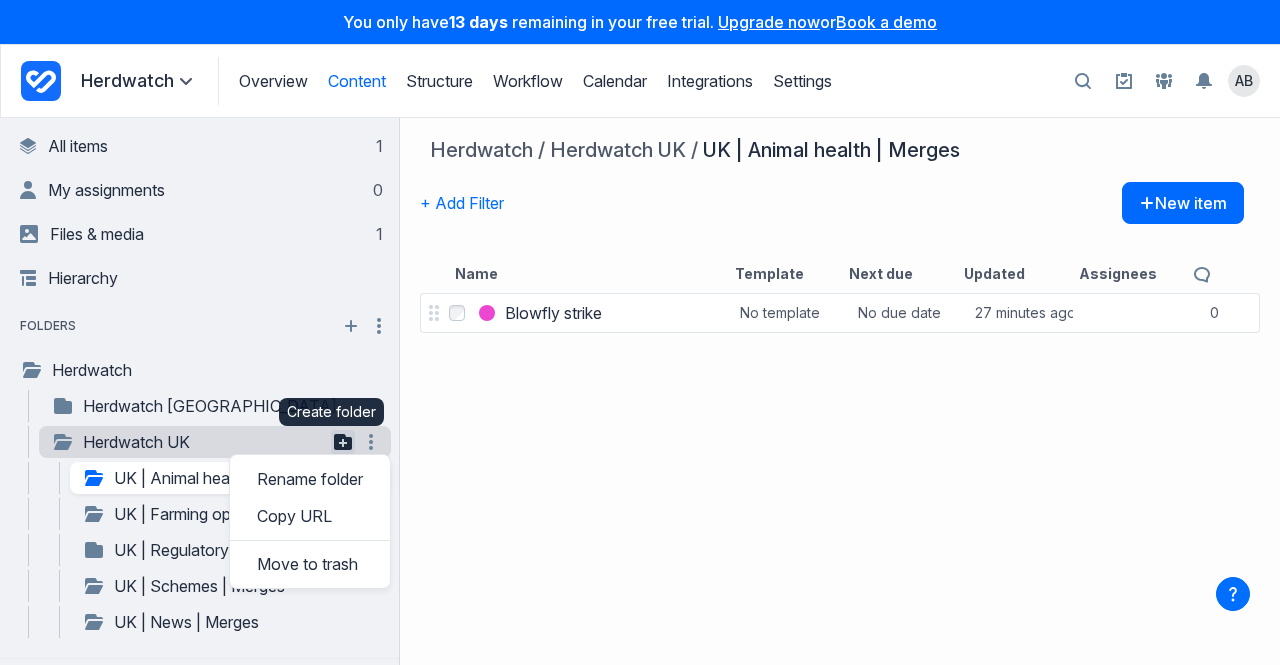 click 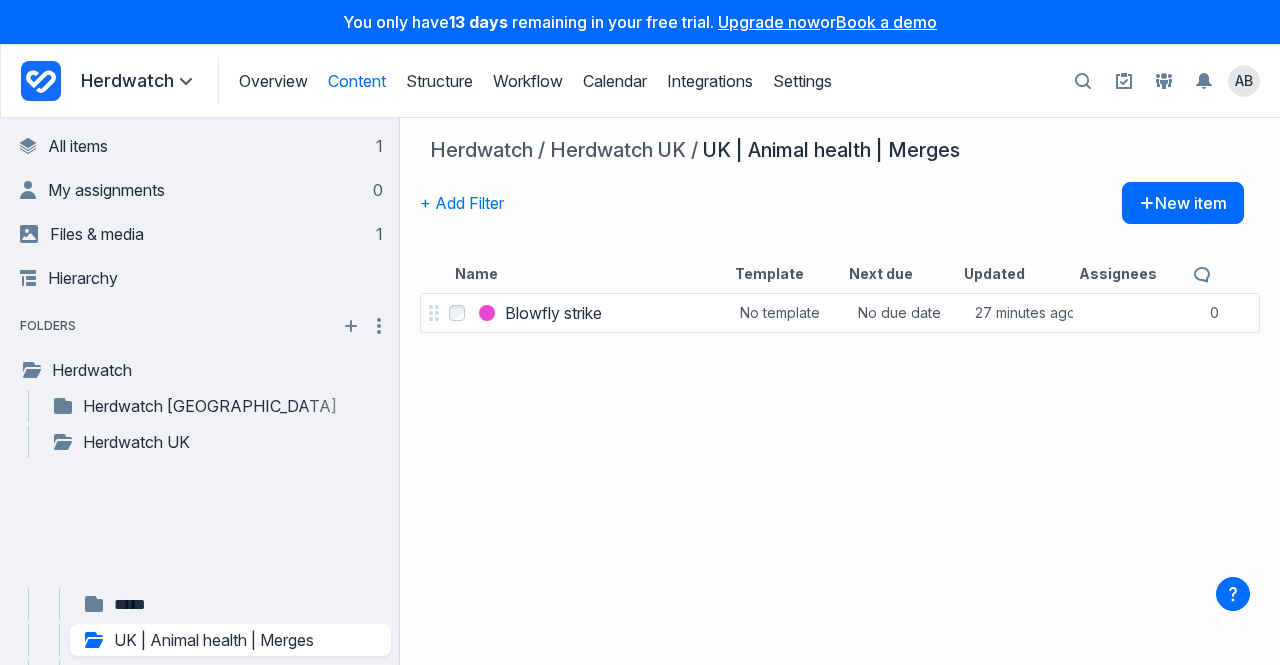 type on "*****" 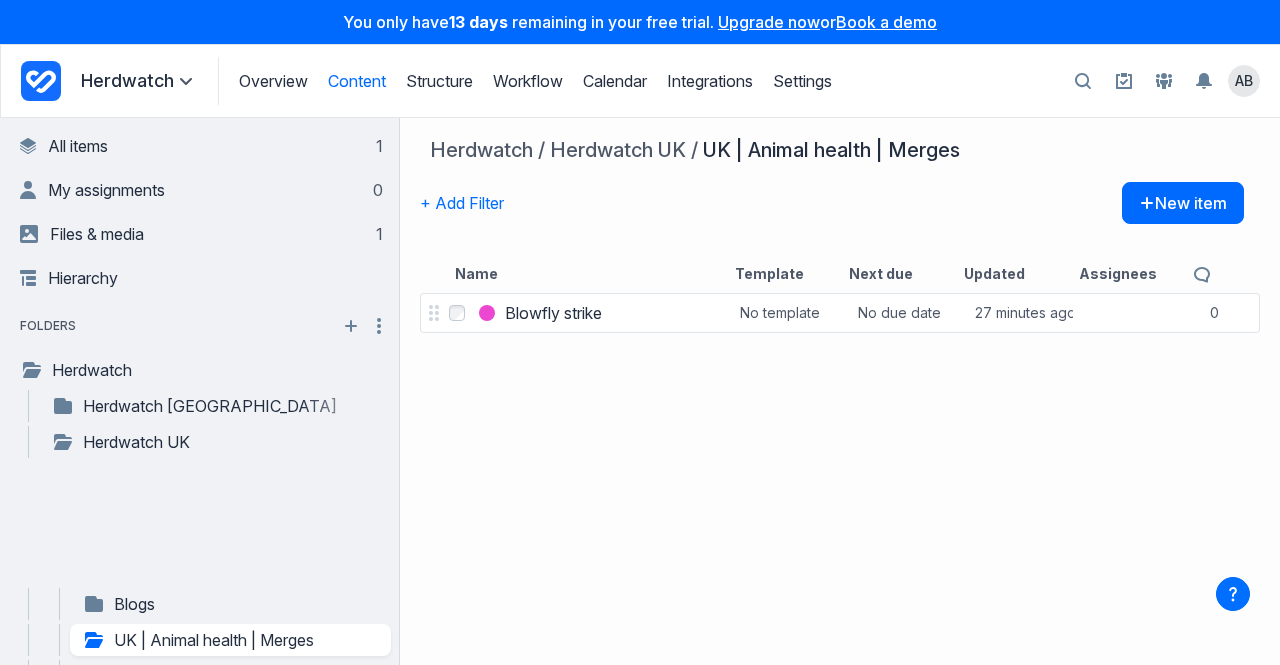 click on "Select  Blowfly strike Blowfly strike No template No due date 27 minutes ago 0  comments" at bounding box center (840, 477) 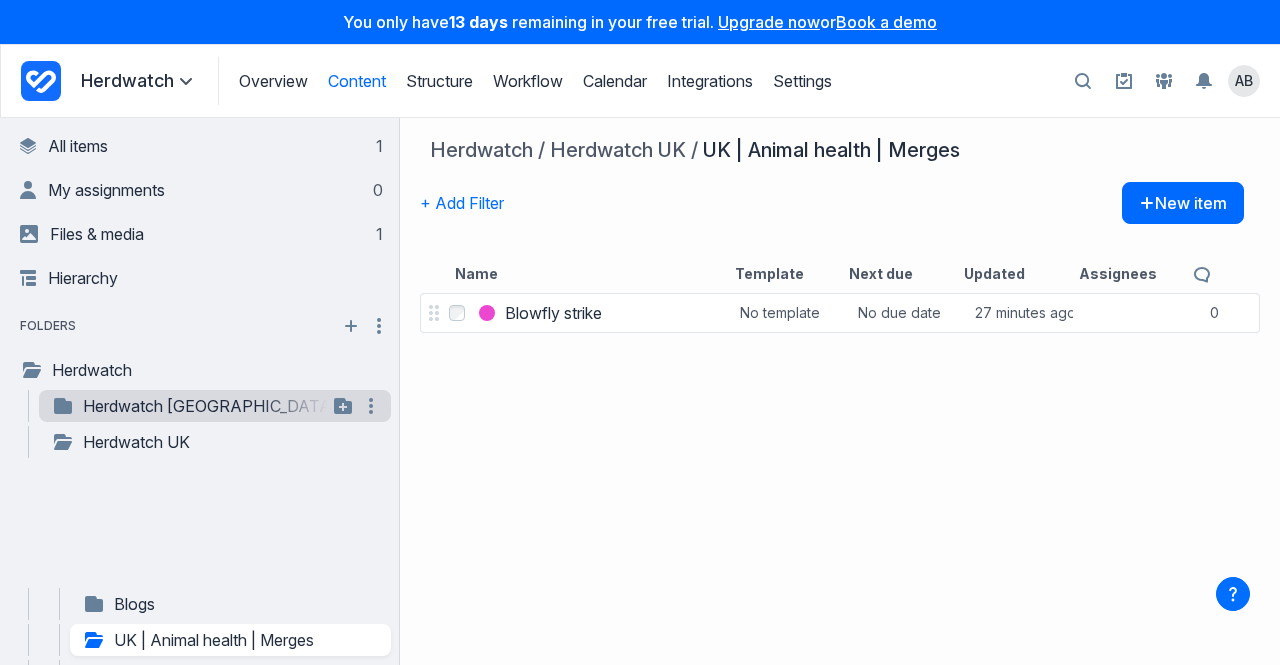 click on "Herdwatch [GEOGRAPHIC_DATA]" at bounding box center [189, 406] 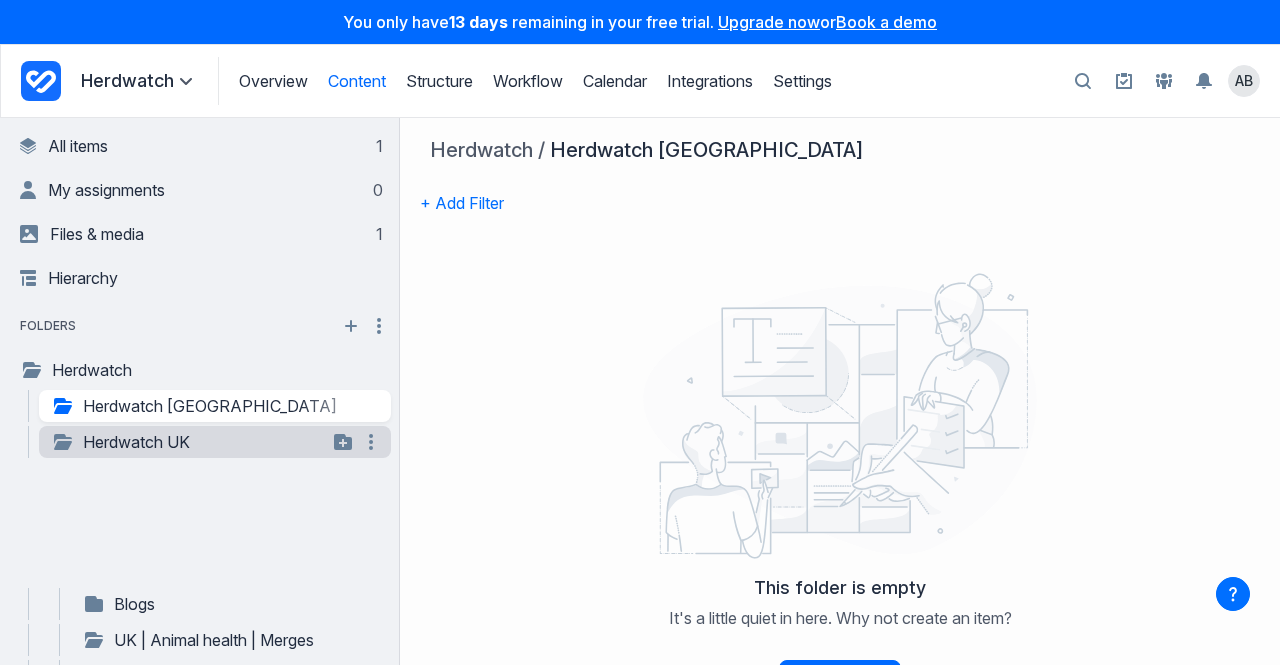 click on "Herdwatch UK" at bounding box center [189, 442] 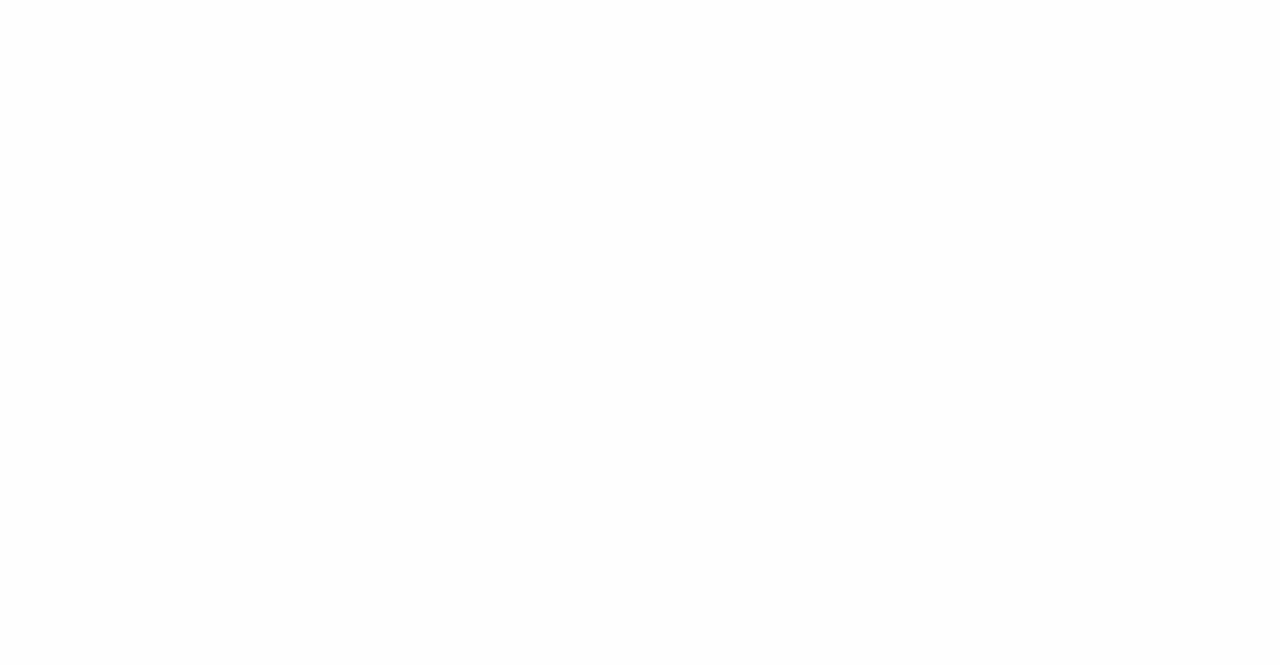 scroll, scrollTop: 0, scrollLeft: 0, axis: both 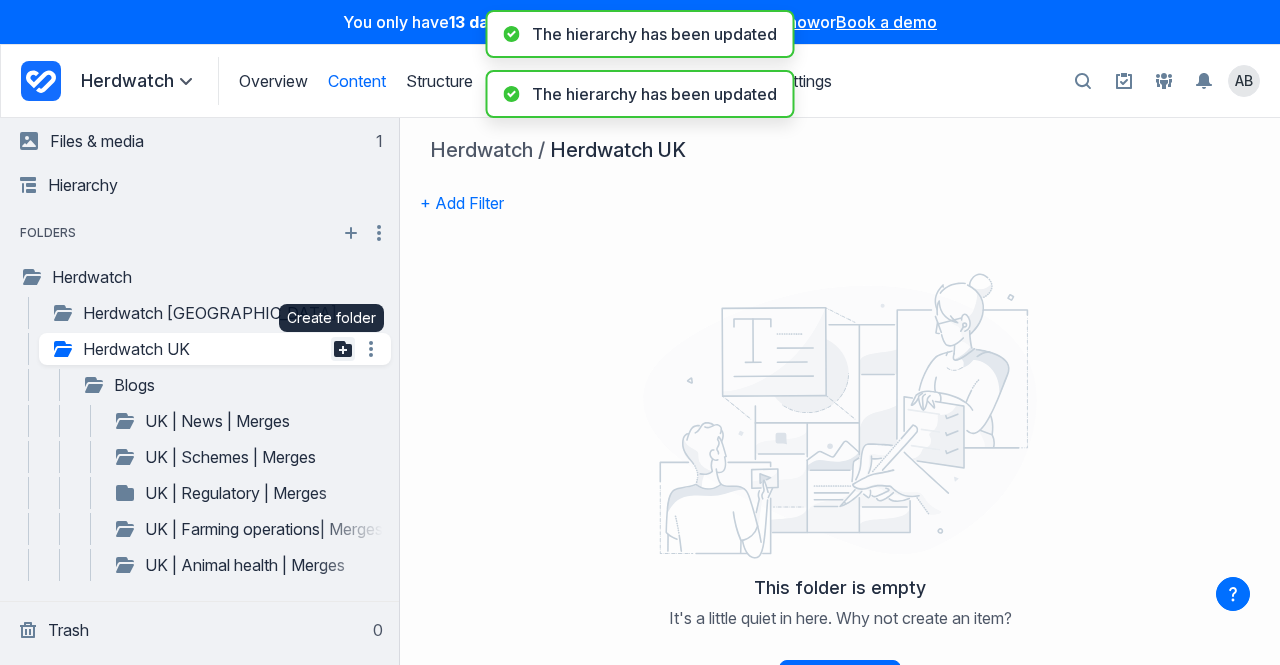 click 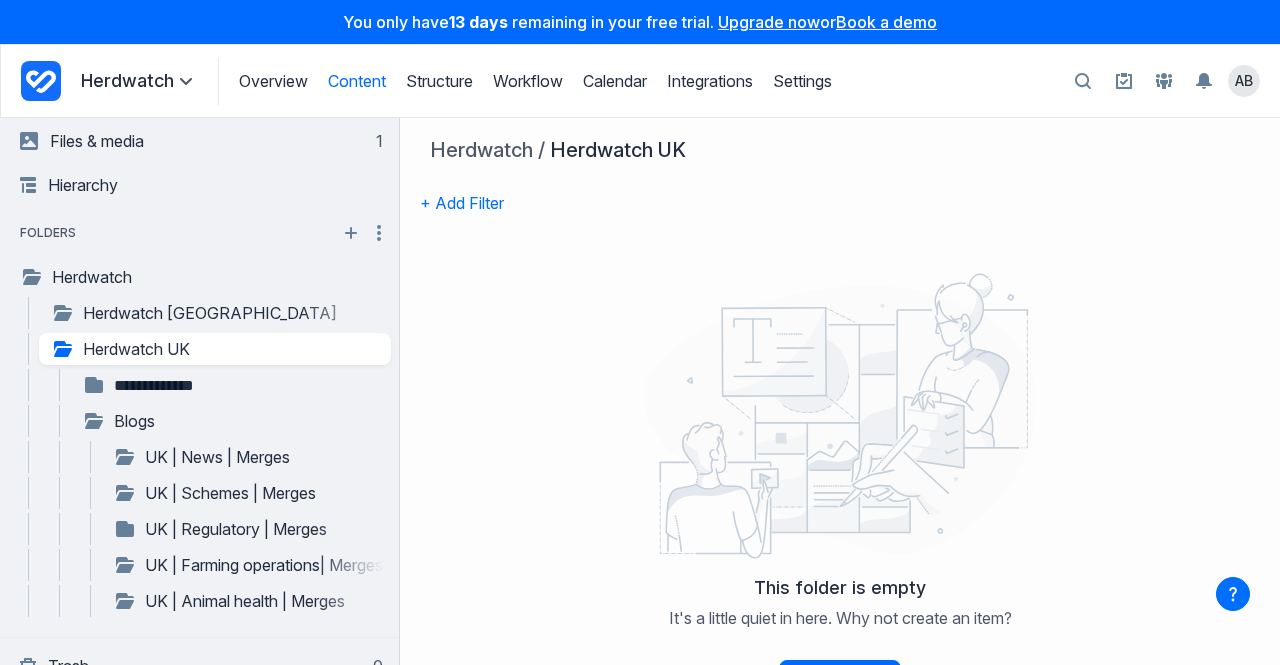 type on "**********" 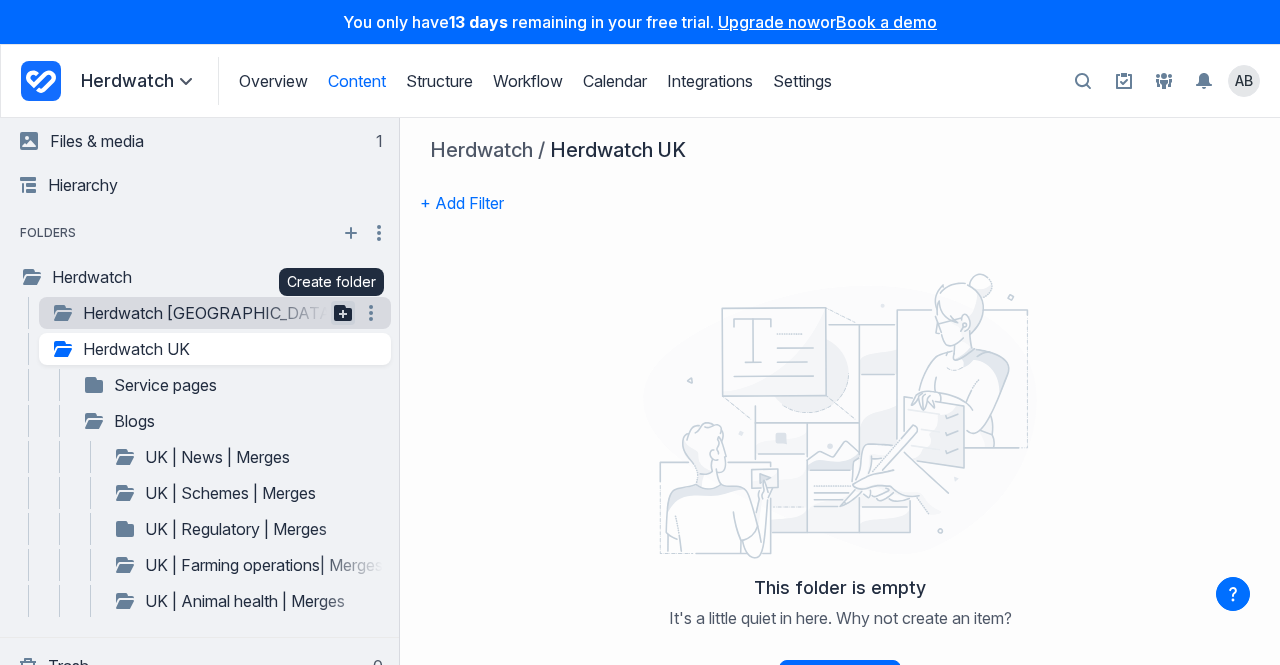 click 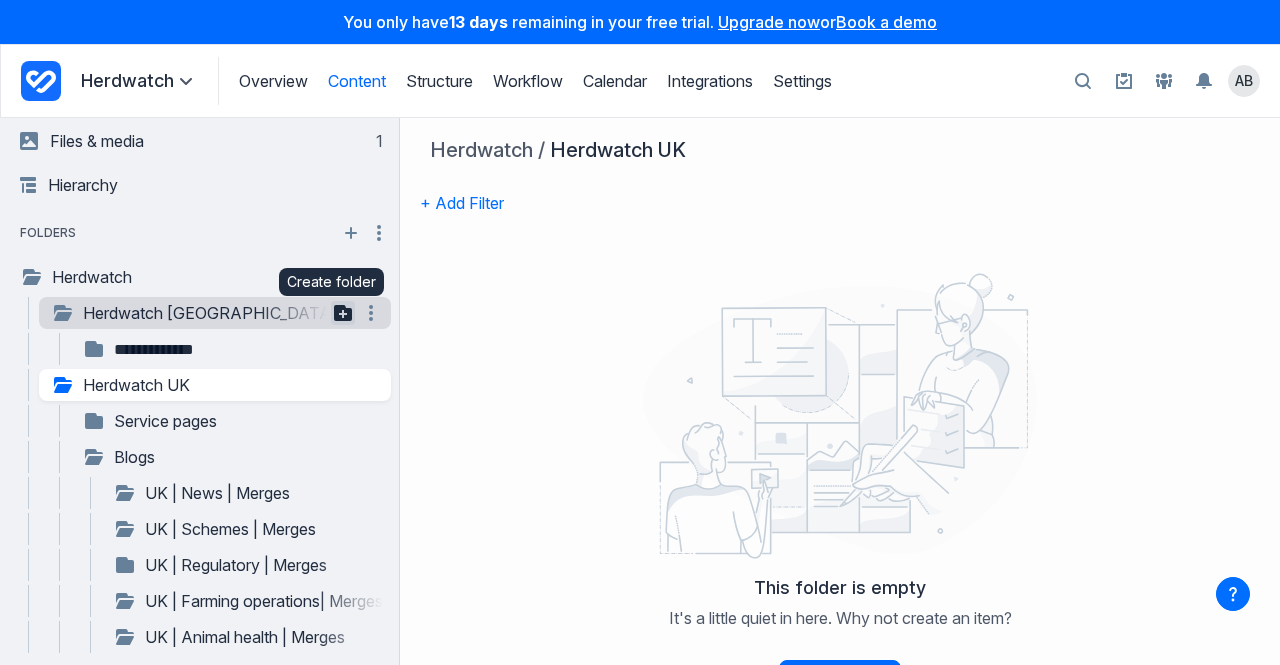 type on "**********" 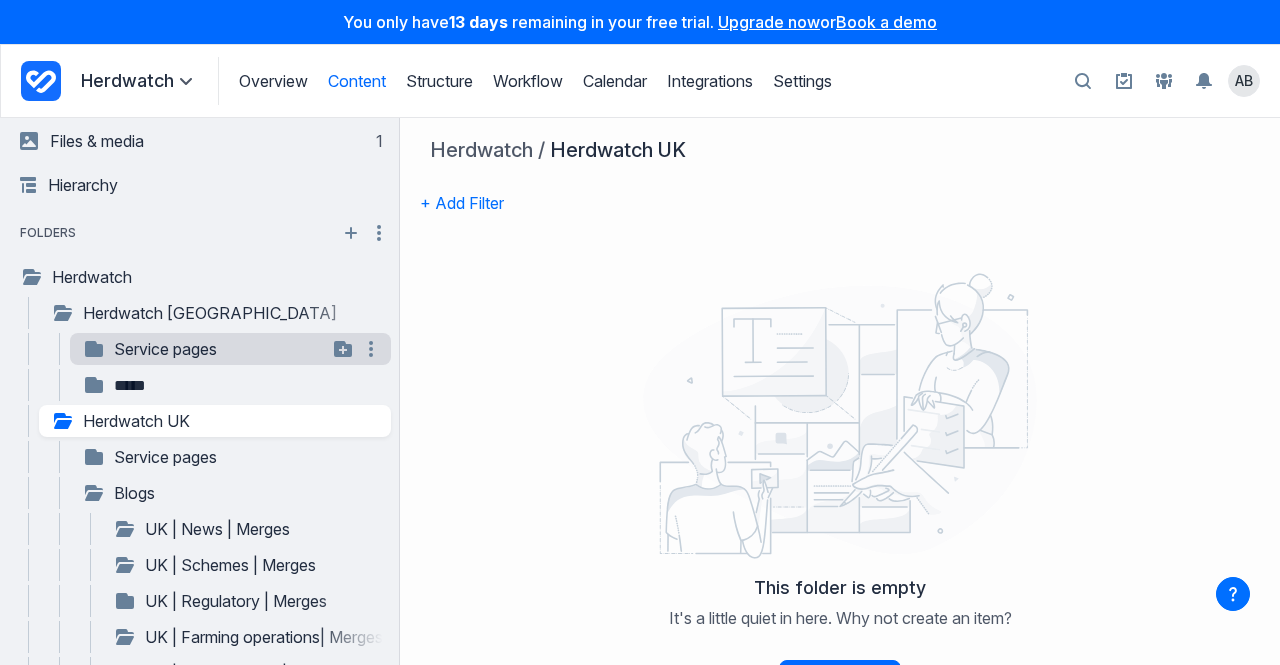 type on "*****" 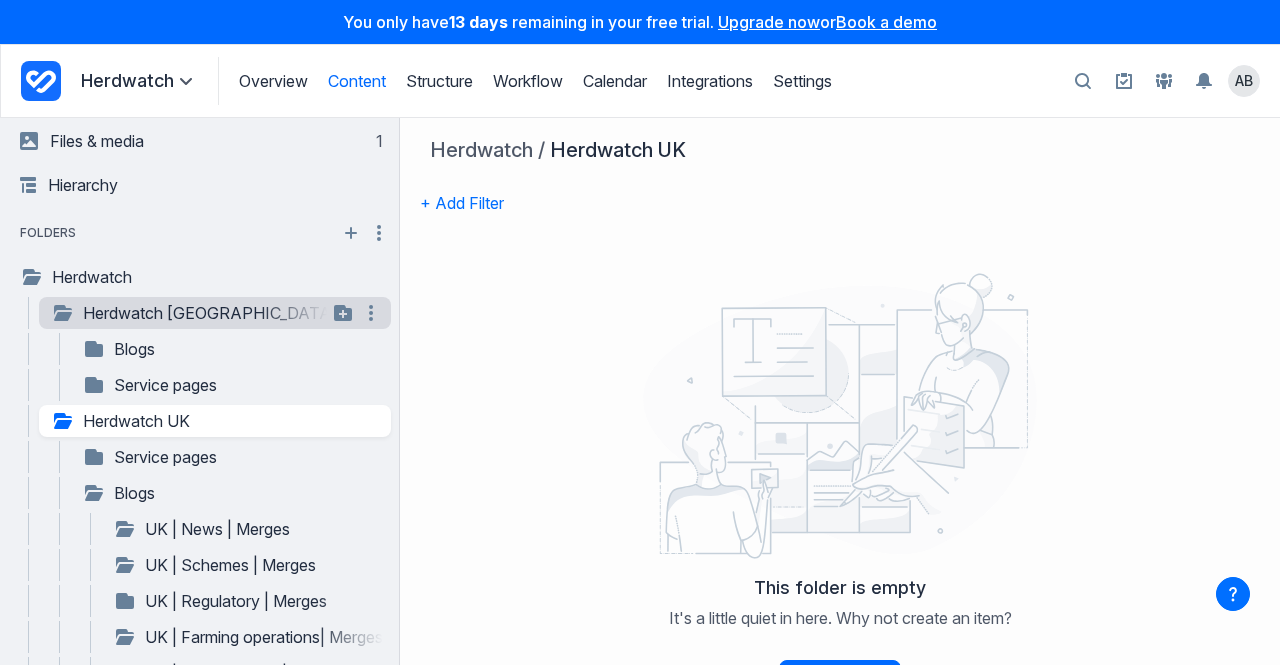 click on "Herdwatch [GEOGRAPHIC_DATA]" at bounding box center (189, 313) 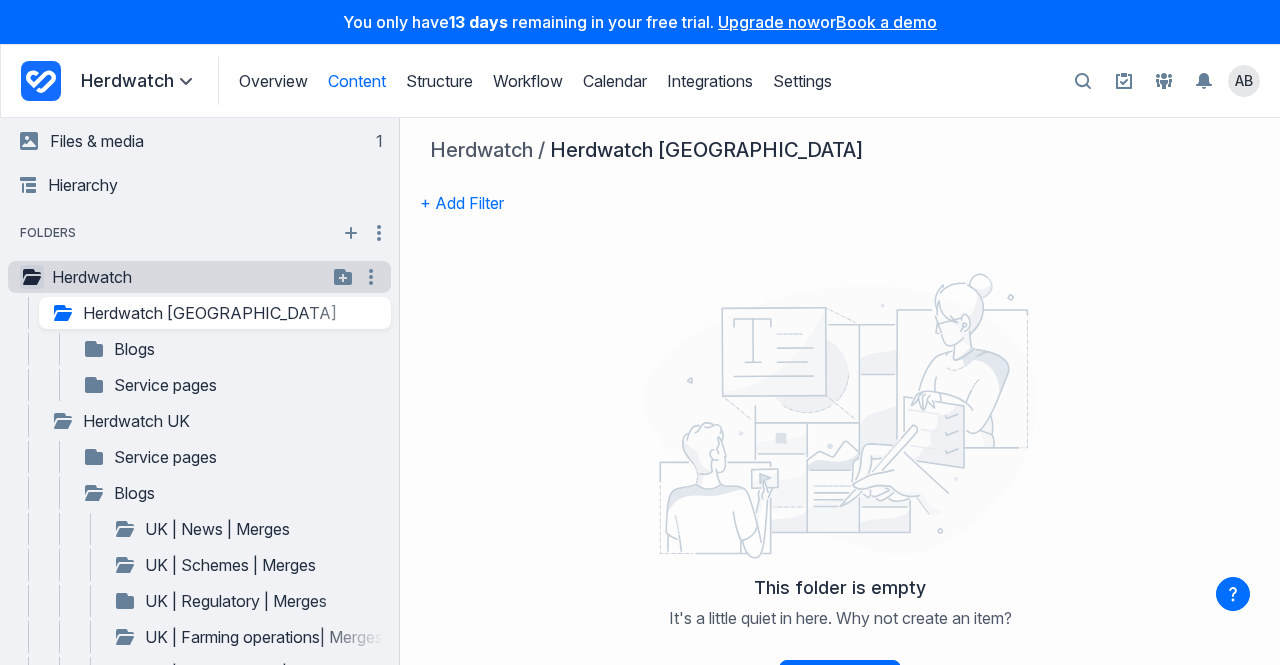 click 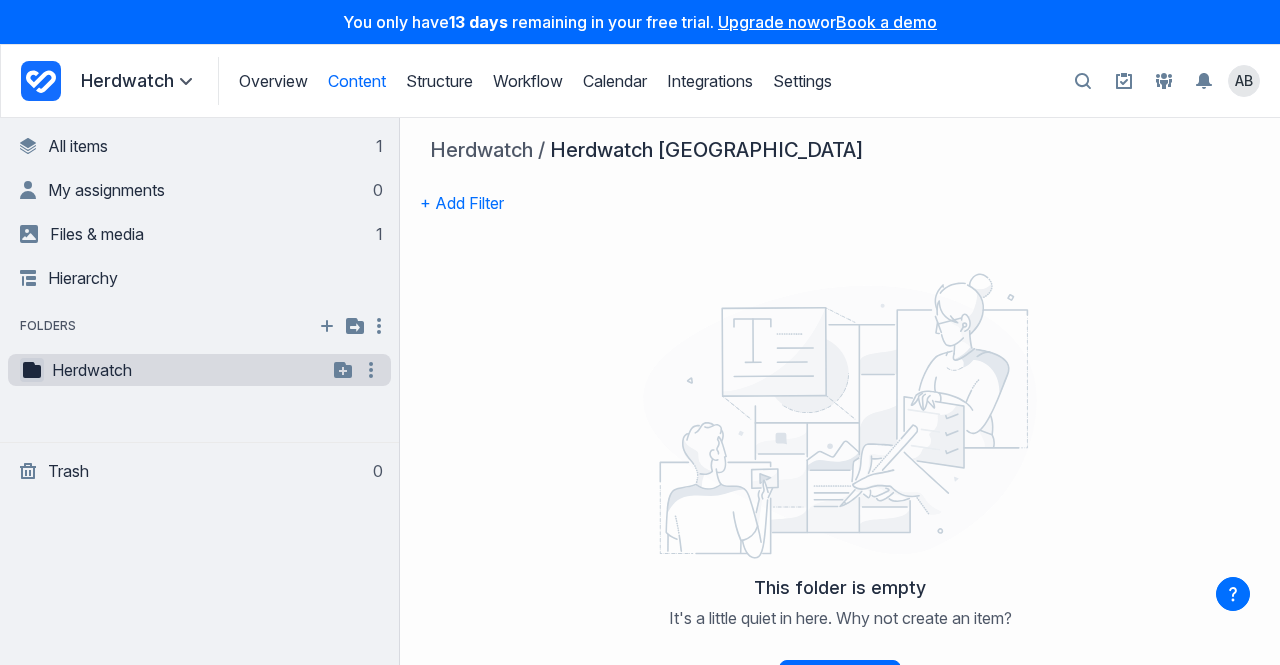 scroll, scrollTop: 0, scrollLeft: 0, axis: both 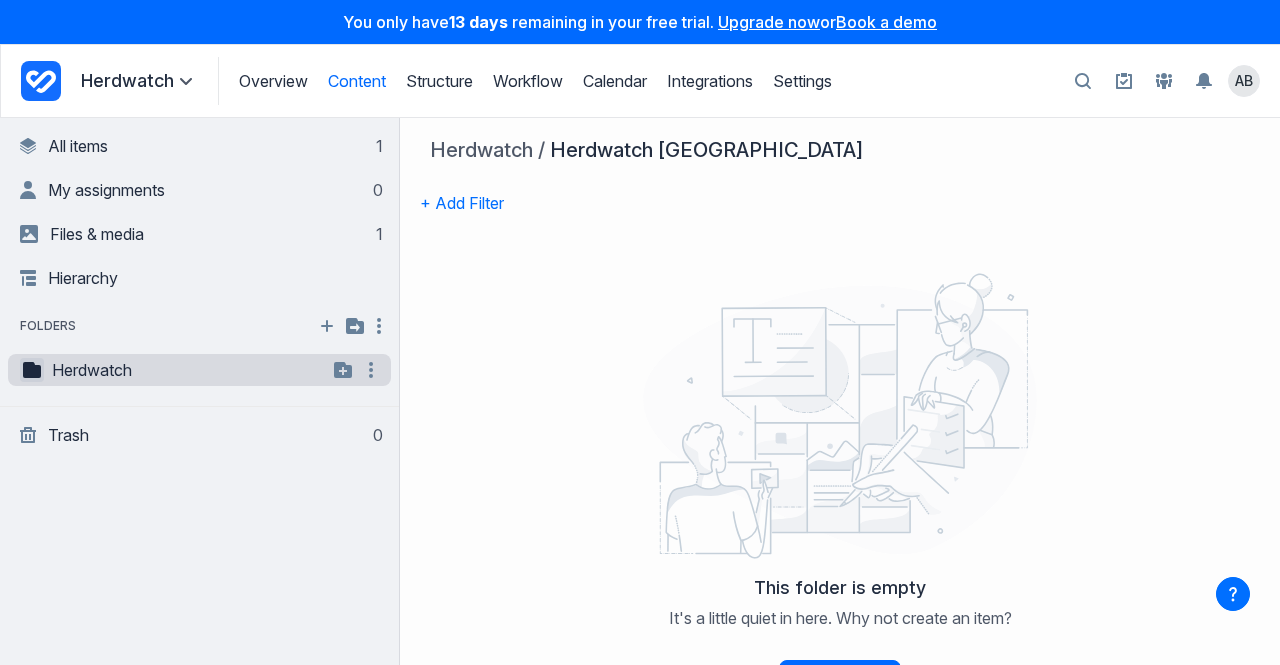 click on "Herdwatch" at bounding box center [173, 370] 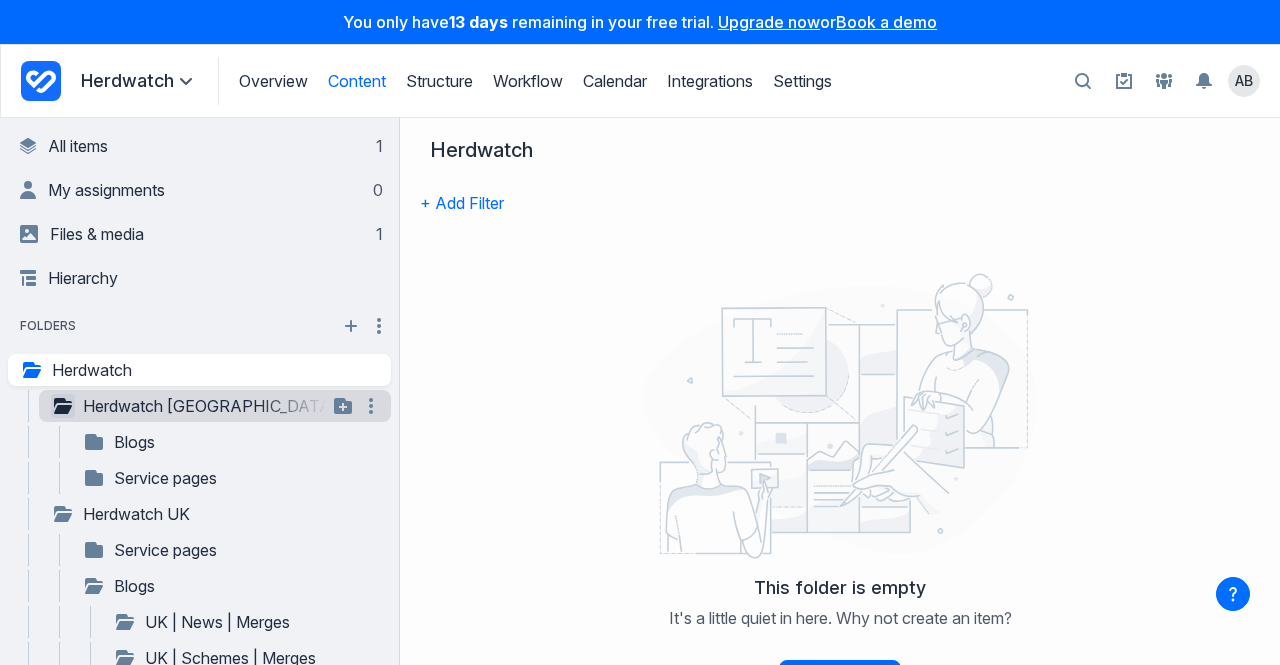 click 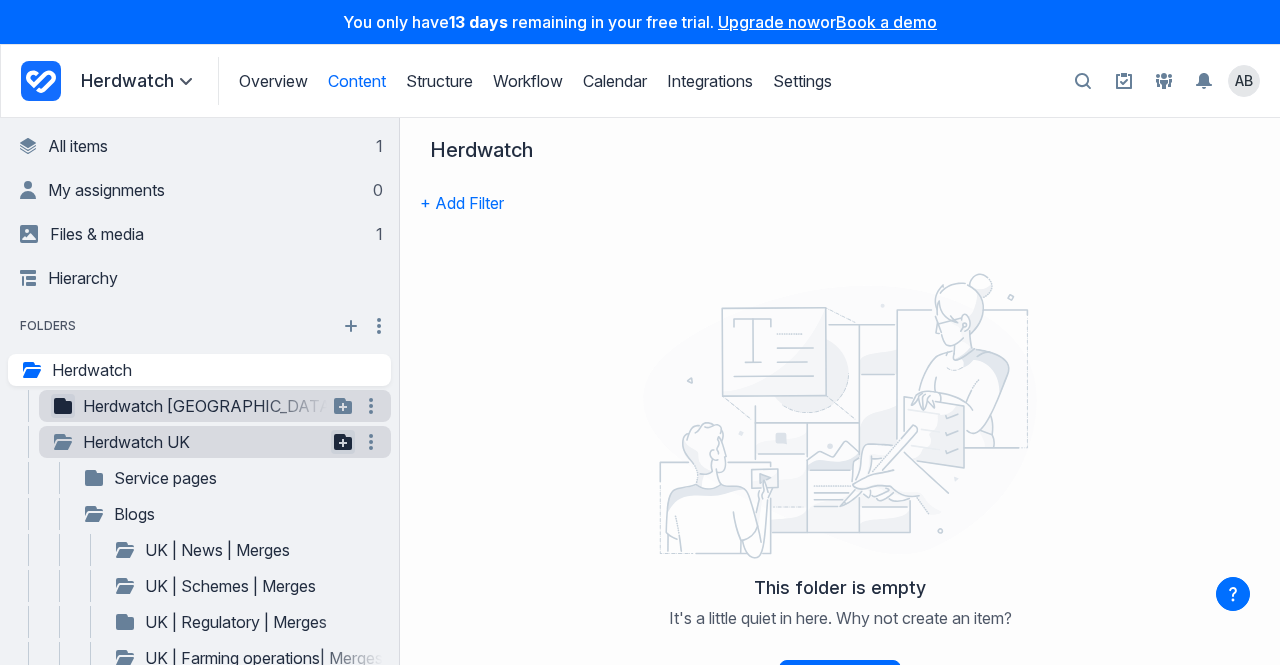 scroll, scrollTop: 112, scrollLeft: 0, axis: vertical 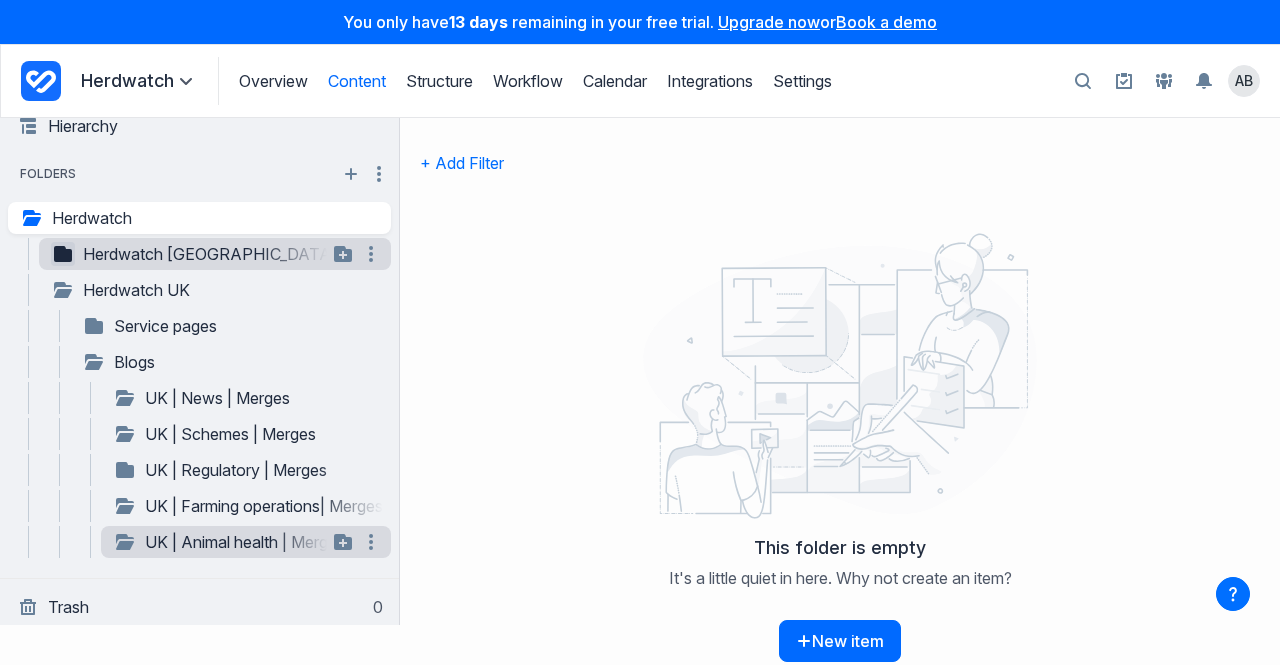 click on "UK | Animal health | Merges" at bounding box center (220, 542) 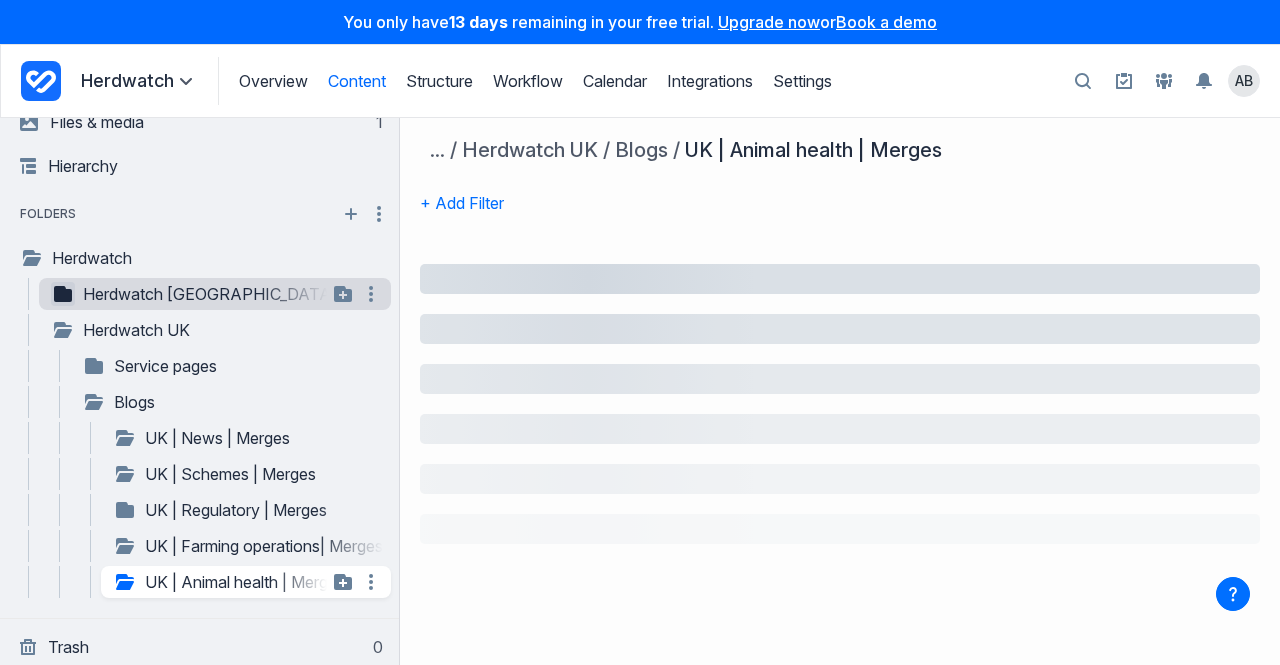 click on "UK | Farming operations| Merges" at bounding box center (248, 546) 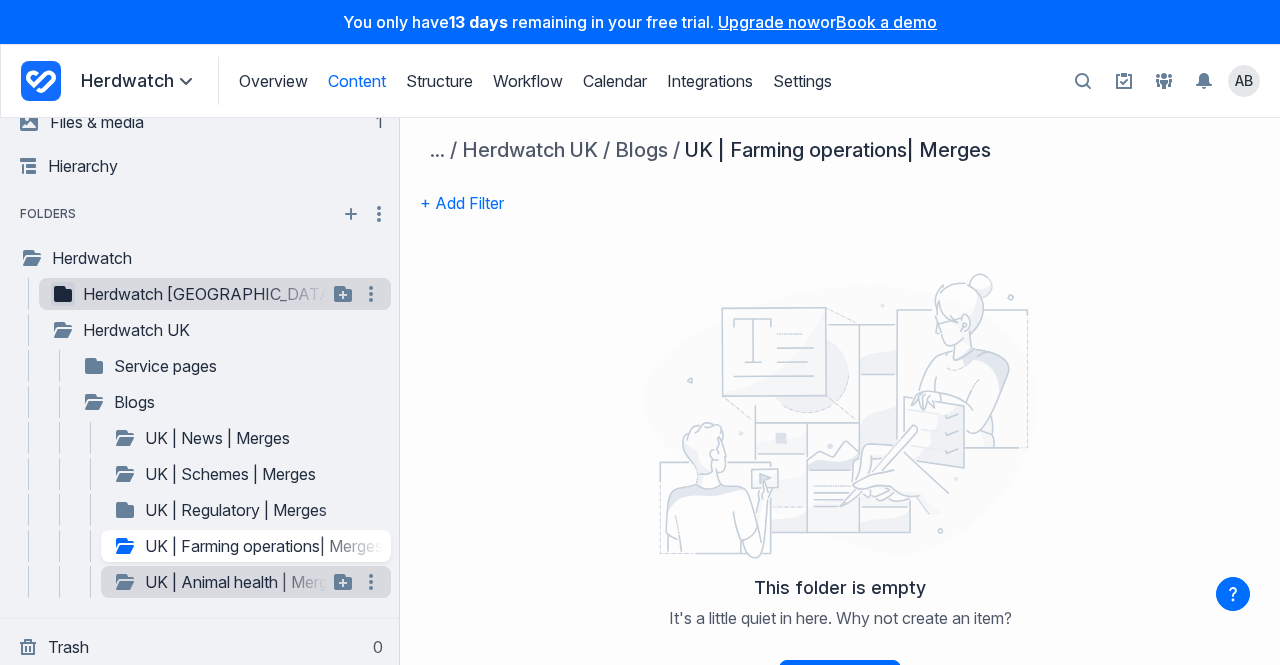 click on "UK | Animal health | Merges" at bounding box center [220, 582] 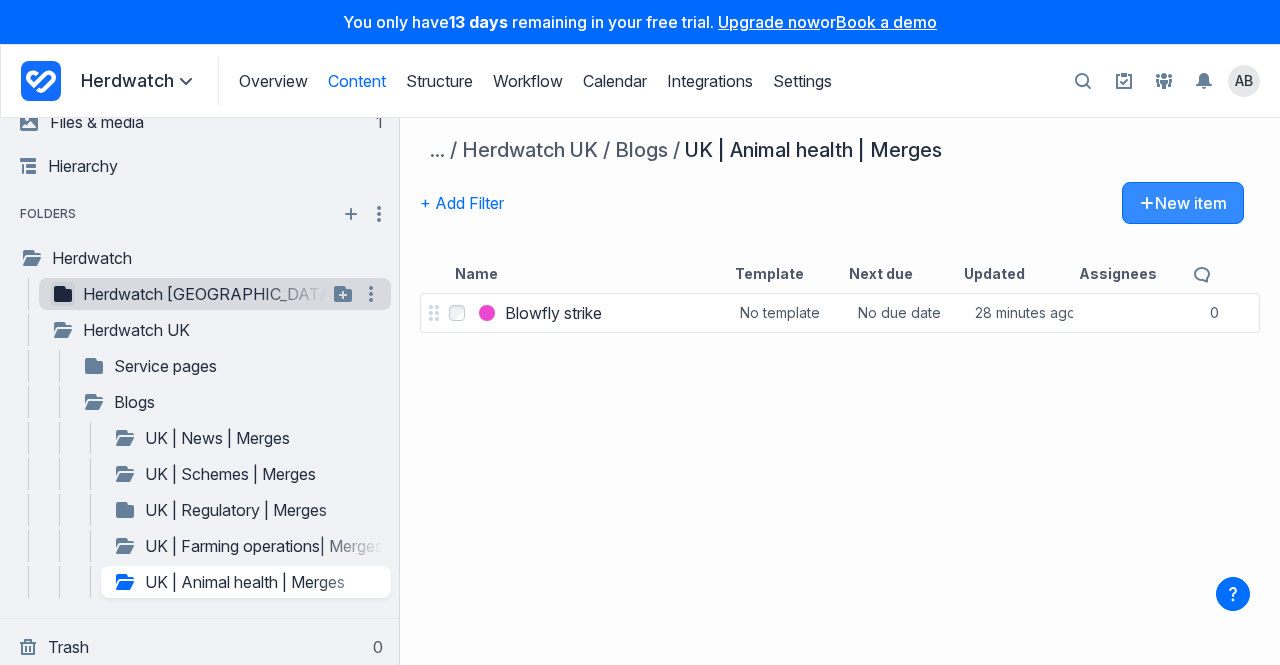 click on "+ Add Filter  New item" at bounding box center (832, 218) 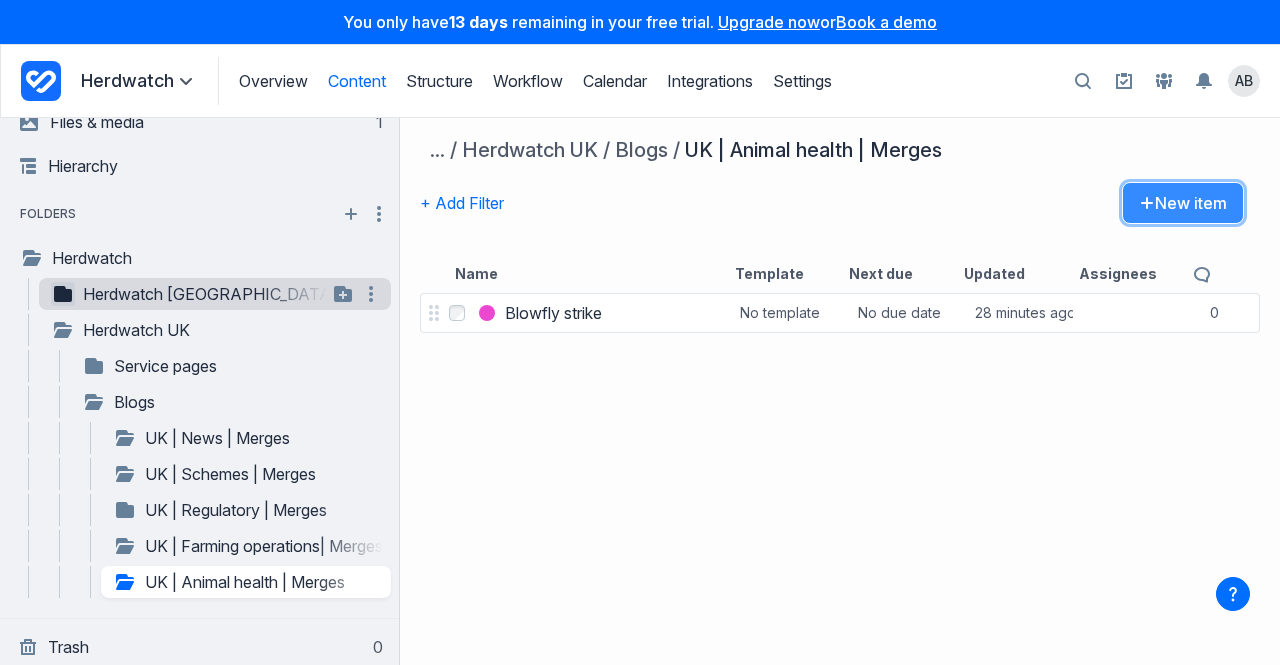 click on "New item" at bounding box center [1183, 203] 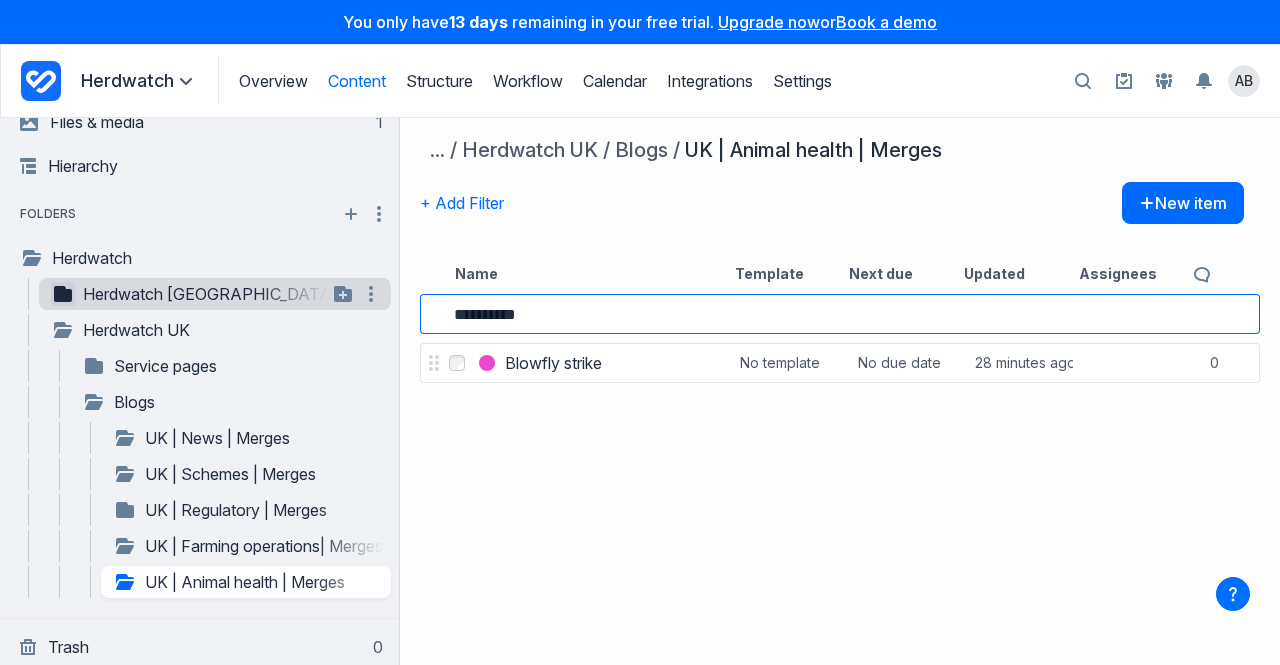 type on "**********" 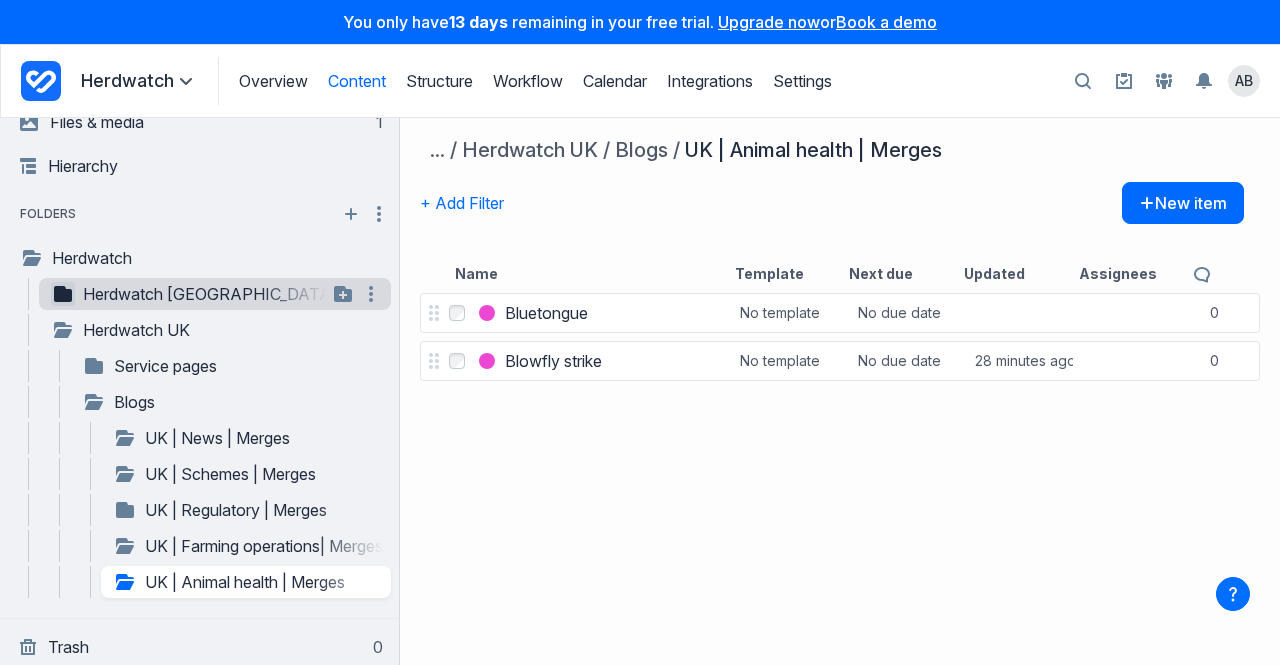 click on "Select  Bluetongue Bluetongue No template No due date 0  comments Select  Blowfly strike Blowfly strike No template No due date 28 minutes ago 0  comments" at bounding box center [840, 477] 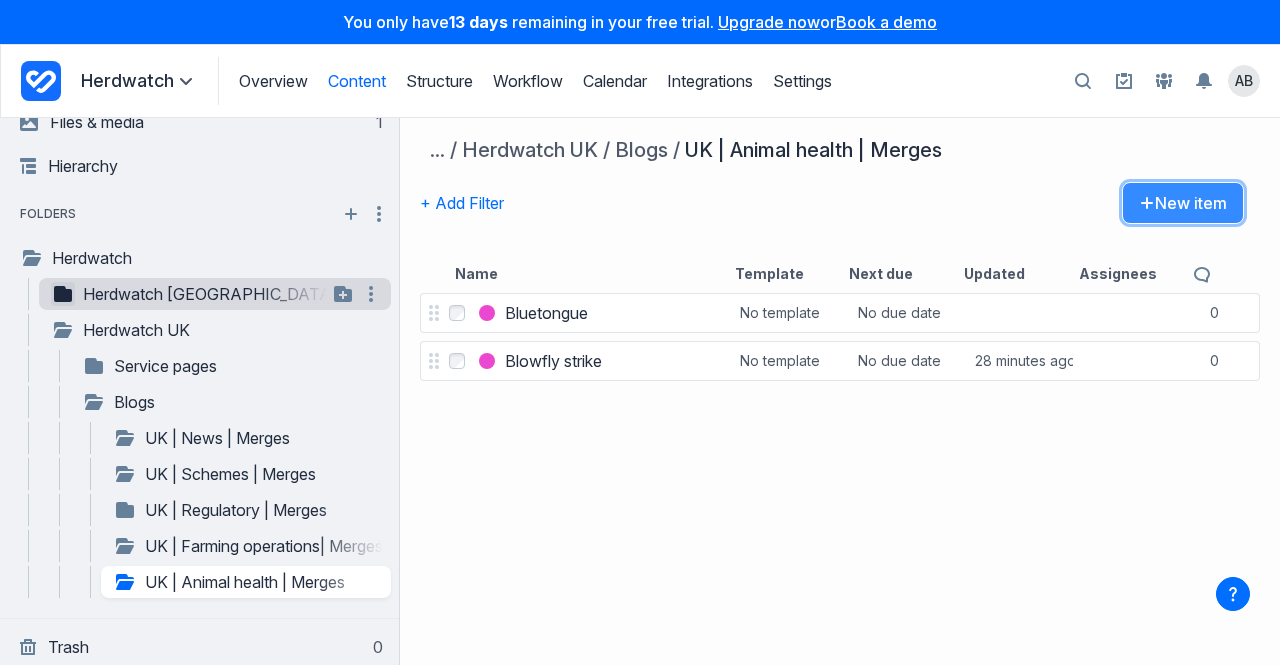click on "New item" at bounding box center (1183, 203) 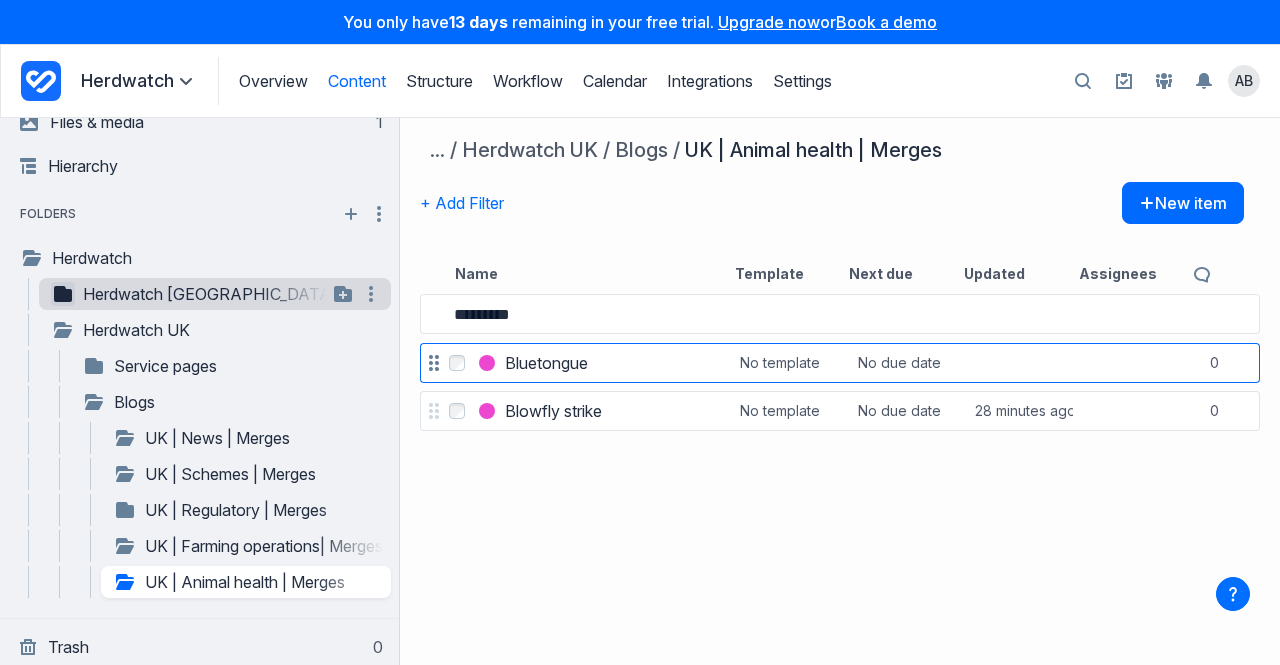 type on "*********" 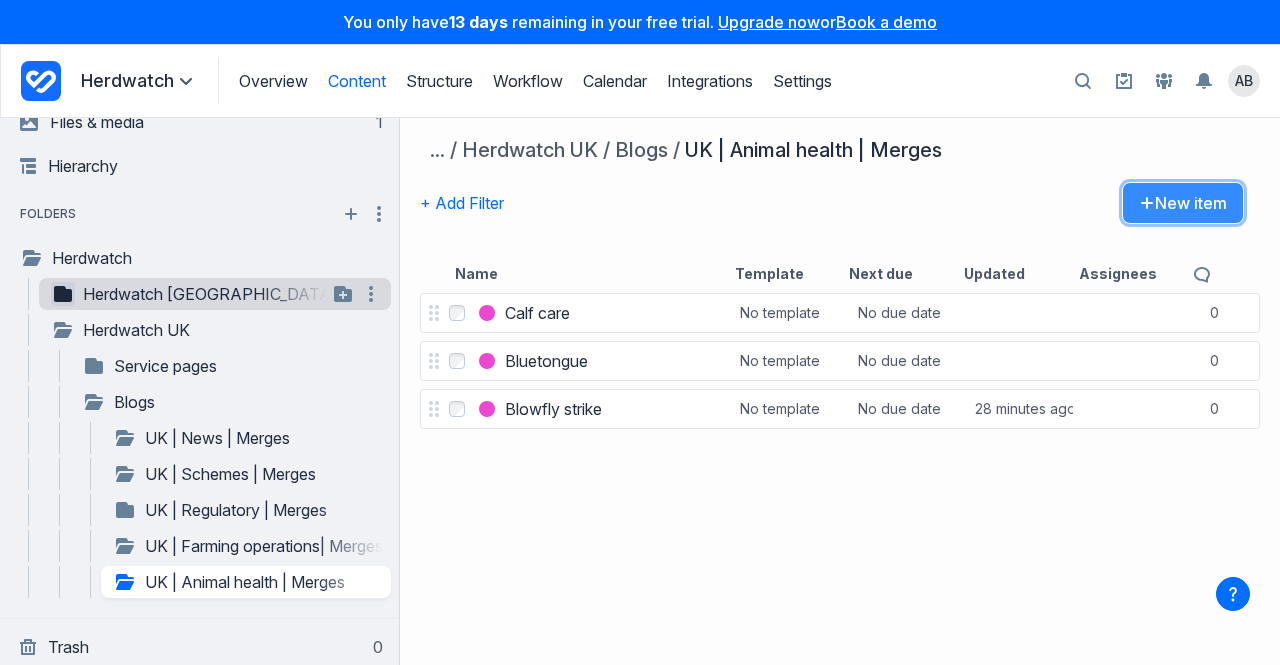click on "New item" at bounding box center (1183, 203) 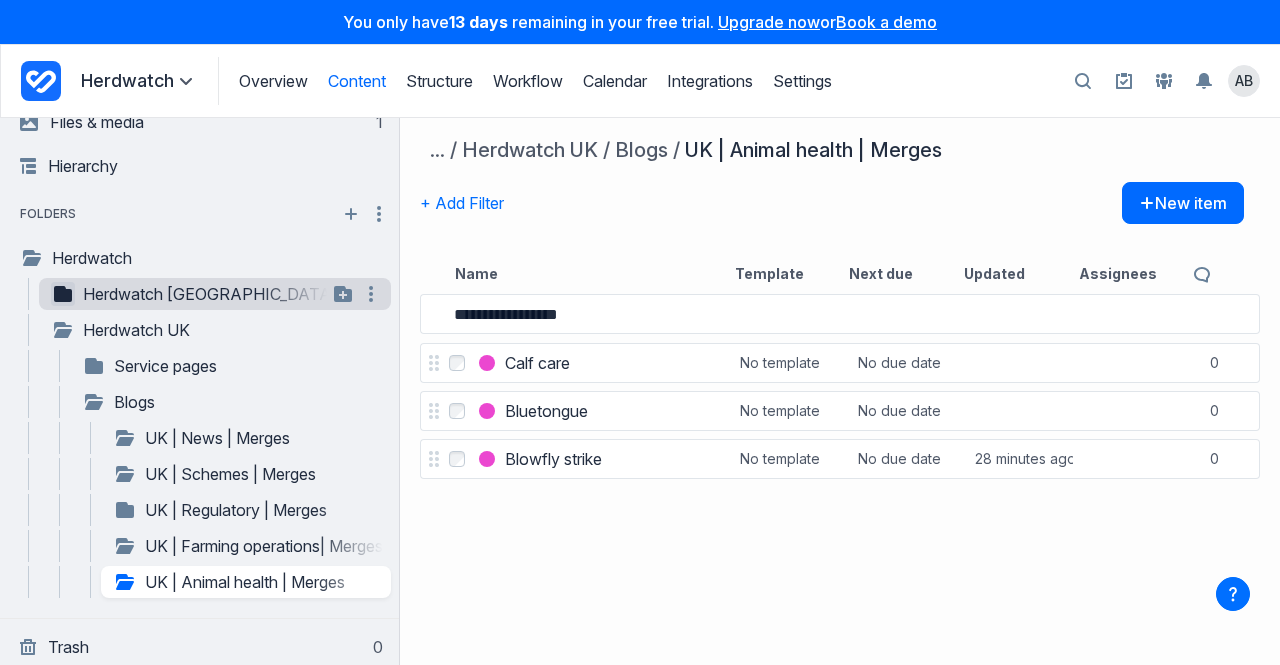 type on "**********" 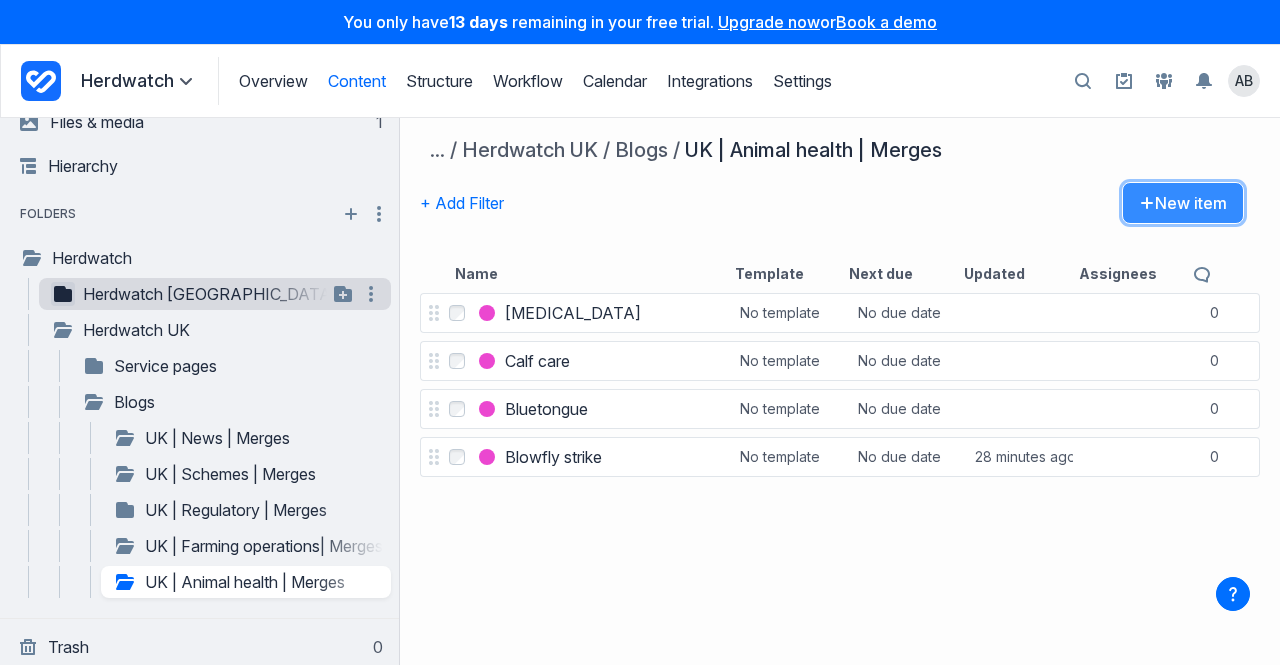 click on "New item" at bounding box center [1183, 203] 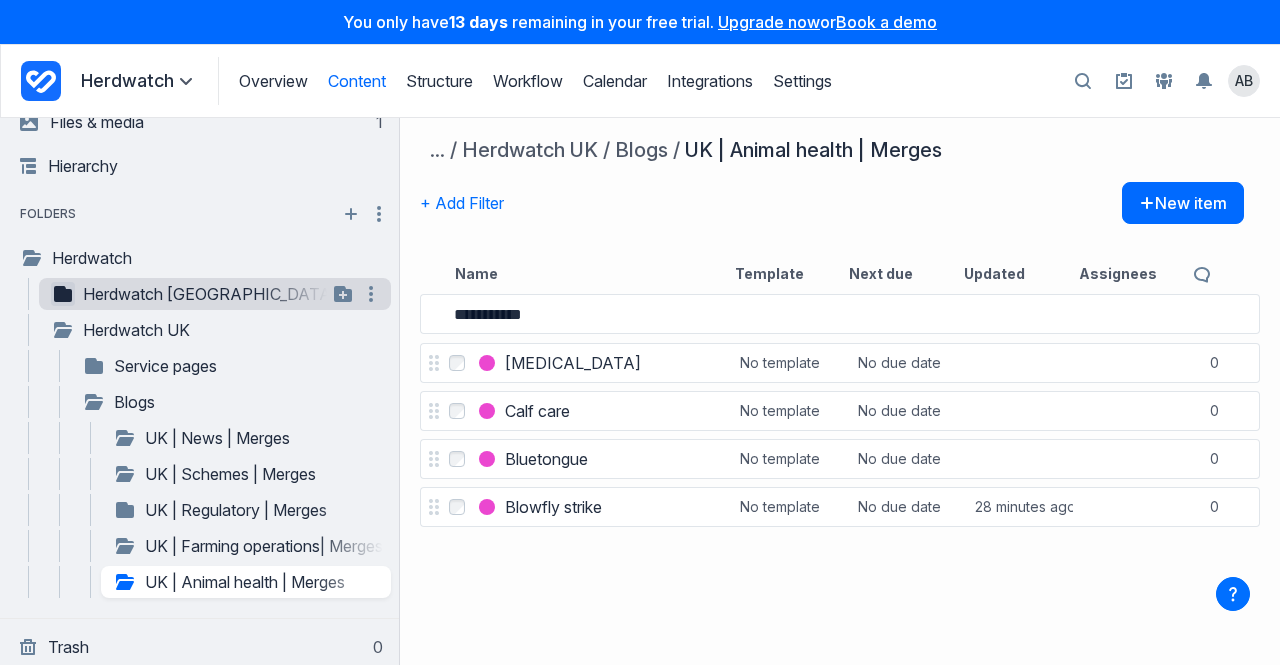 type on "**********" 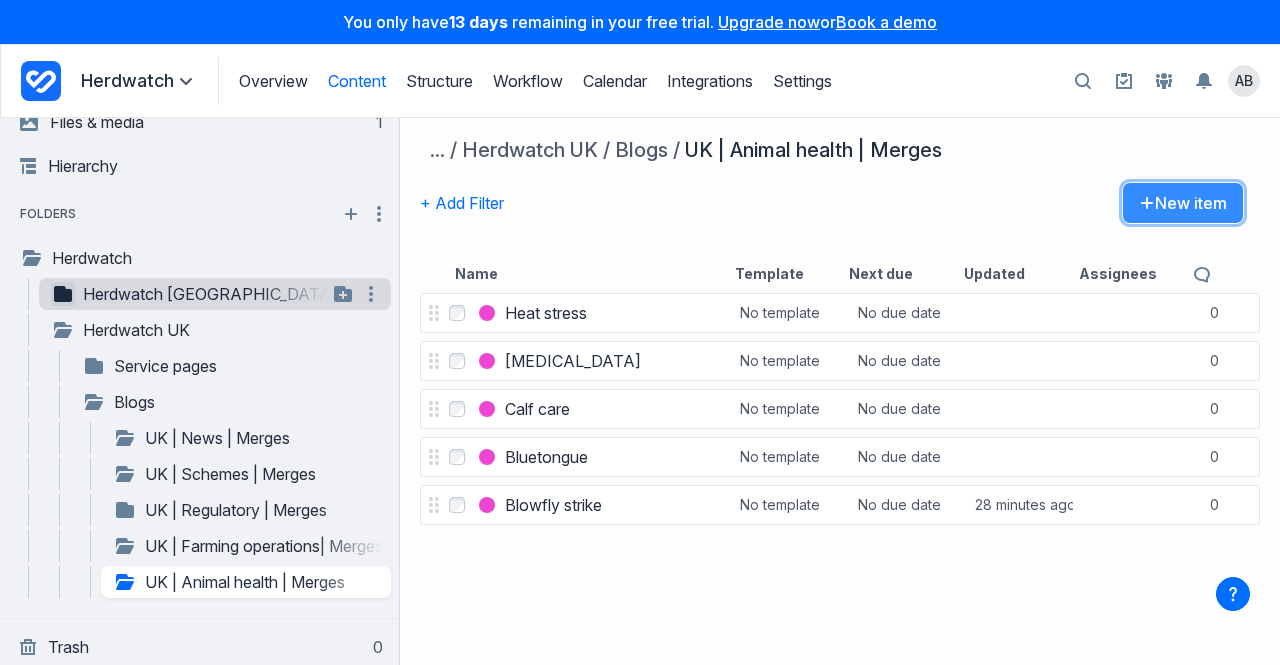 click on "New item" at bounding box center [1183, 203] 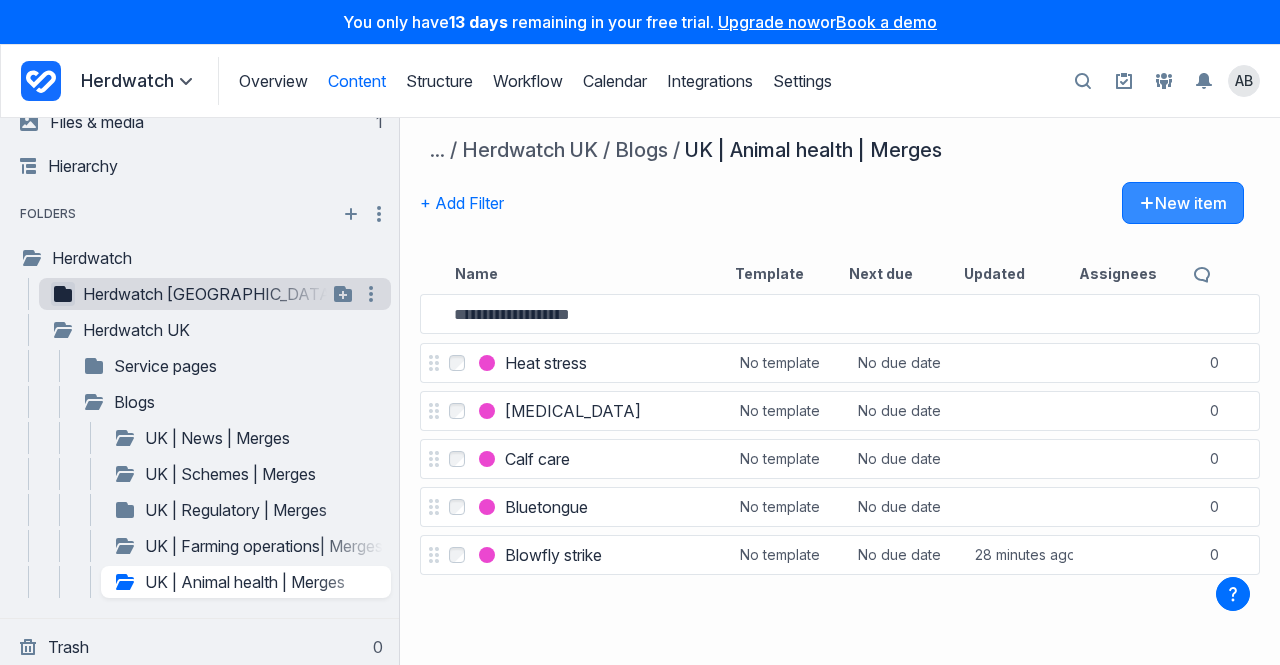 type on "*" 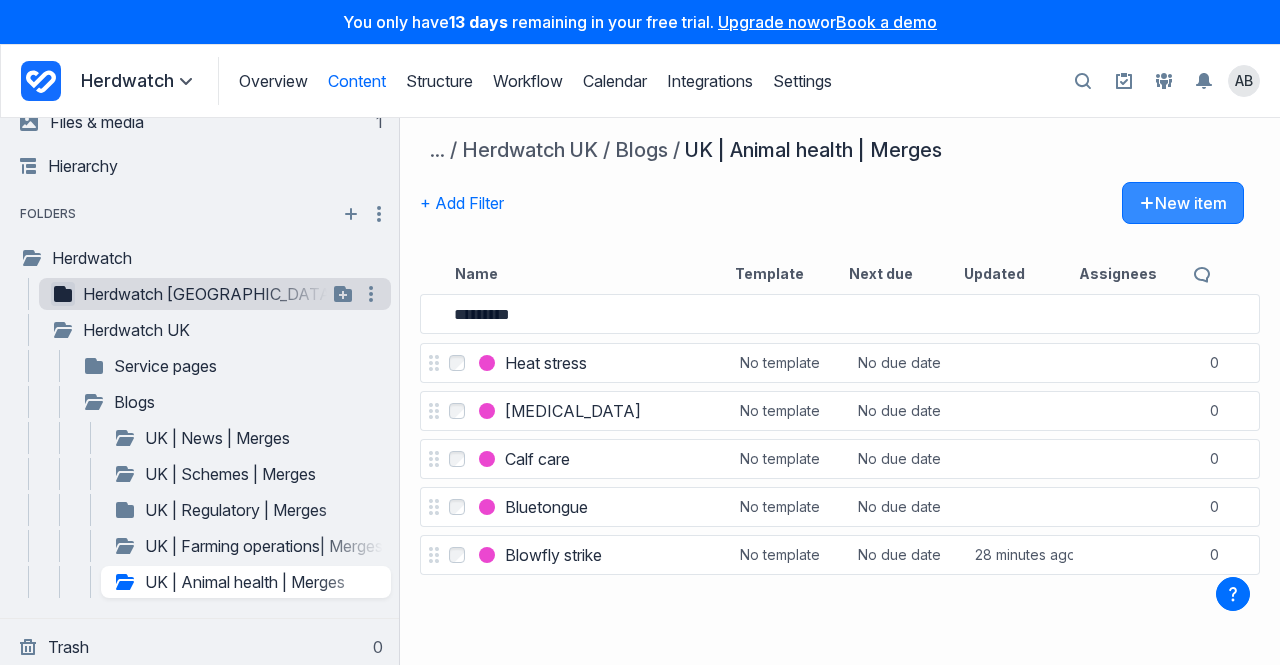 type on "*********" 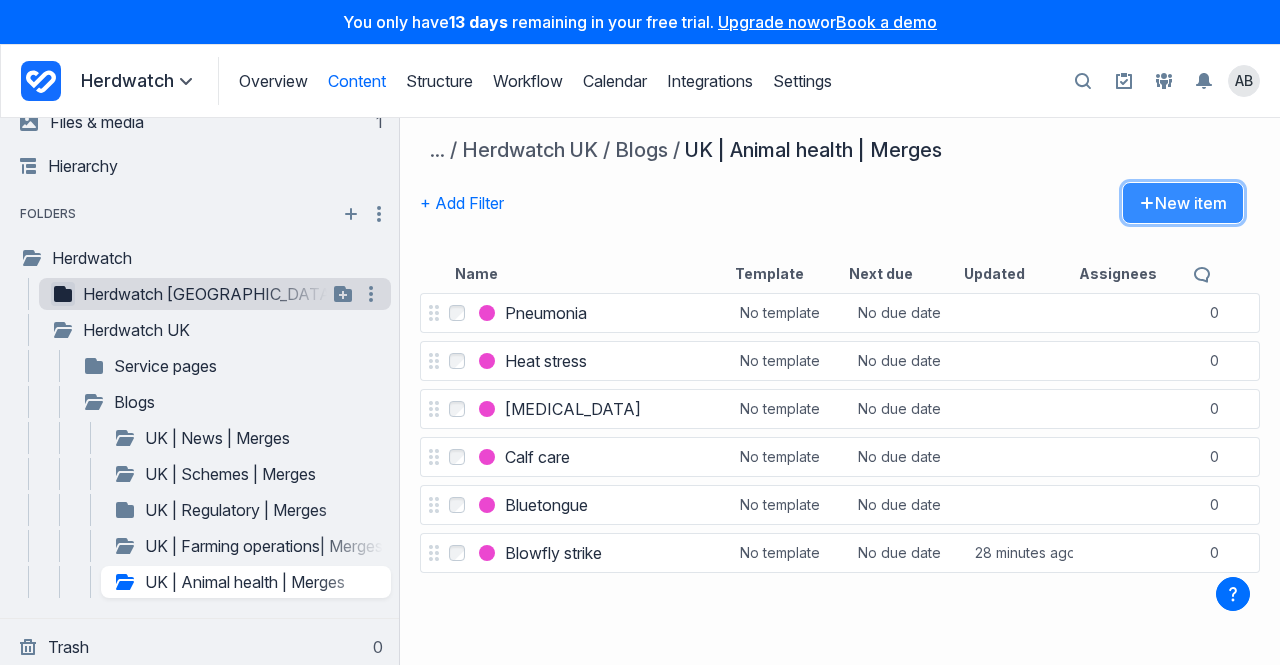 click on "New item" at bounding box center [1183, 203] 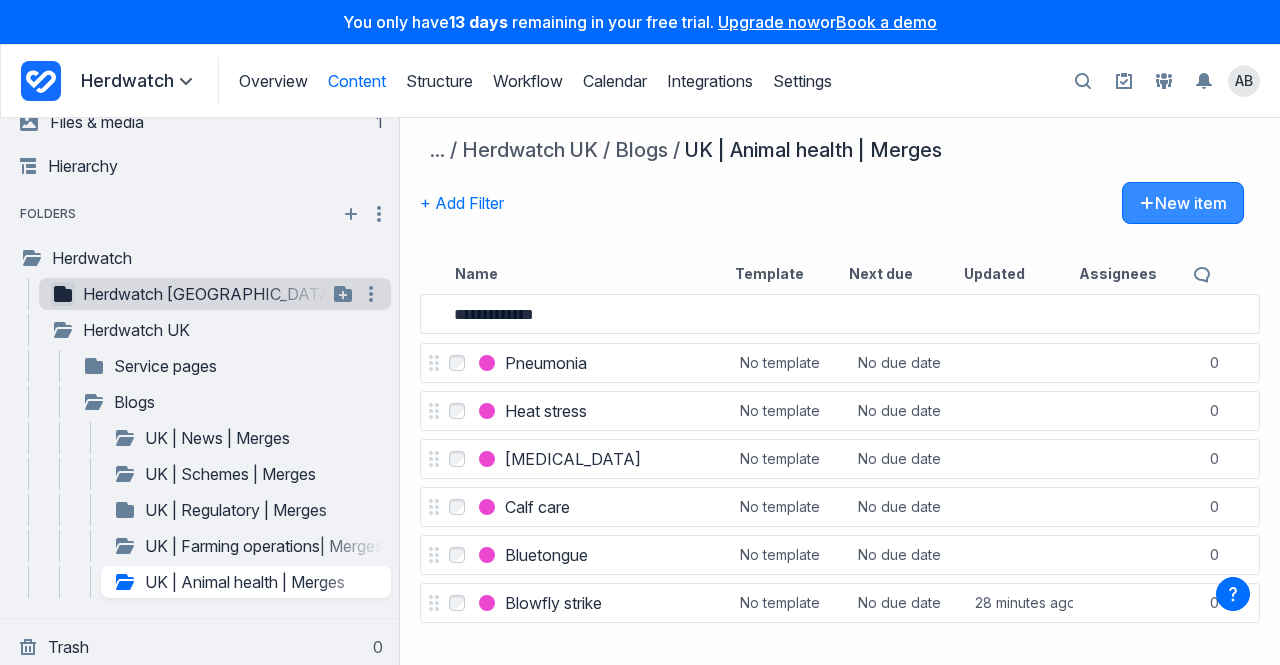 type on "**********" 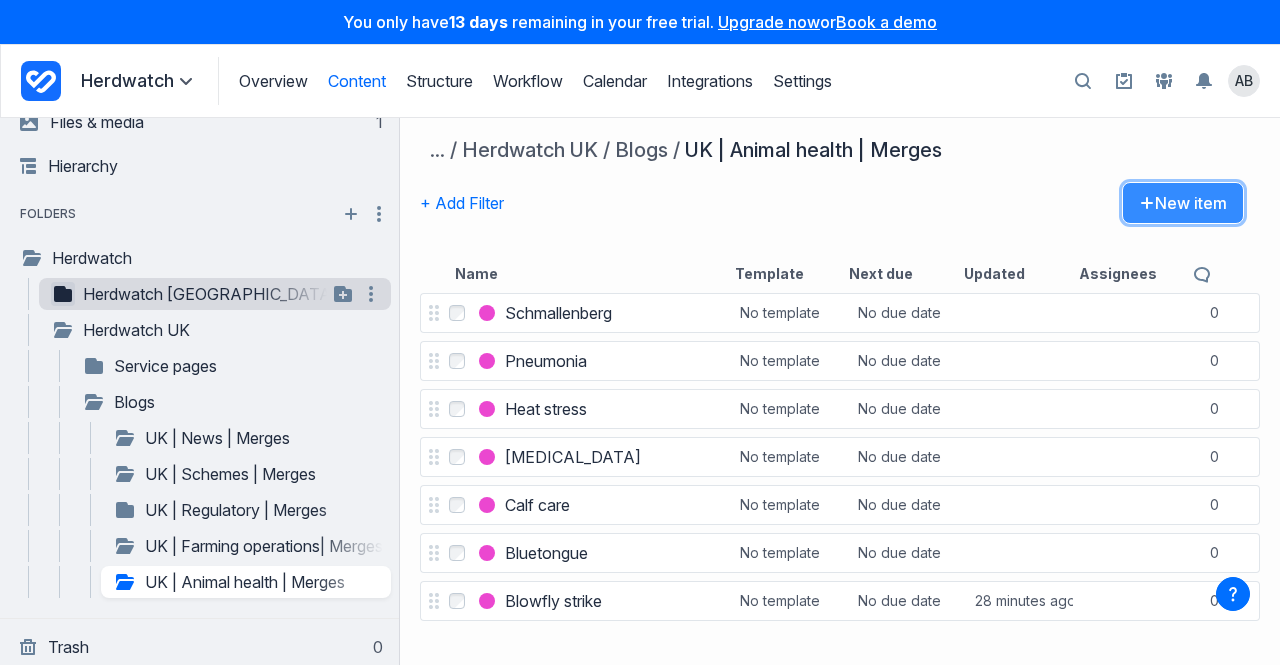 click on "New item" at bounding box center [1183, 203] 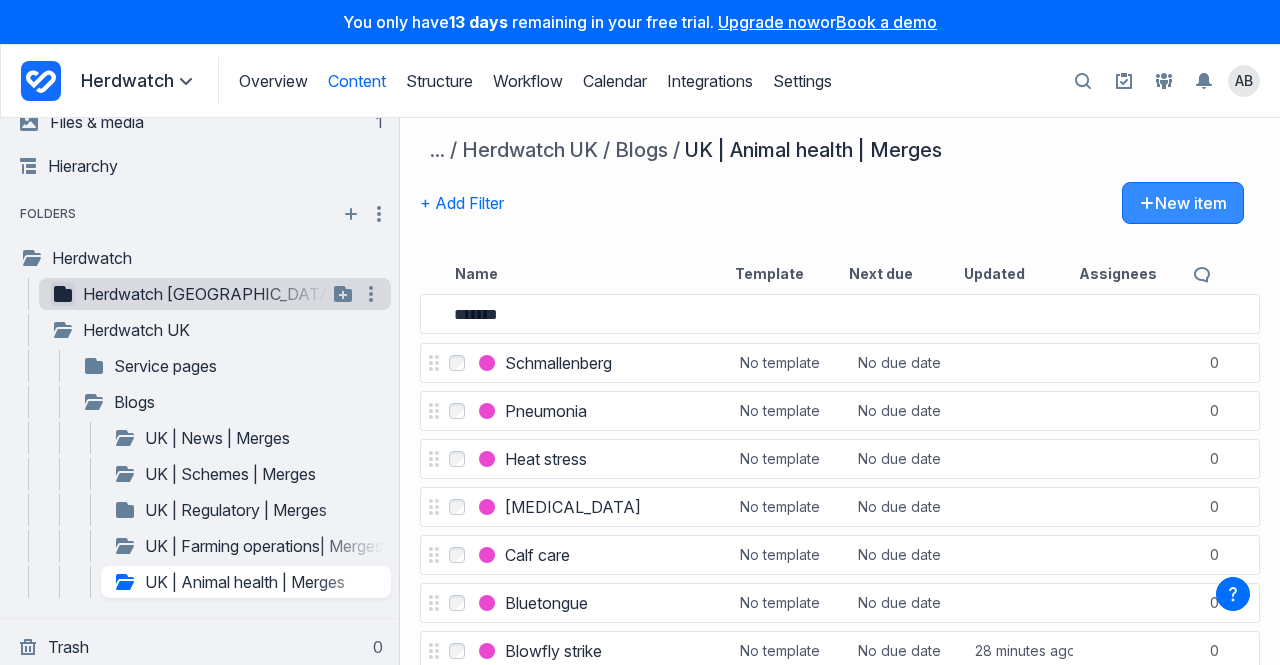 type on "*******" 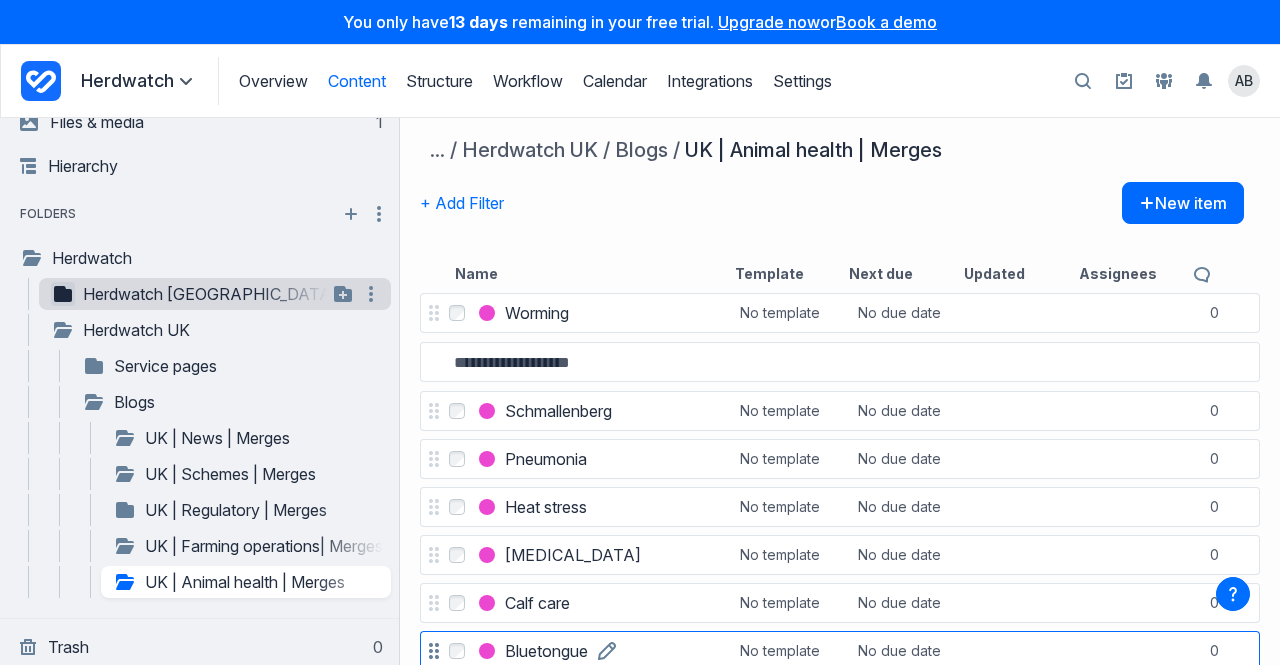 scroll, scrollTop: 23, scrollLeft: 0, axis: vertical 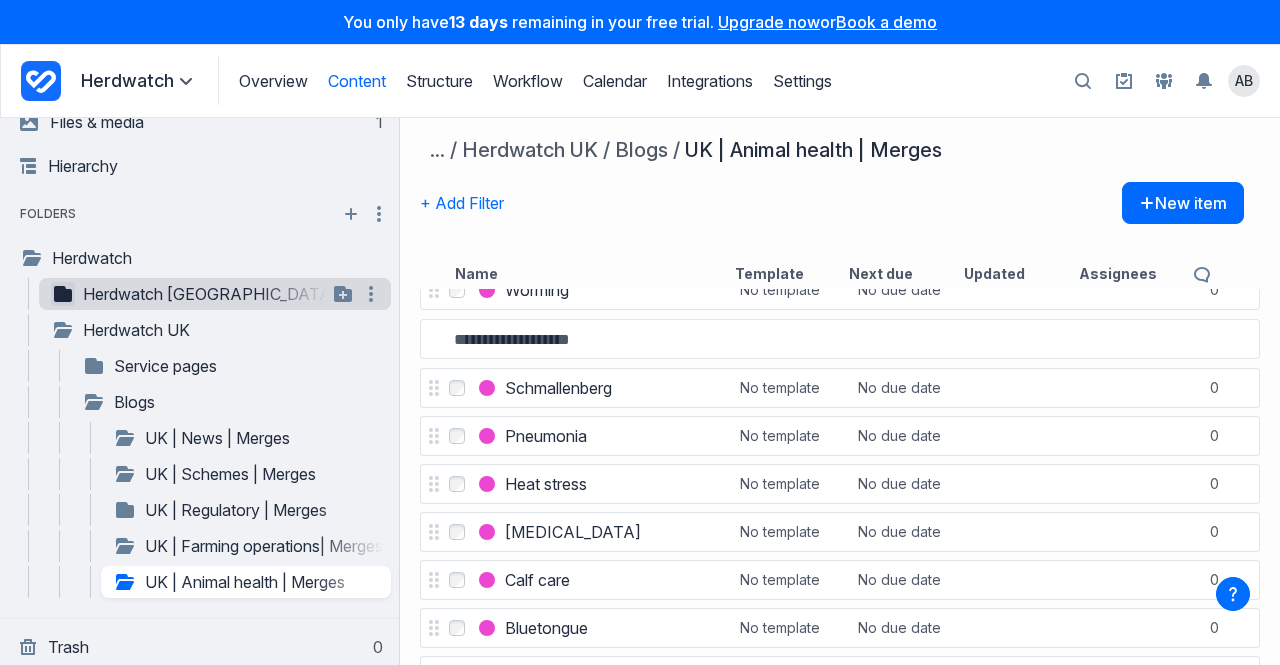 click on "+ Add Filter  New item" at bounding box center (832, 218) 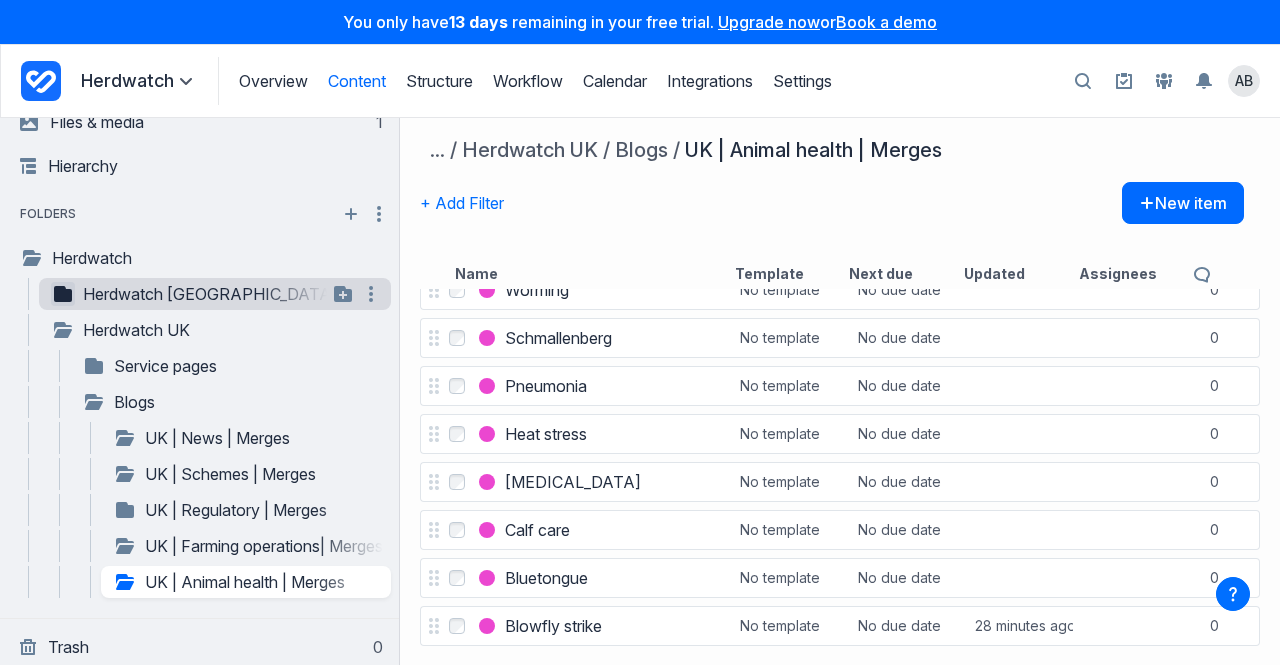 click on "+ Add Filter  New item" at bounding box center (832, 218) 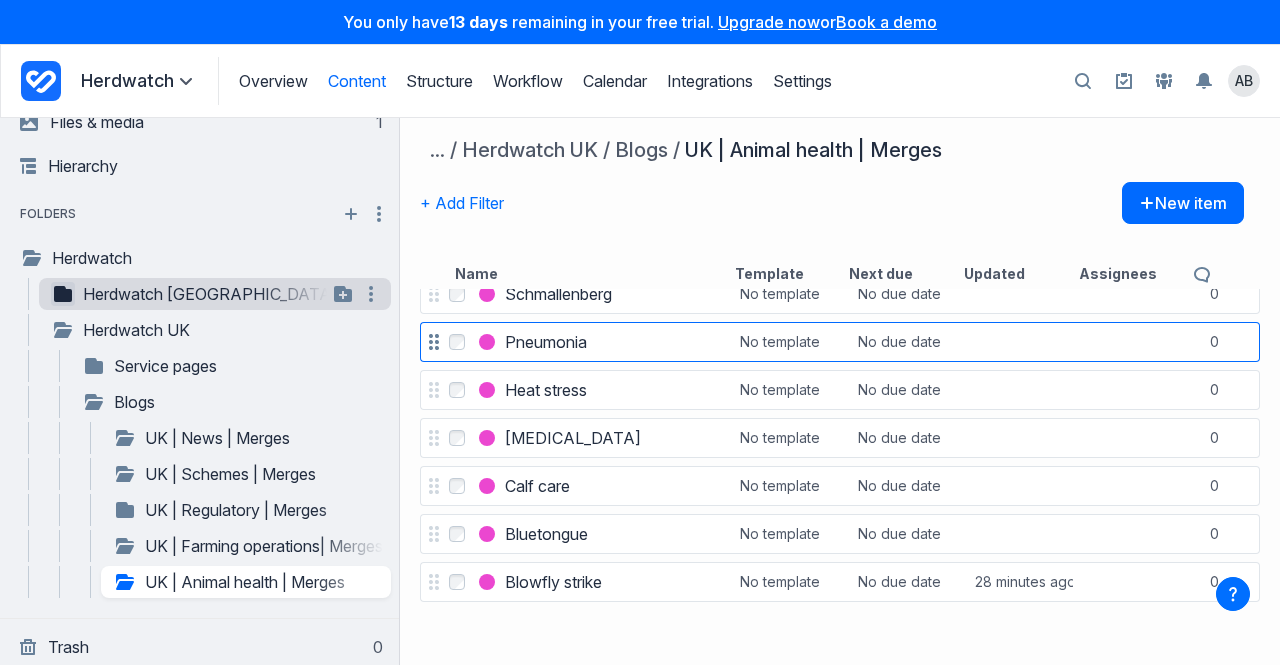 scroll, scrollTop: 0, scrollLeft: 0, axis: both 